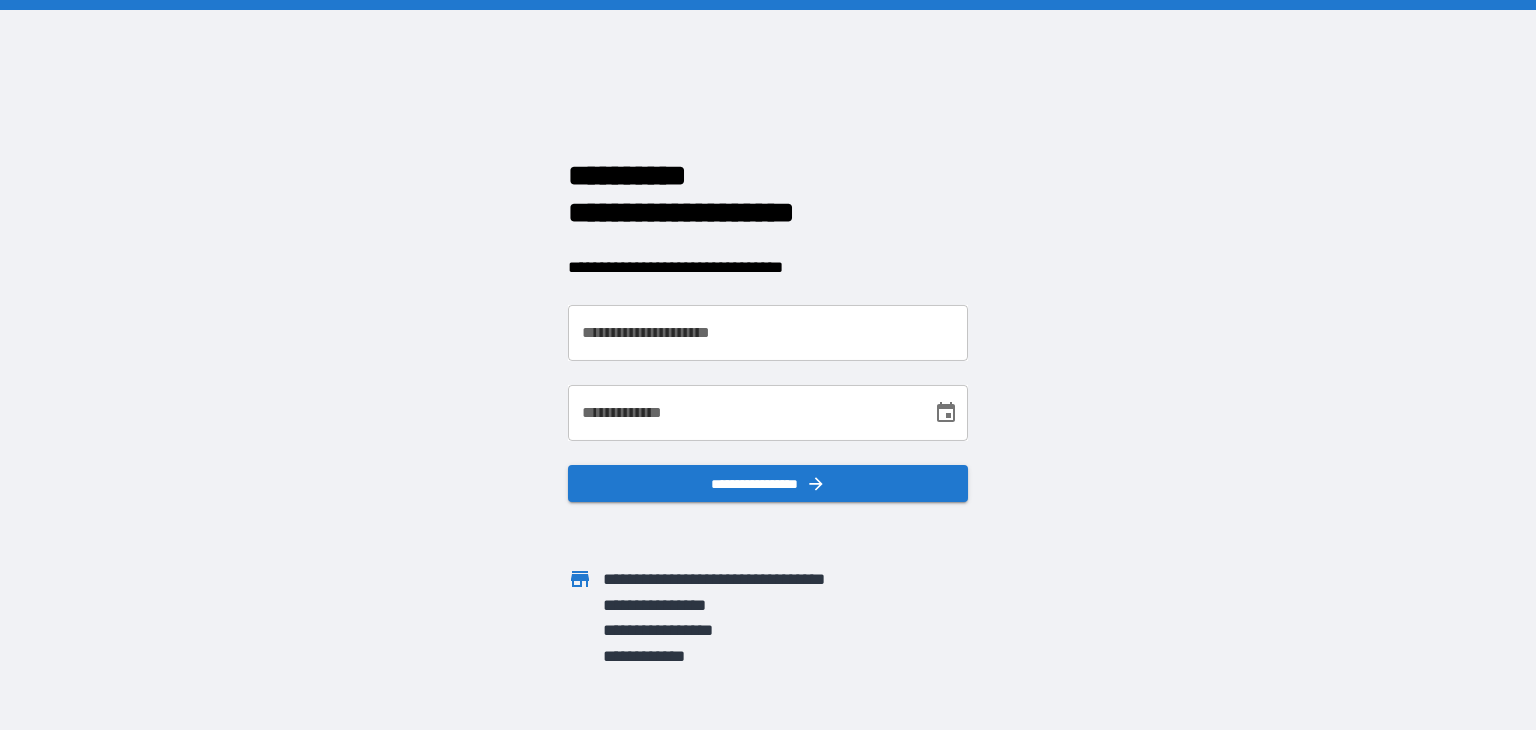 scroll, scrollTop: 0, scrollLeft: 0, axis: both 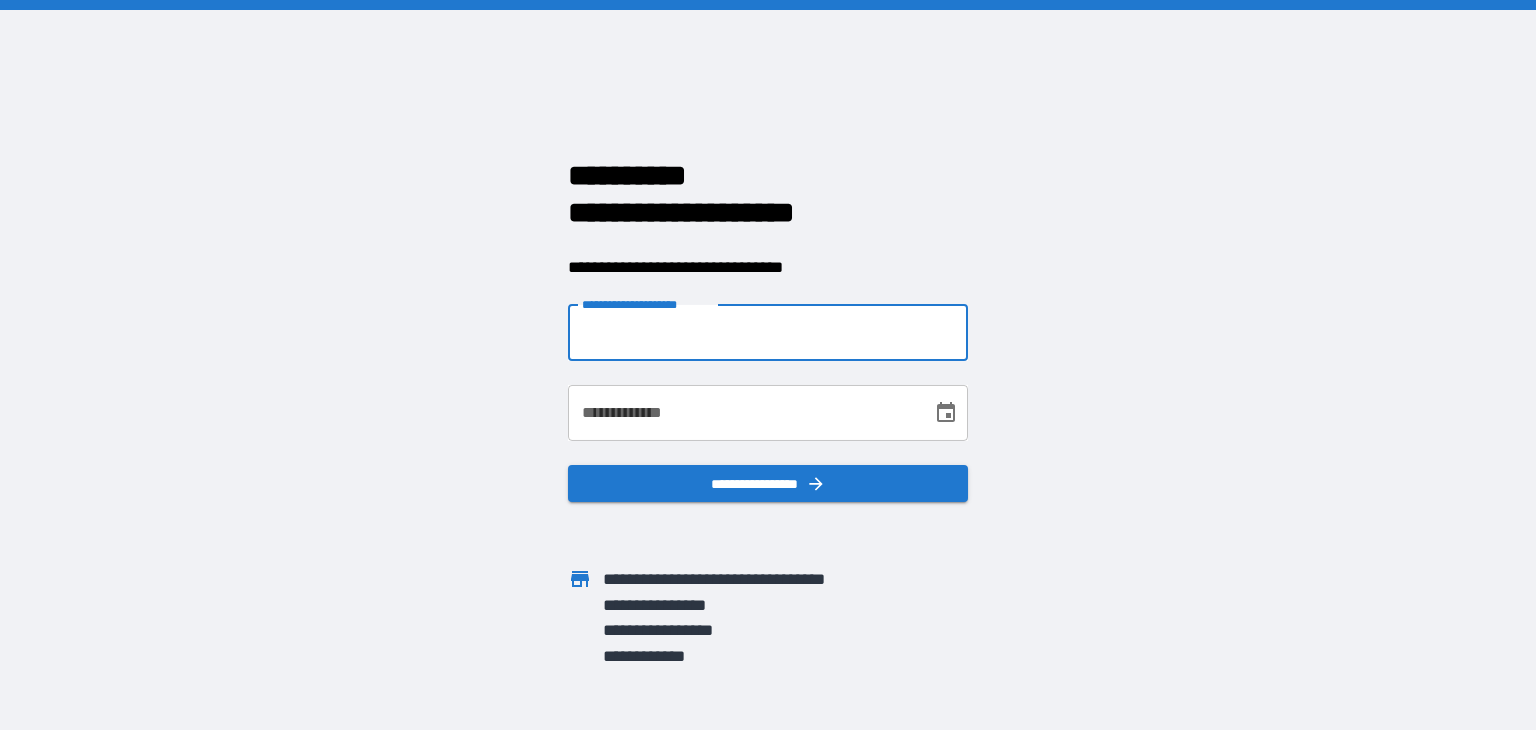 click on "**********" at bounding box center (768, 333) 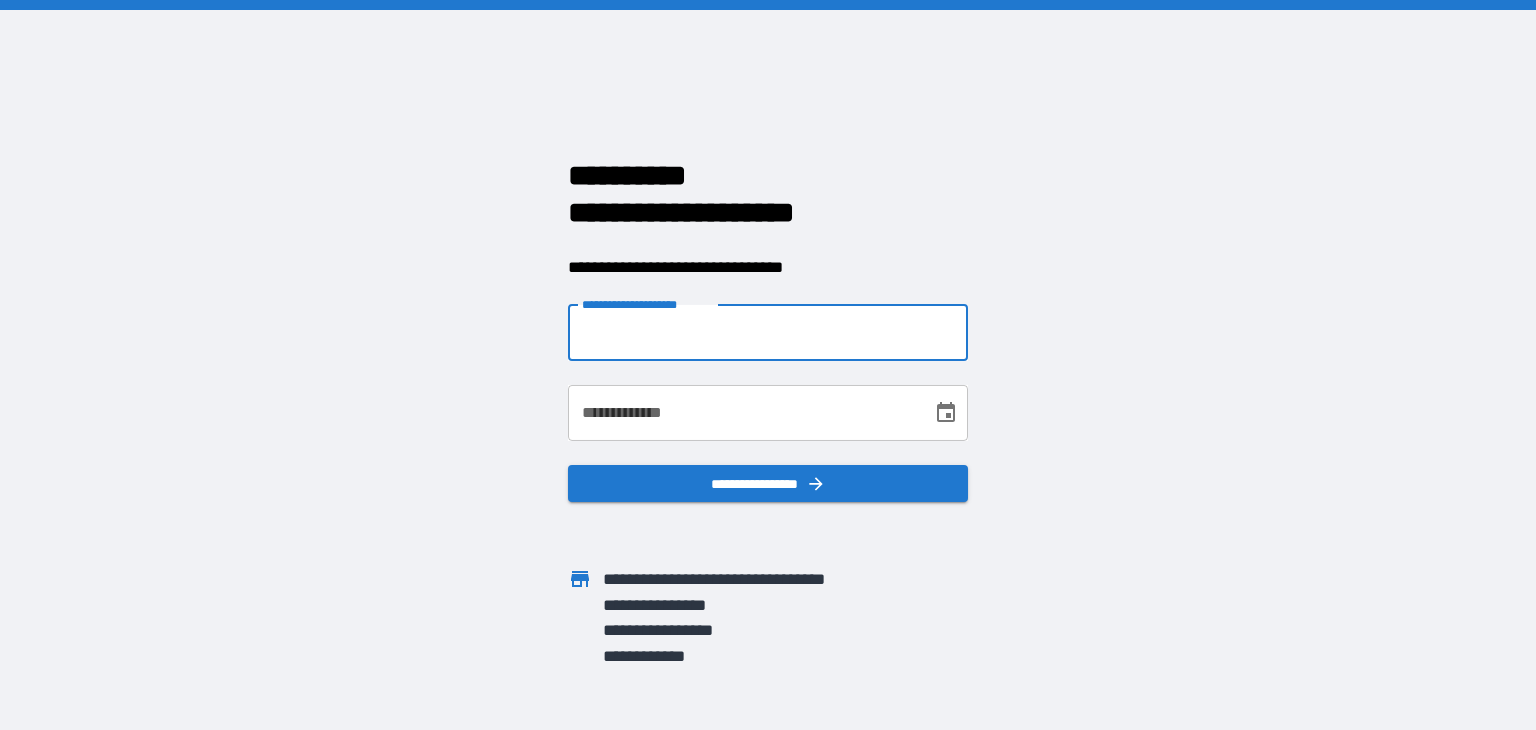 type on "**********" 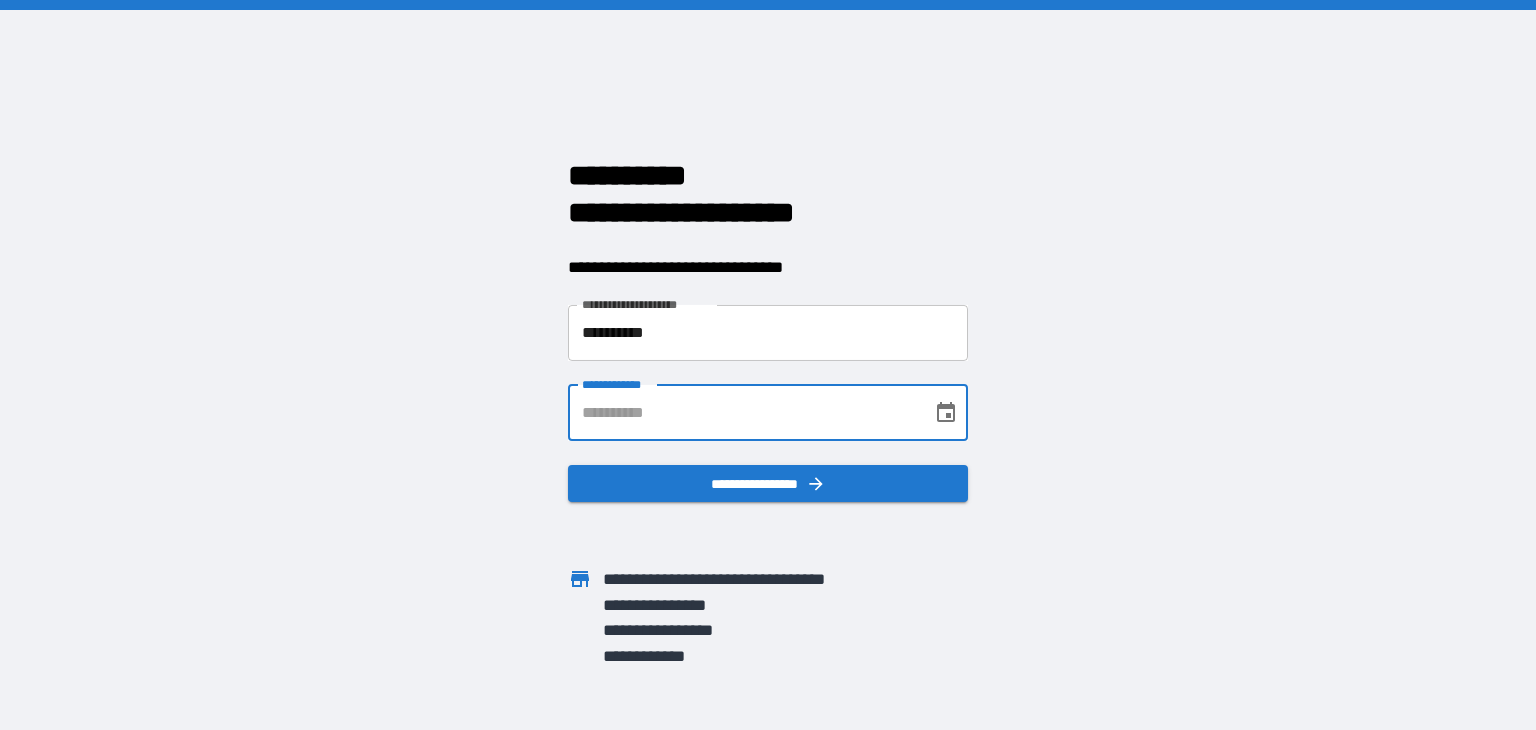 click on "**********" at bounding box center (743, 413) 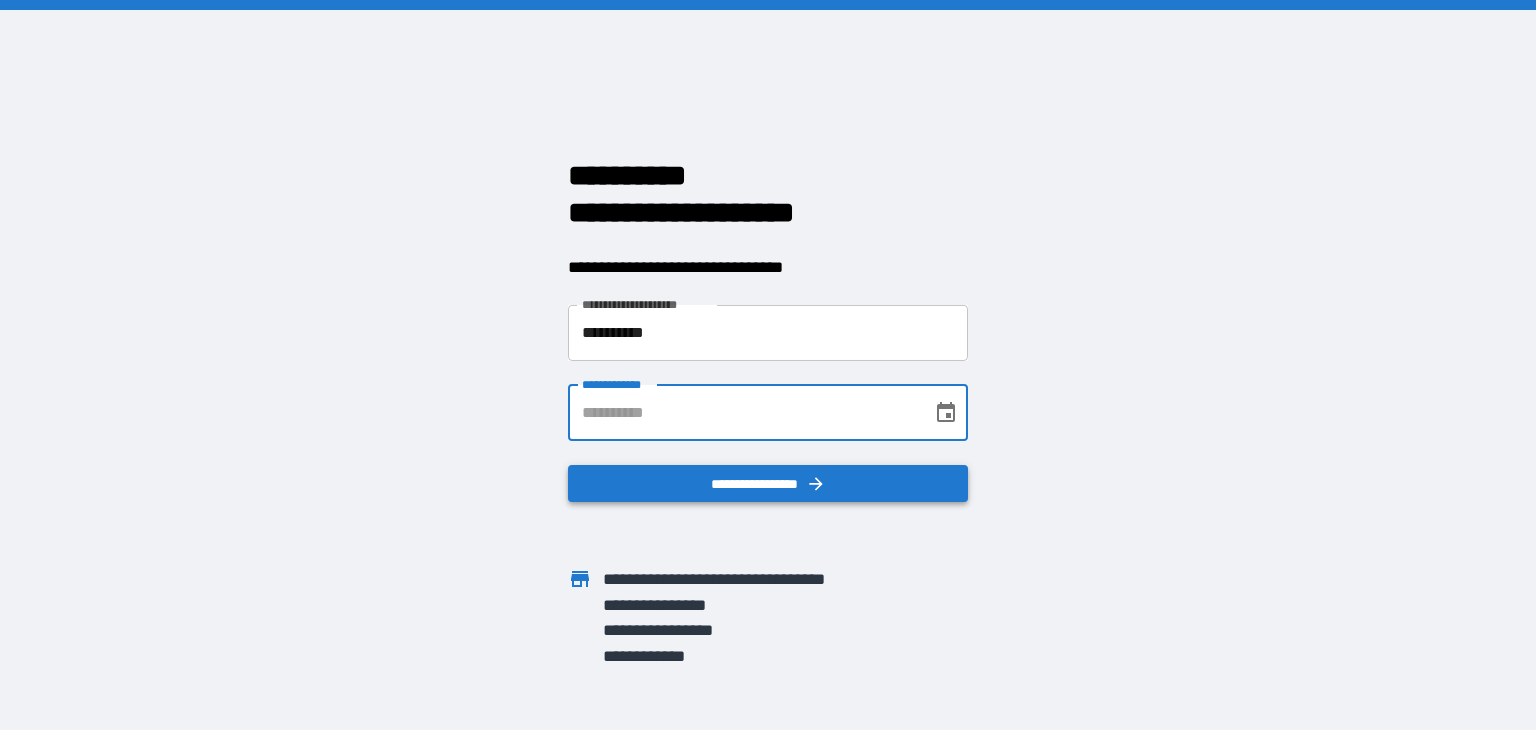 type on "**********" 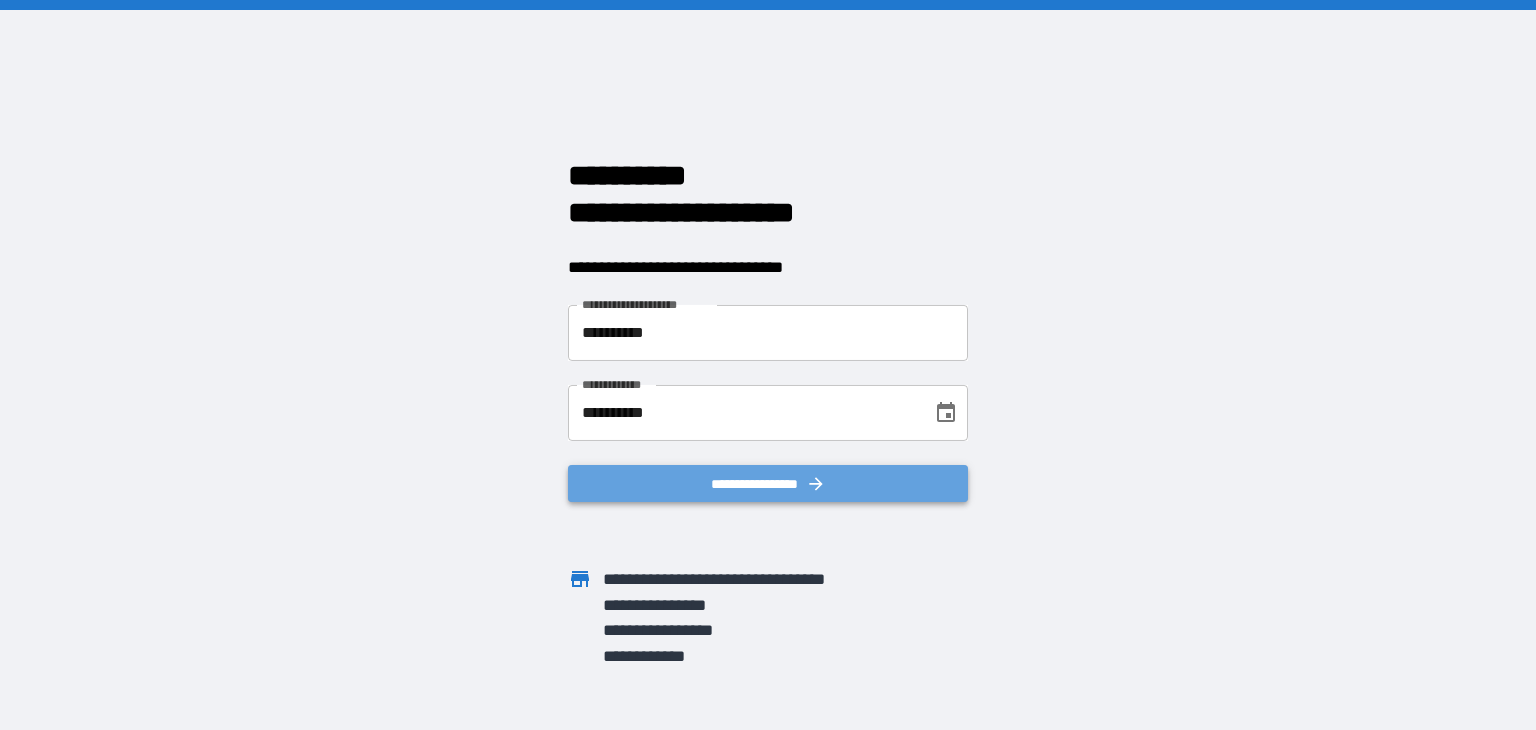 click on "**********" at bounding box center (768, 484) 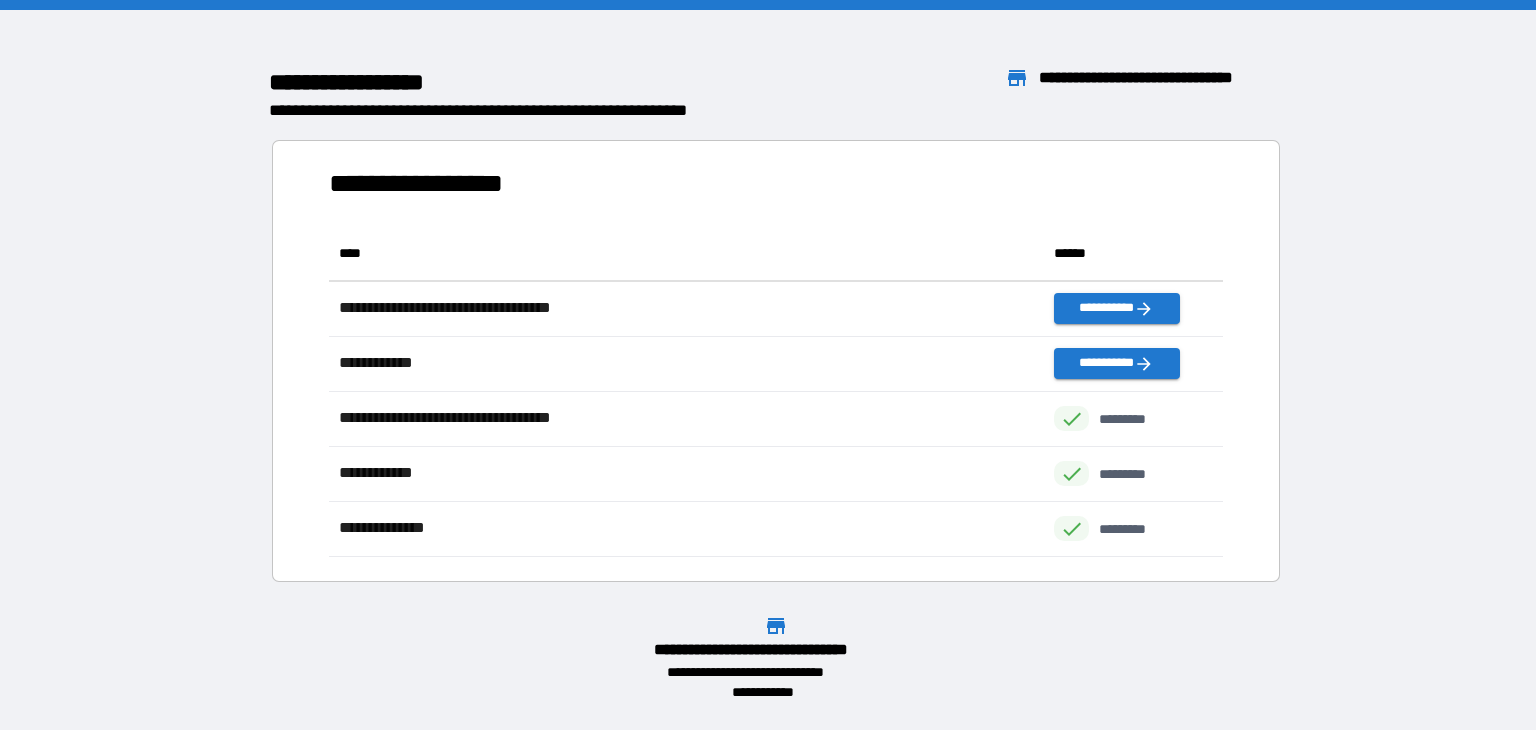 scroll, scrollTop: 16, scrollLeft: 16, axis: both 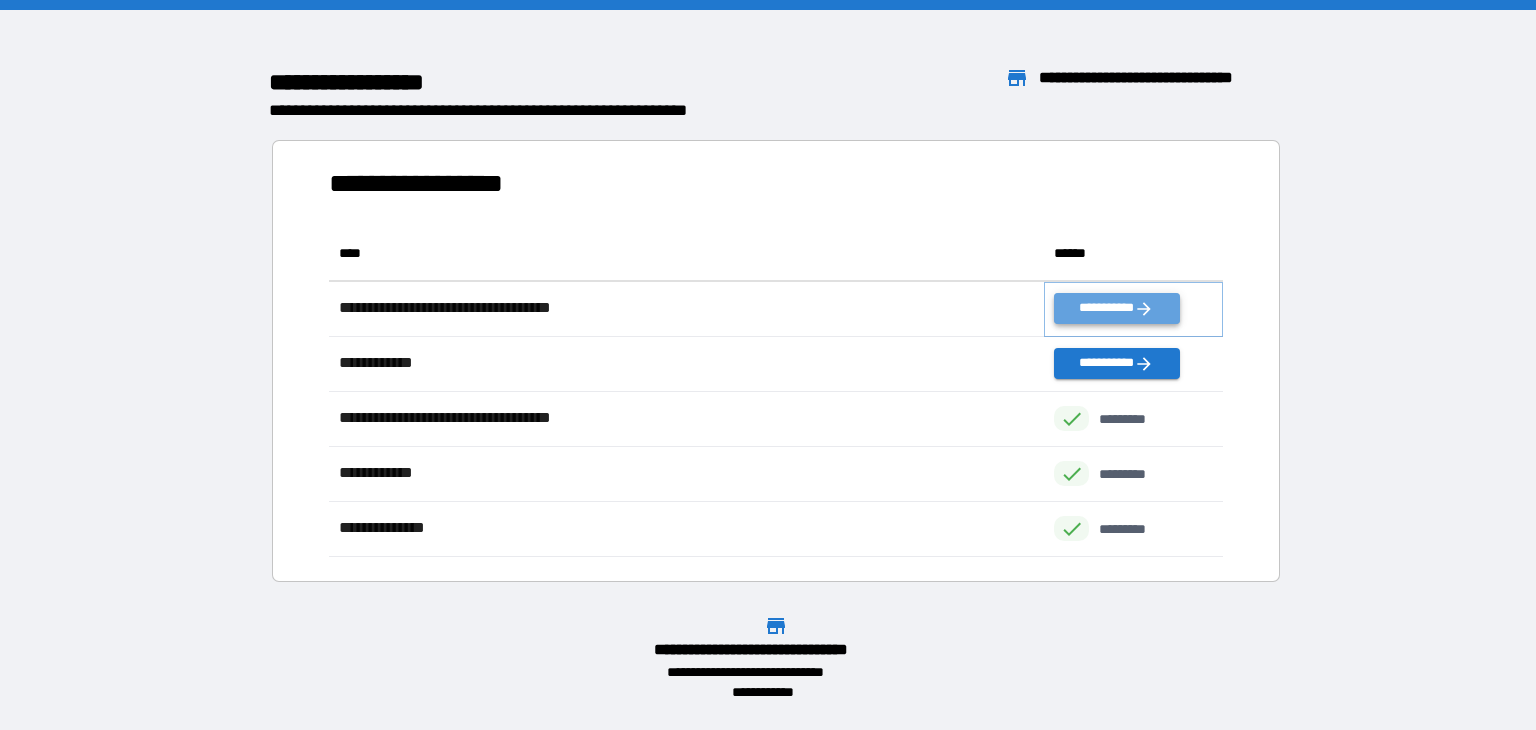 click on "**********" at bounding box center (1116, 308) 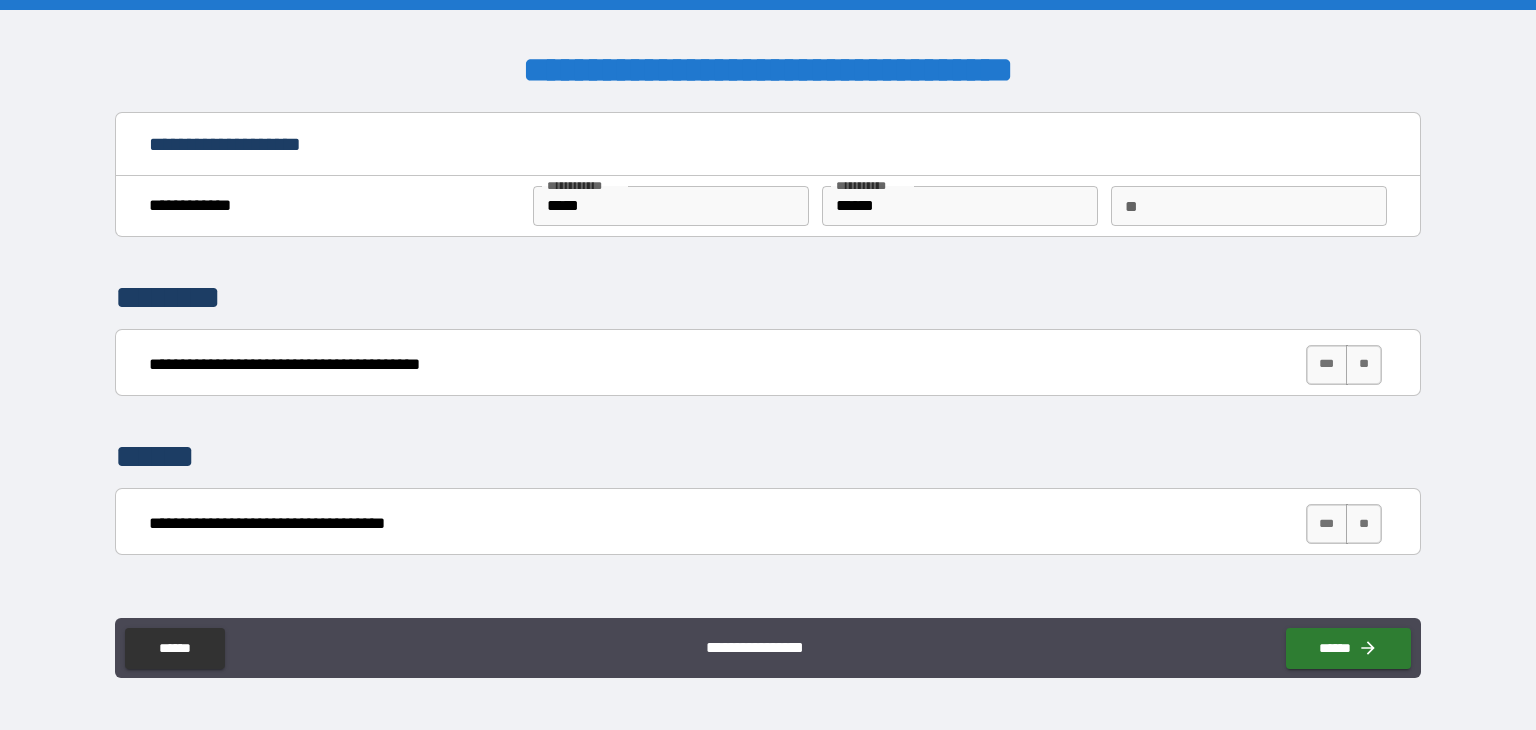 type on "*" 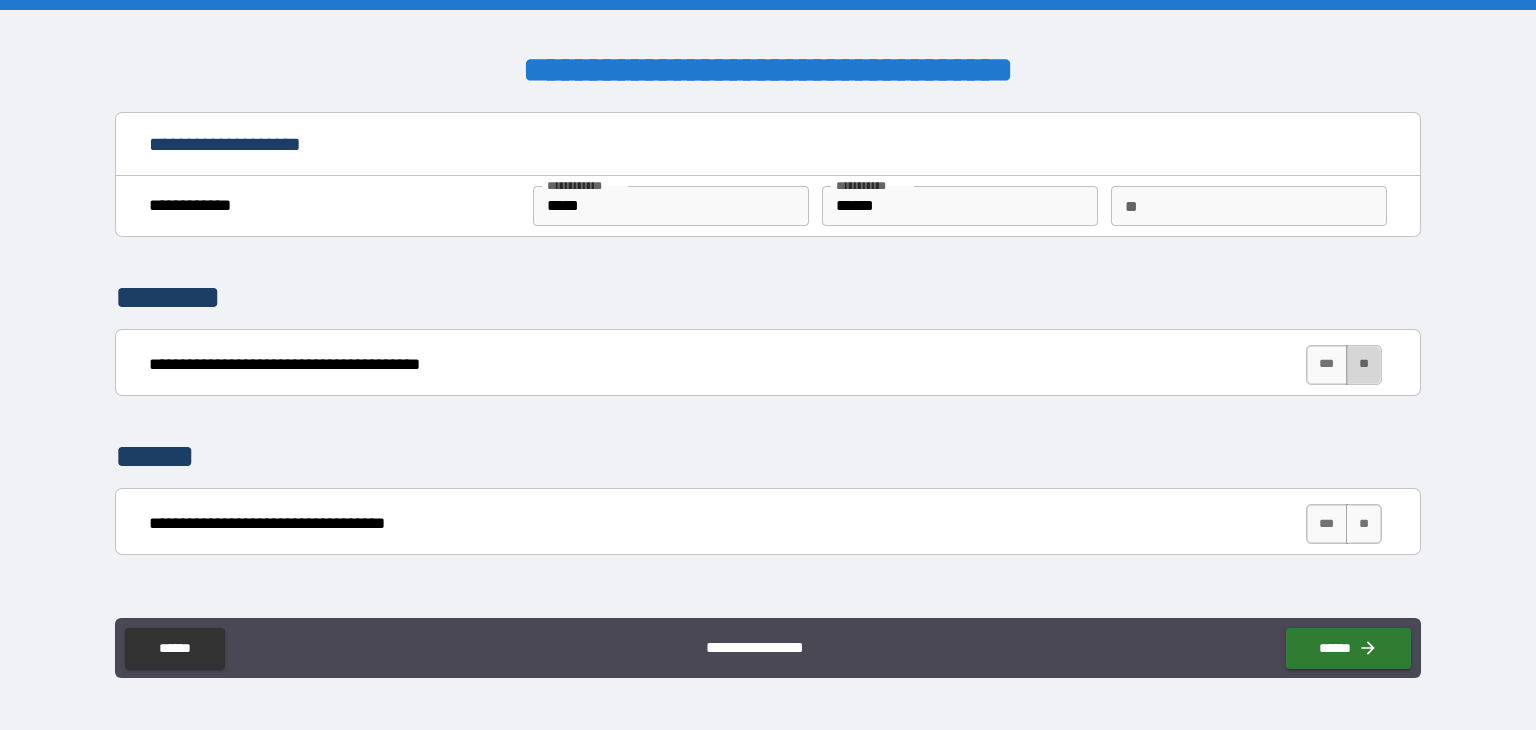 click on "**" at bounding box center (1364, 365) 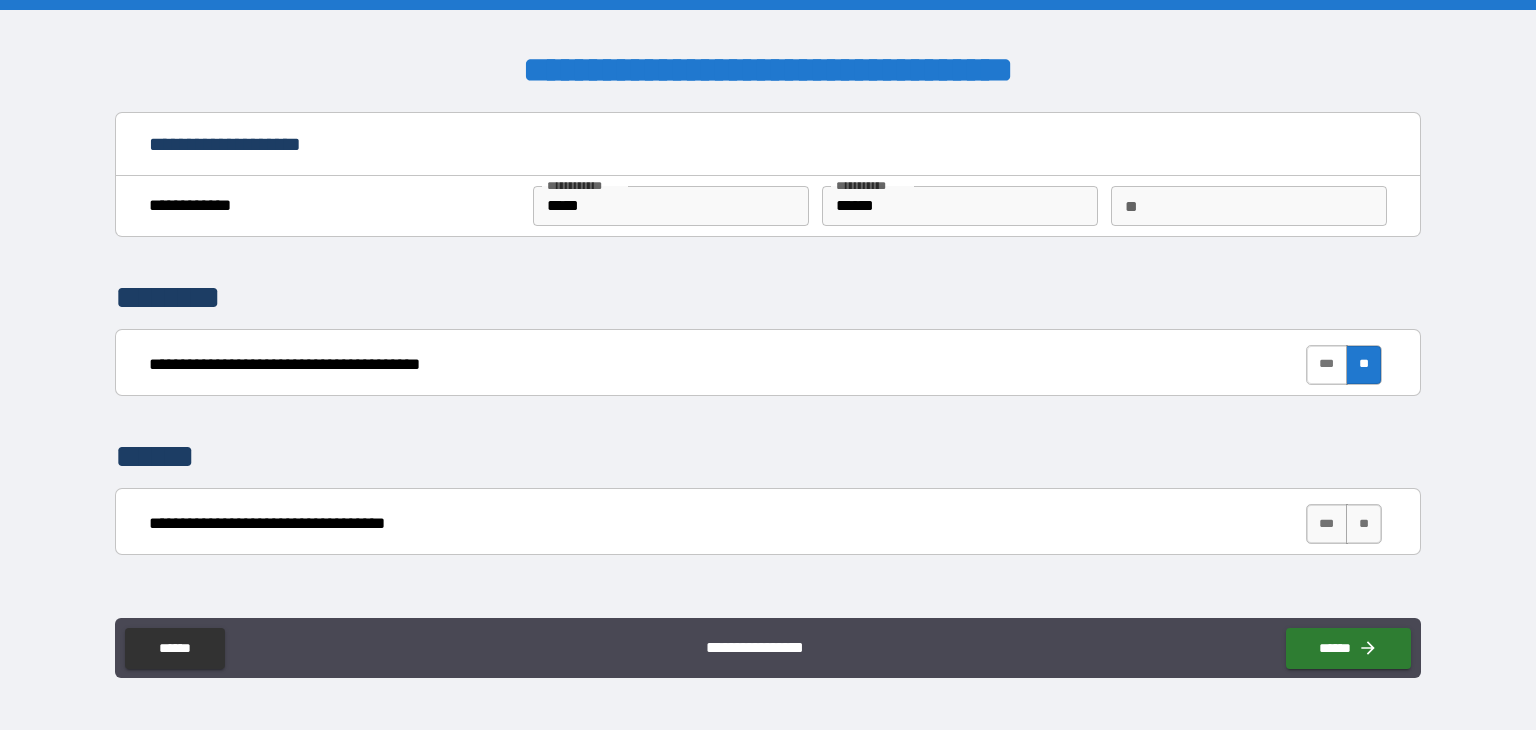 type on "*" 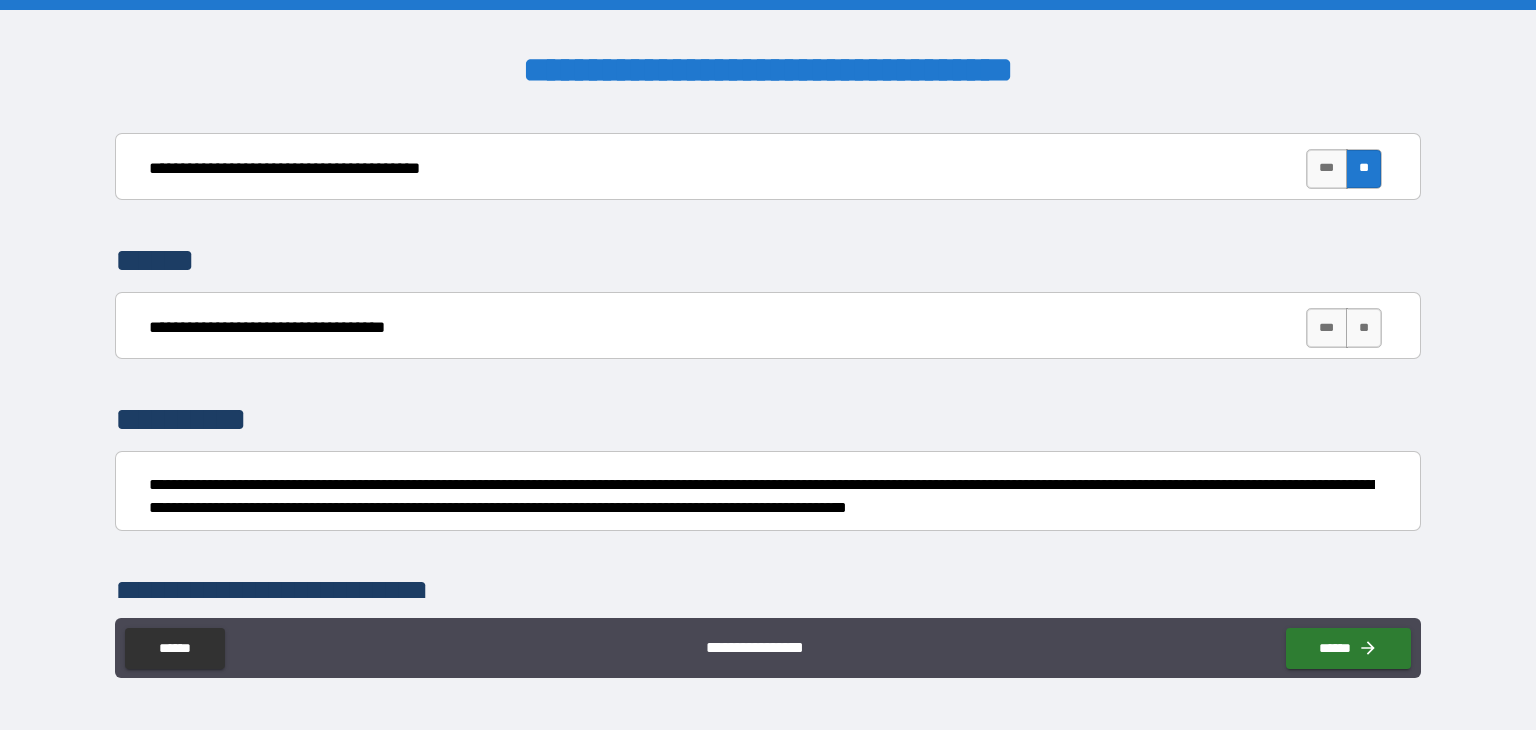 scroll, scrollTop: 200, scrollLeft: 0, axis: vertical 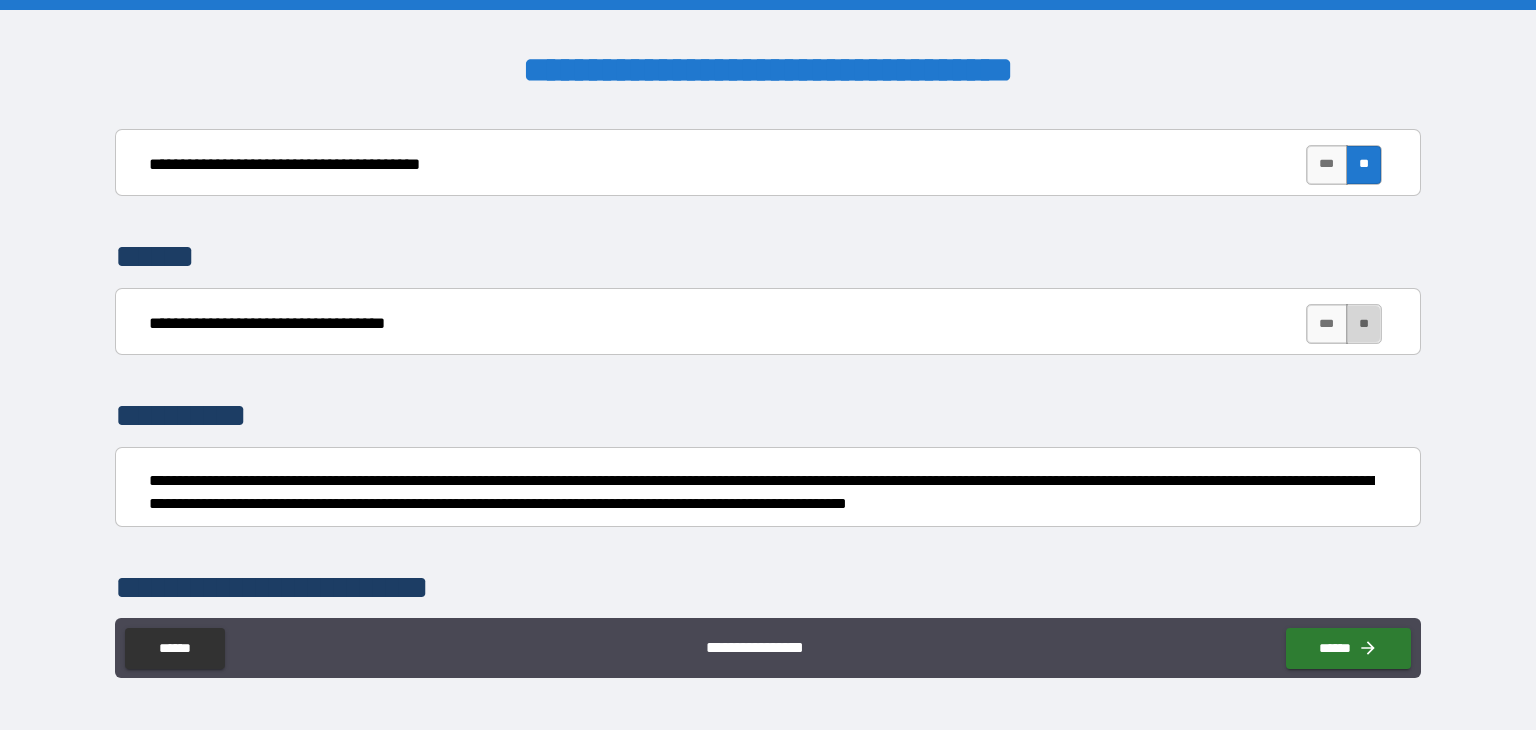 click on "**" at bounding box center [1364, 324] 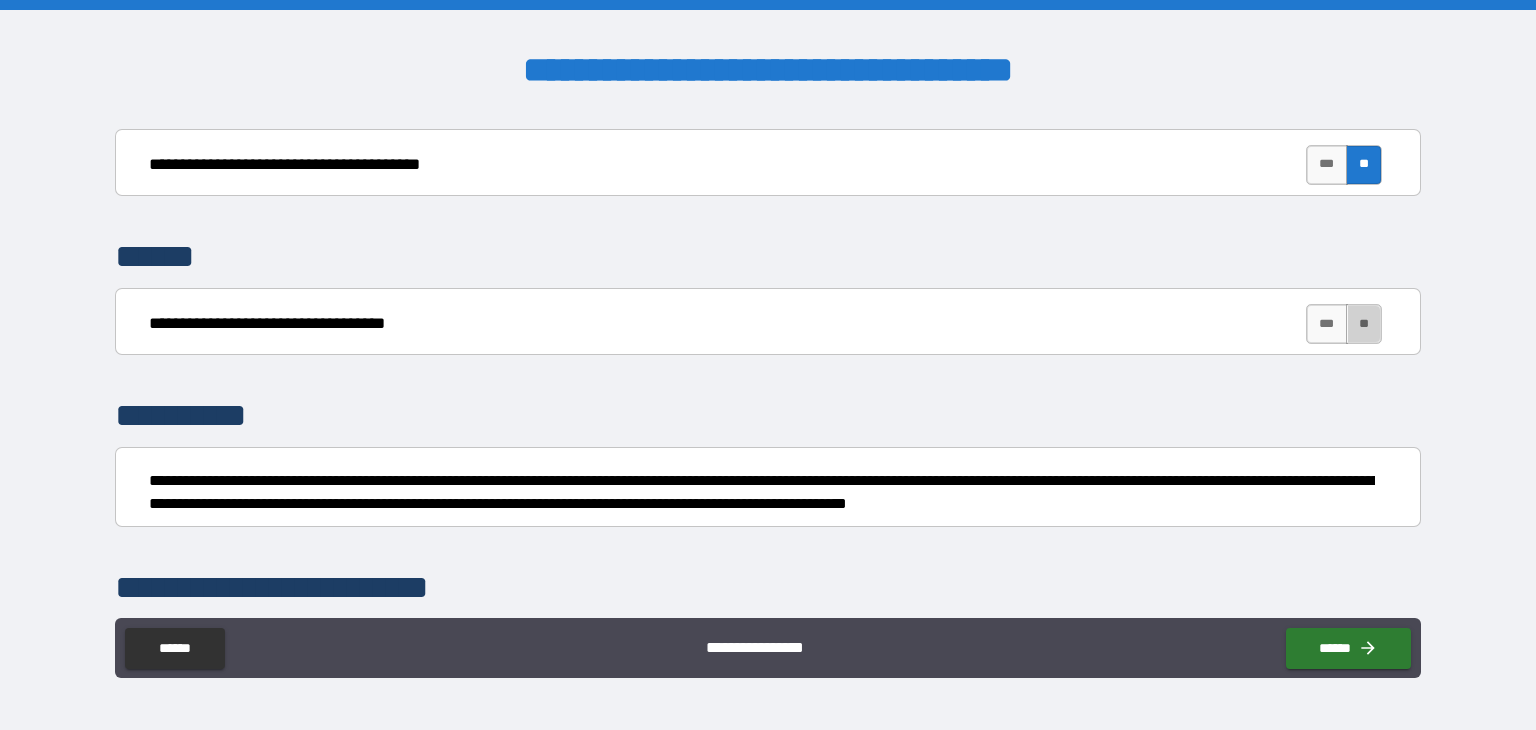 type on "*" 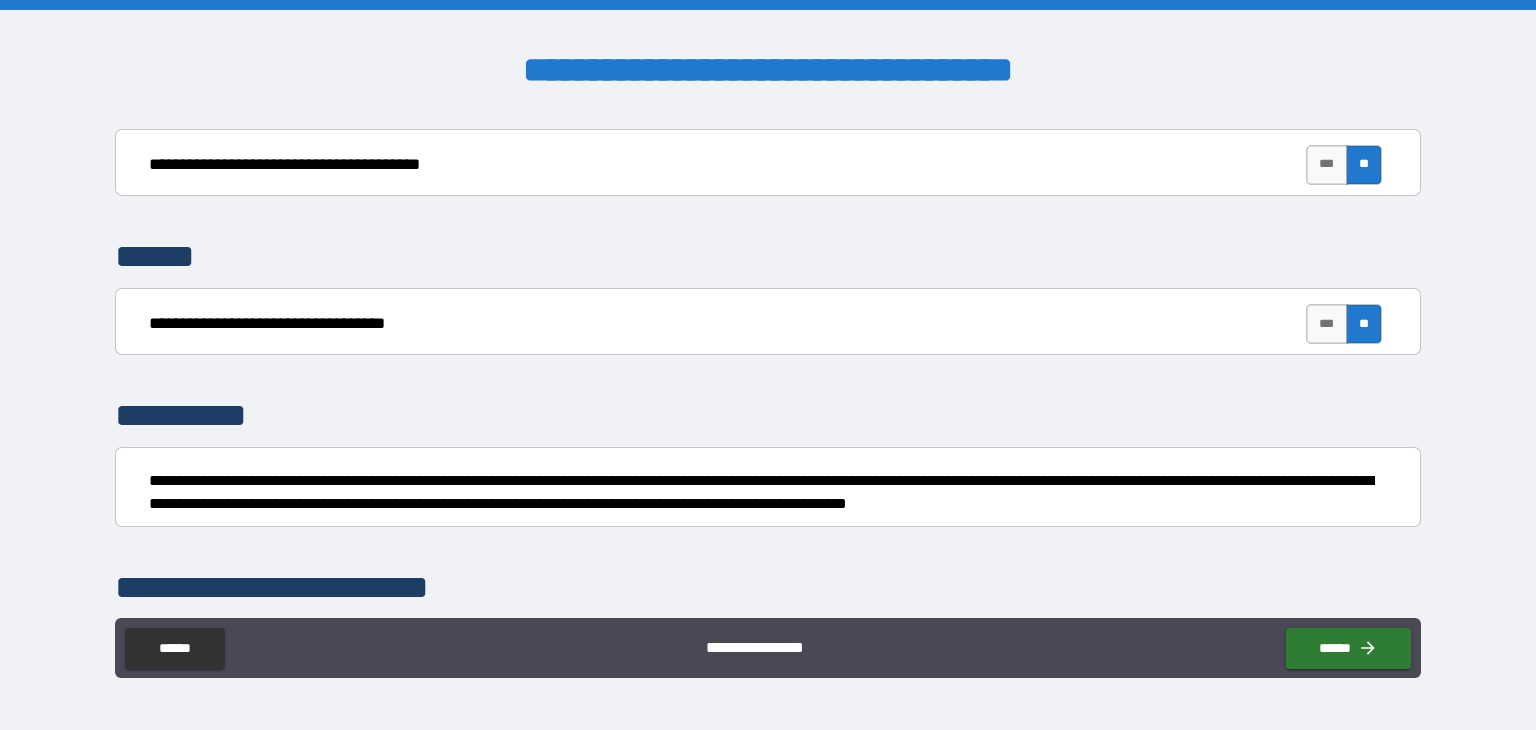 type on "*" 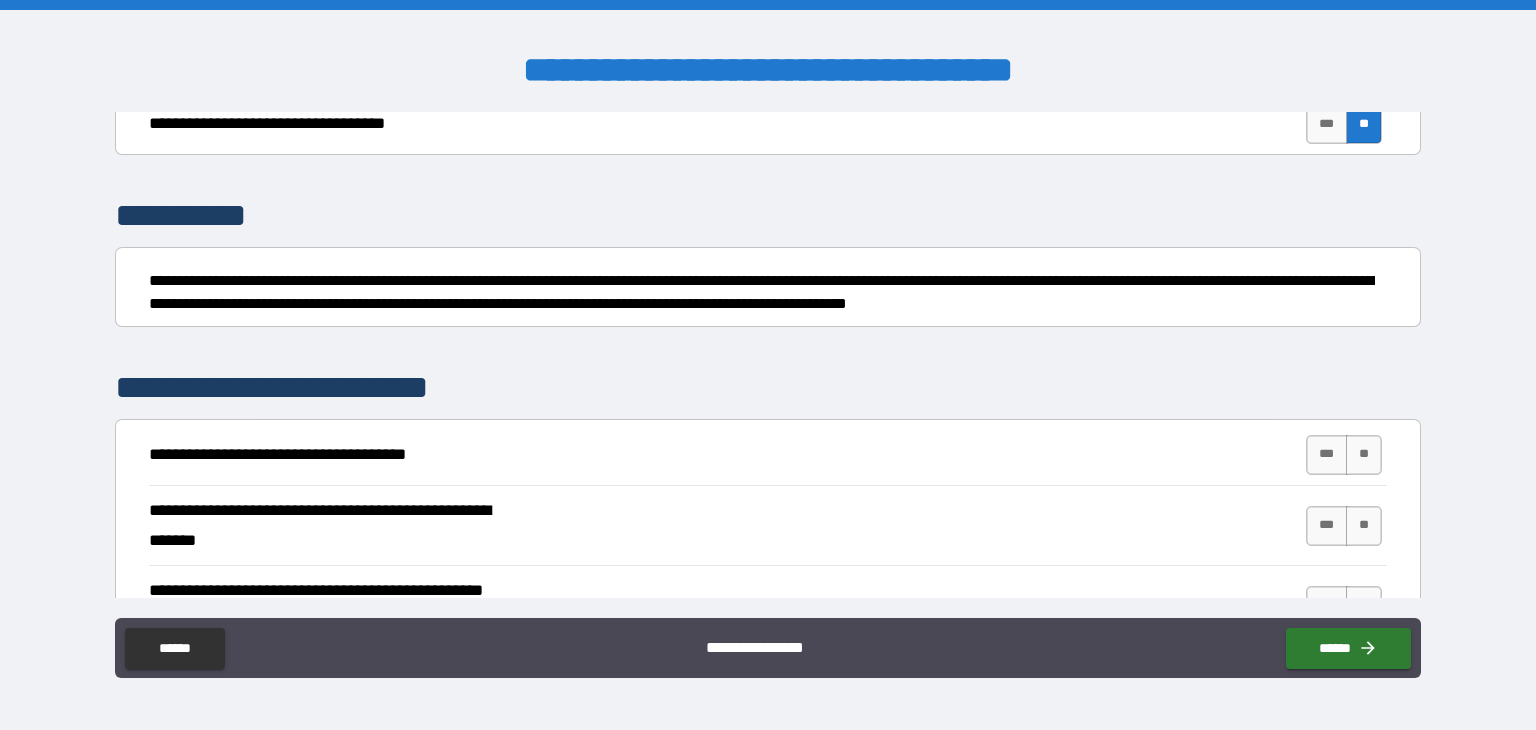 scroll, scrollTop: 500, scrollLeft: 0, axis: vertical 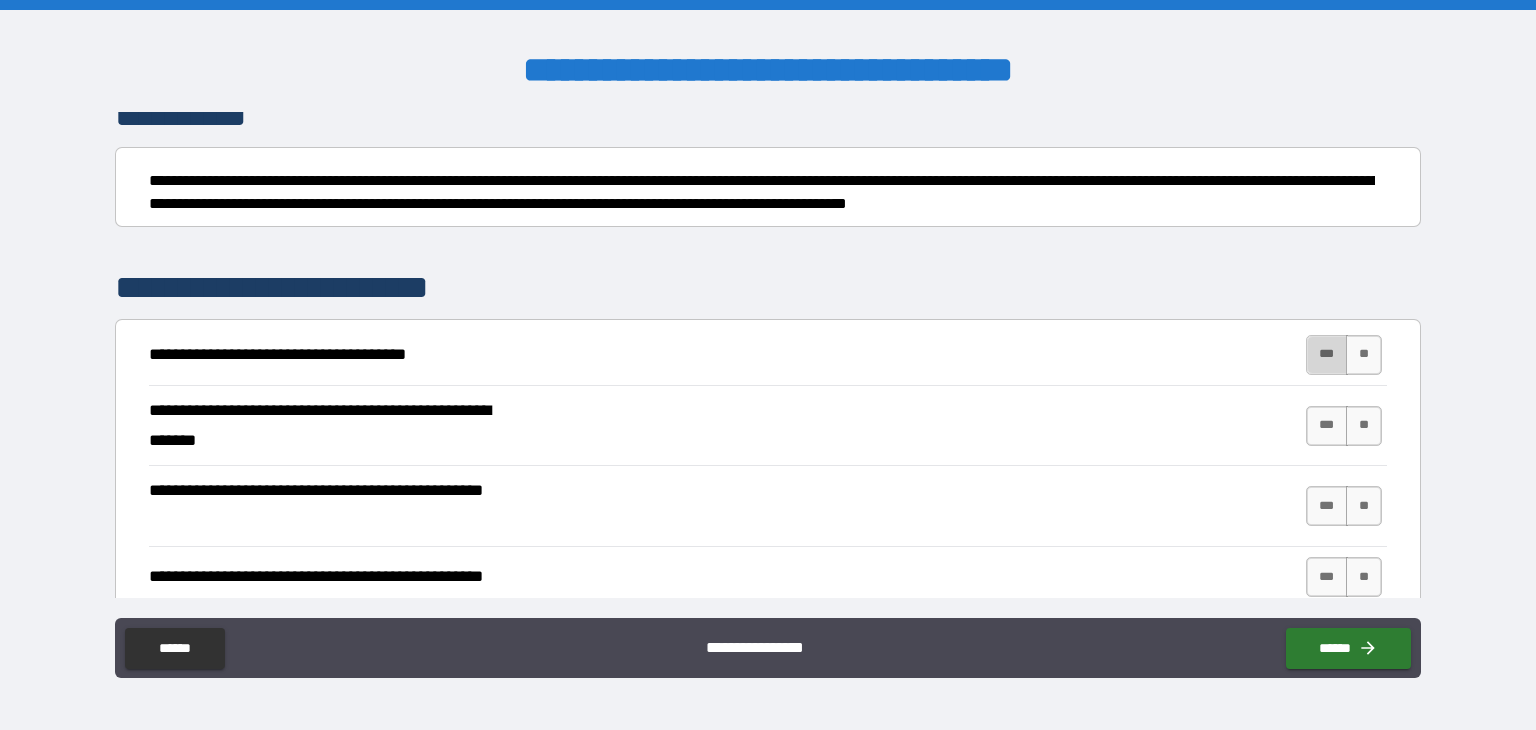 click on "***" at bounding box center [1327, 355] 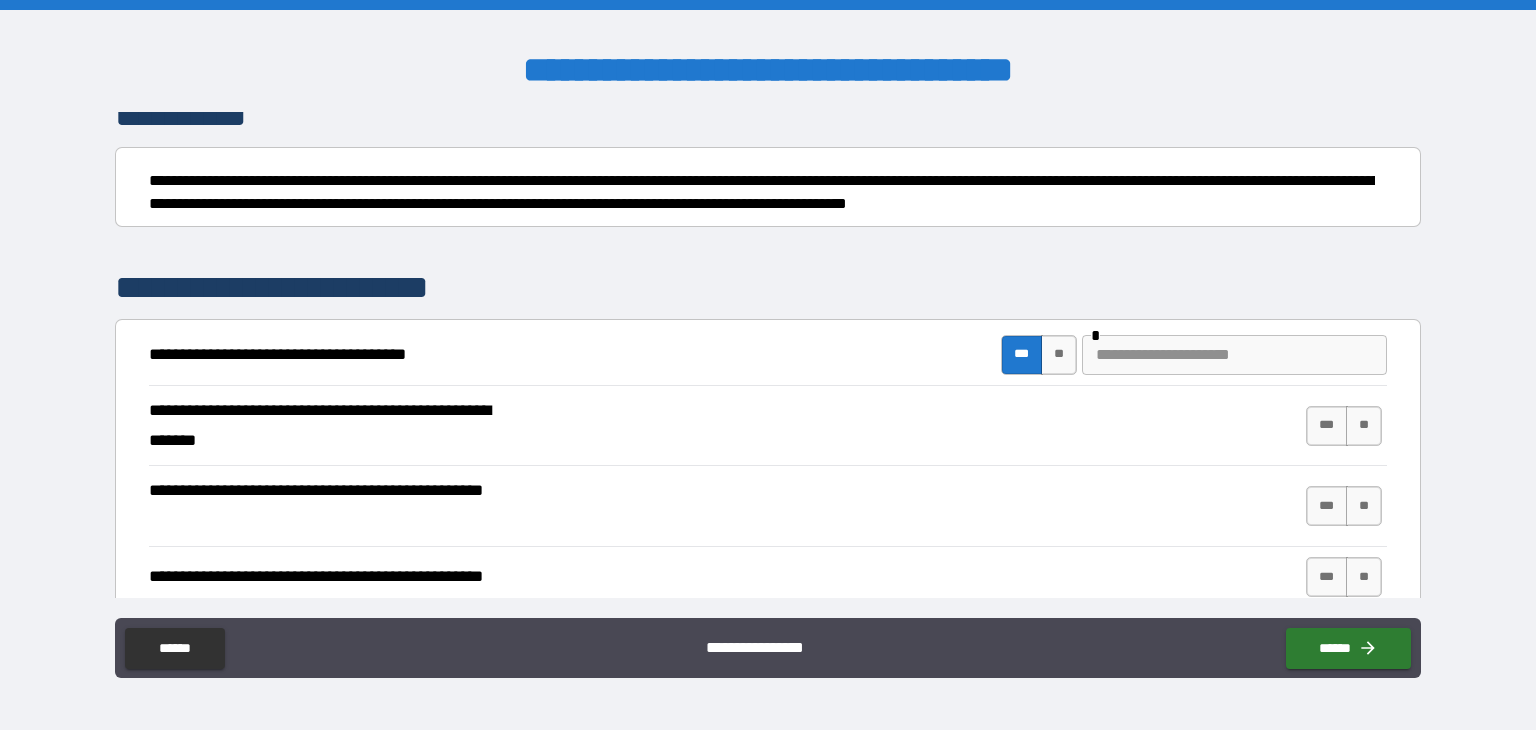 type on "*" 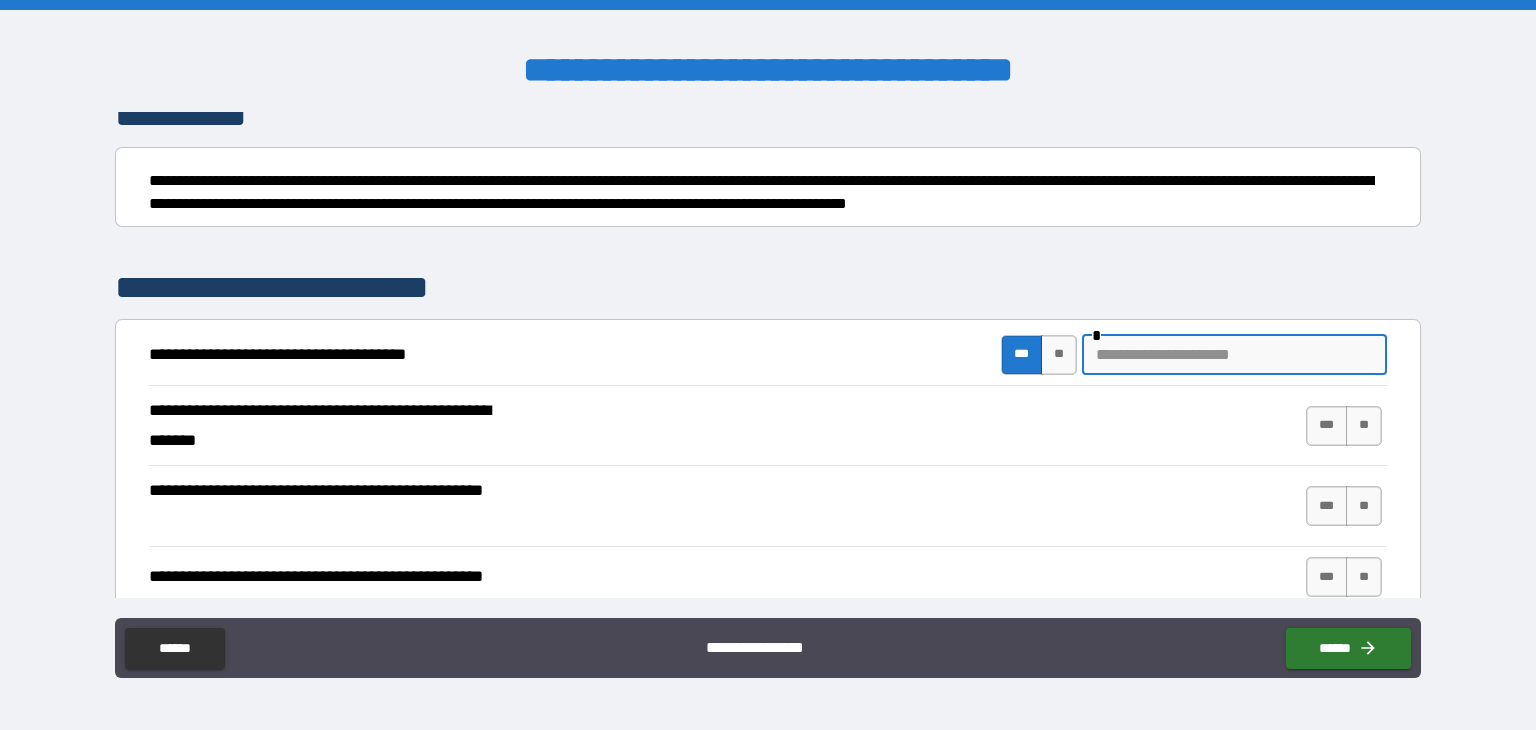 click at bounding box center (1234, 355) 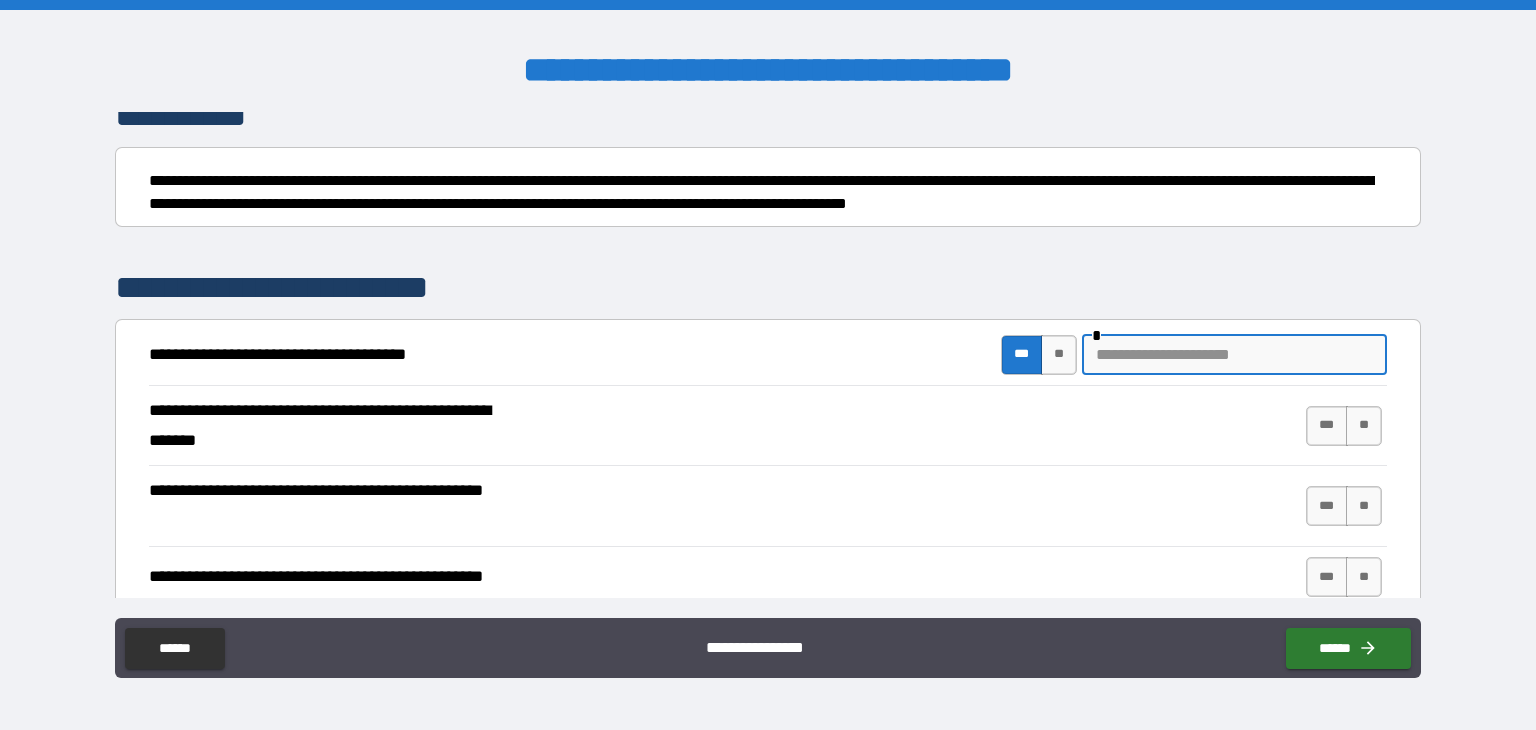 click at bounding box center (1234, 355) 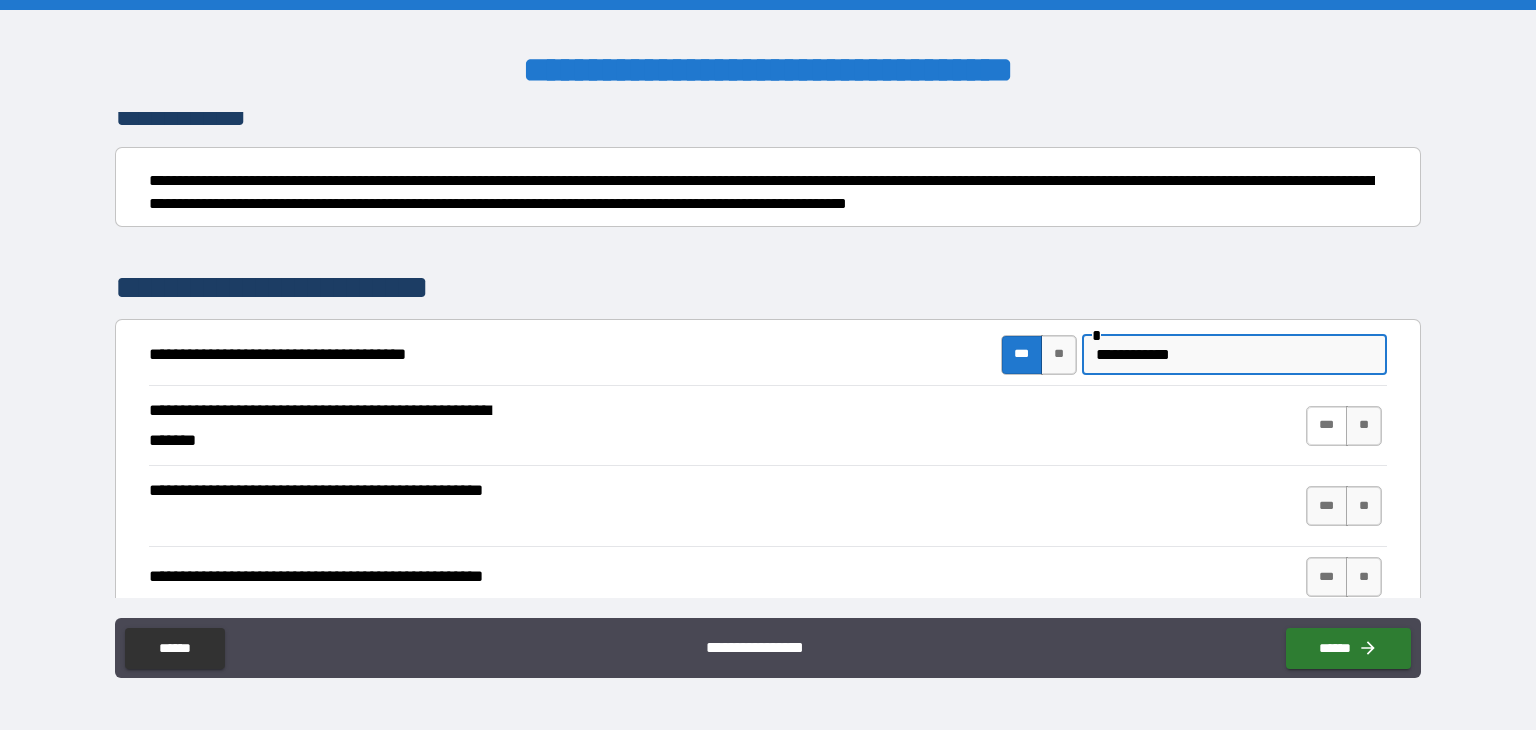 type on "**********" 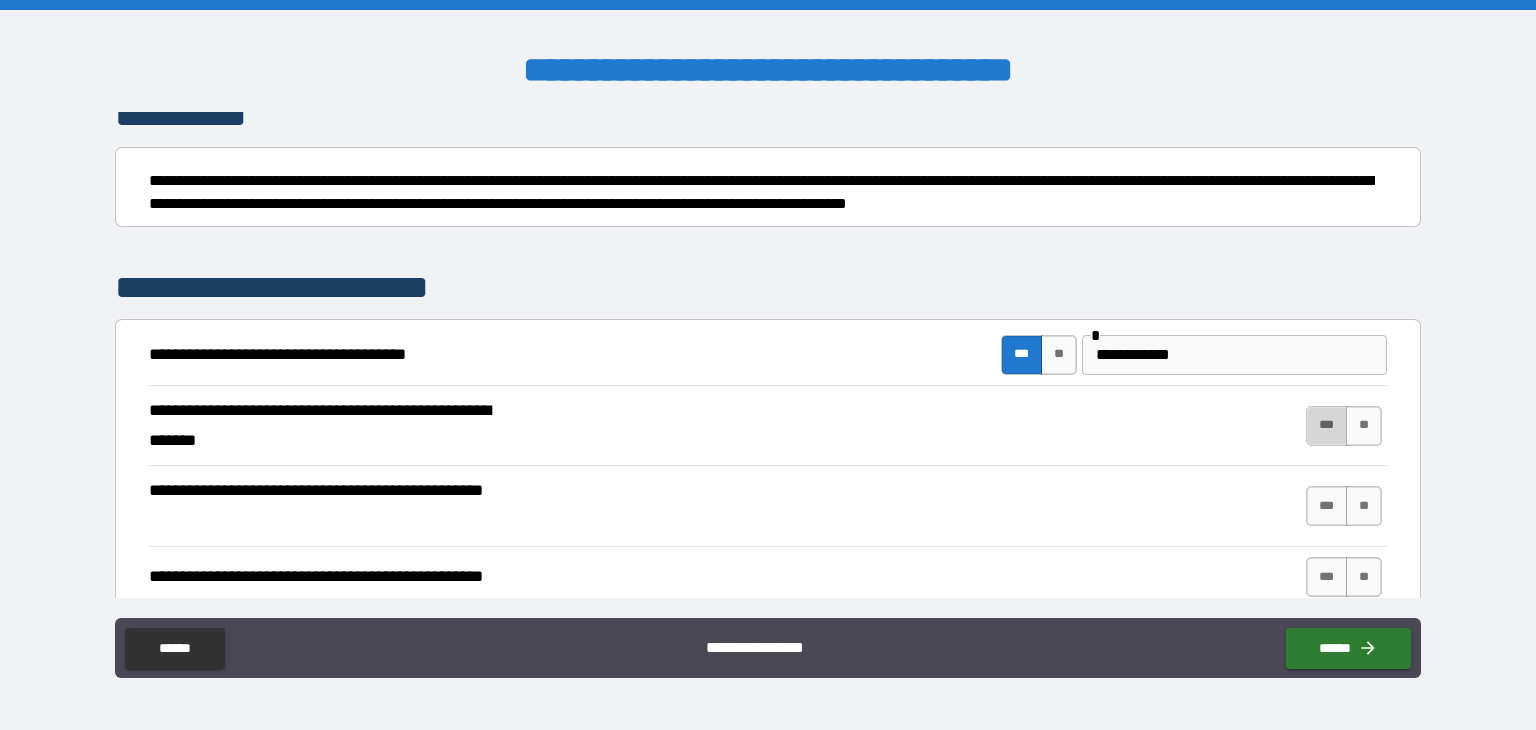 click on "***" at bounding box center [1327, 426] 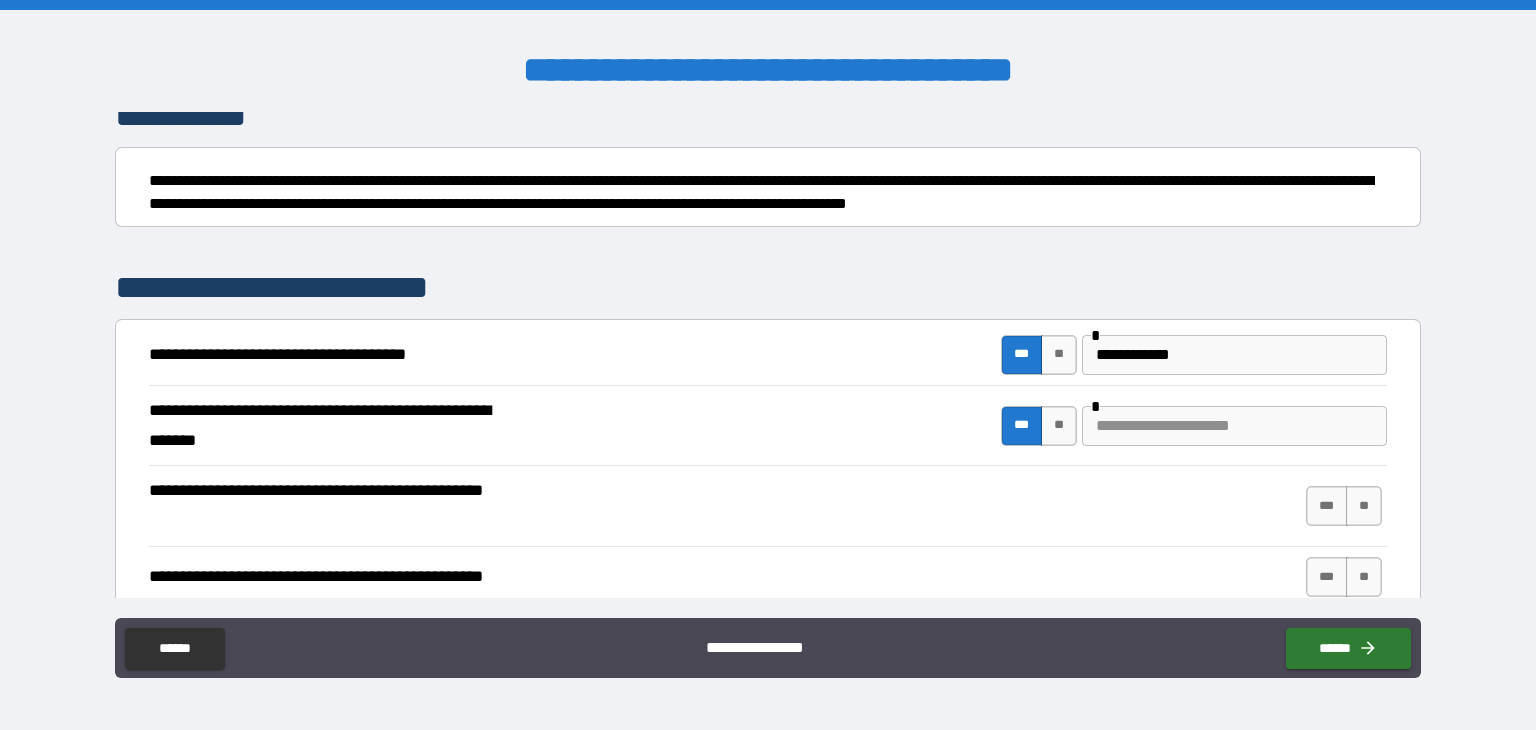 type on "*" 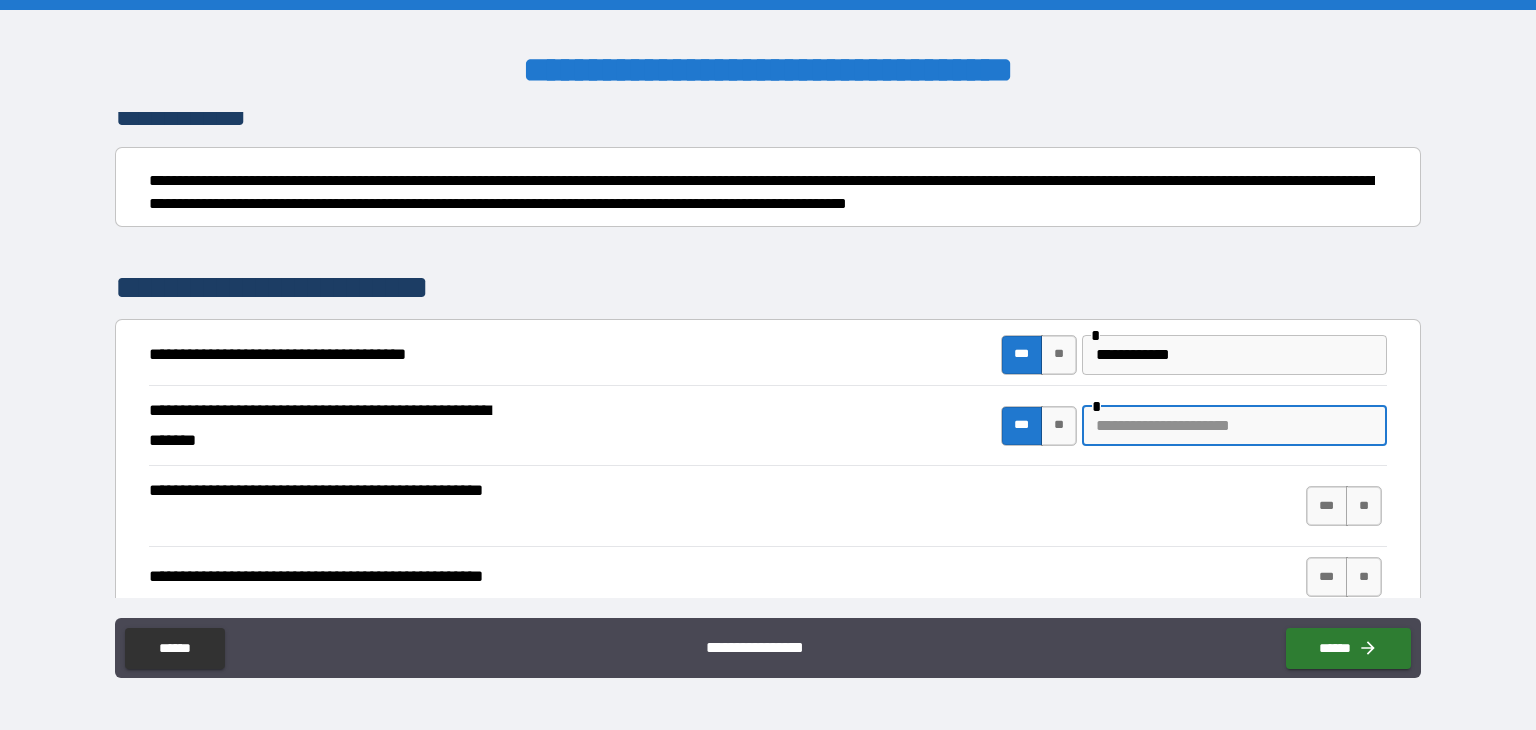 click at bounding box center (1234, 426) 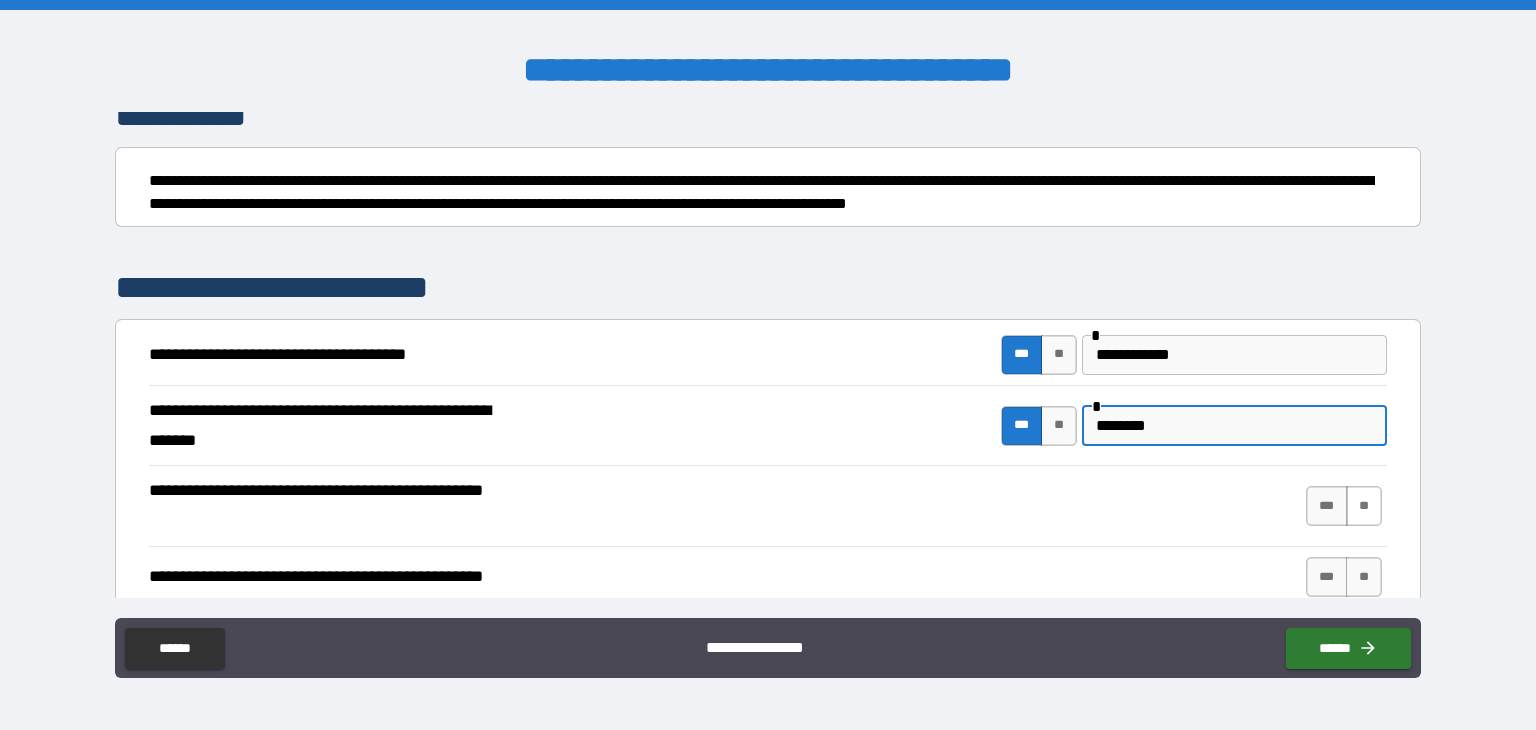 type on "********" 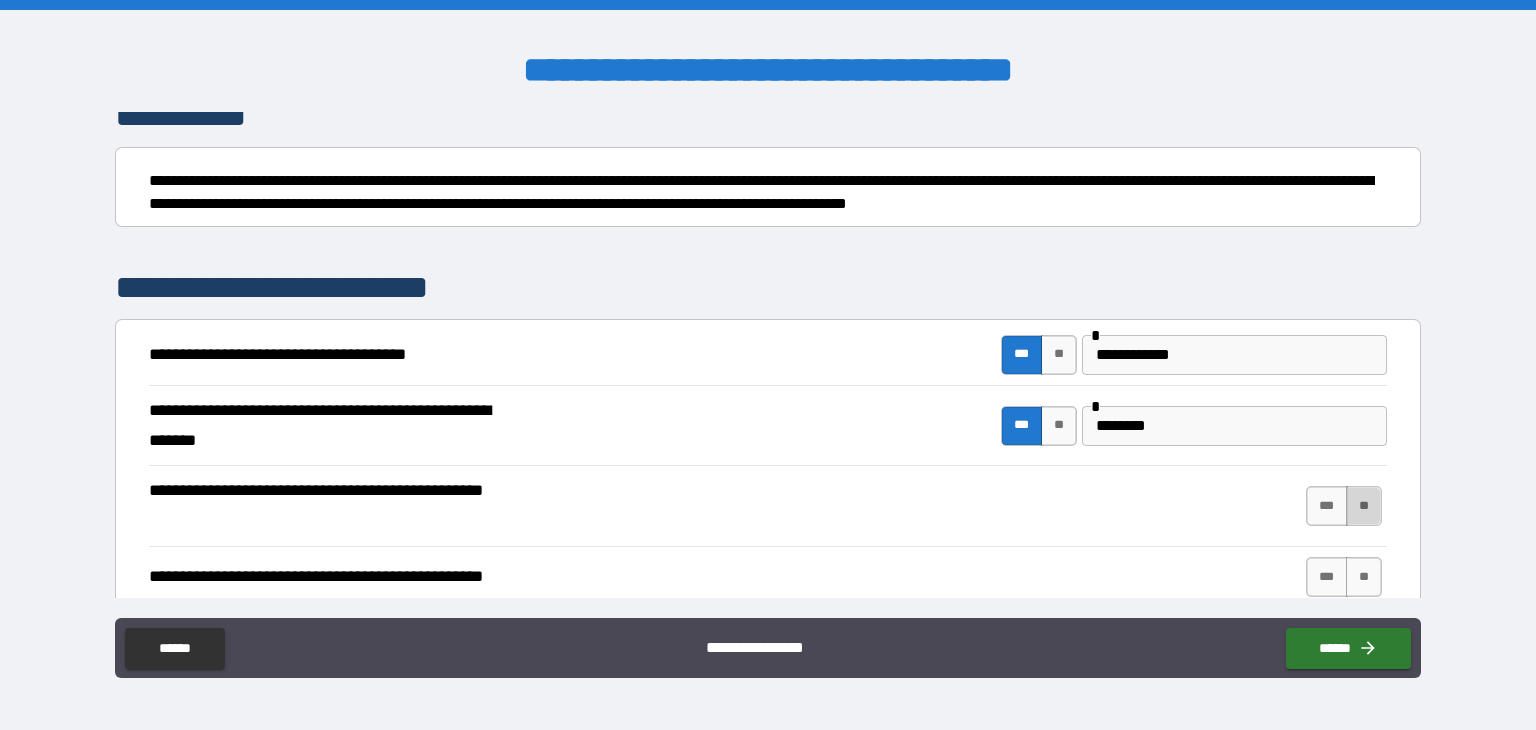 click on "**" at bounding box center (1364, 506) 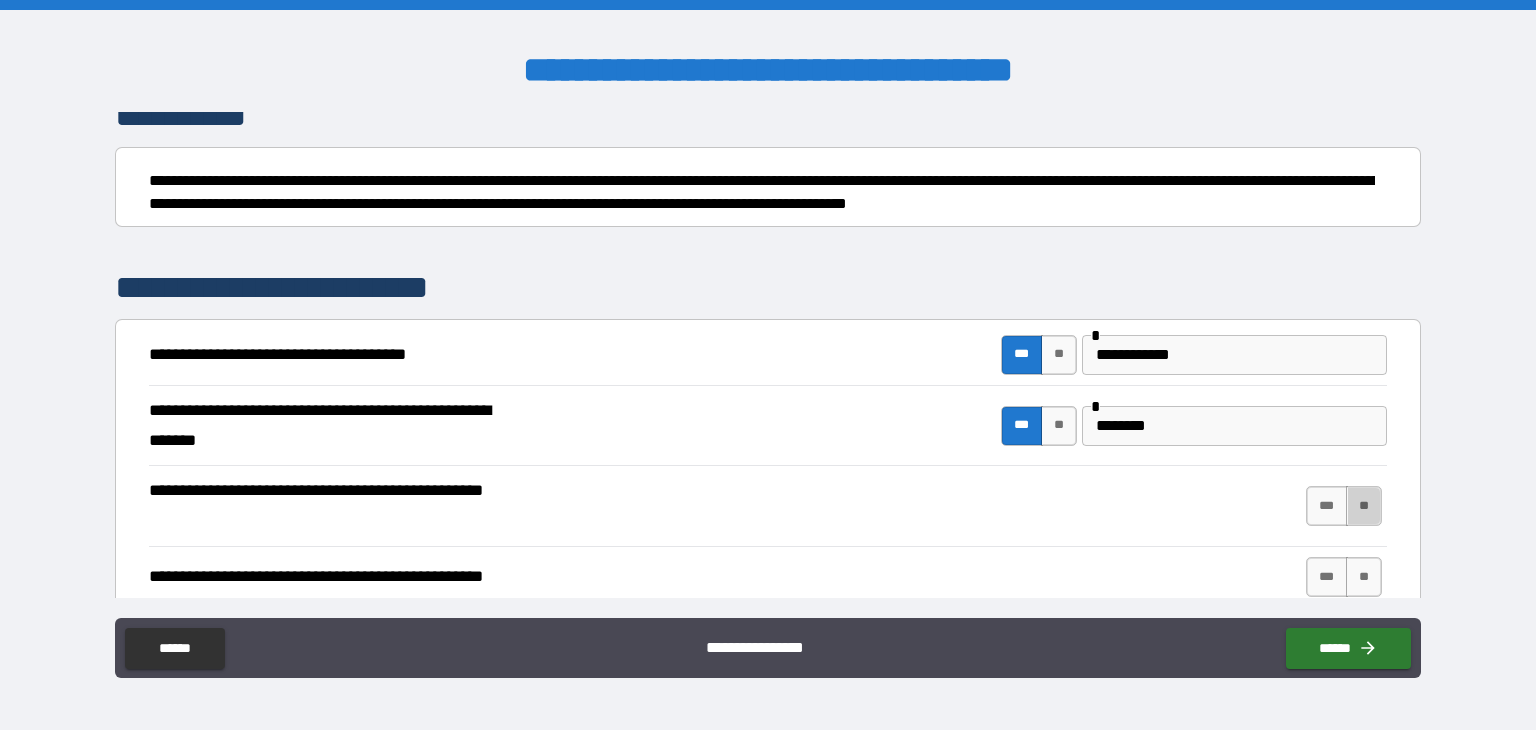 type on "*" 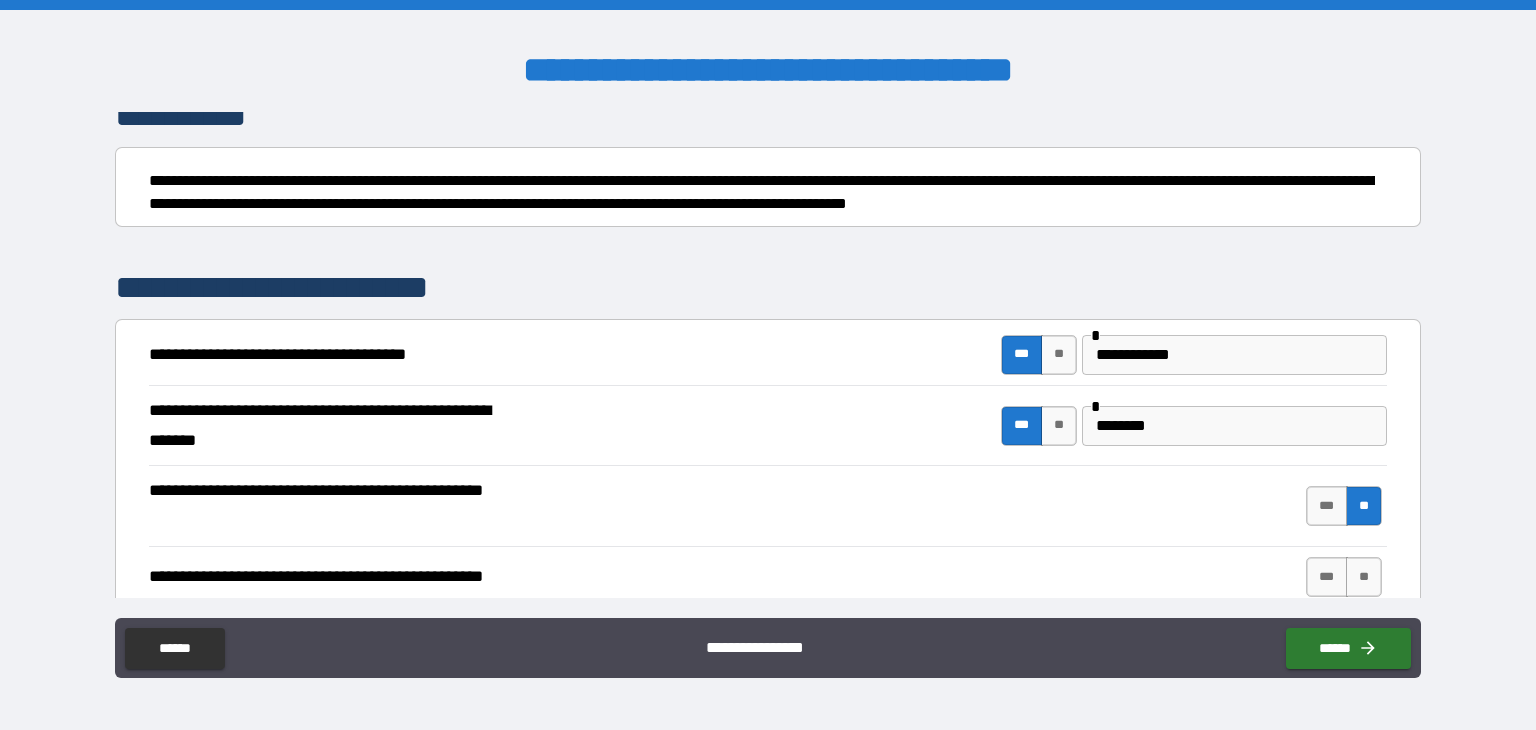 type on "*" 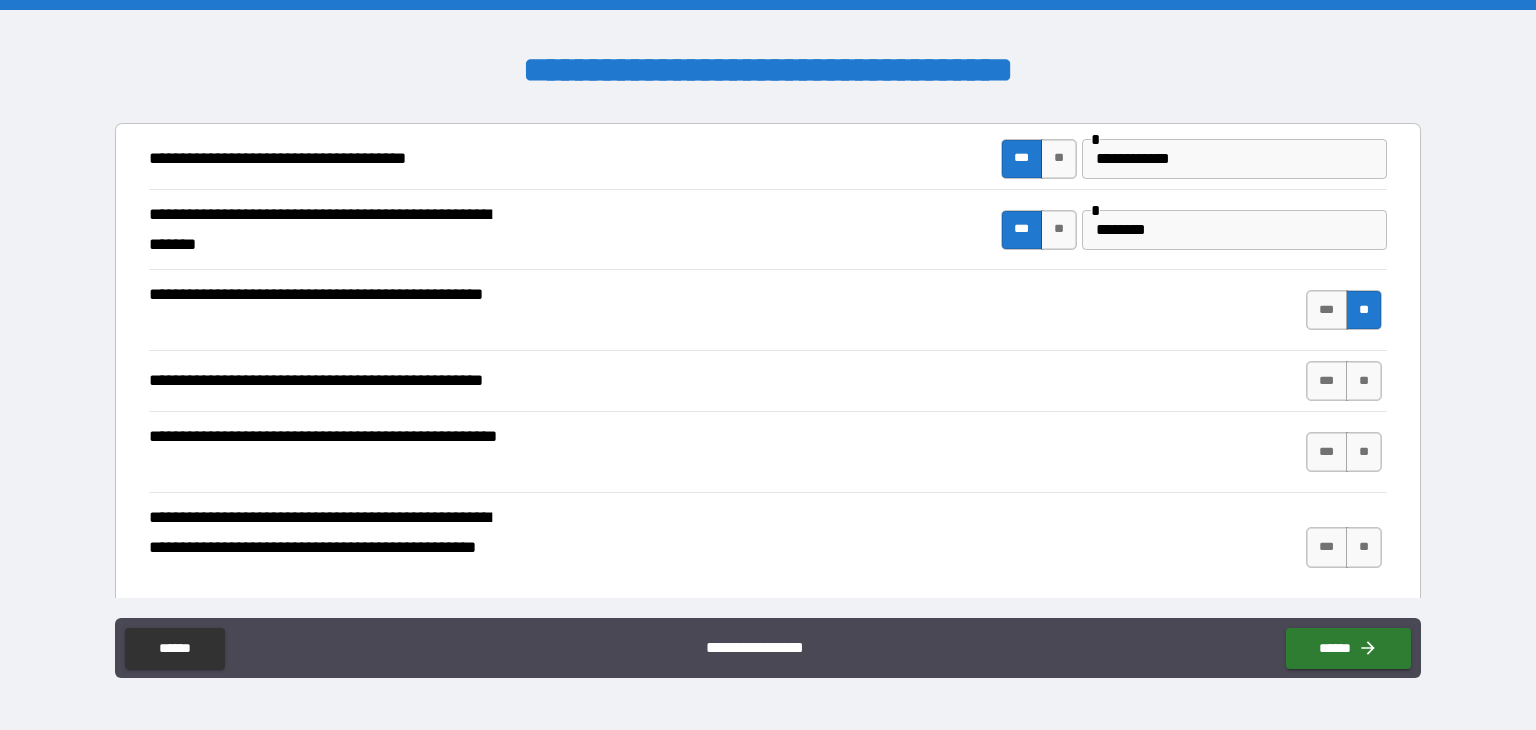 scroll, scrollTop: 700, scrollLeft: 0, axis: vertical 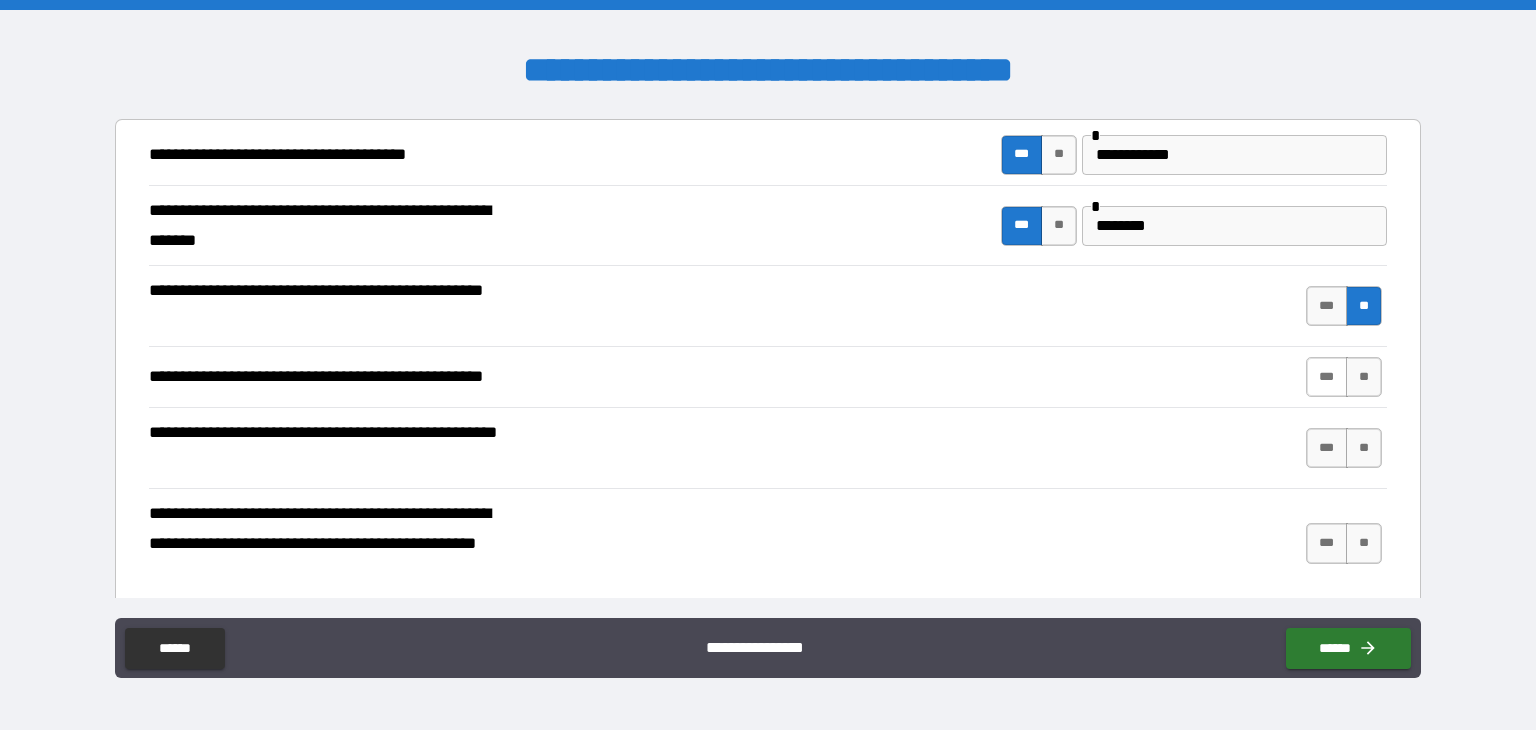 click on "***" at bounding box center [1327, 377] 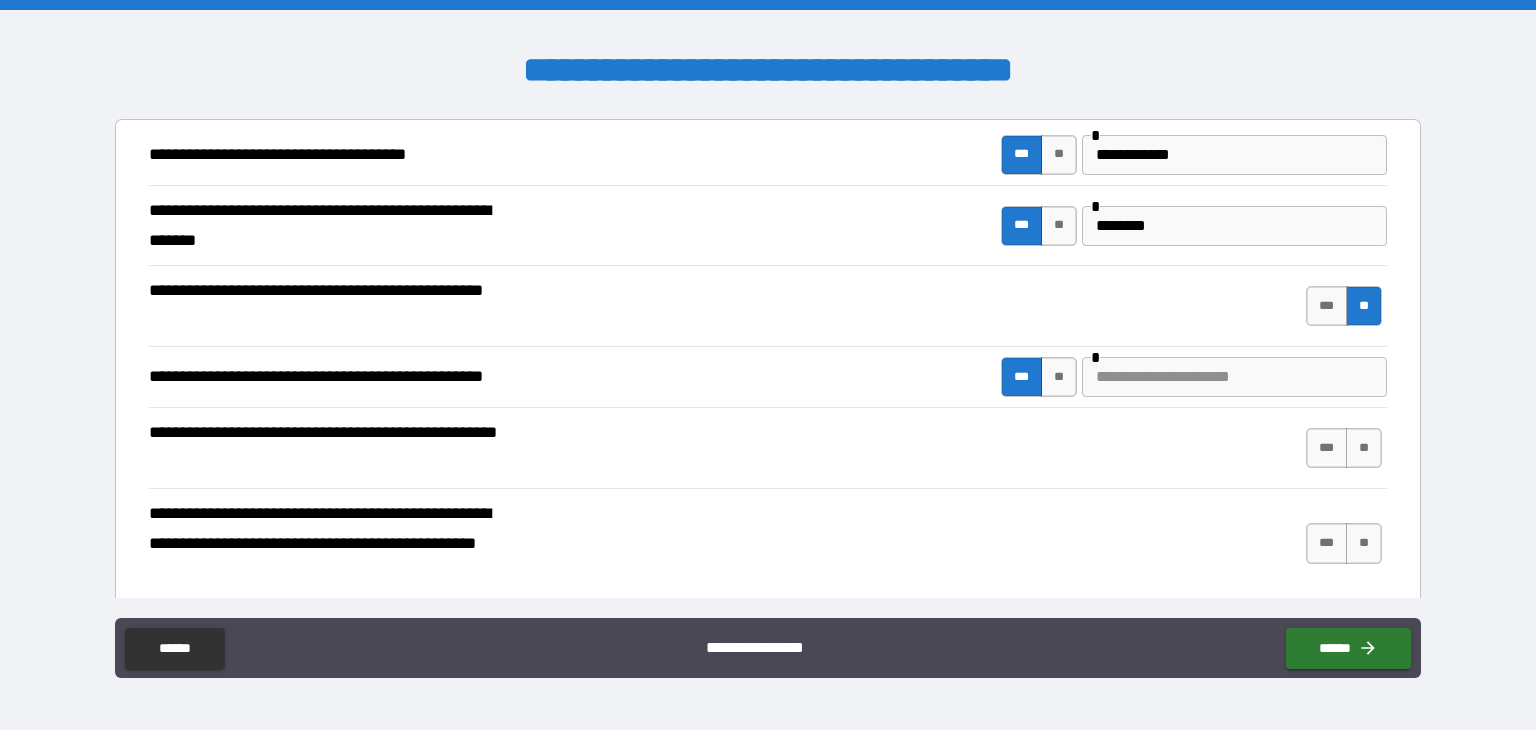 type on "*" 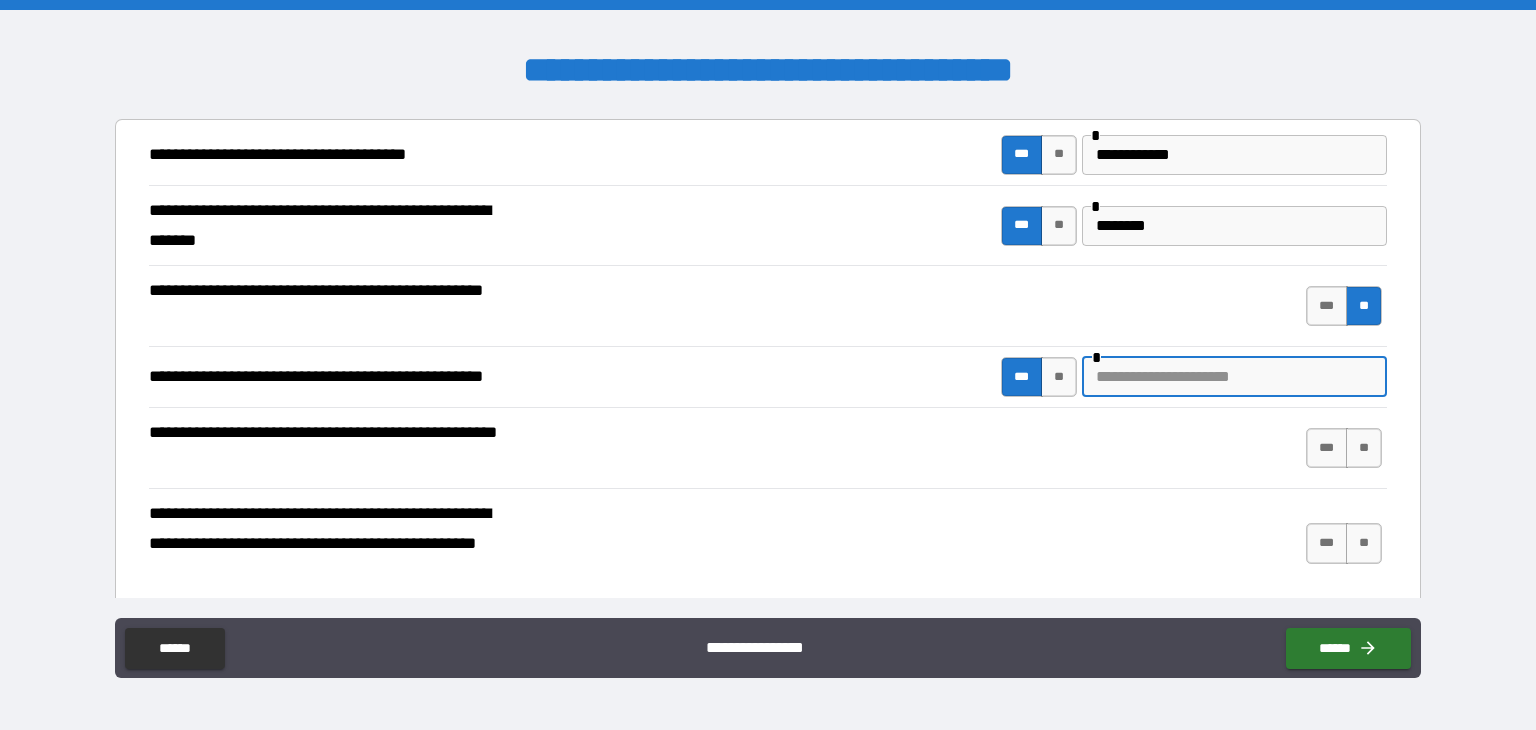 click at bounding box center [1234, 377] 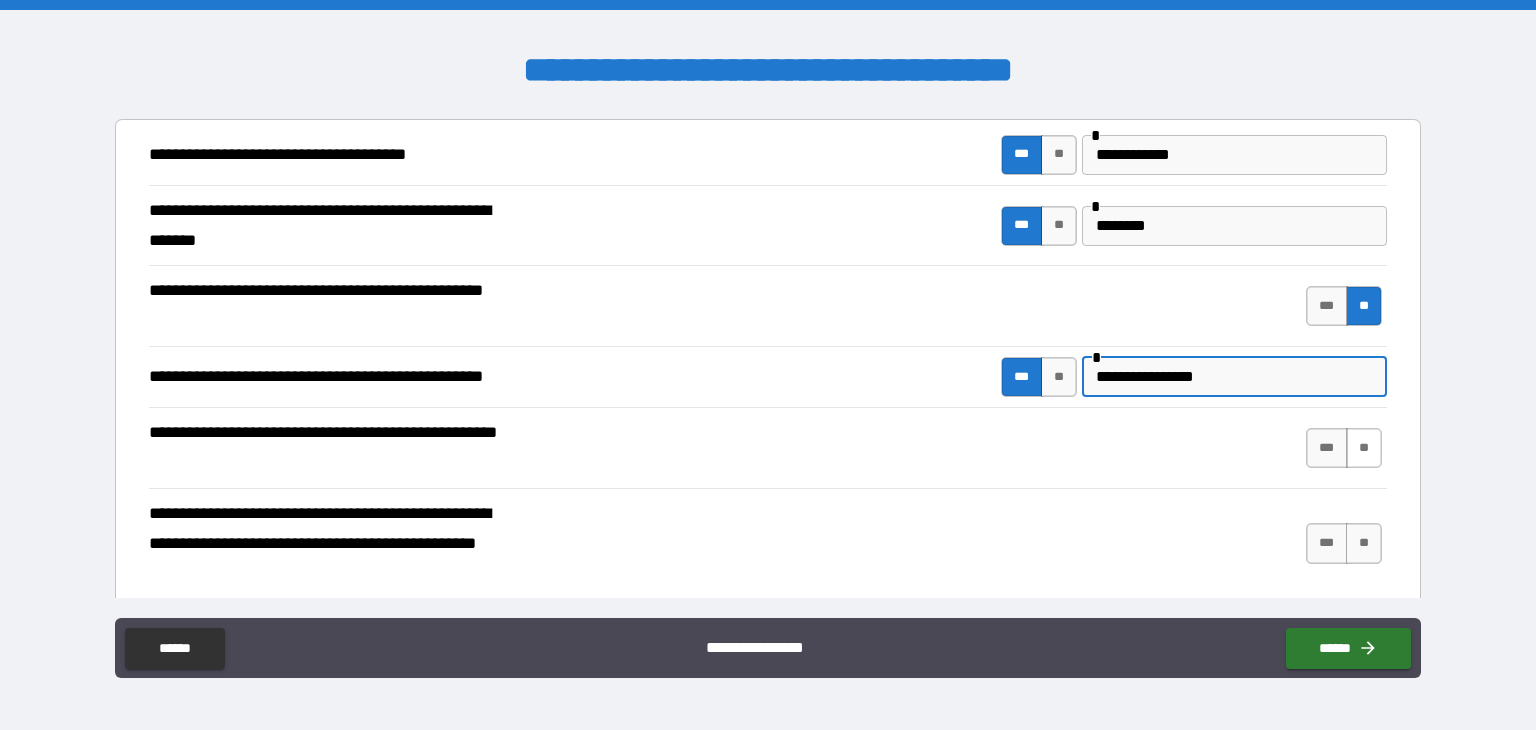 type on "**********" 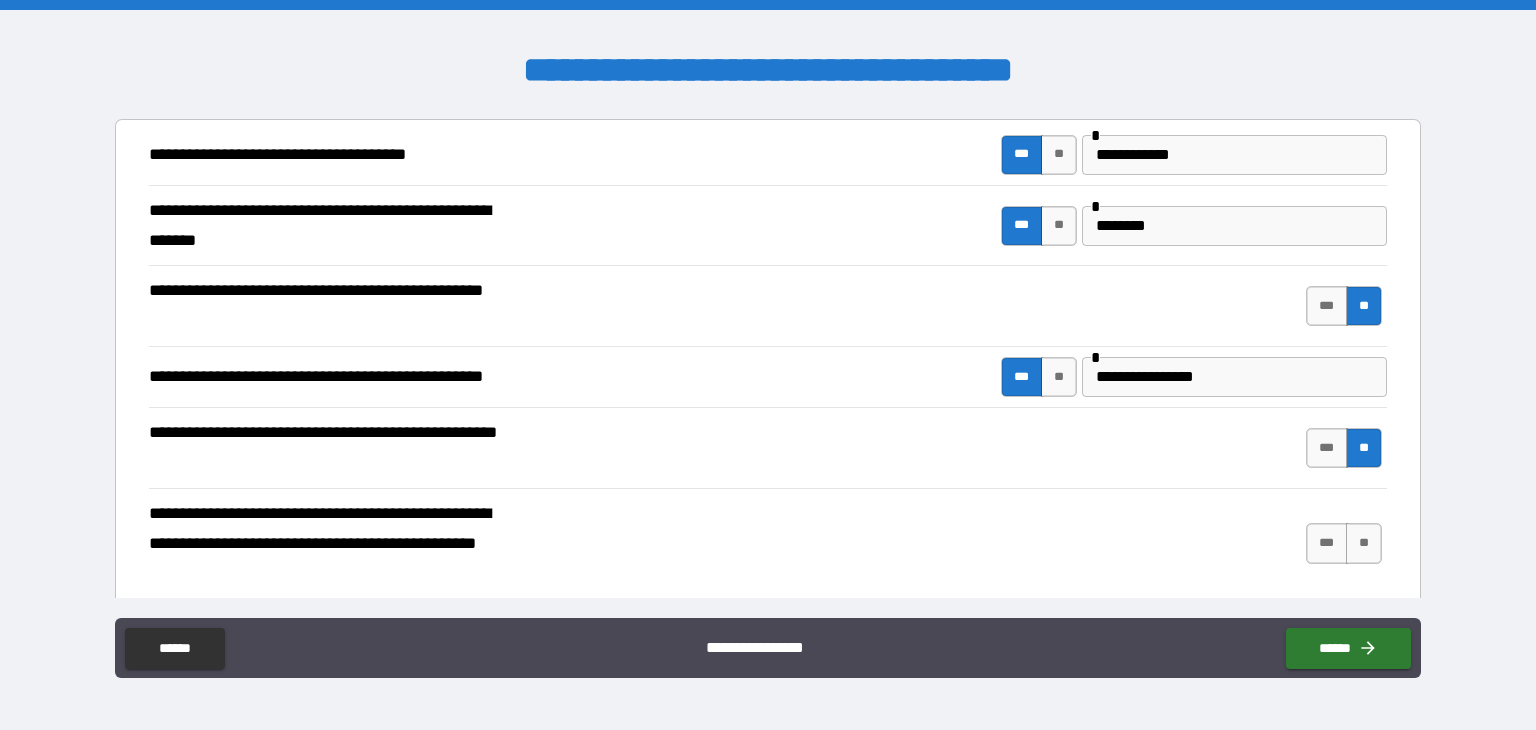type on "*" 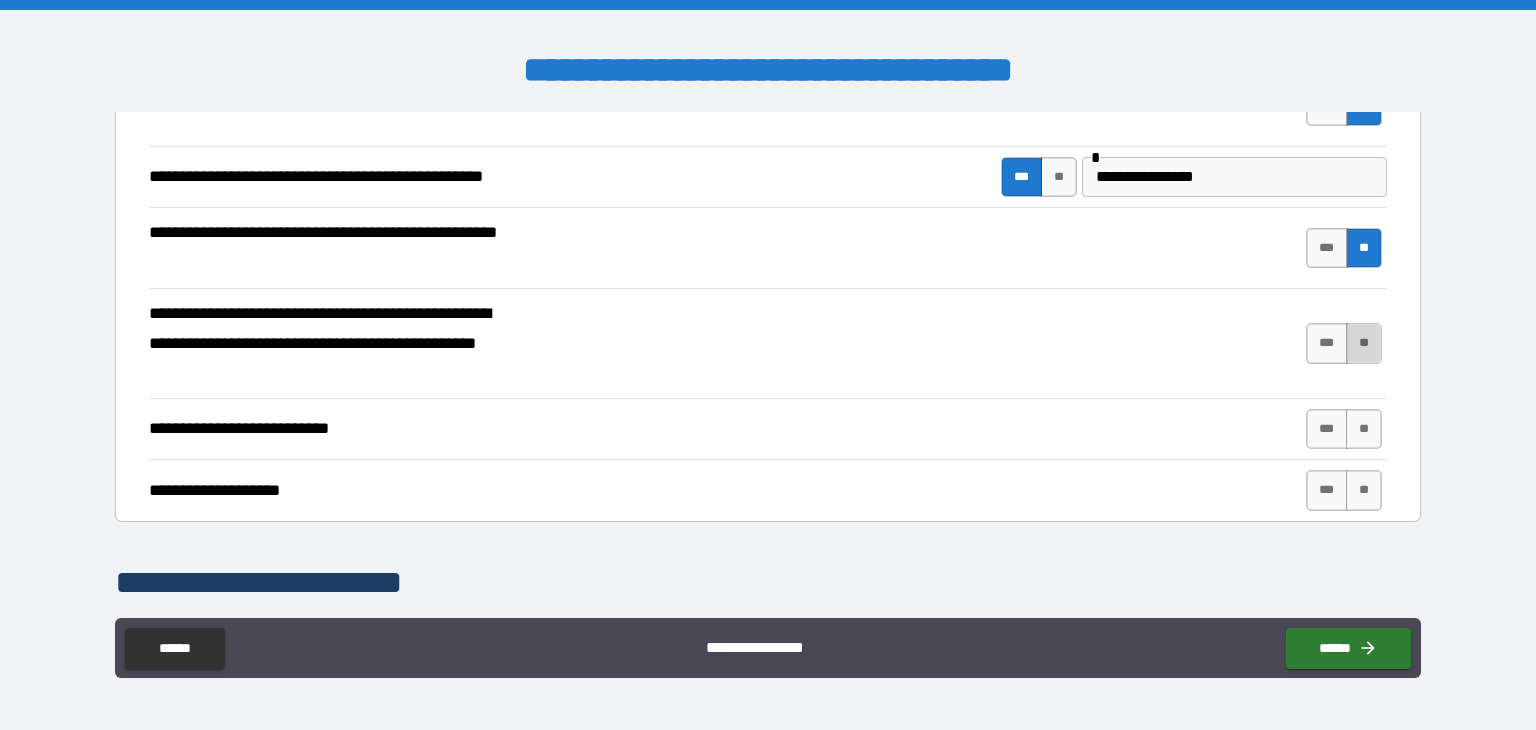 click on "**" at bounding box center [1364, 343] 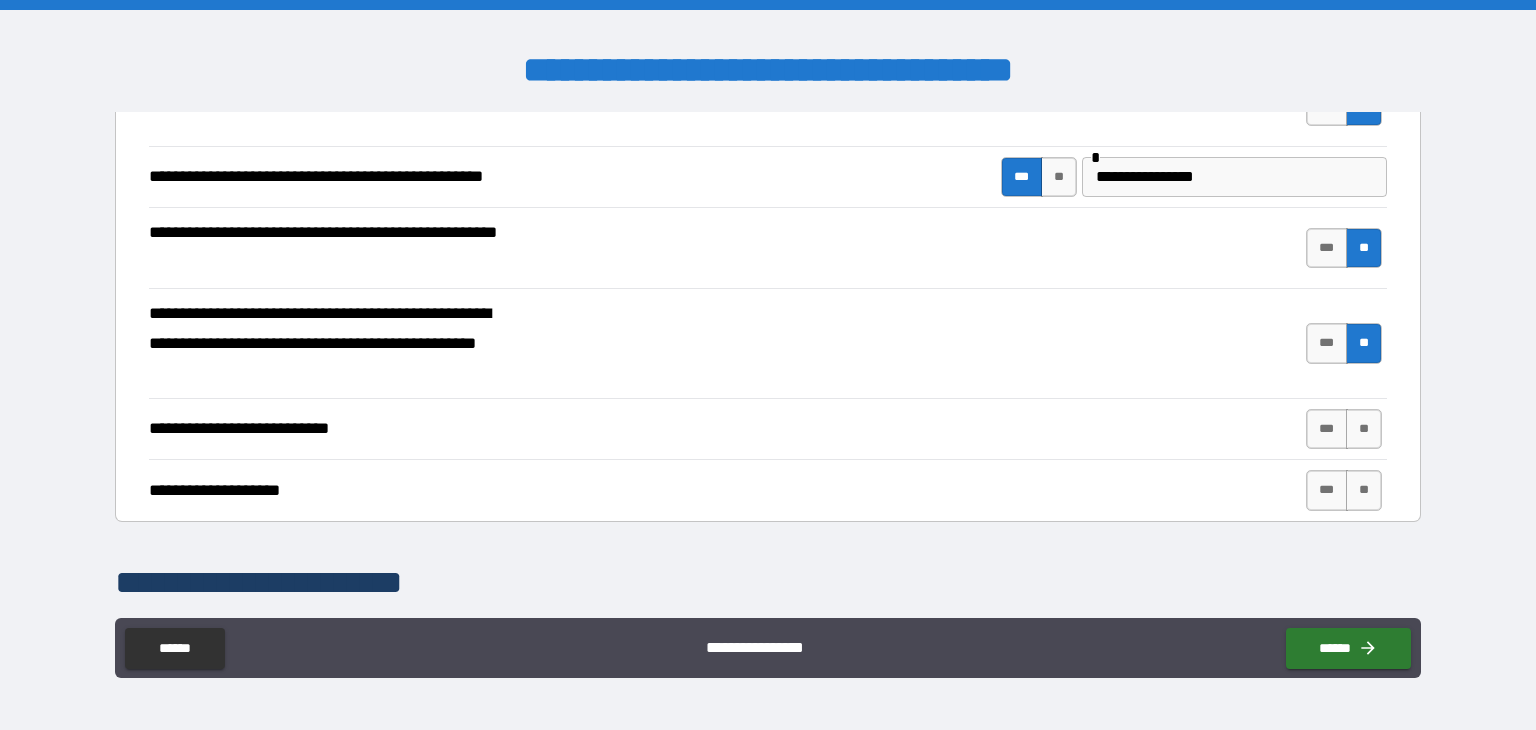 type on "*" 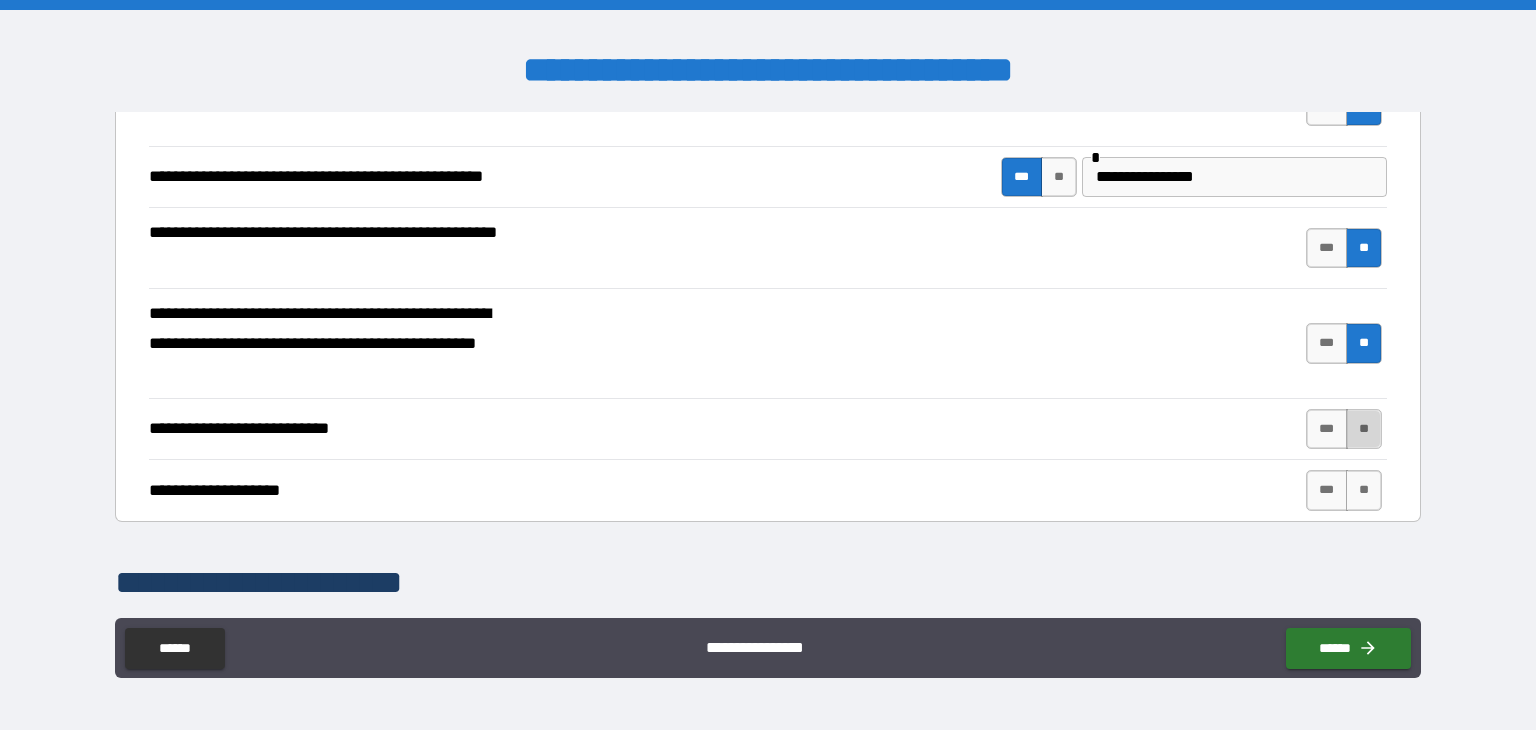 click on "**" at bounding box center (1364, 429) 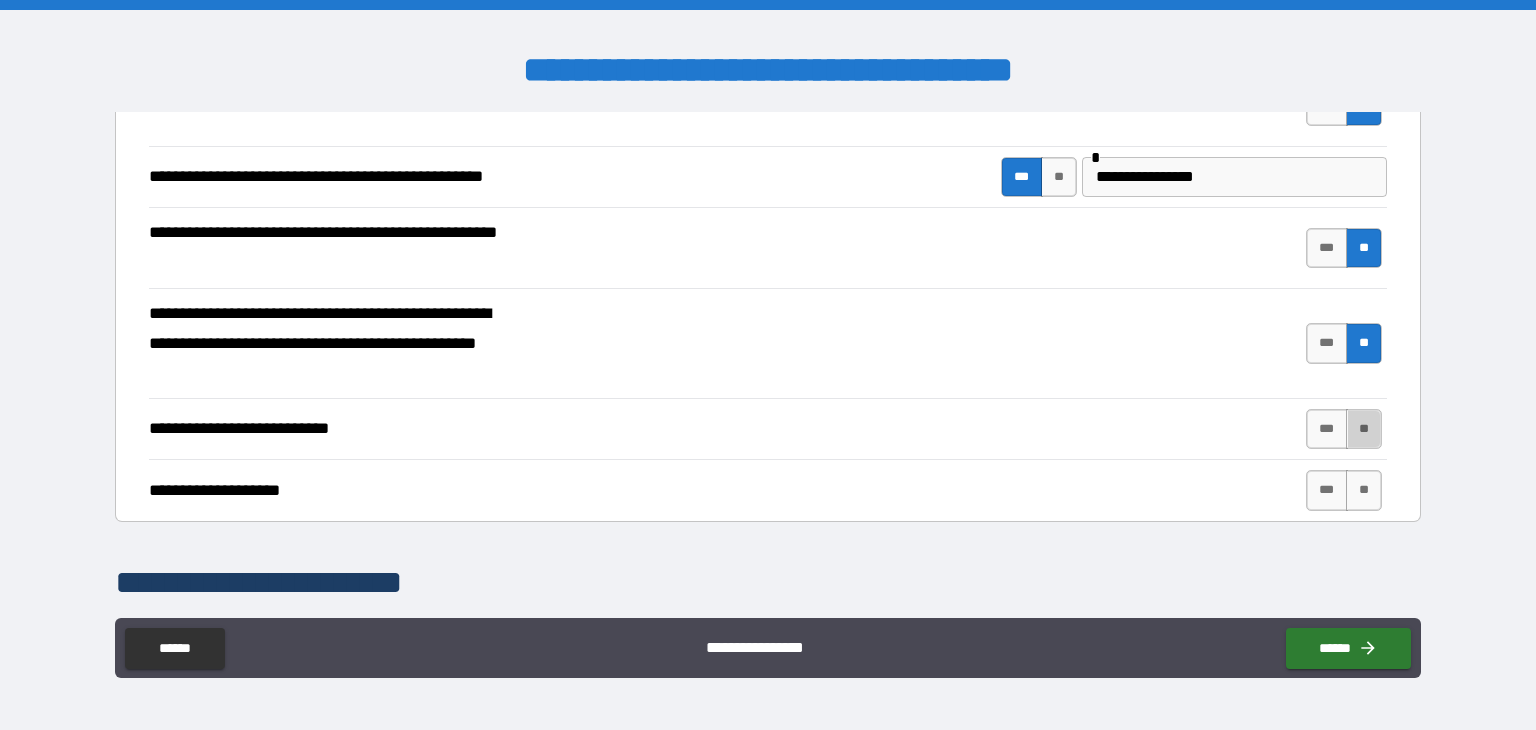 type on "*" 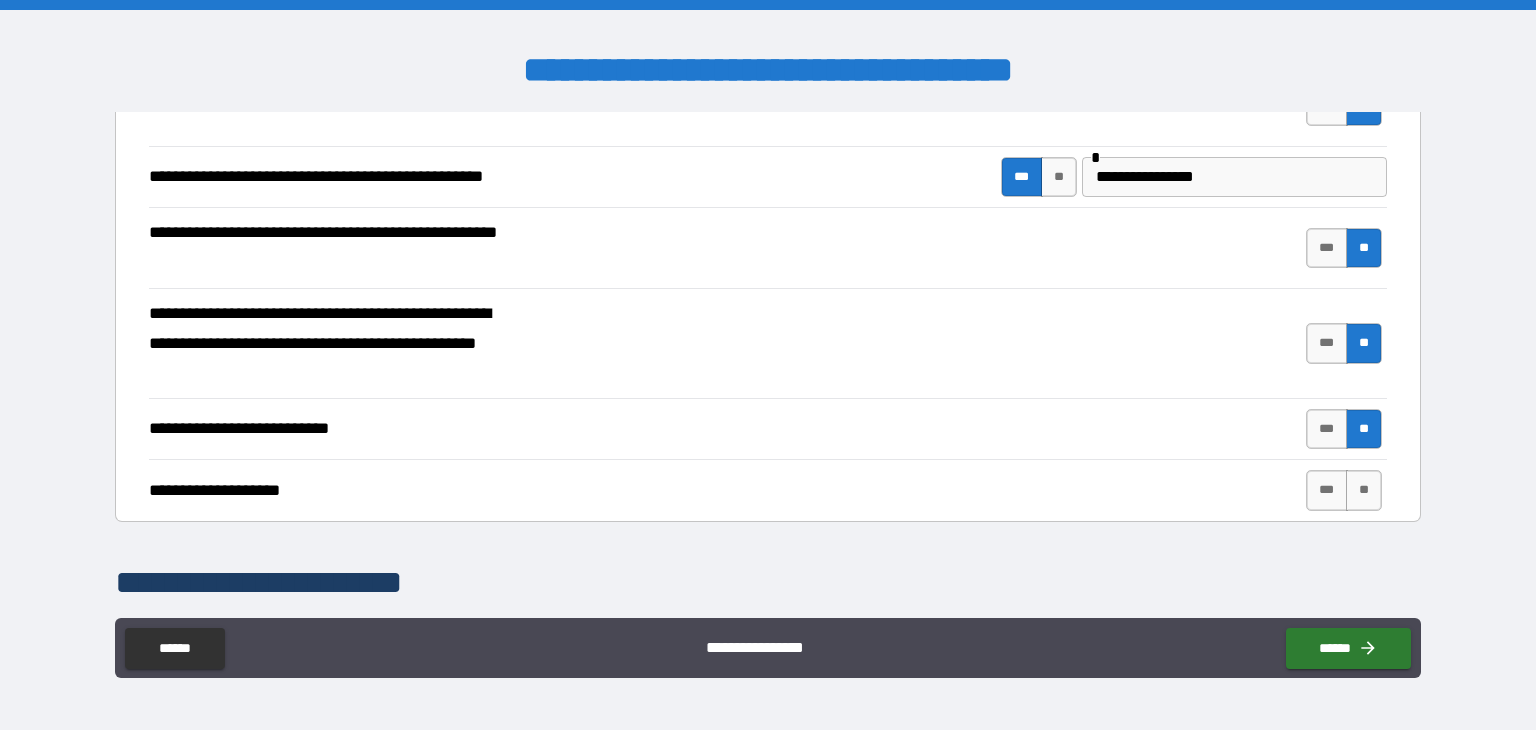 type on "*" 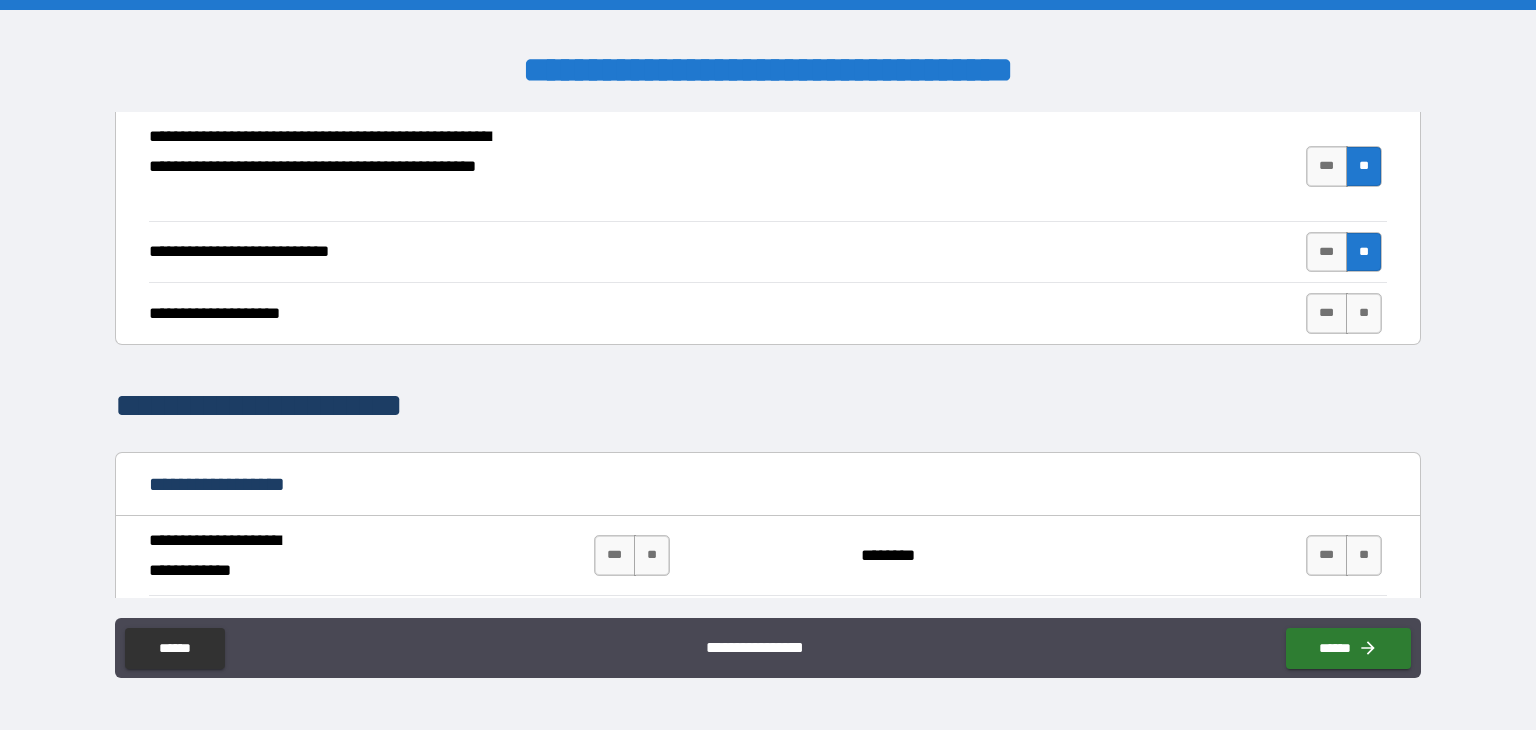 scroll, scrollTop: 1100, scrollLeft: 0, axis: vertical 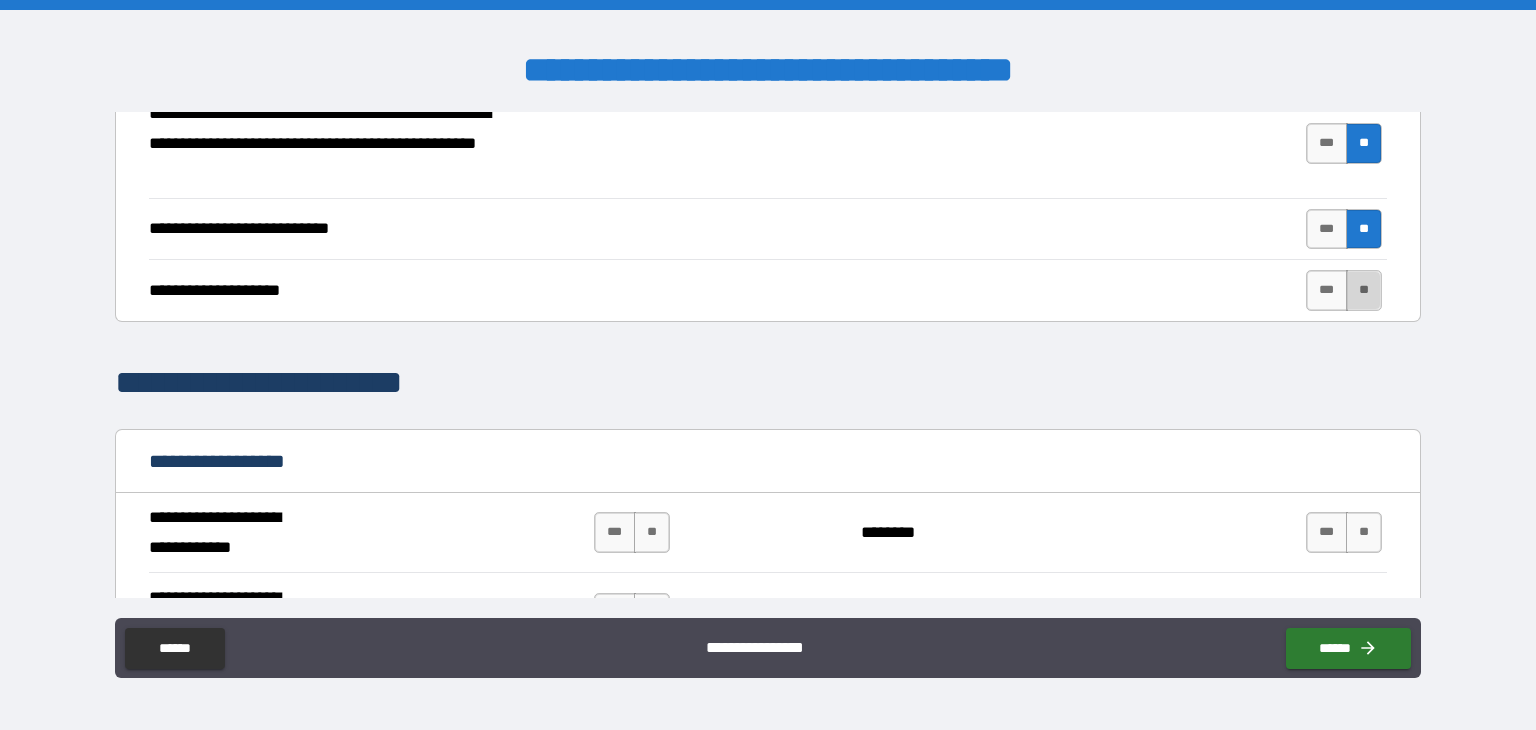 click on "**" at bounding box center (1364, 290) 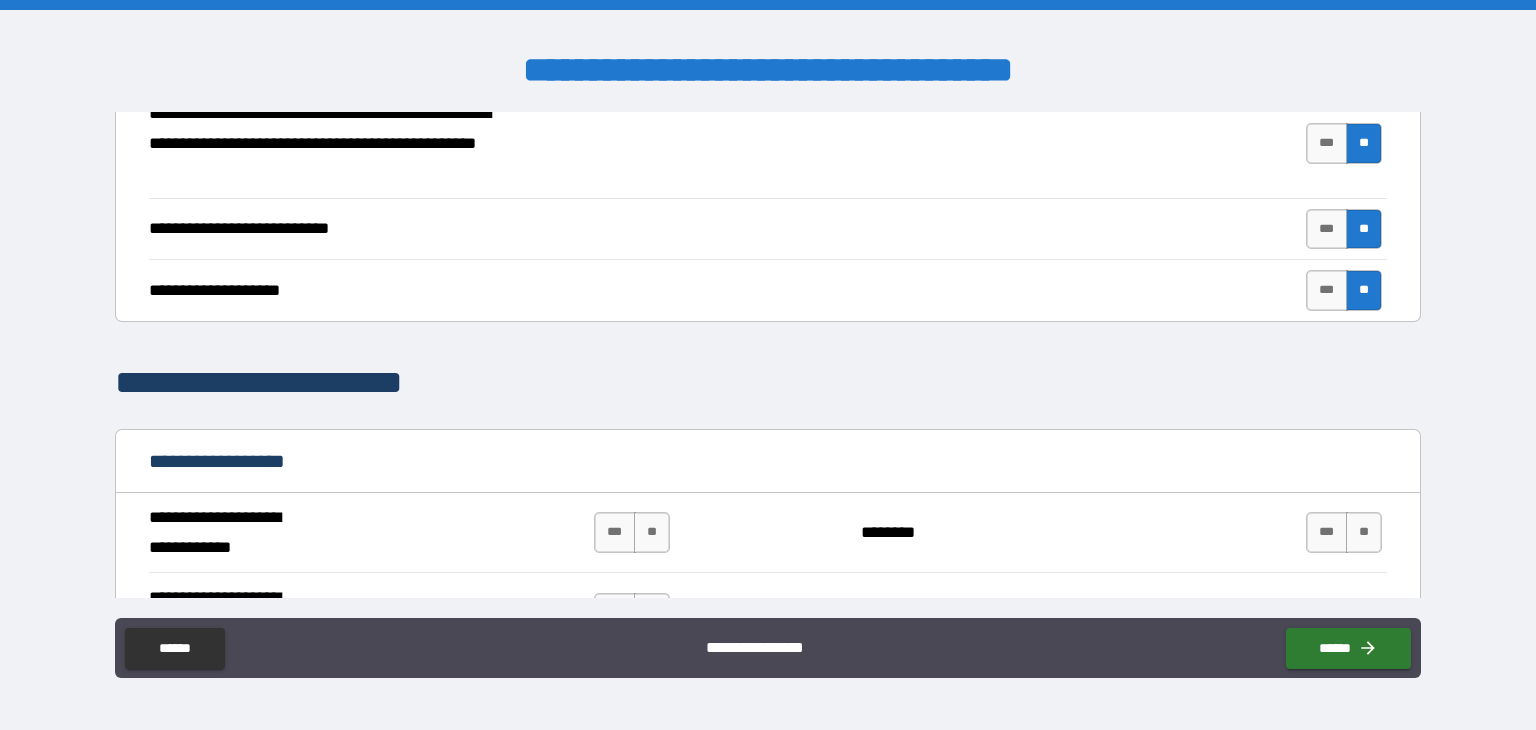 type on "*" 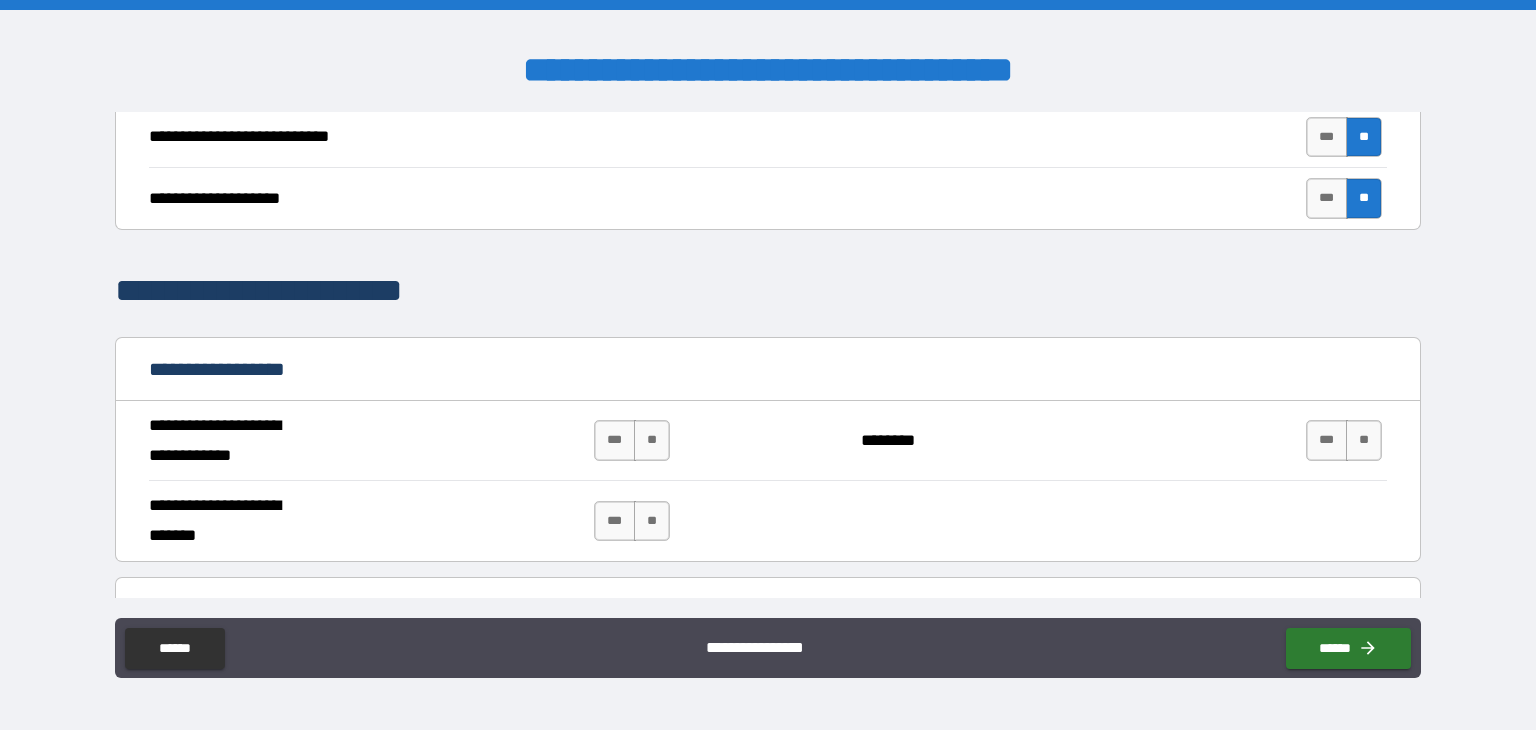scroll, scrollTop: 1300, scrollLeft: 0, axis: vertical 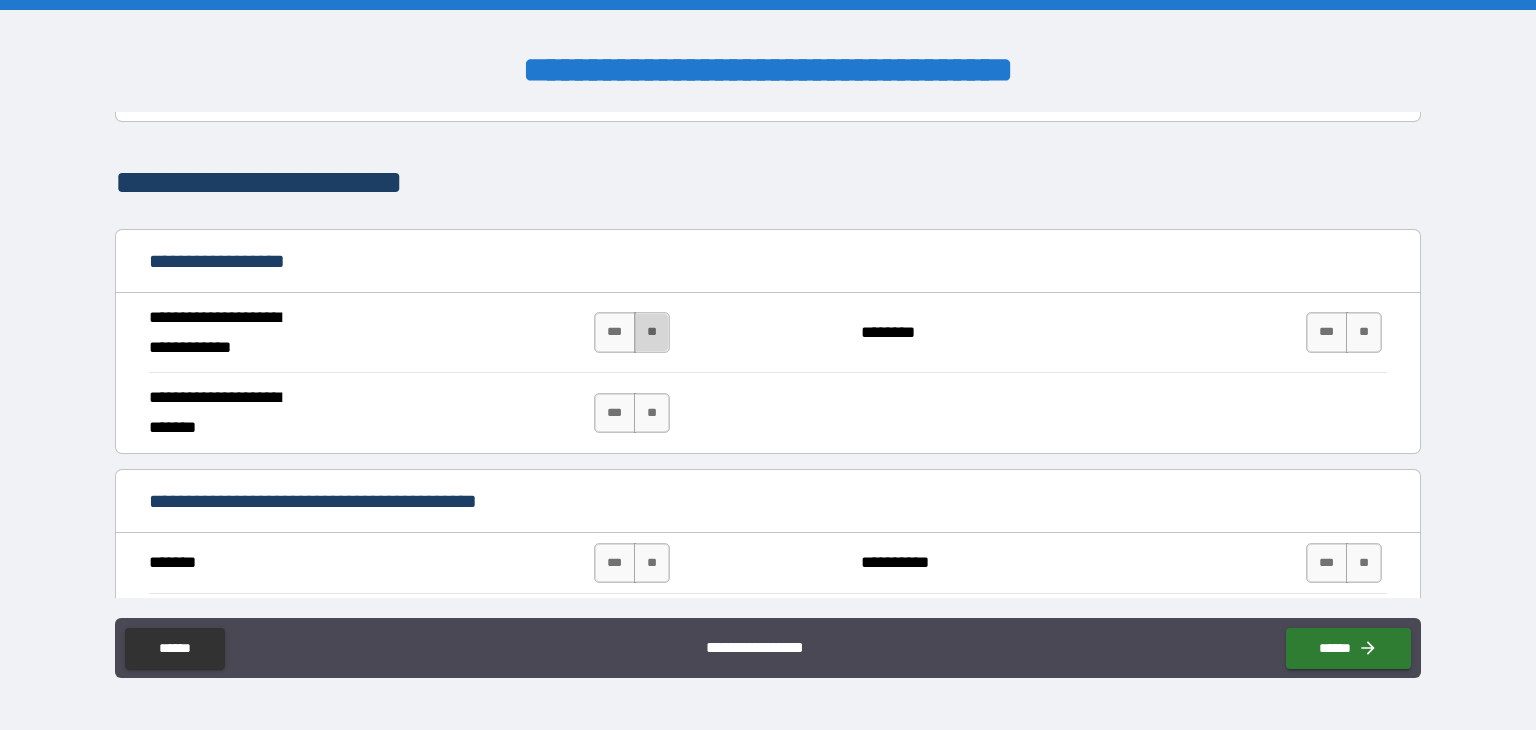 click on "**" at bounding box center [652, 332] 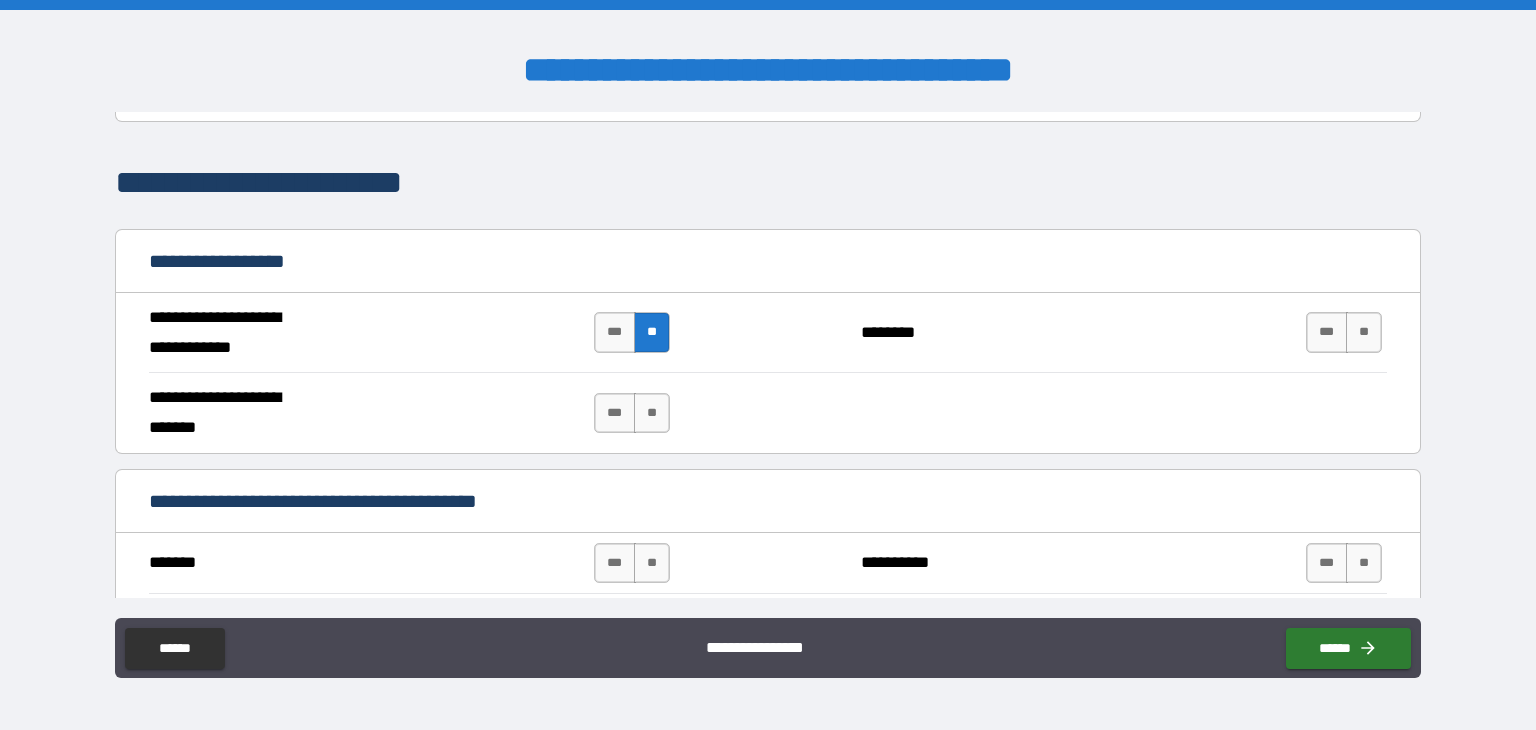 type on "*" 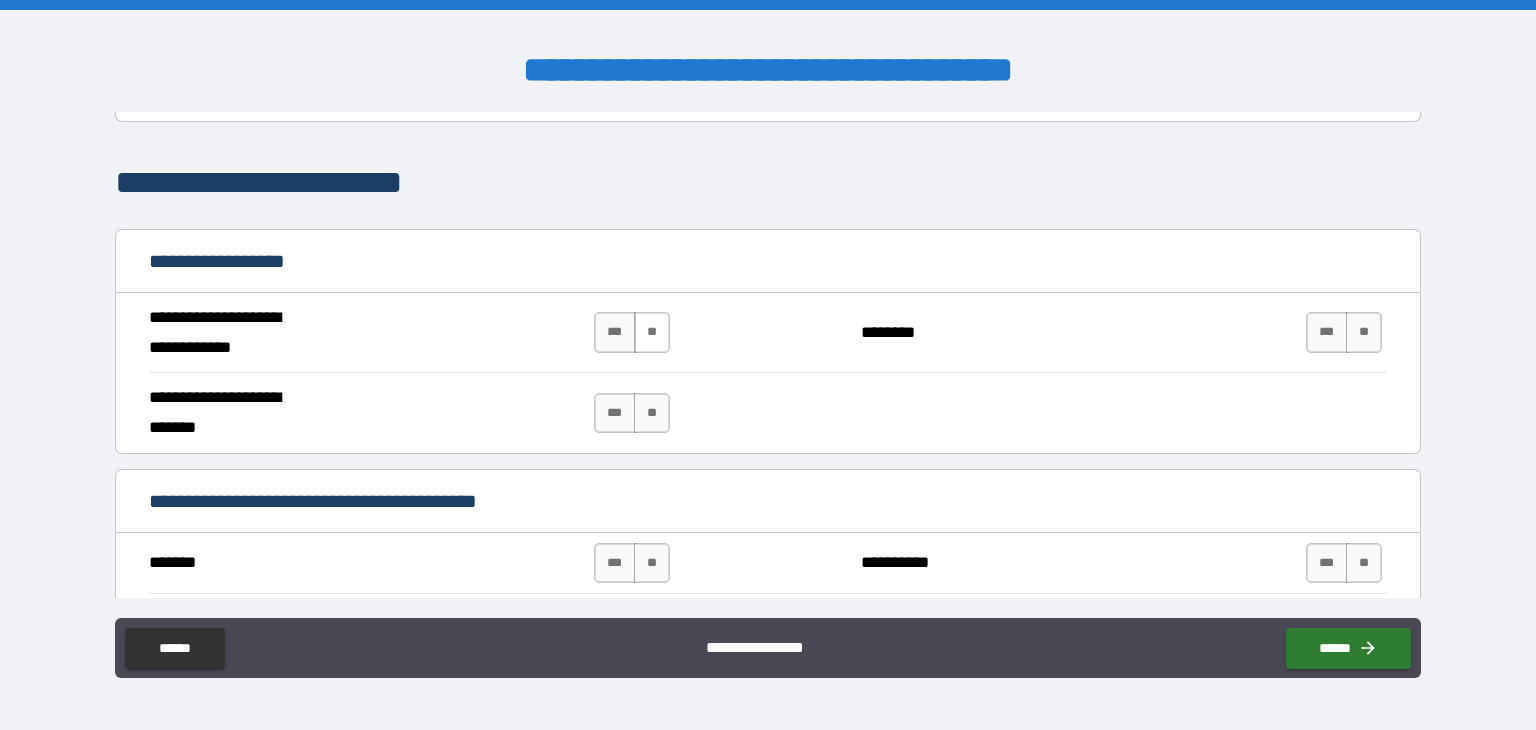 type on "*" 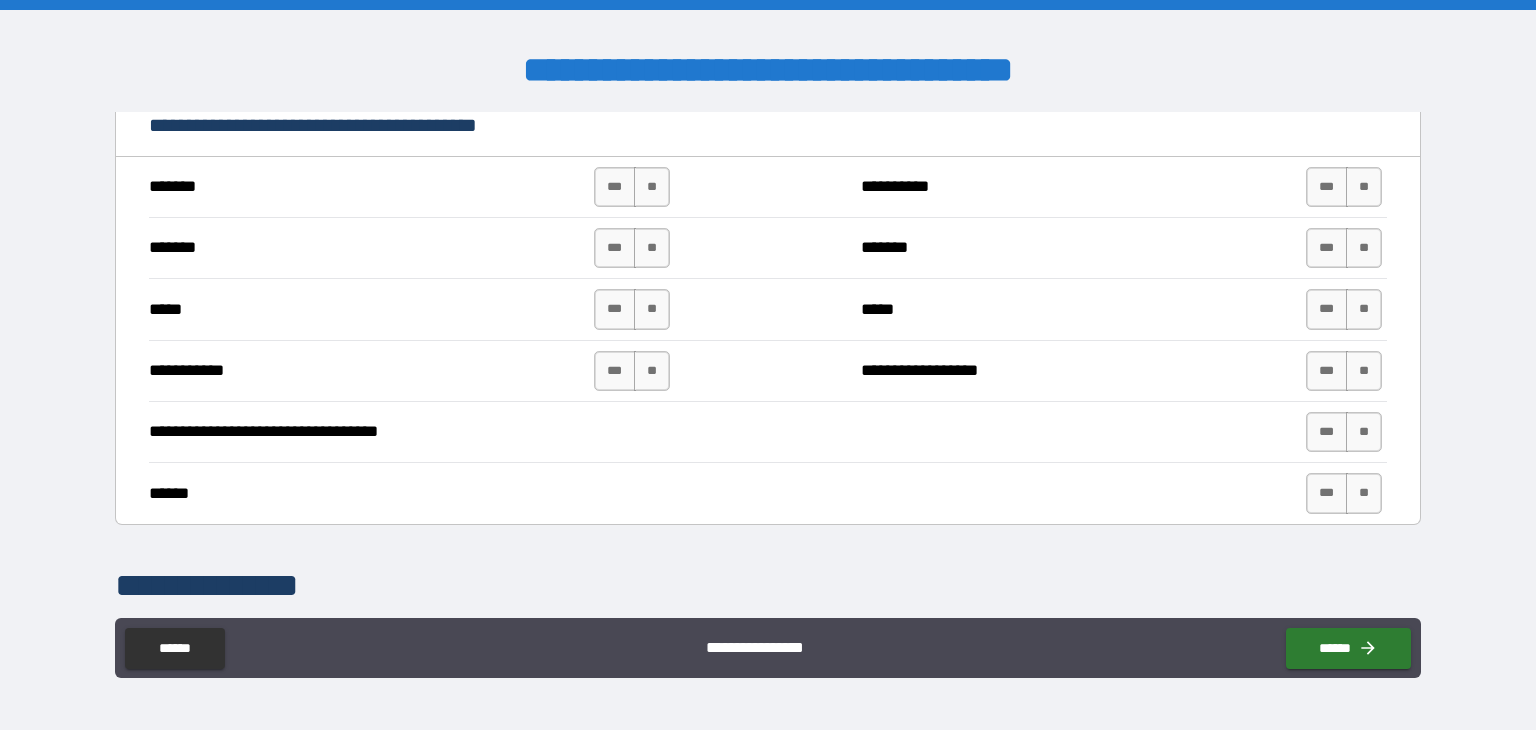 scroll, scrollTop: 1700, scrollLeft: 0, axis: vertical 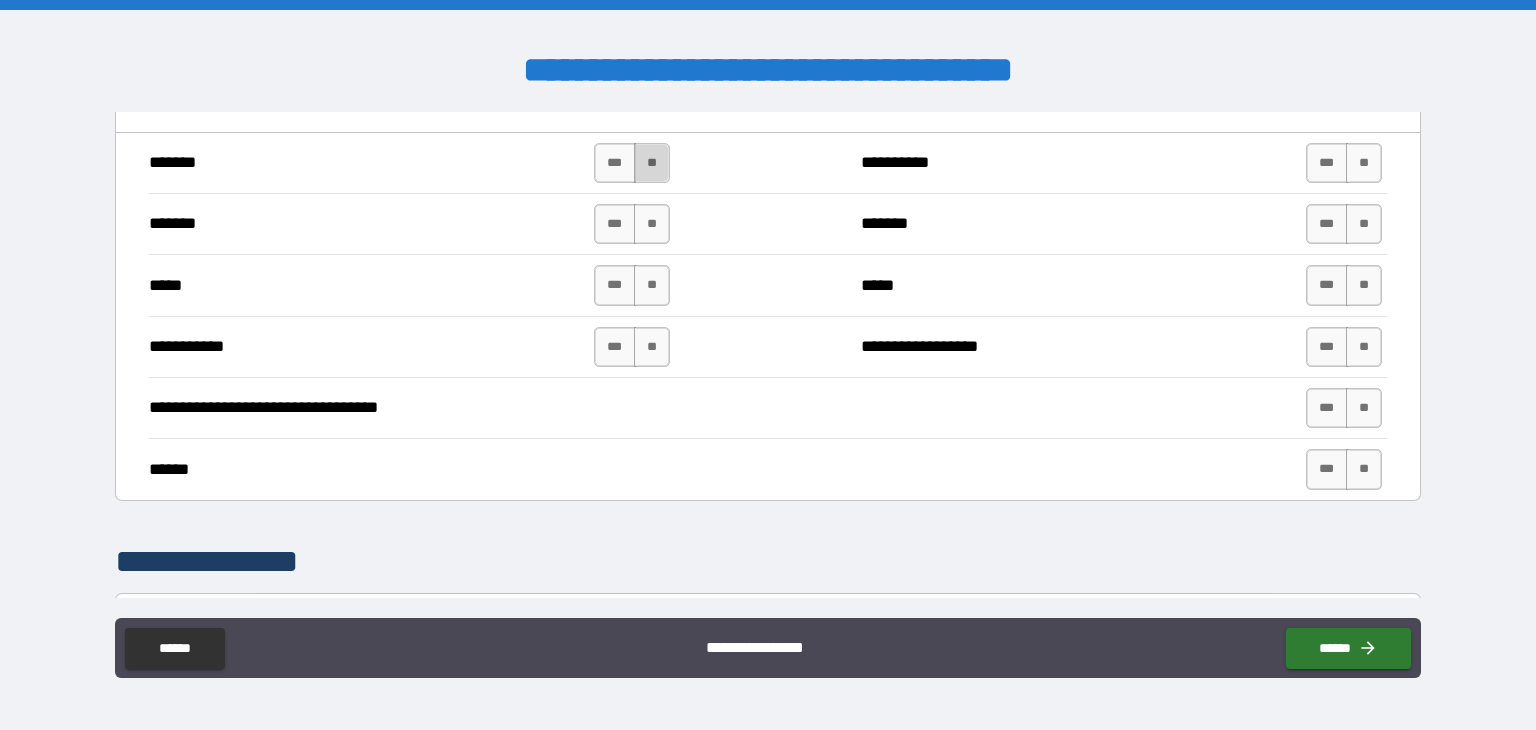 click on "**" at bounding box center (652, 163) 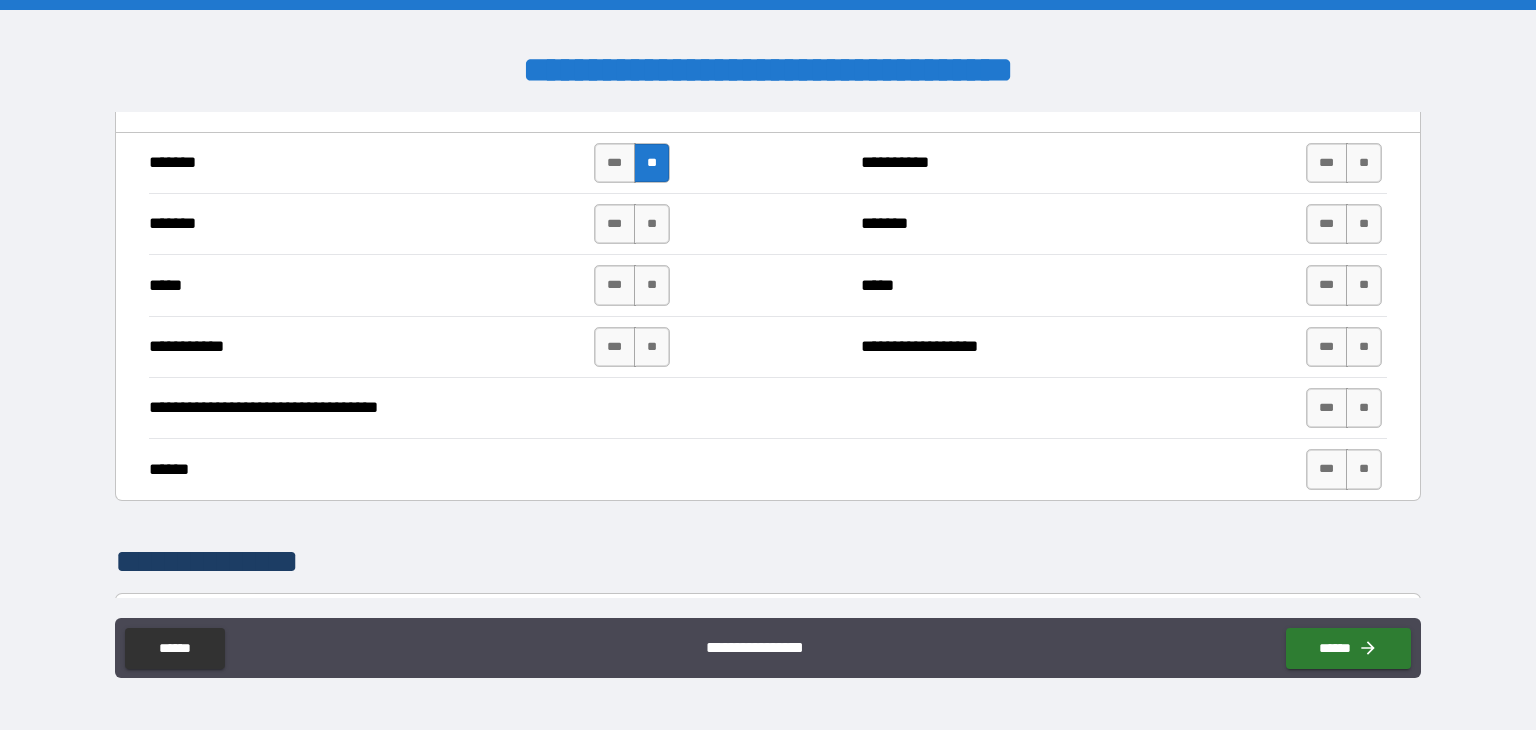 type on "*" 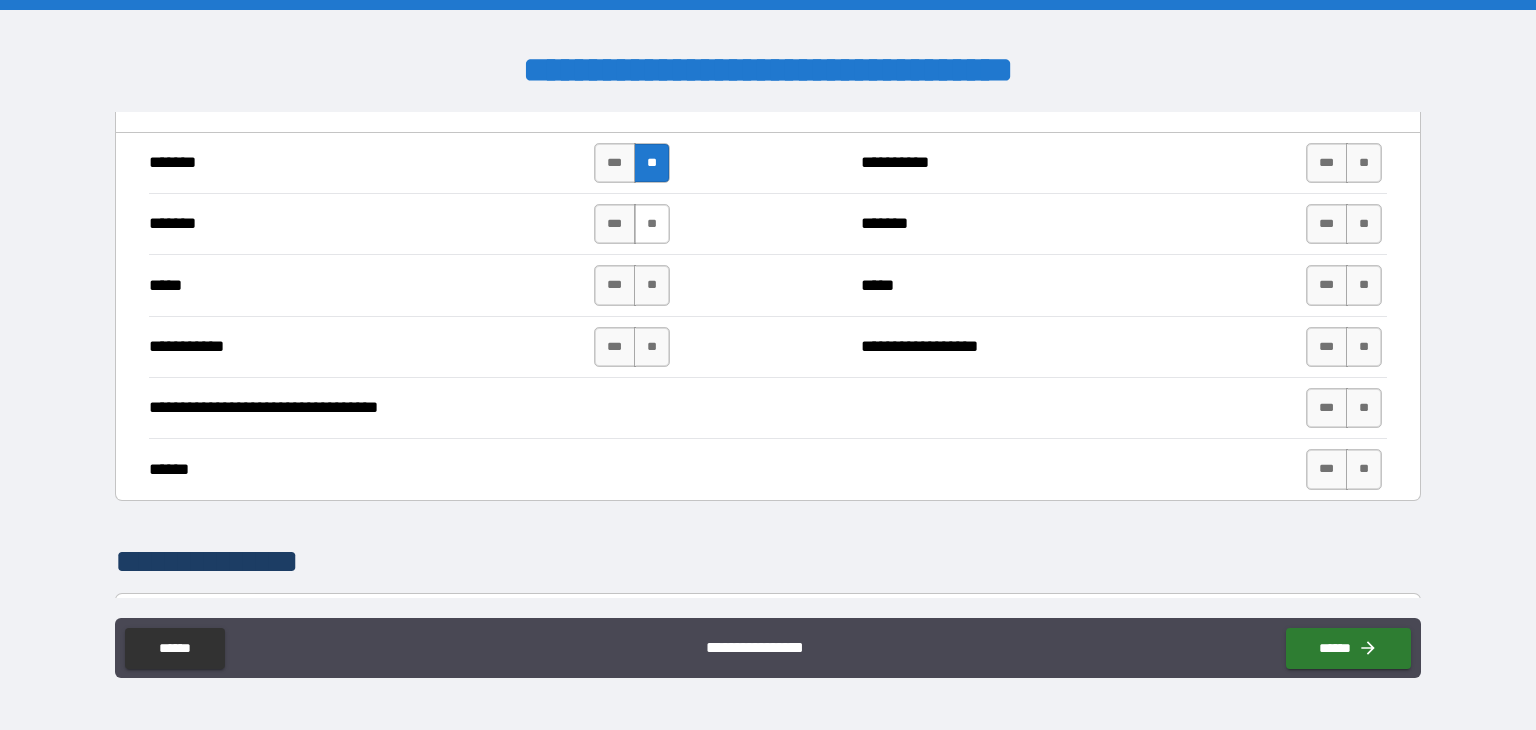 click on "**" at bounding box center [652, 224] 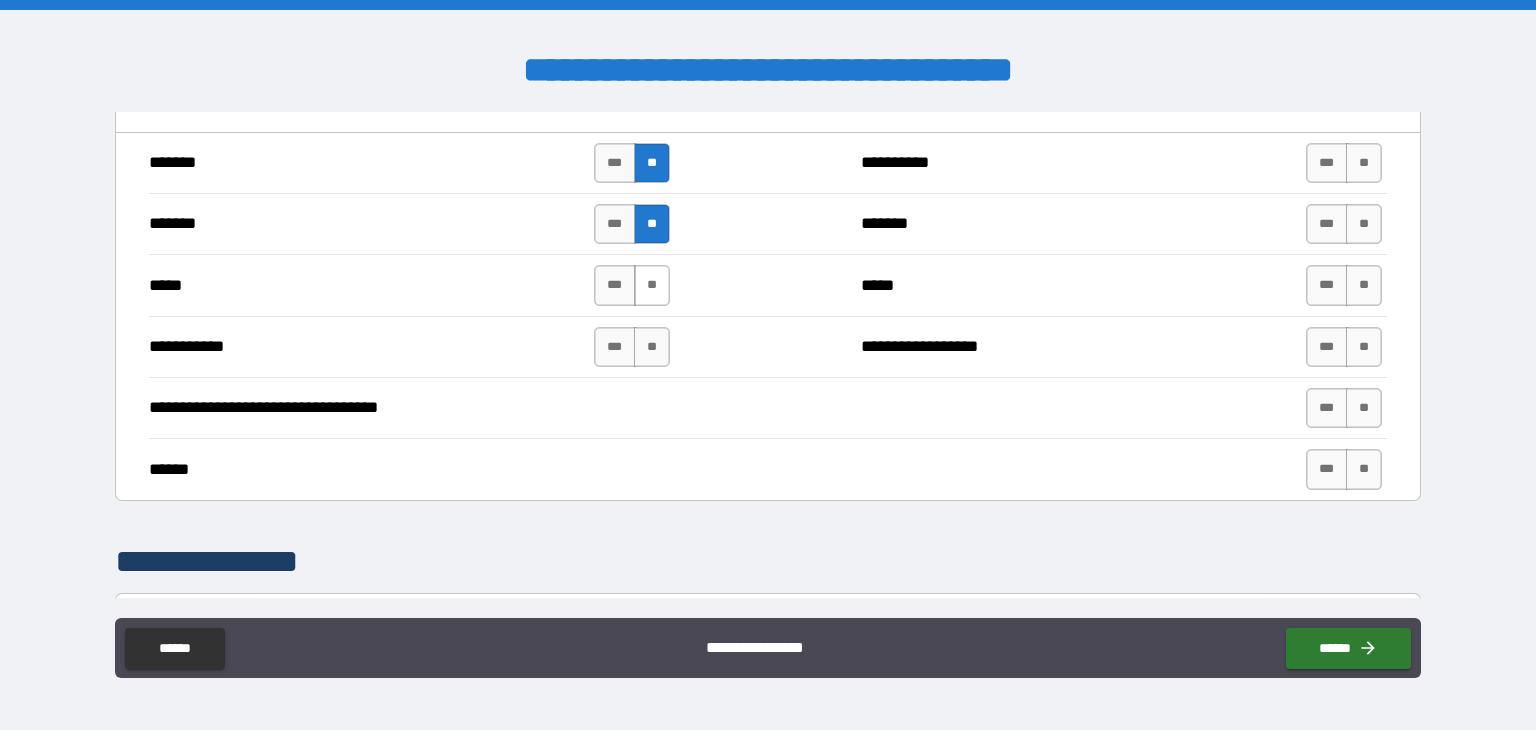 type on "*" 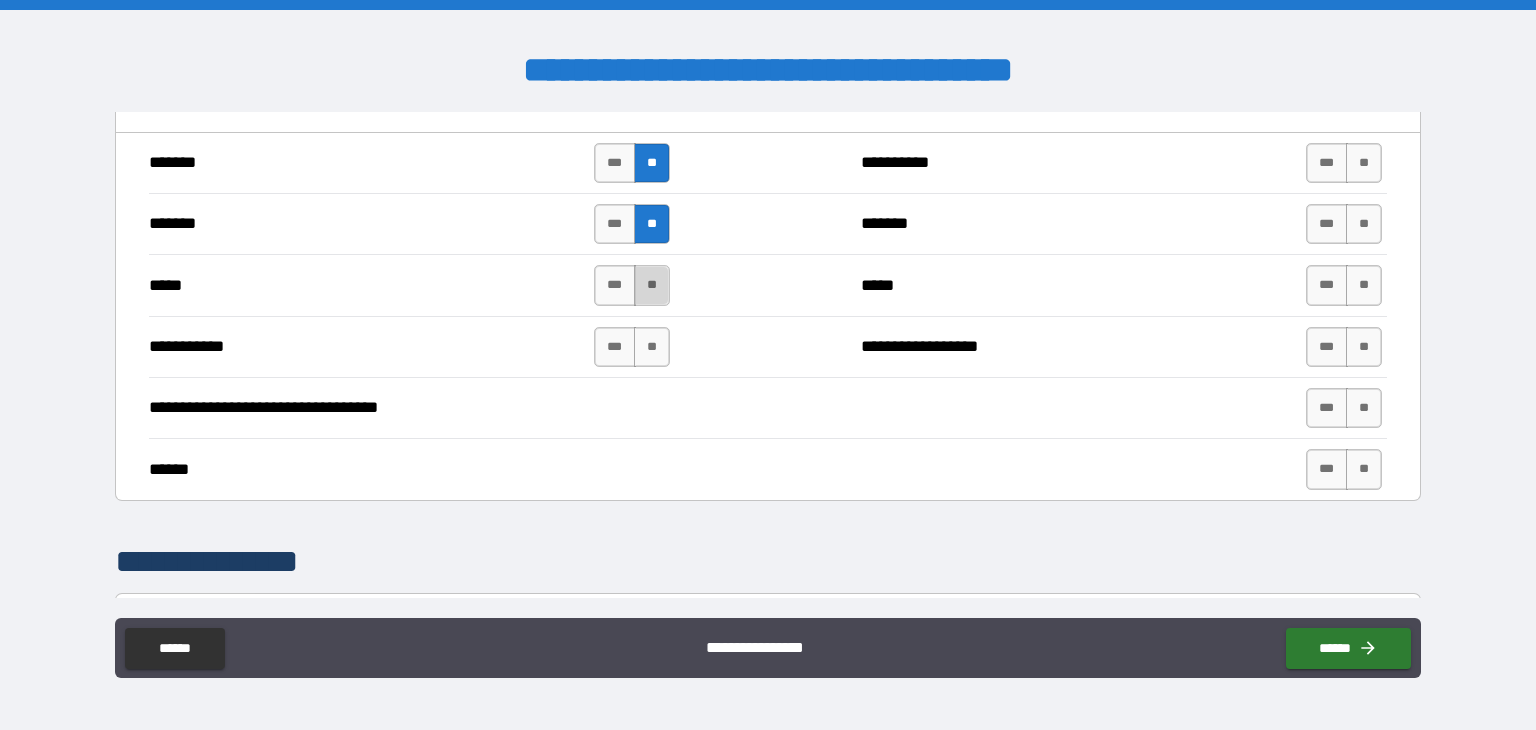 click on "**" at bounding box center (652, 285) 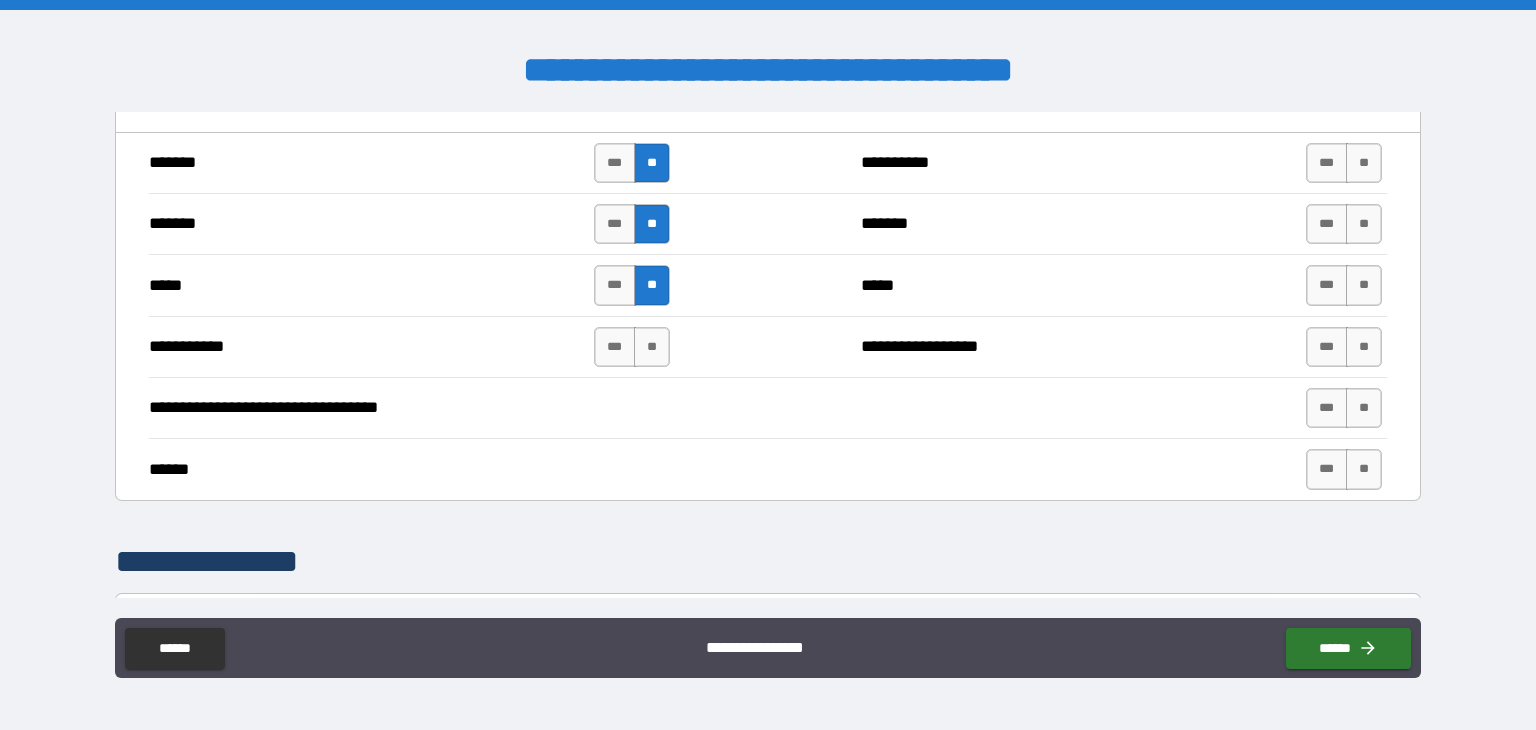 type on "*" 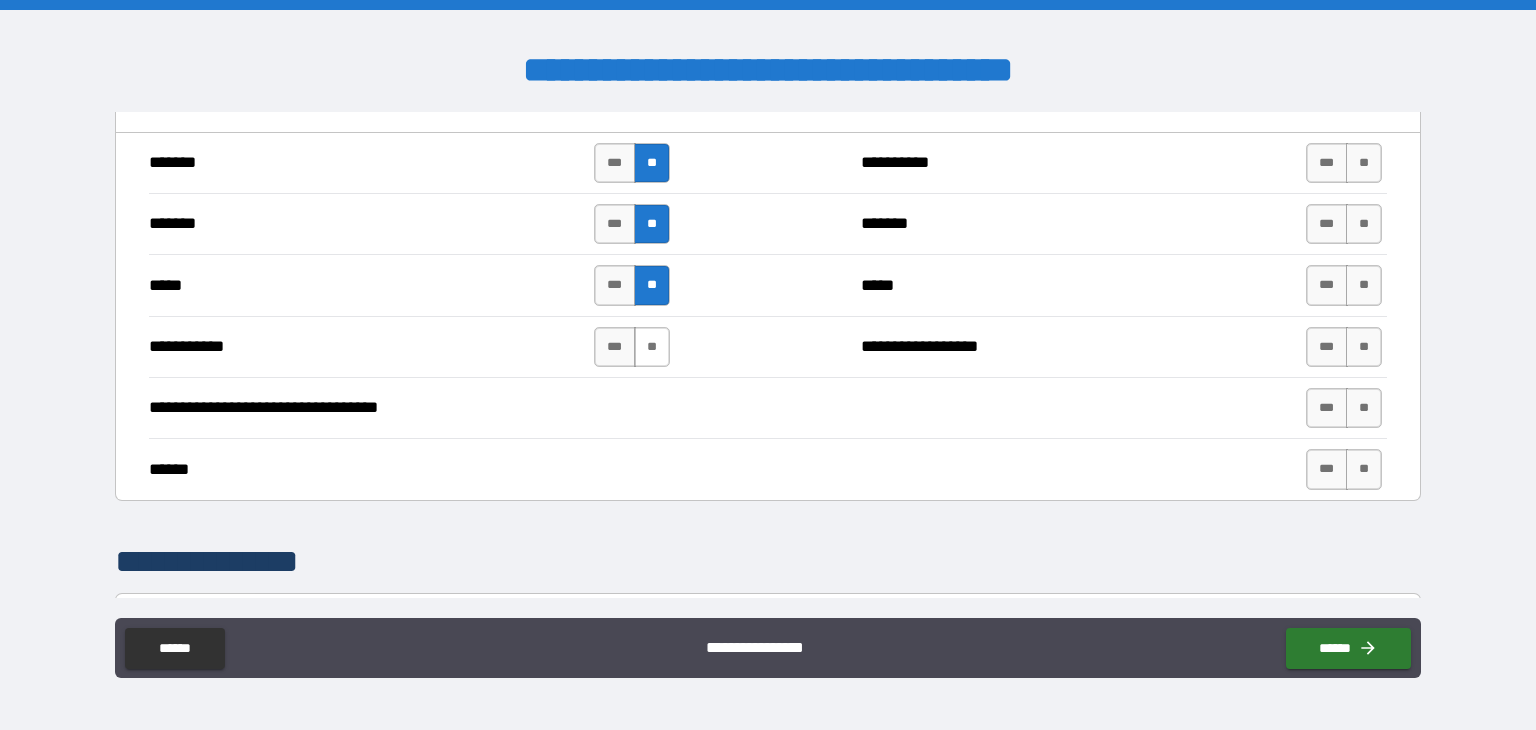click on "**" at bounding box center [652, 347] 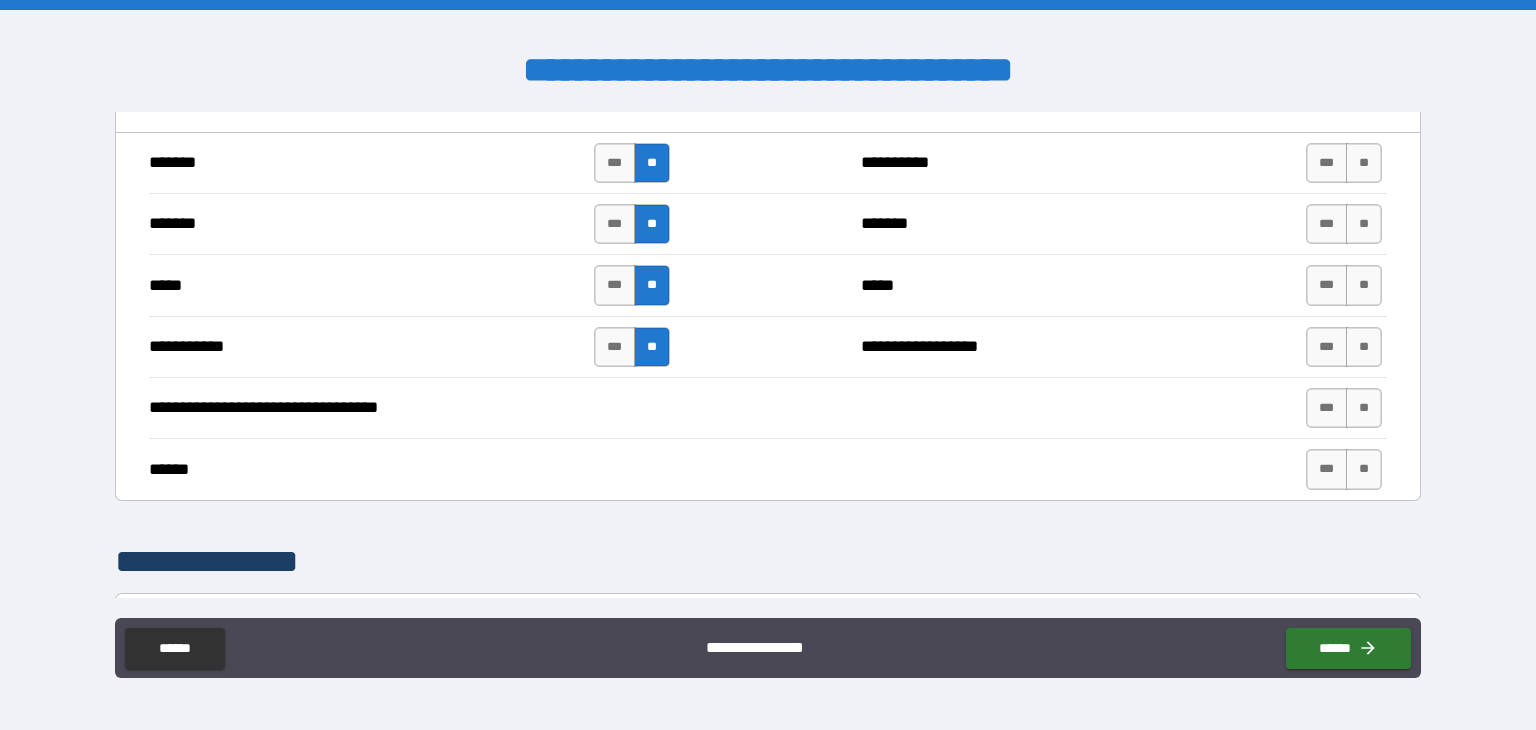 type on "*" 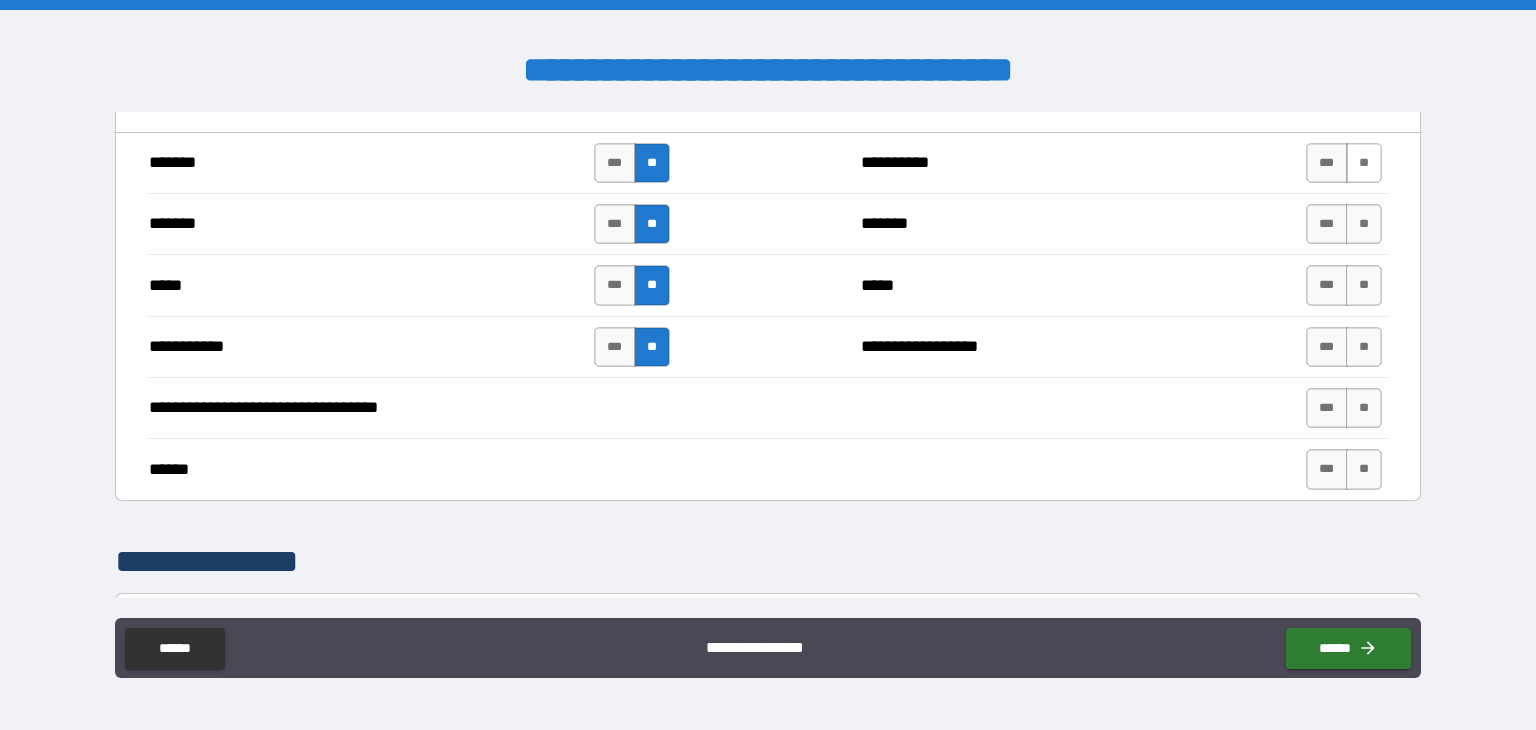 click on "**" at bounding box center [1364, 163] 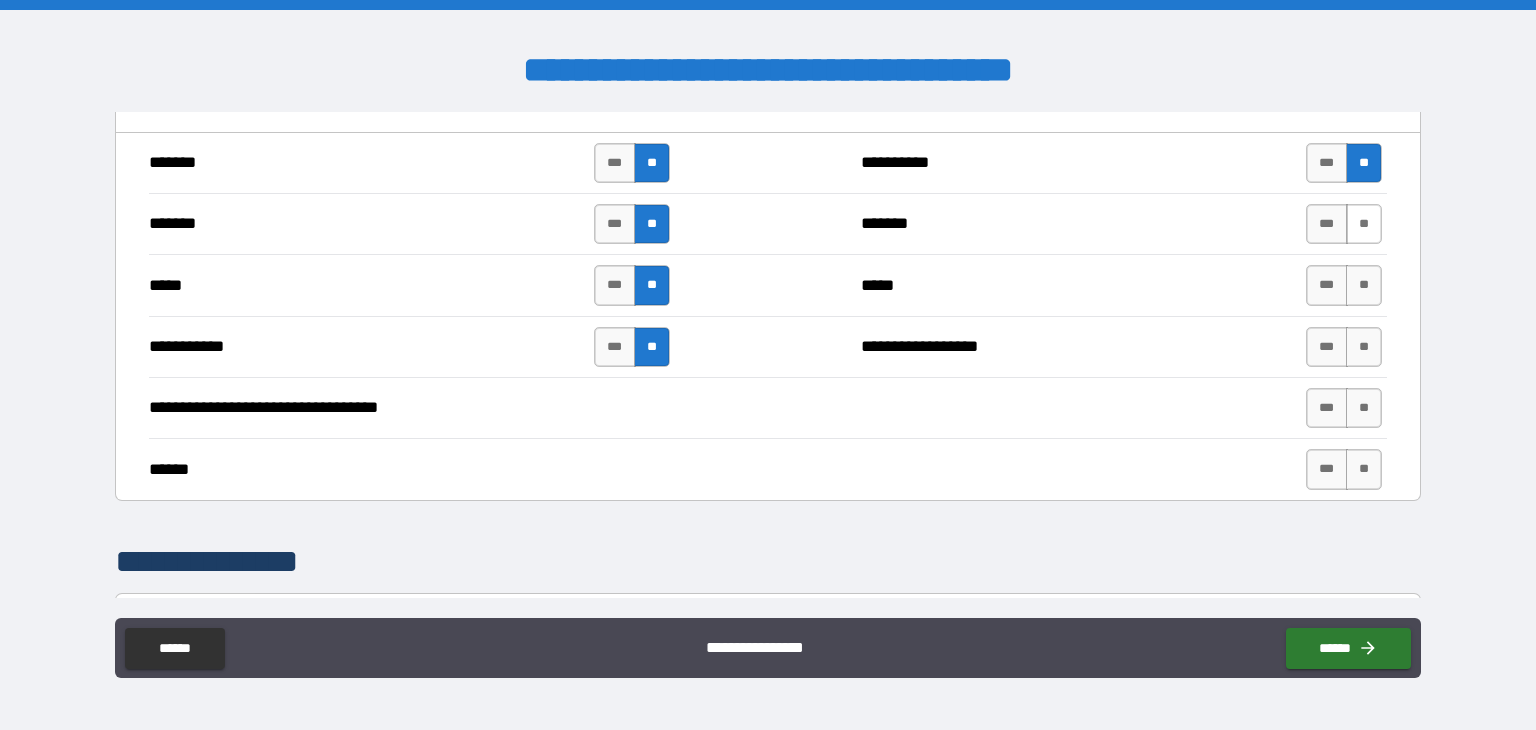 type on "*" 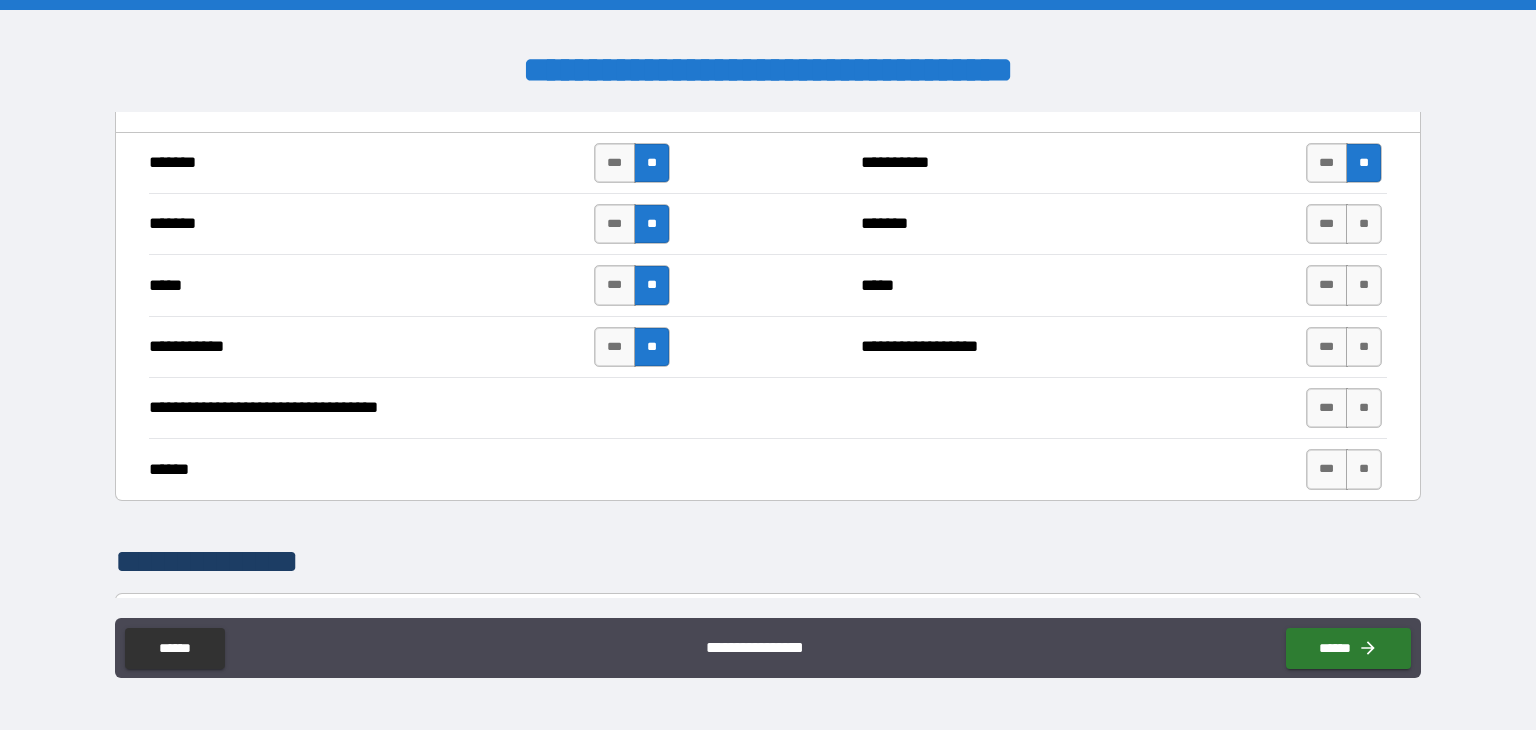type on "*" 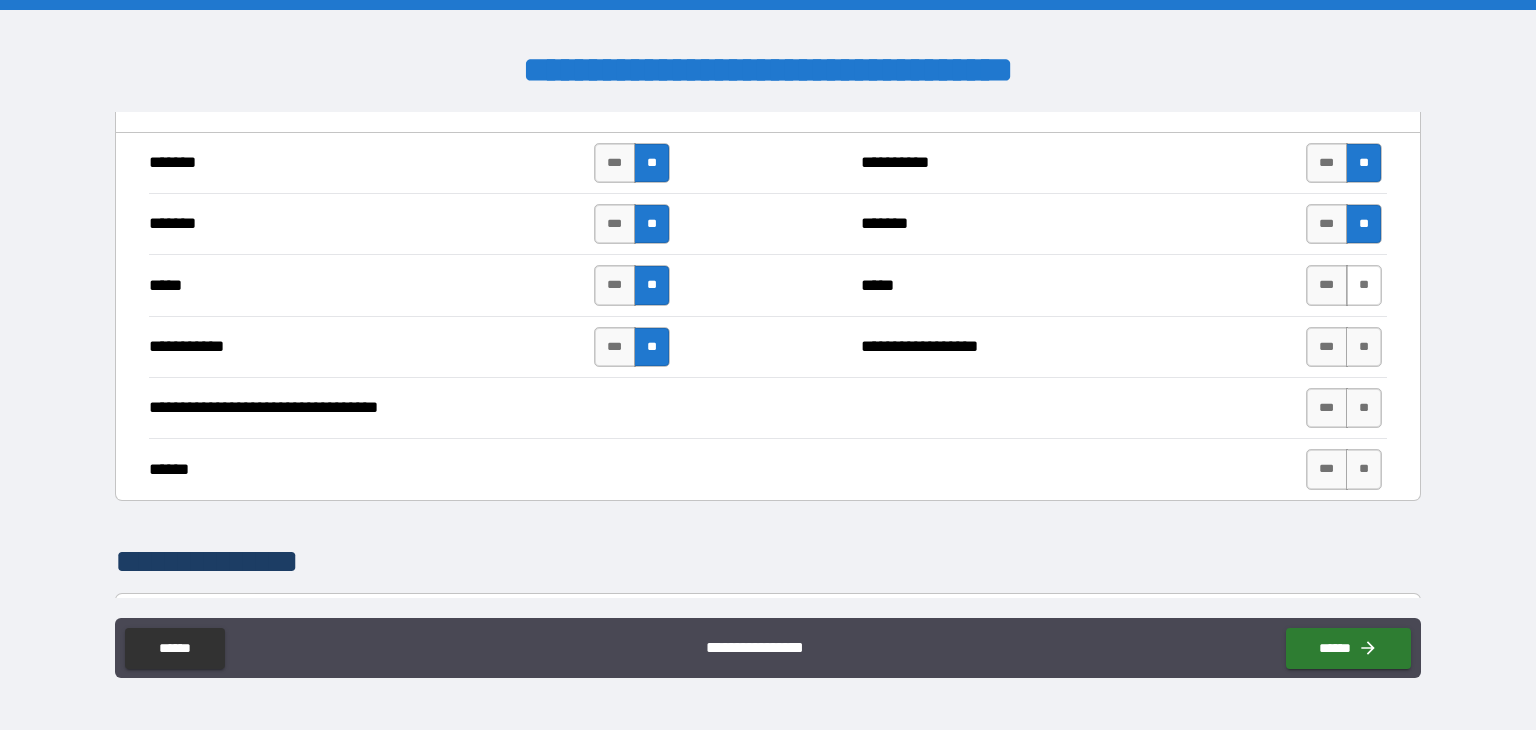 type on "*" 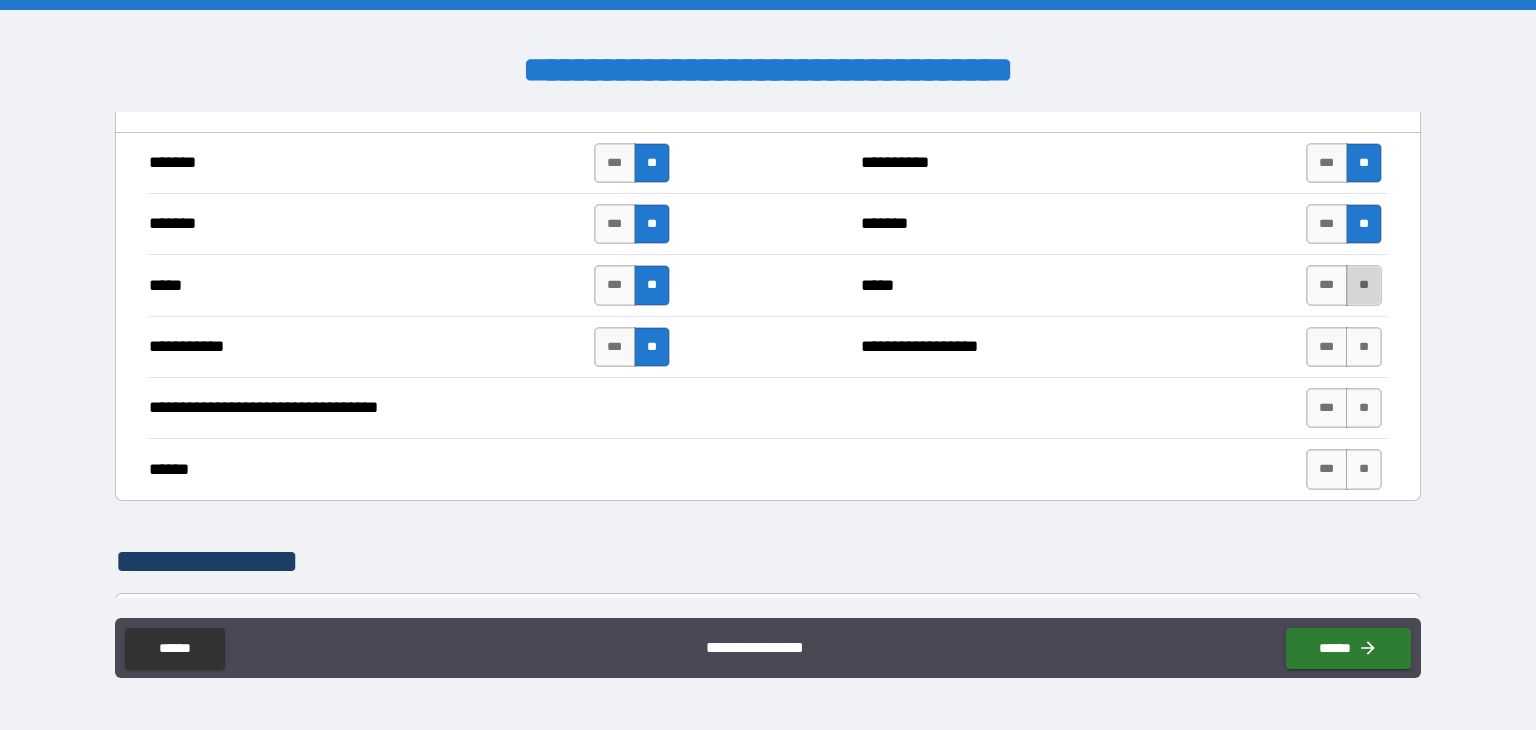 click on "**" at bounding box center (1364, 285) 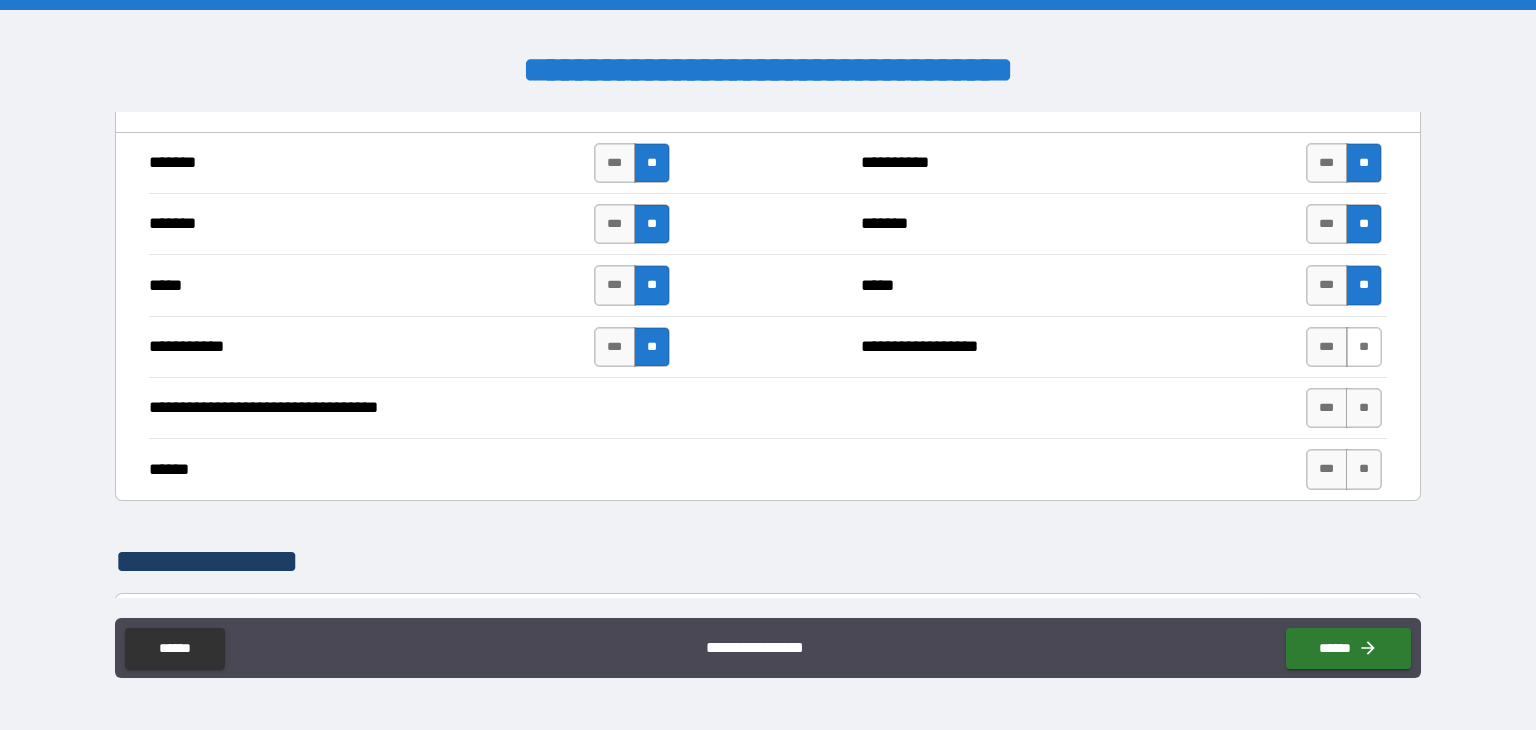 type on "*" 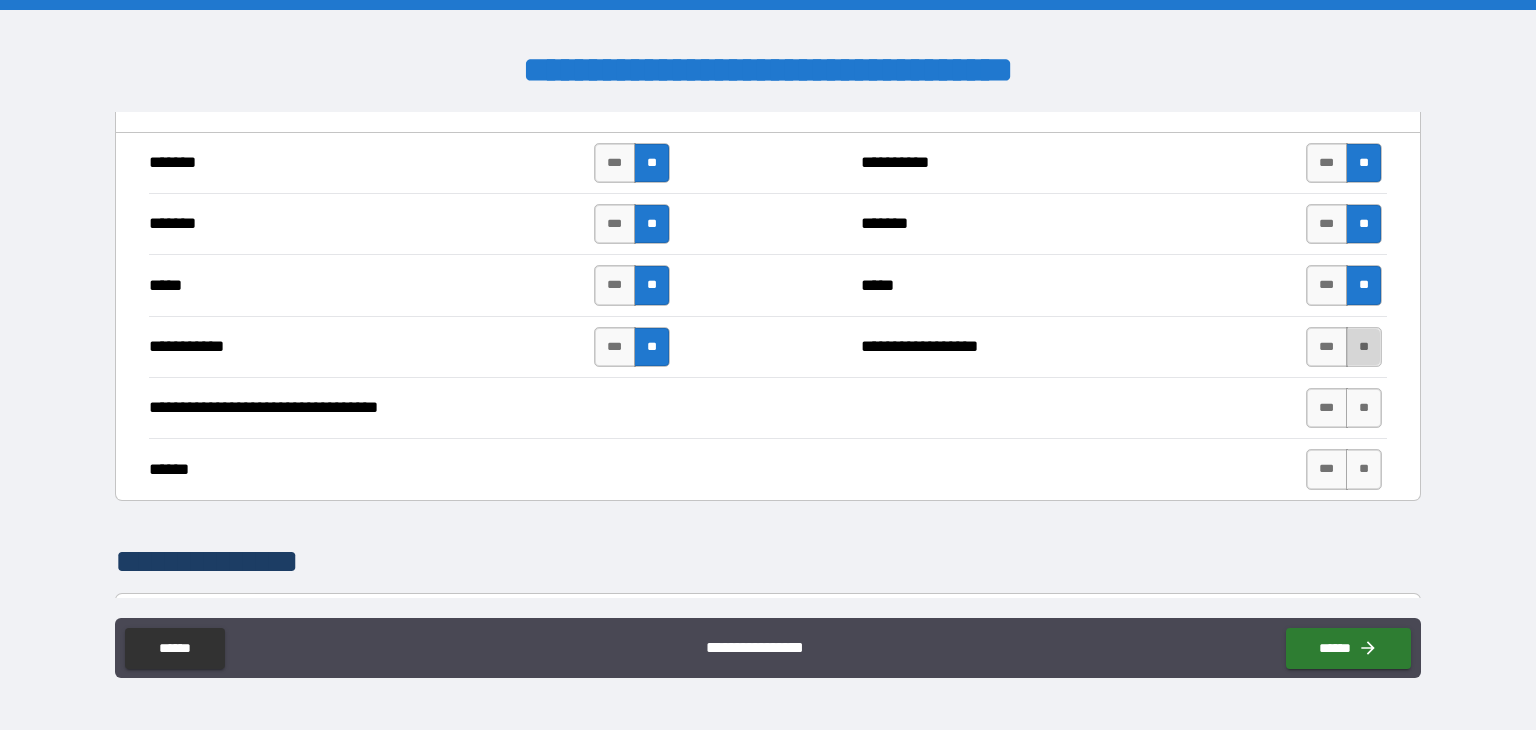 click on "**" at bounding box center (1364, 347) 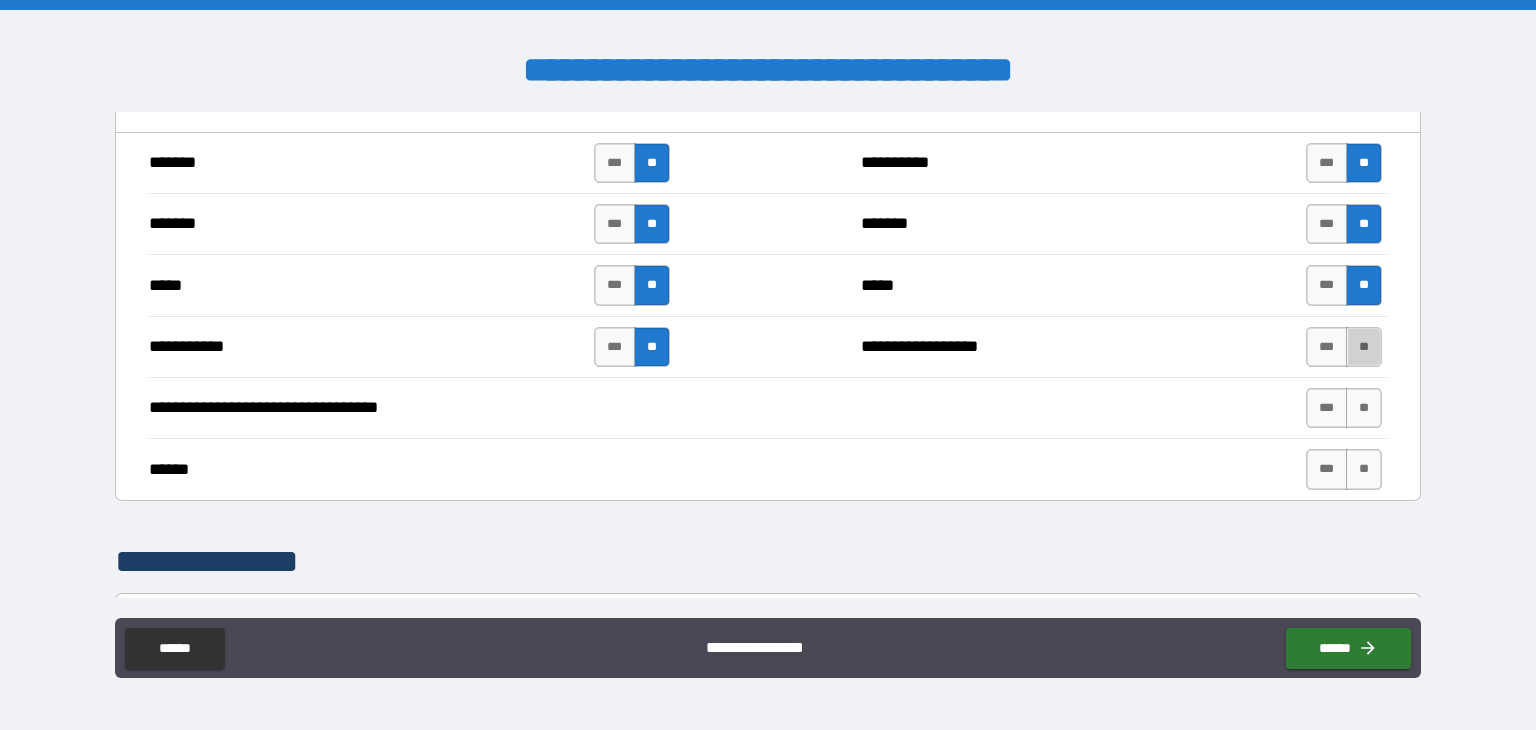 type on "*" 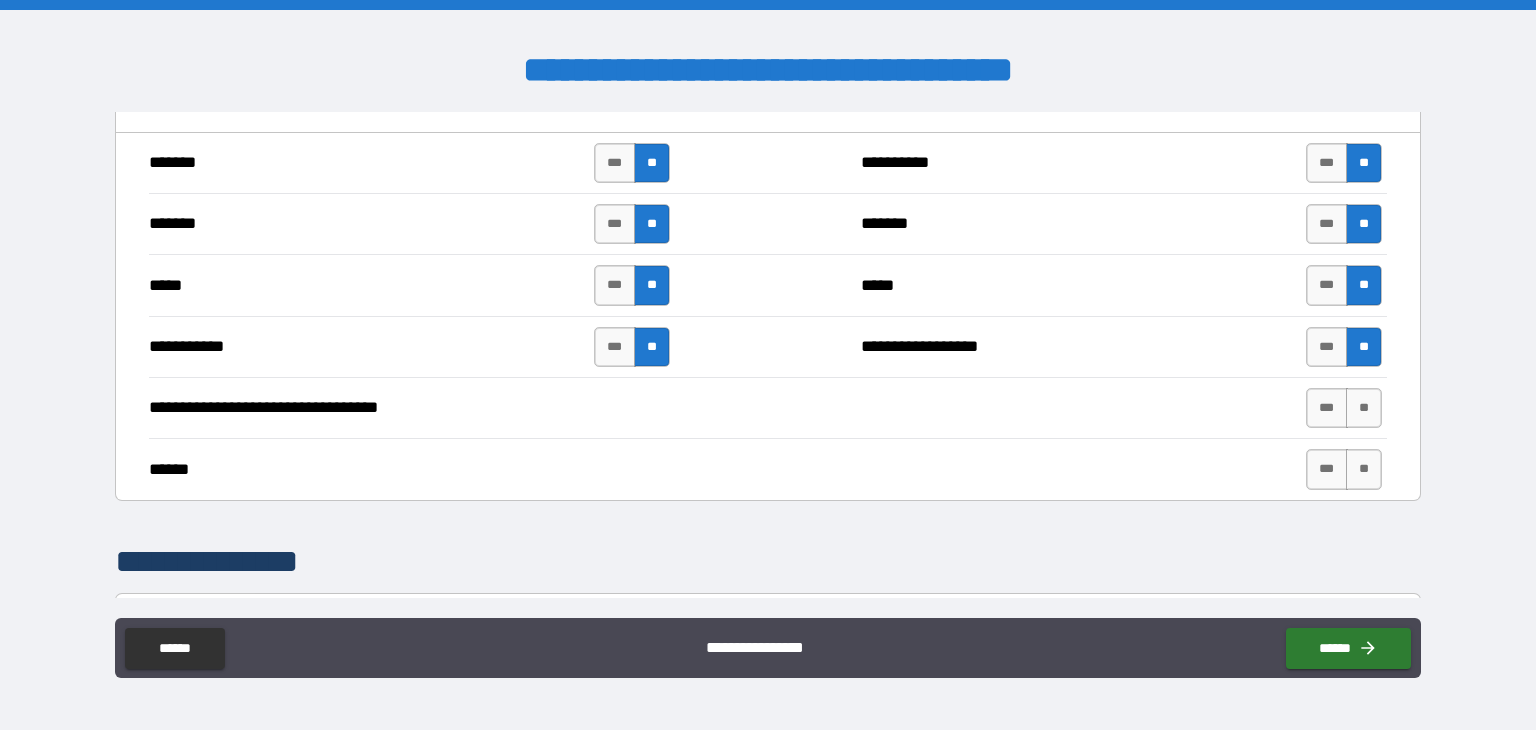 type on "*" 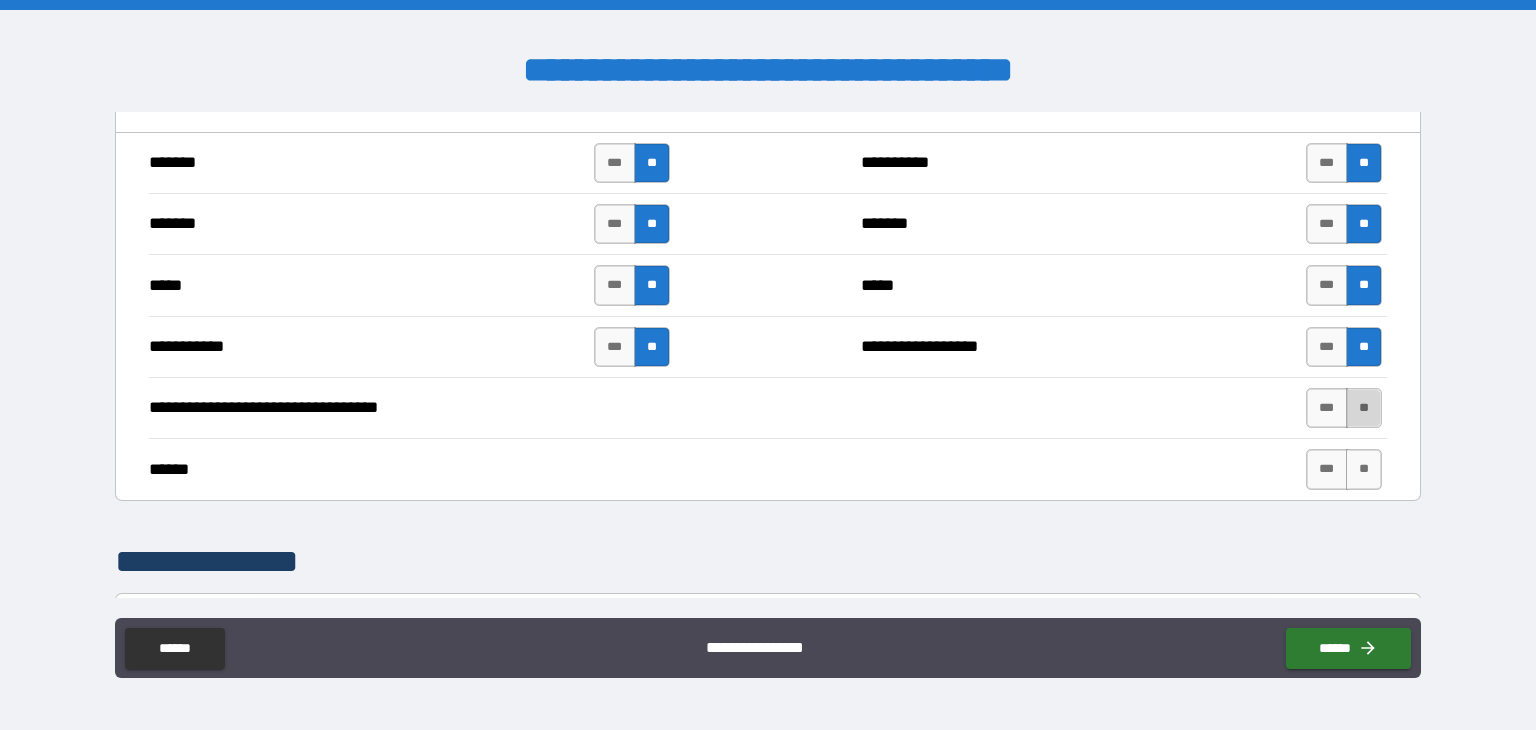 click on "**" at bounding box center (1364, 408) 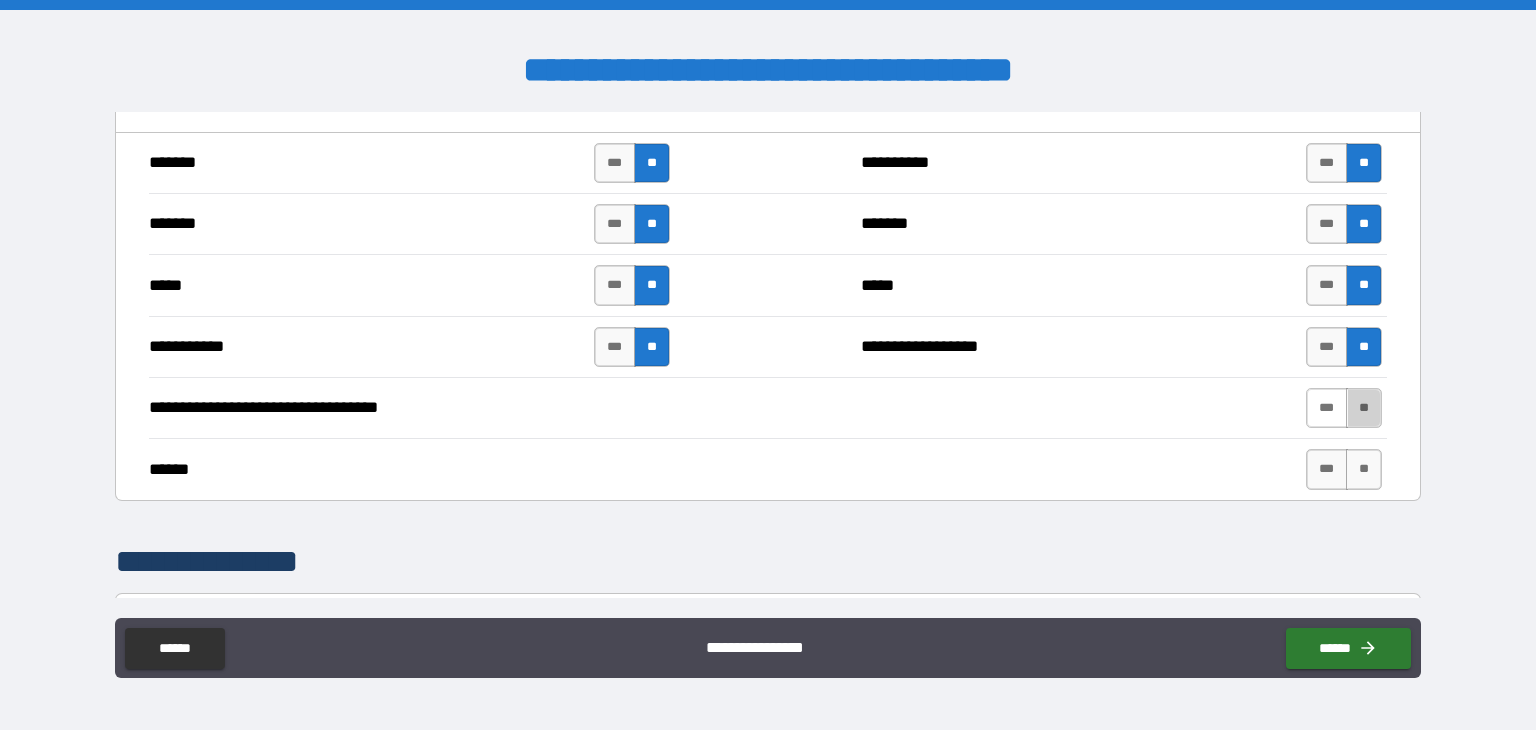 type on "*" 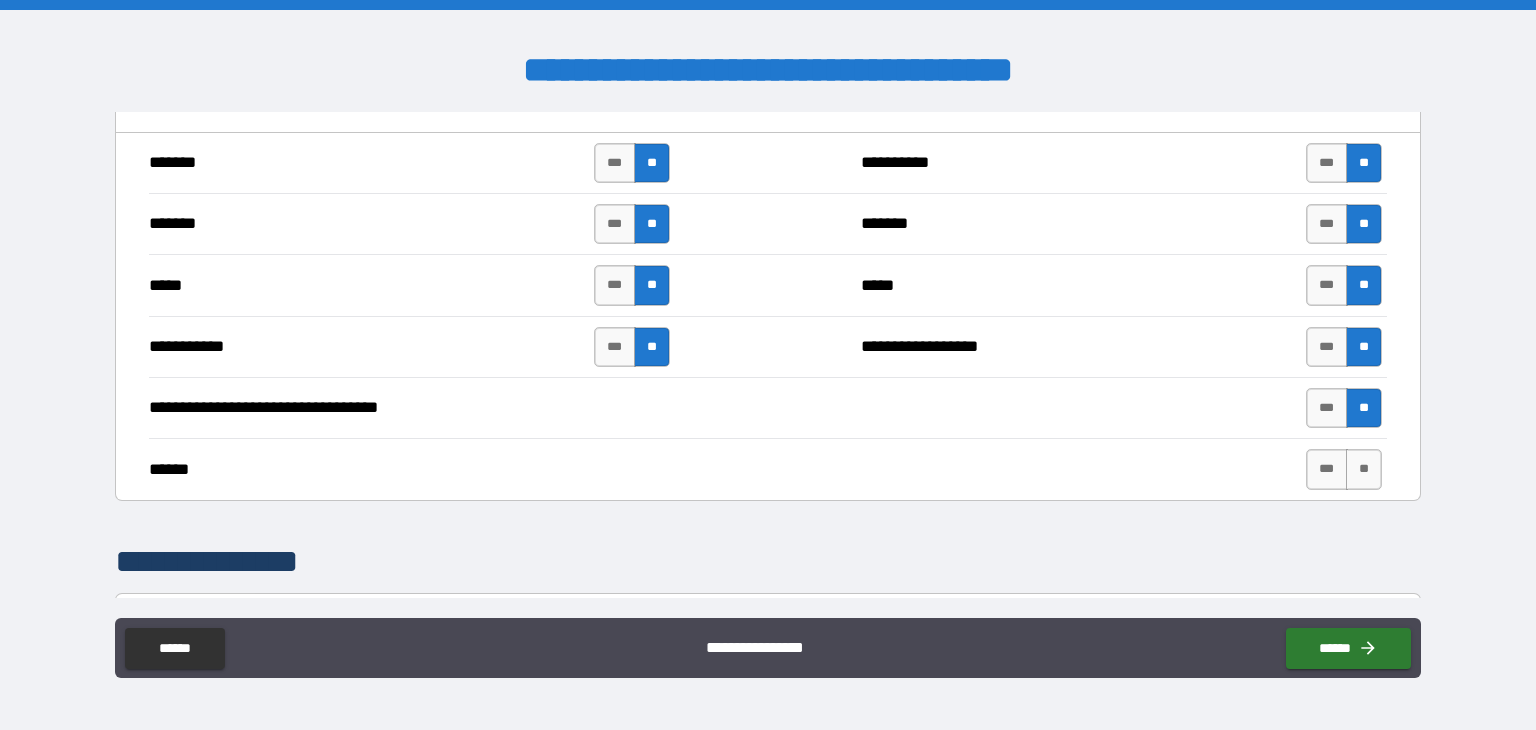 type on "*" 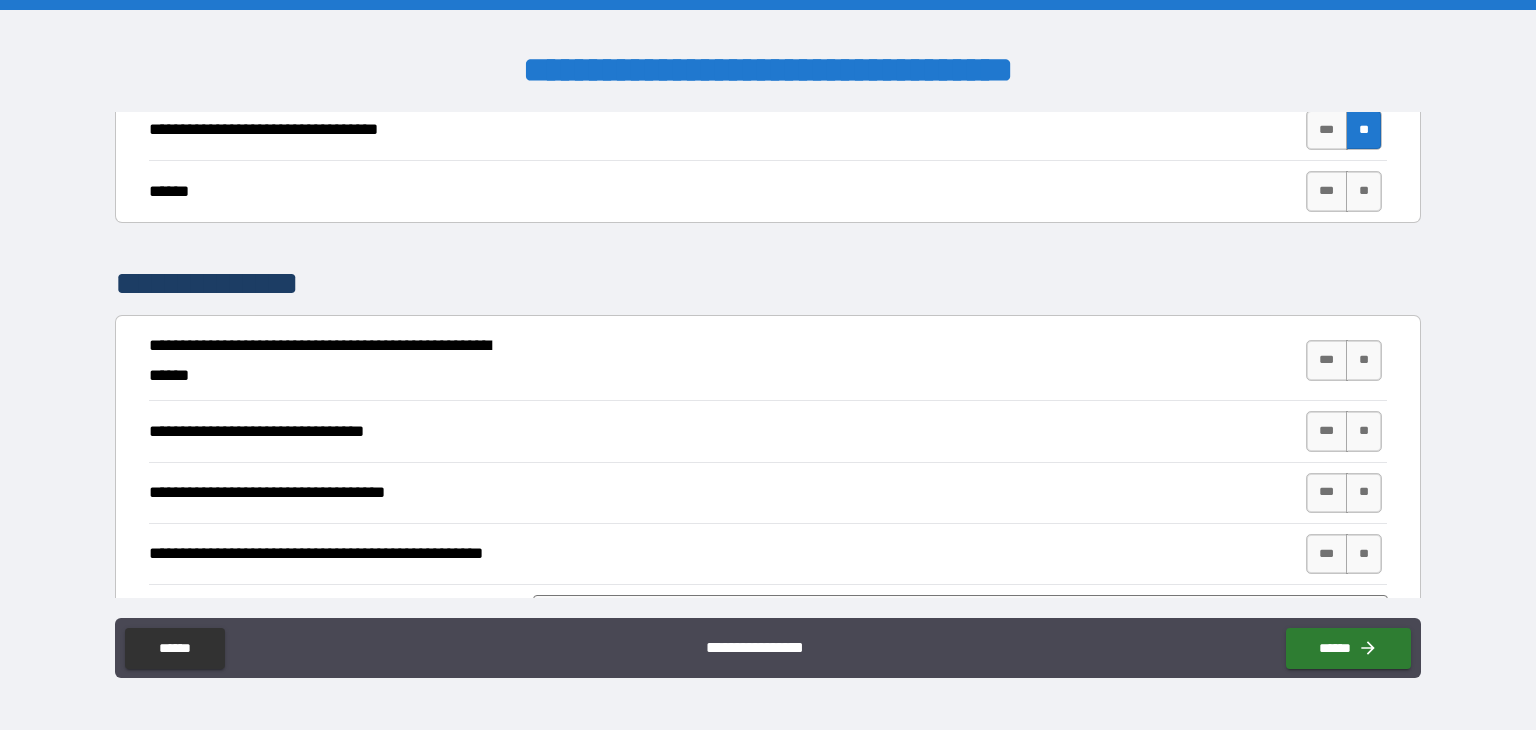 scroll, scrollTop: 2100, scrollLeft: 0, axis: vertical 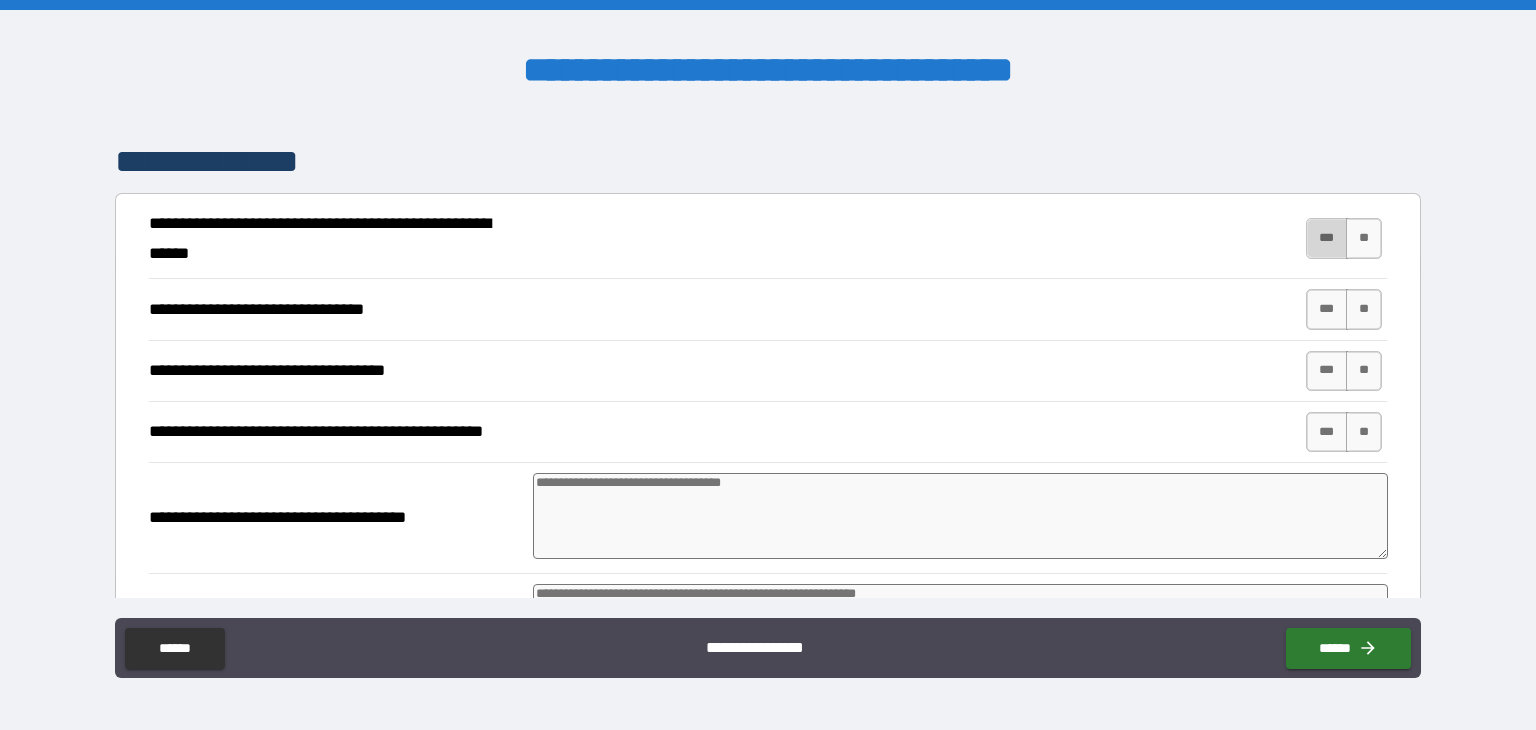 click on "***" at bounding box center [1327, 238] 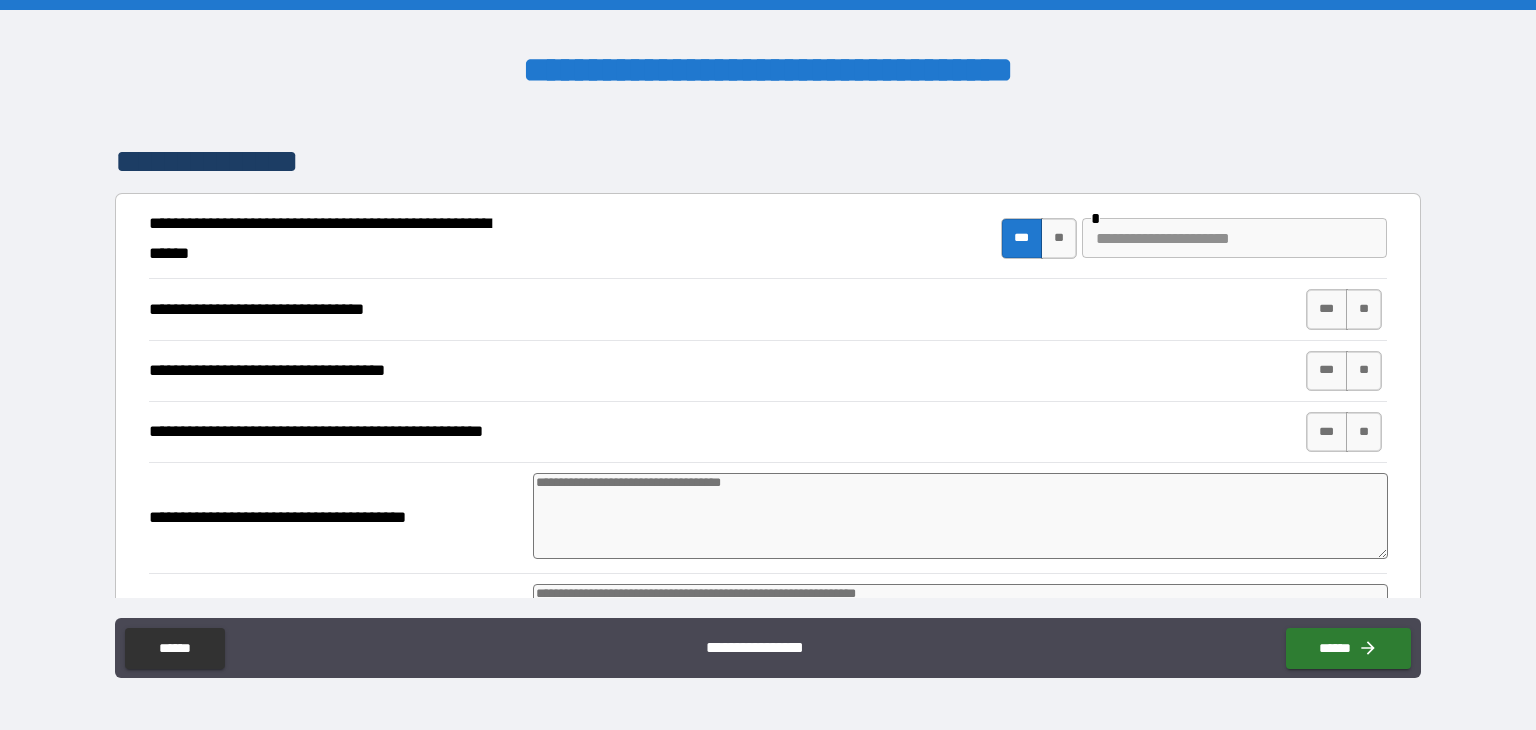 type on "*" 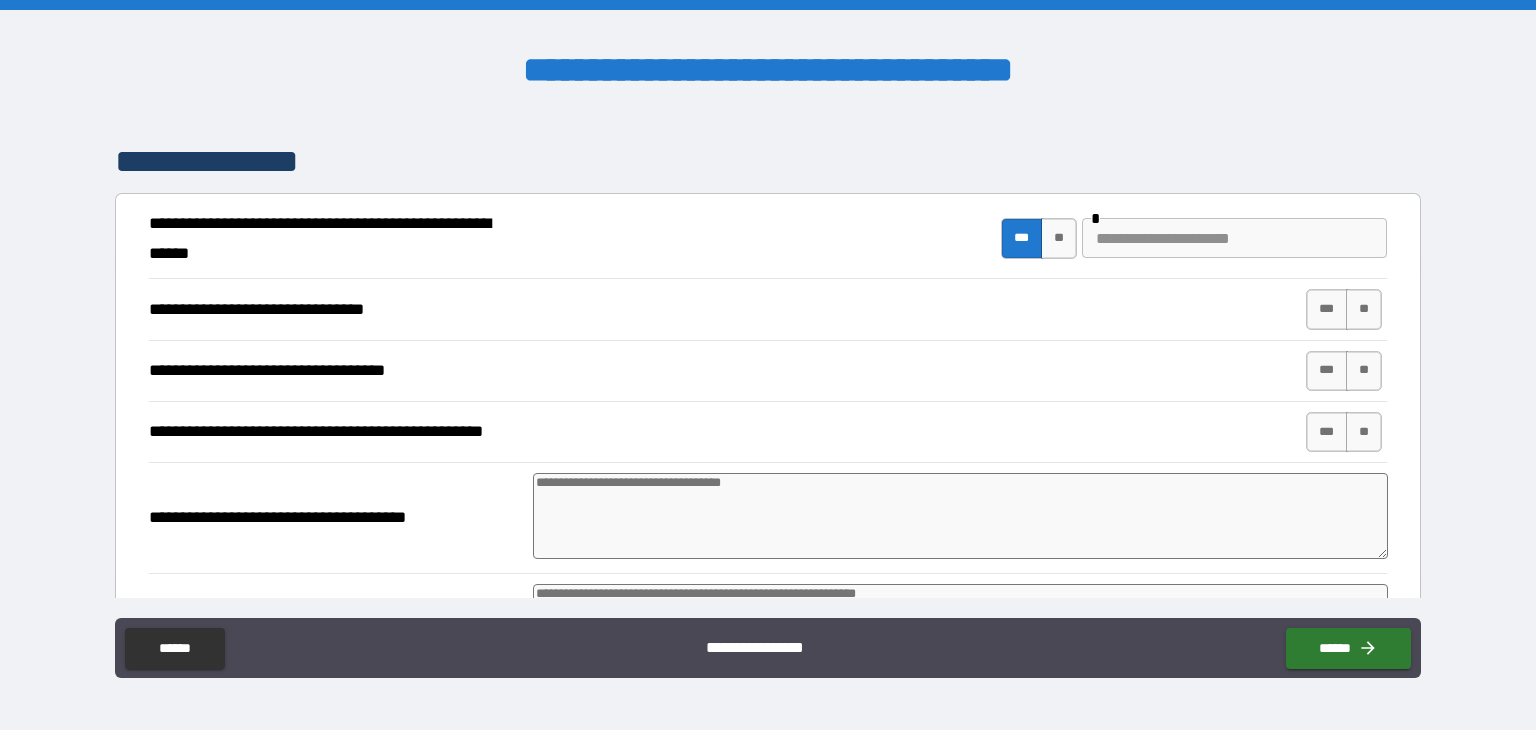 click at bounding box center (1234, 238) 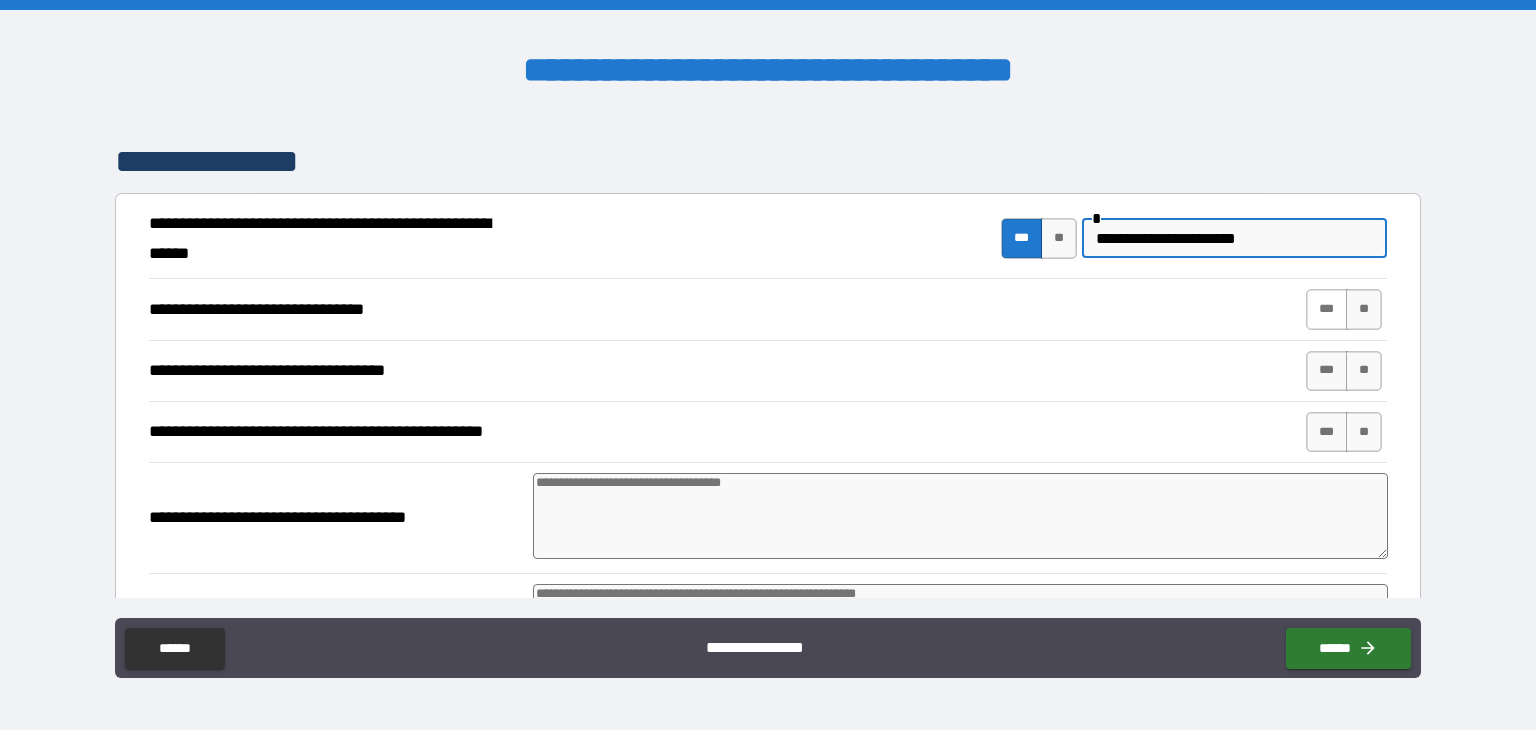 type on "**********" 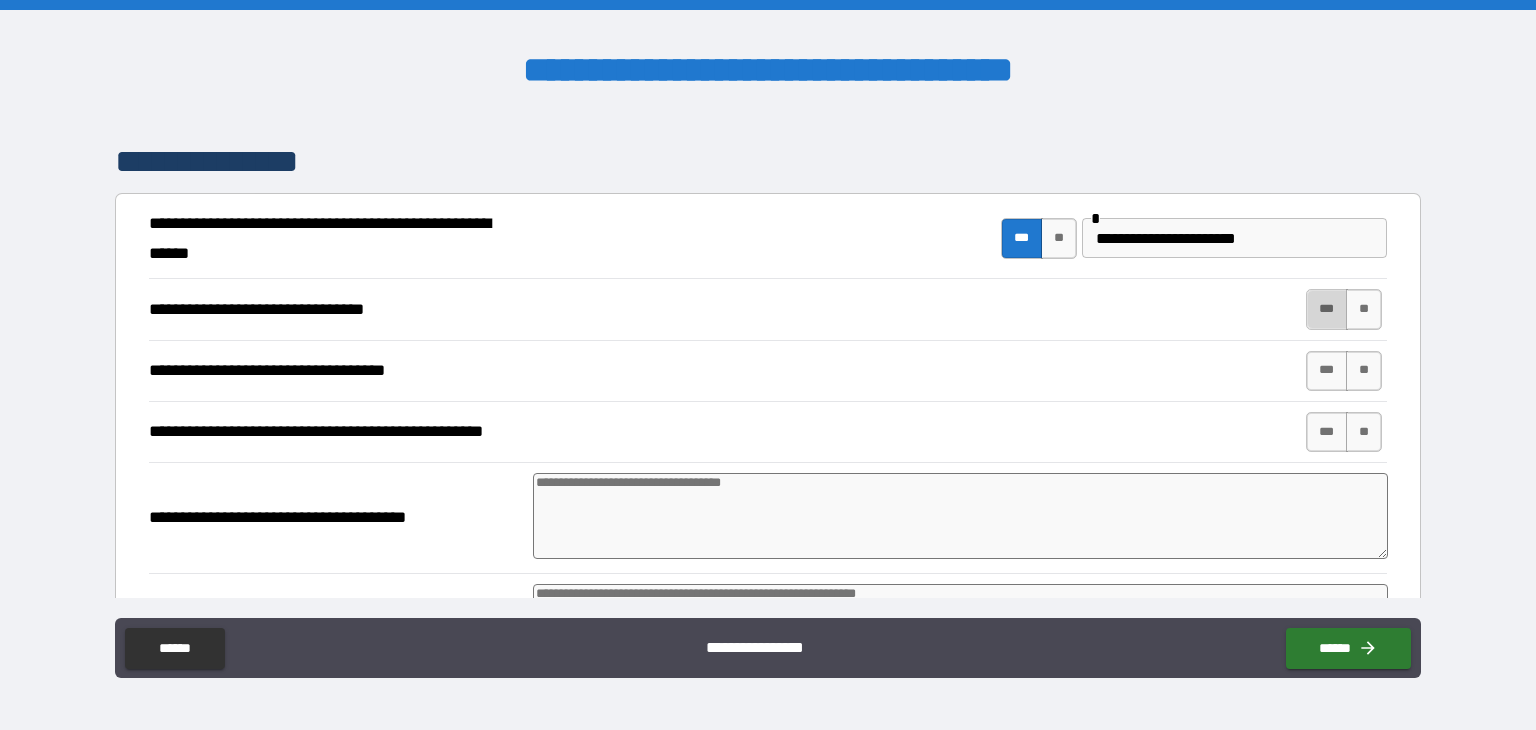 click on "***" at bounding box center [1327, 309] 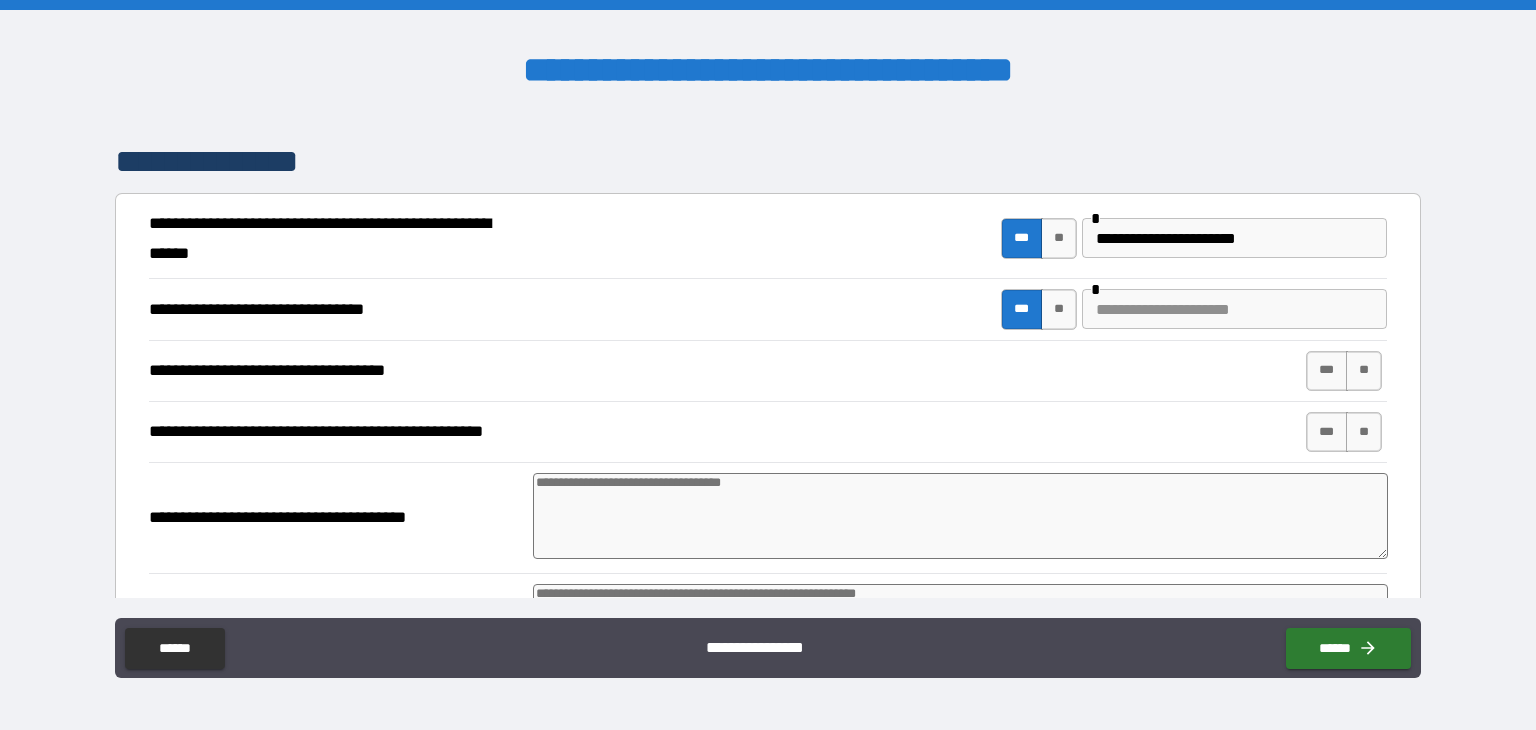 type on "*" 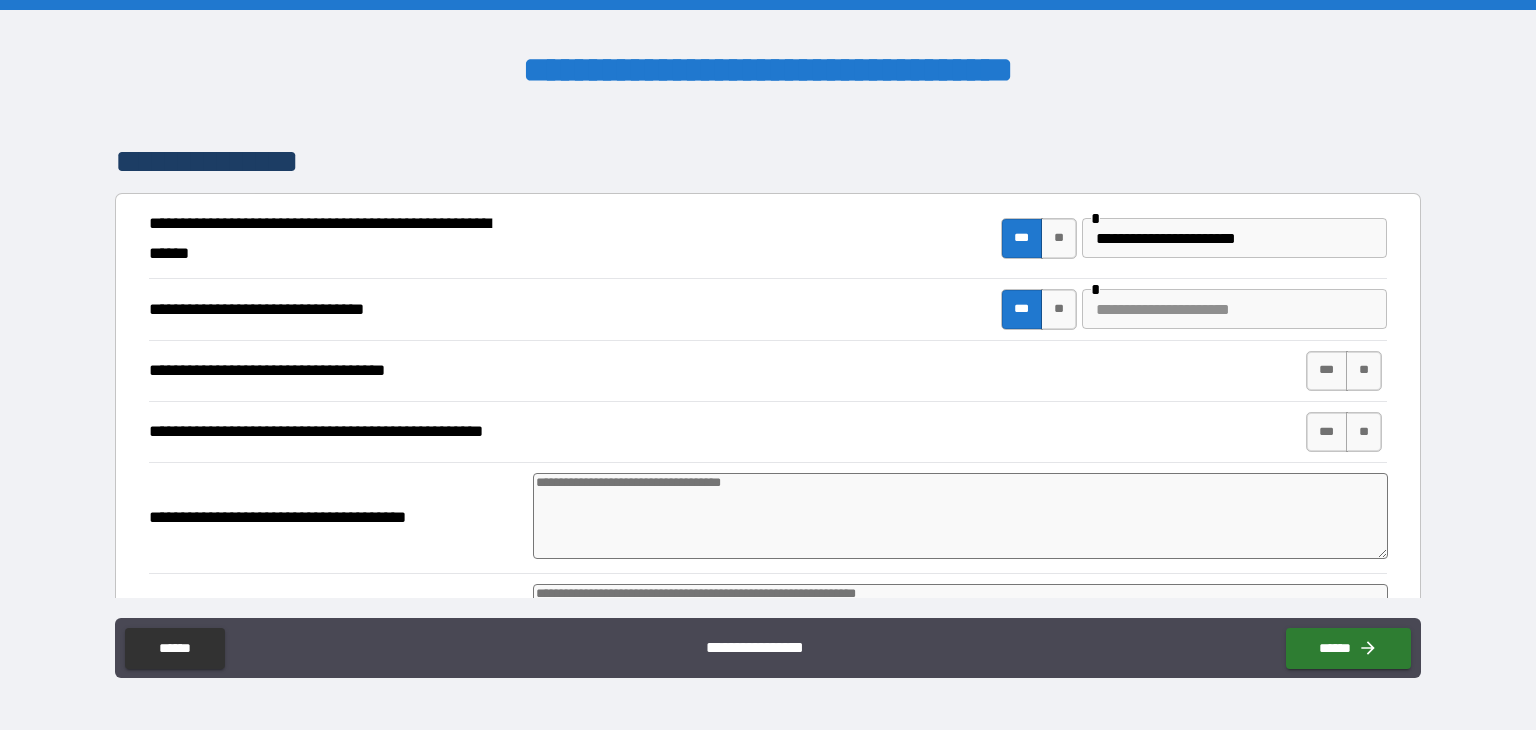 click at bounding box center [1234, 309] 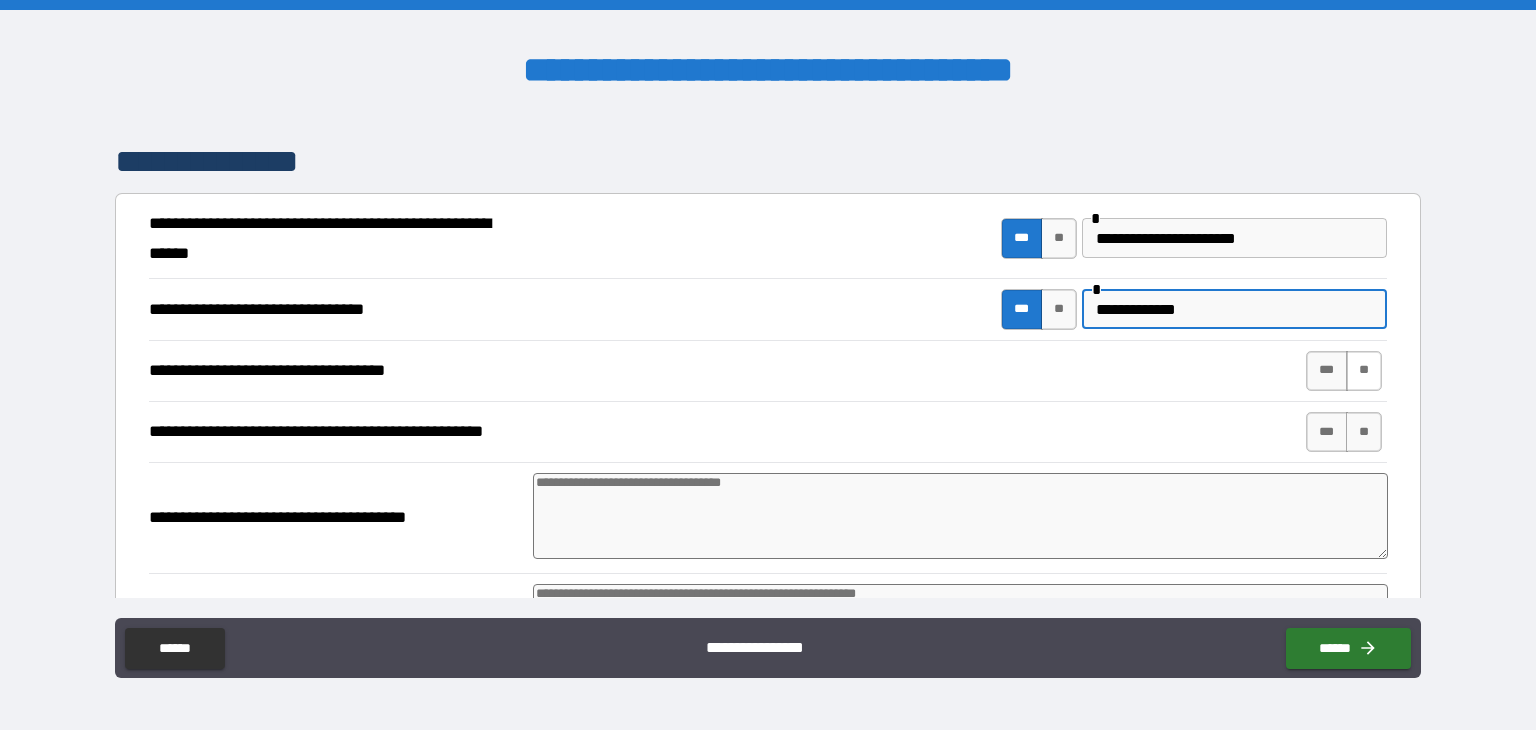type on "**********" 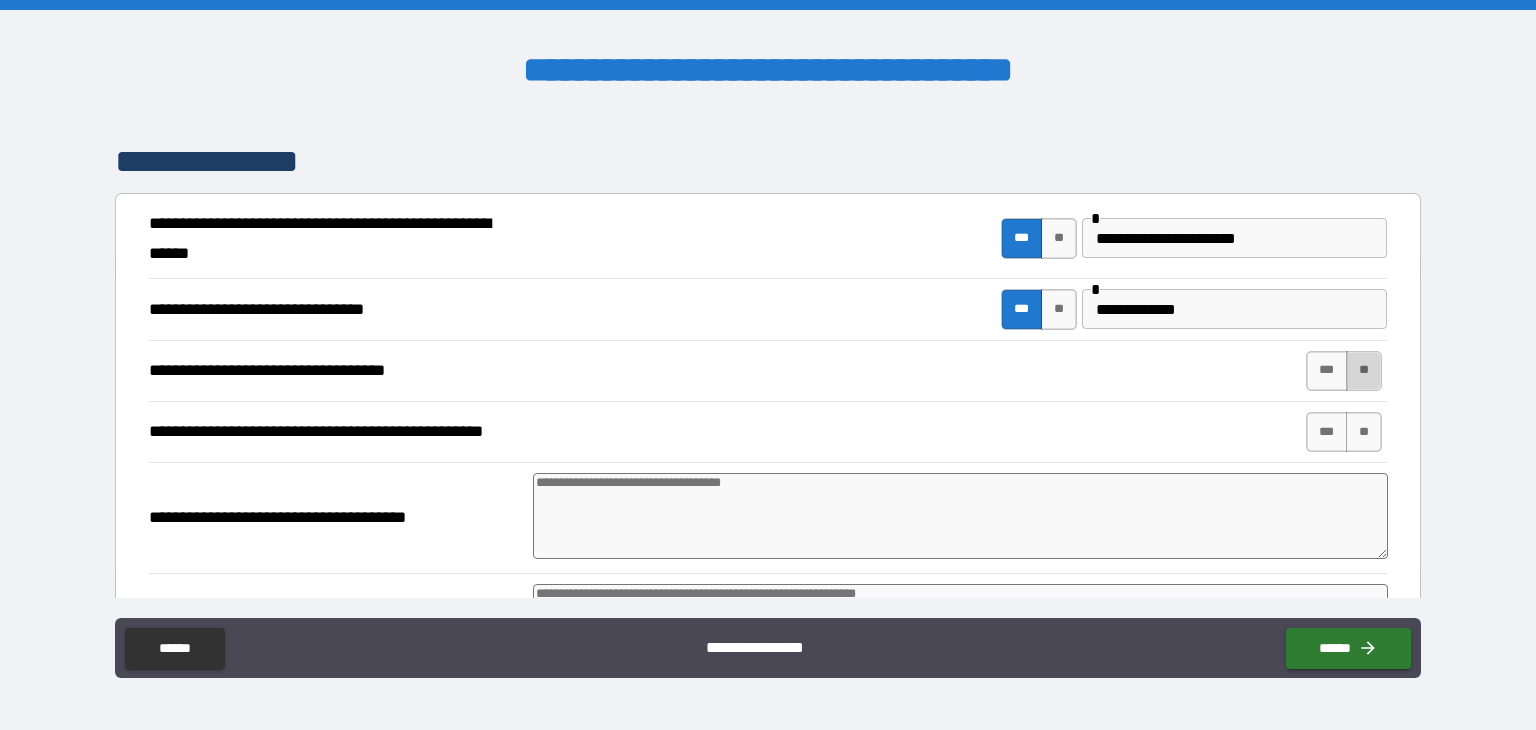 click on "**" at bounding box center (1364, 371) 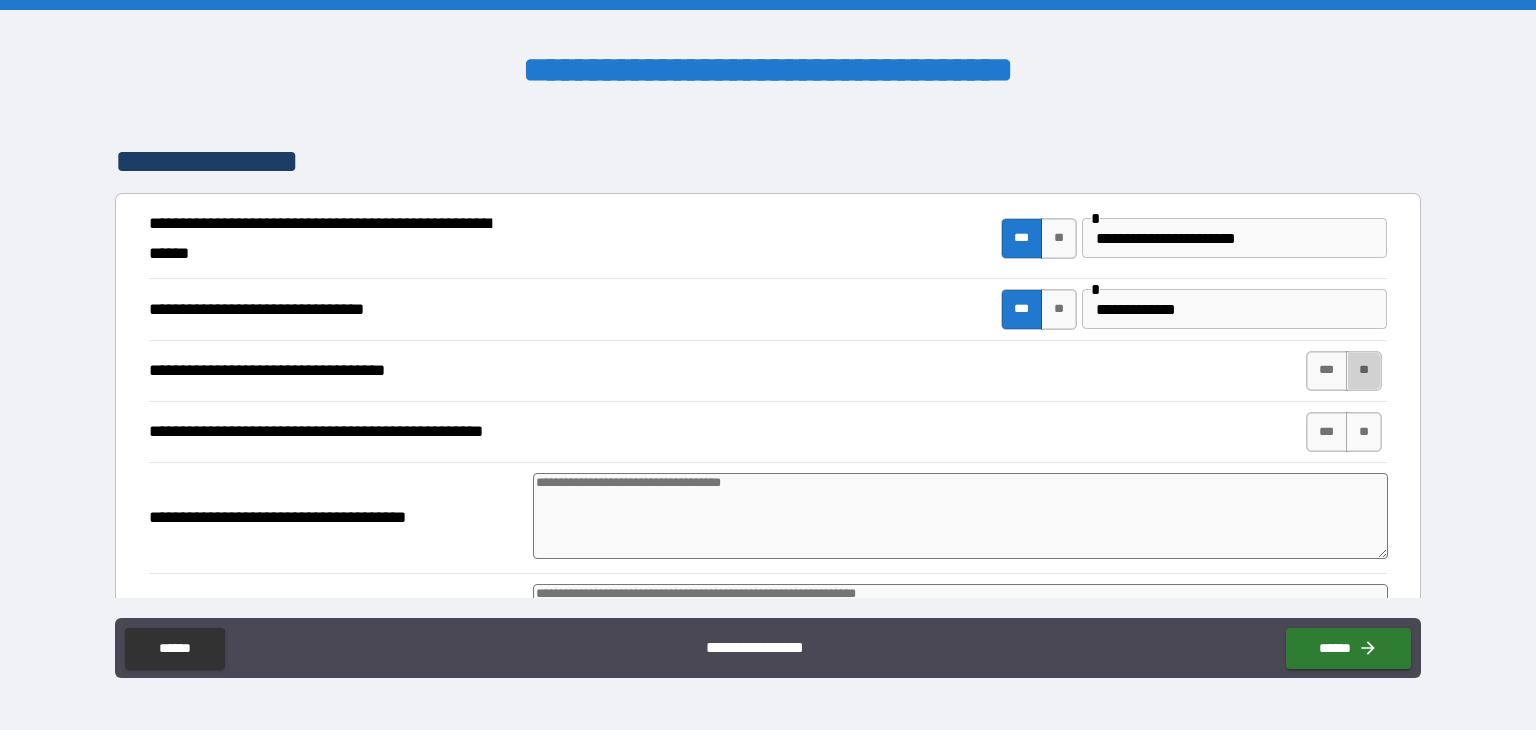 type on "*" 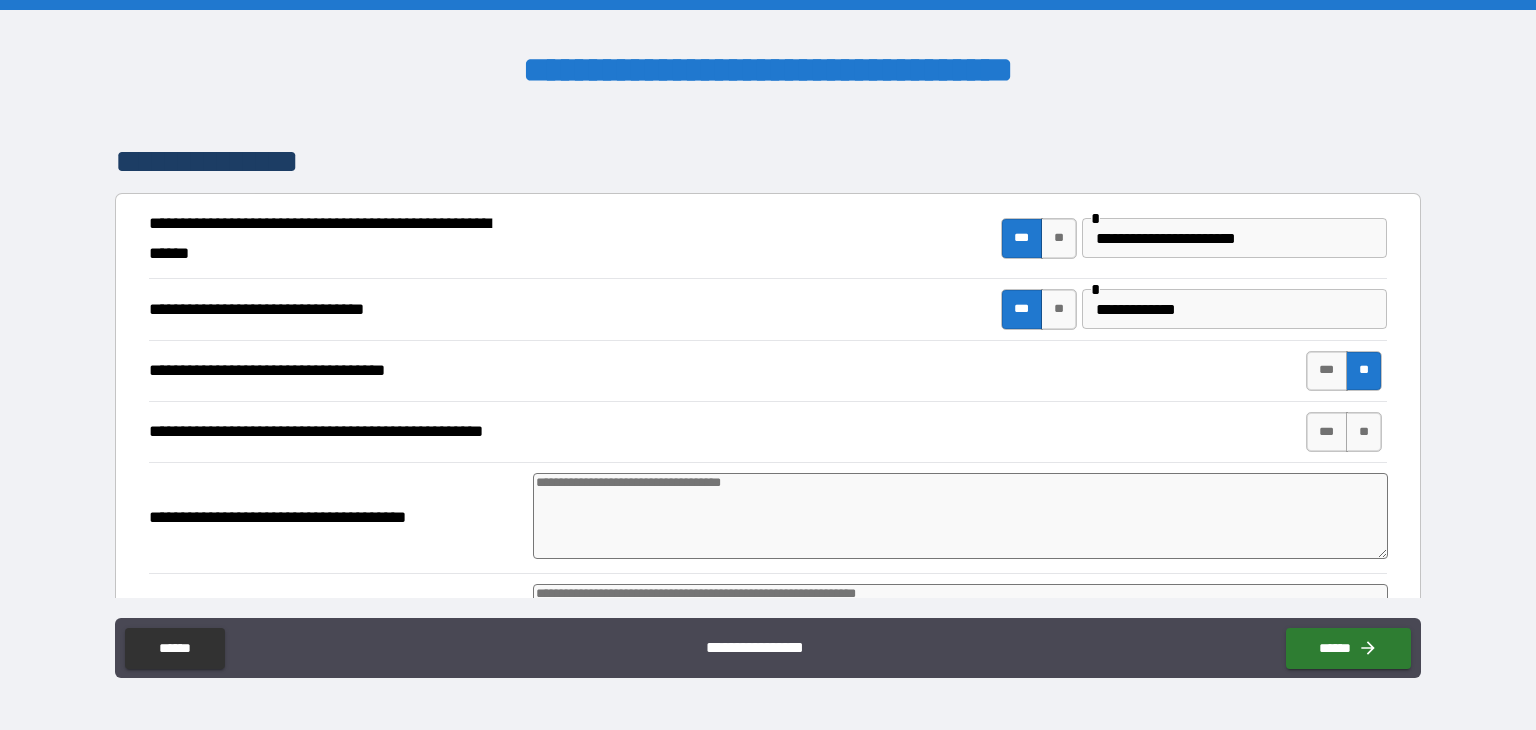 type on "*" 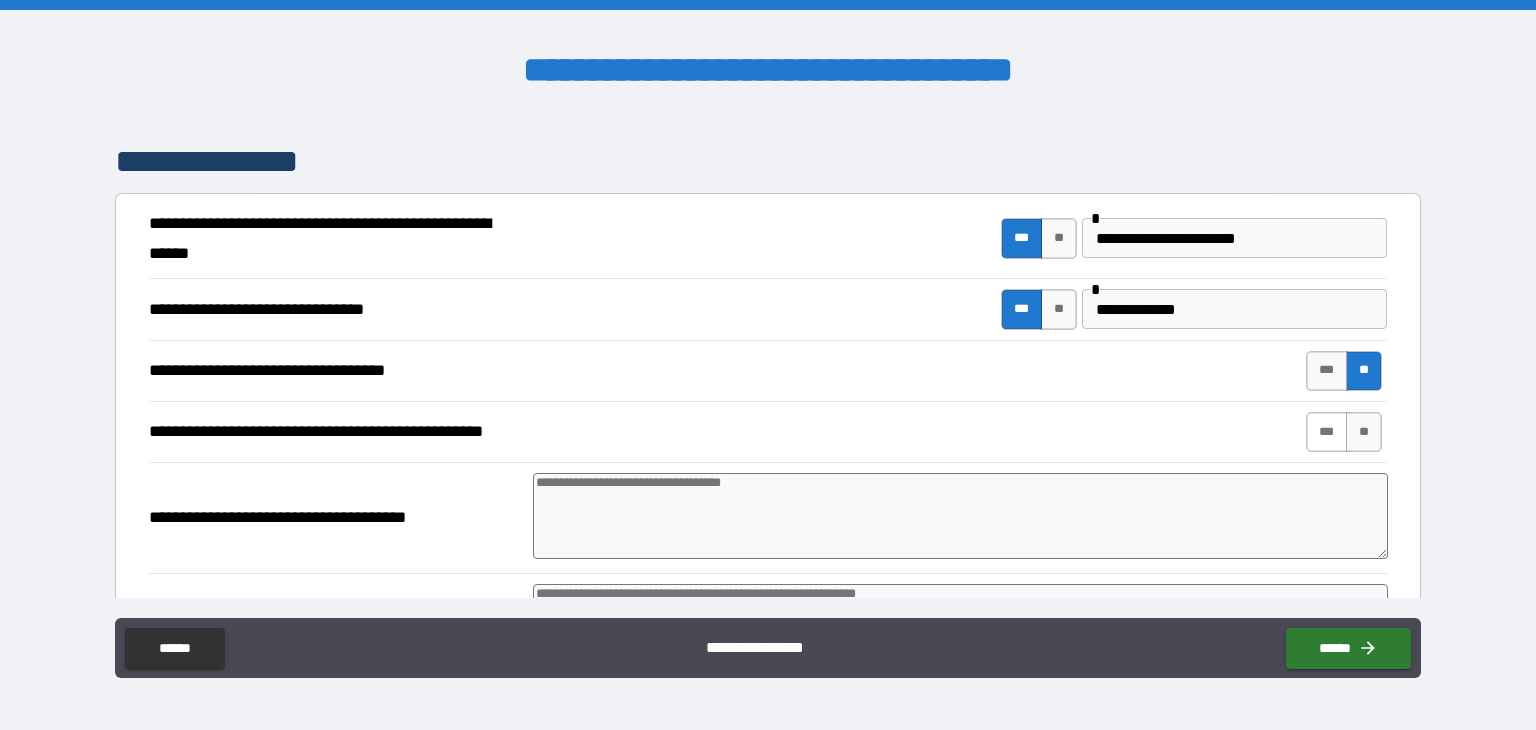 click on "***" at bounding box center (1327, 432) 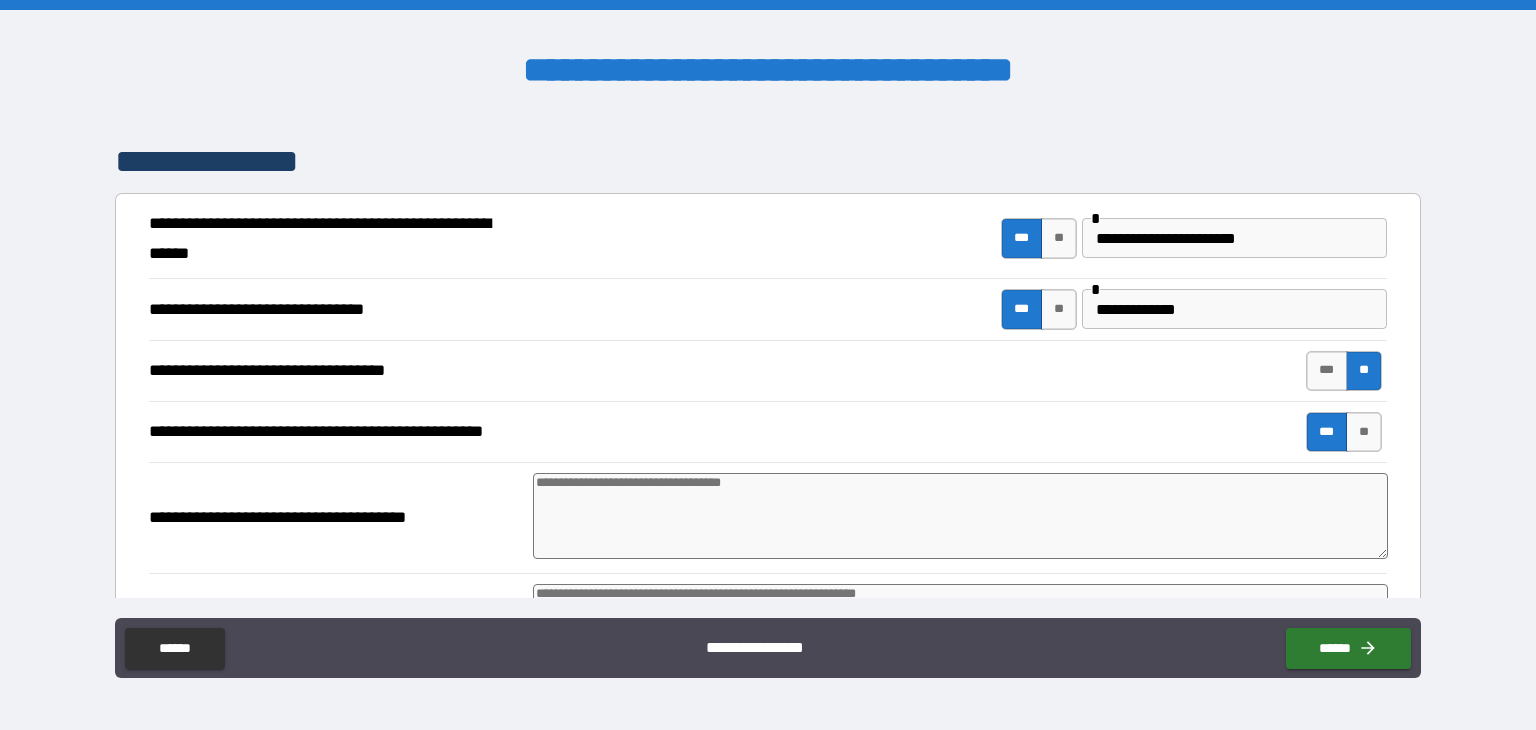 type on "*" 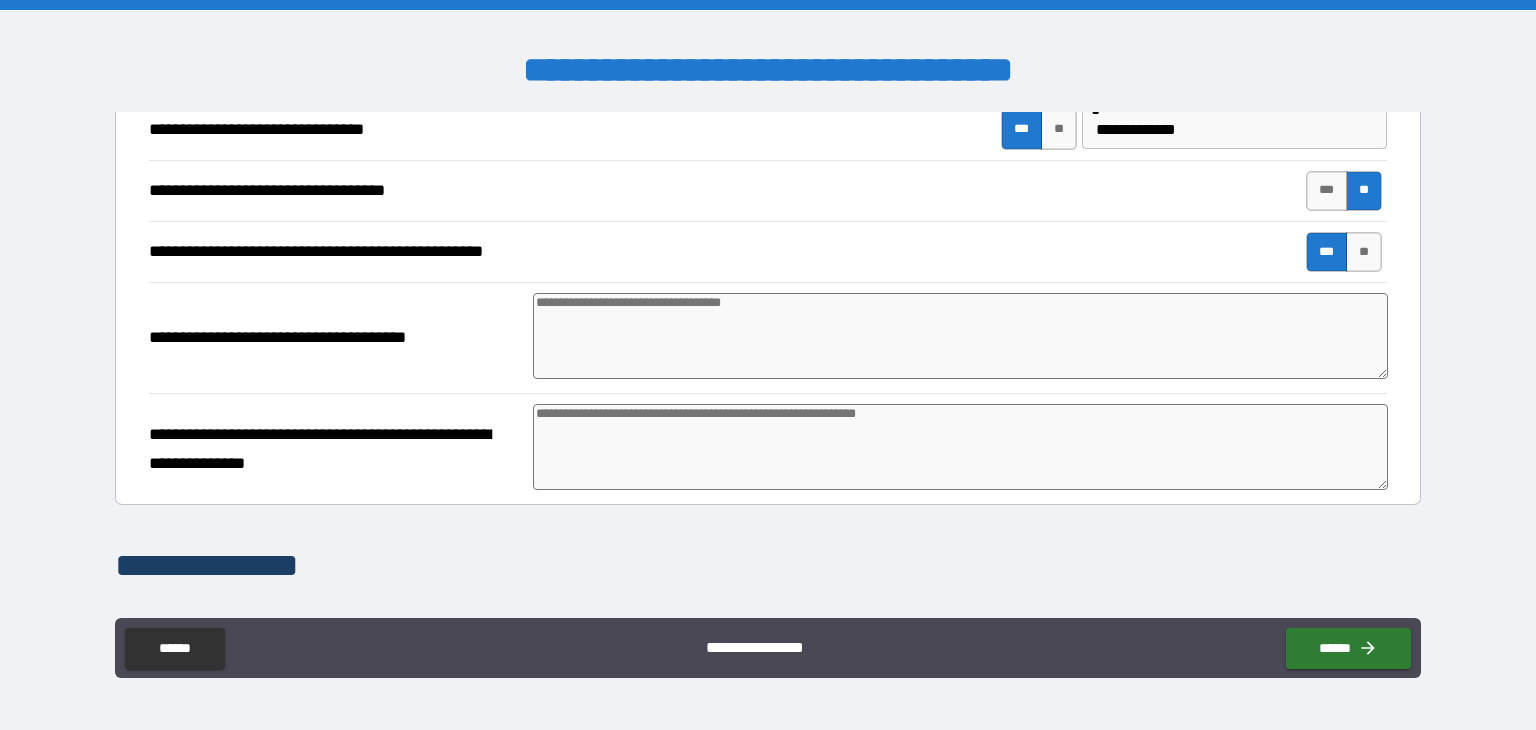 scroll, scrollTop: 2300, scrollLeft: 0, axis: vertical 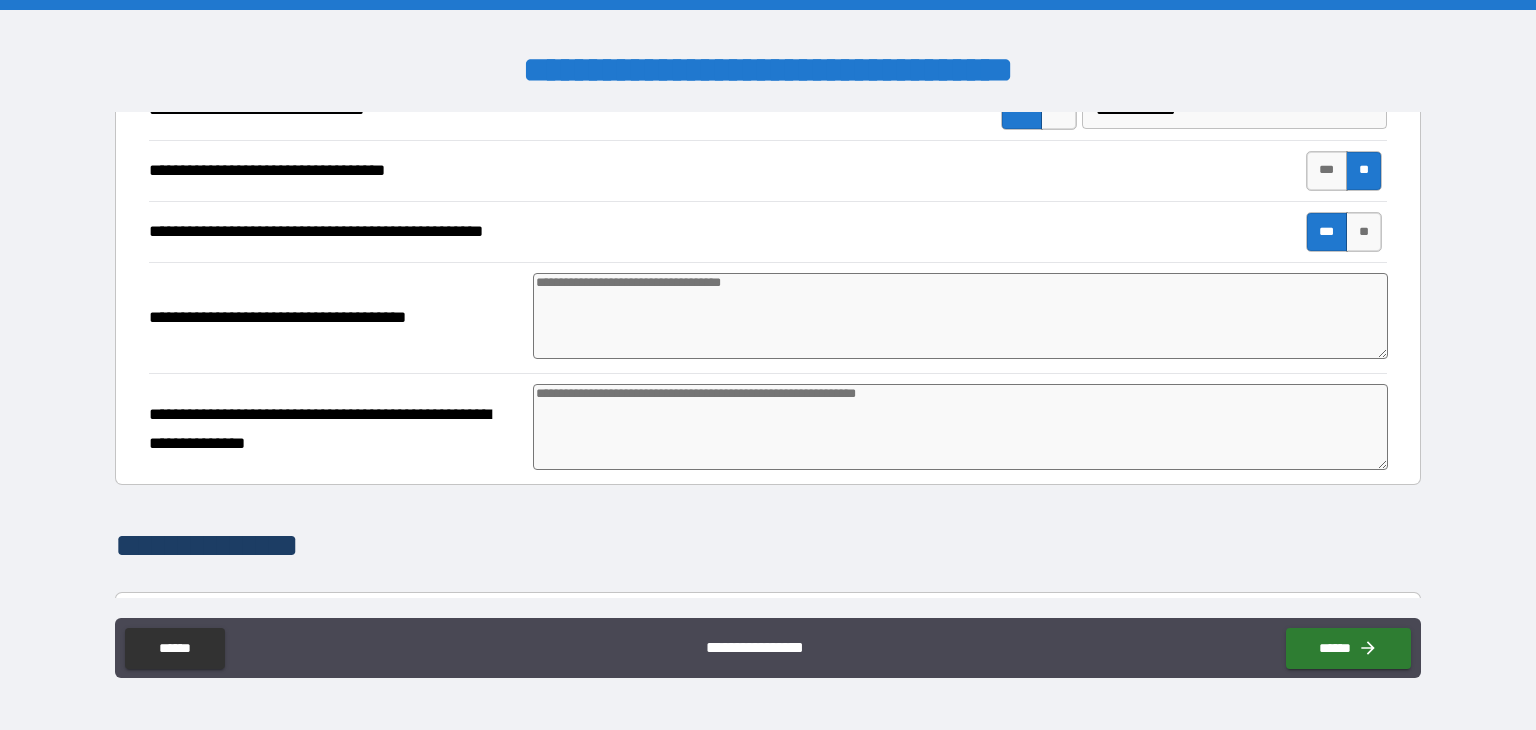 click at bounding box center (961, 316) 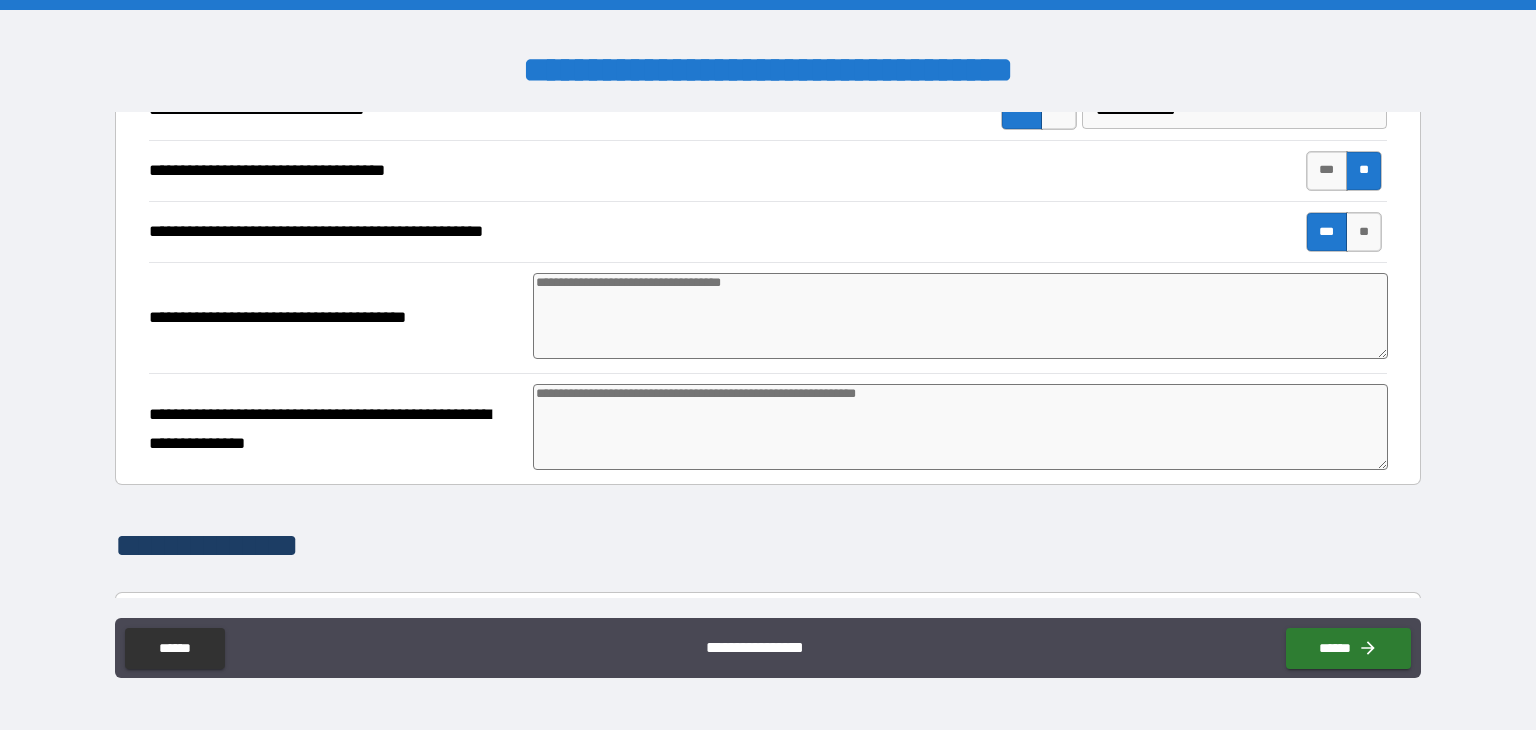 type on "*" 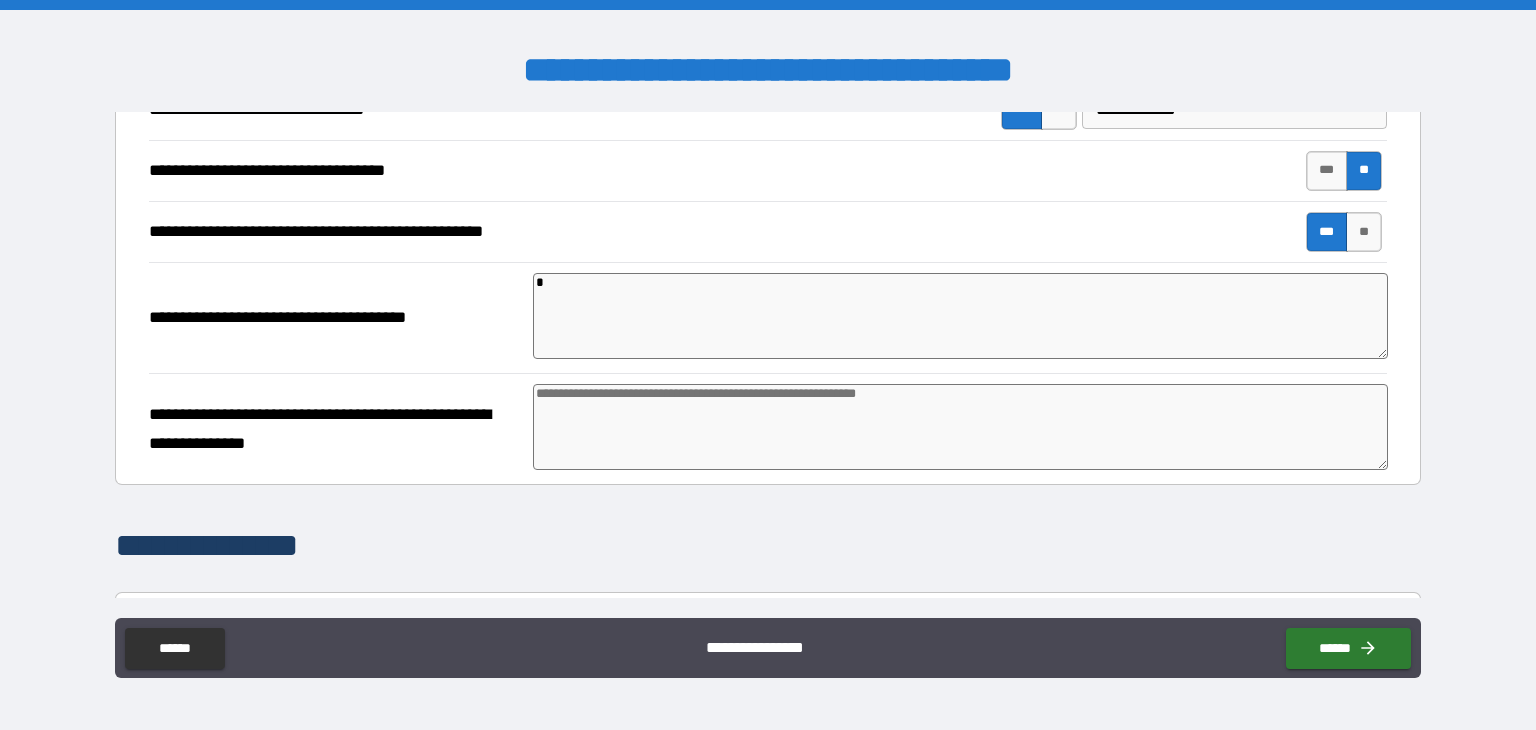 type on "*" 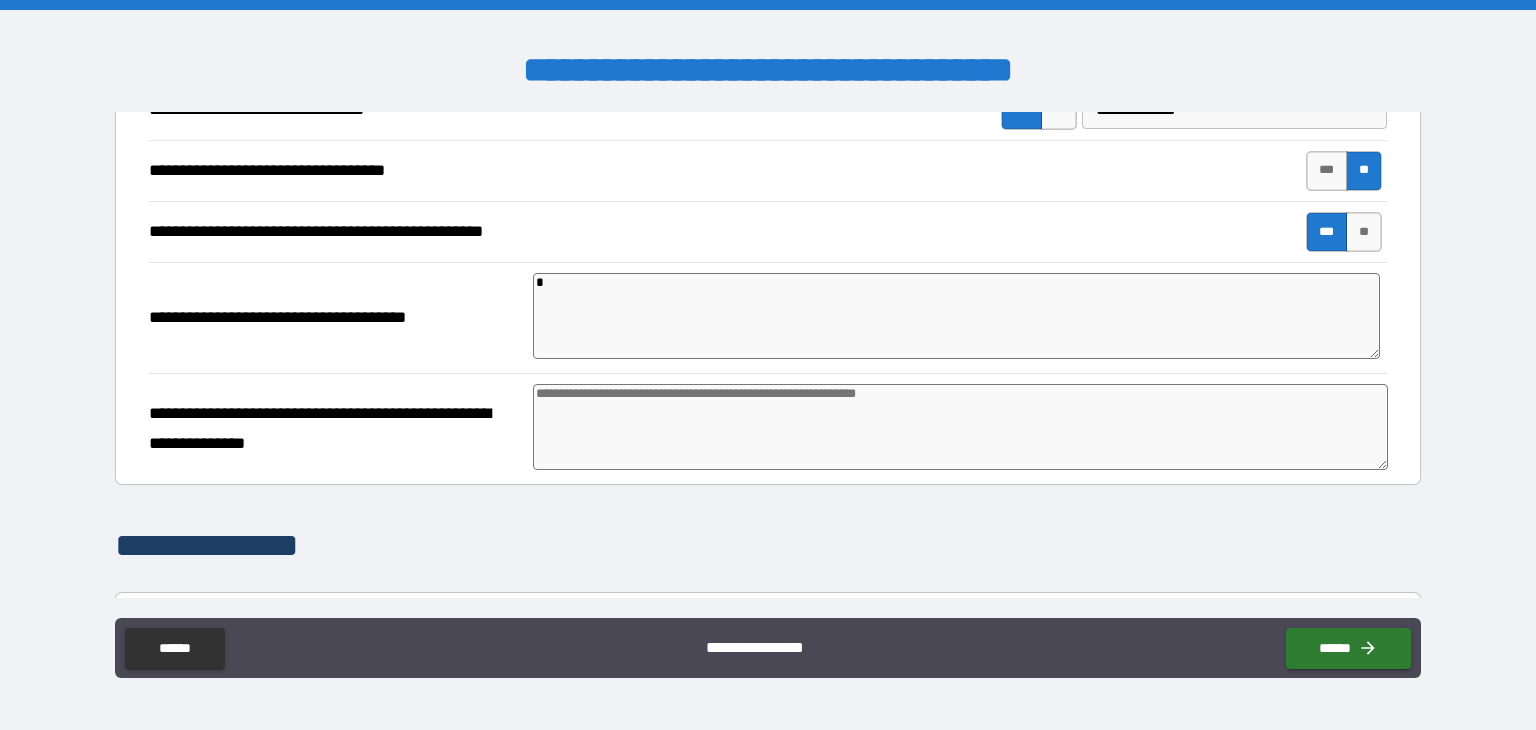 type on "*" 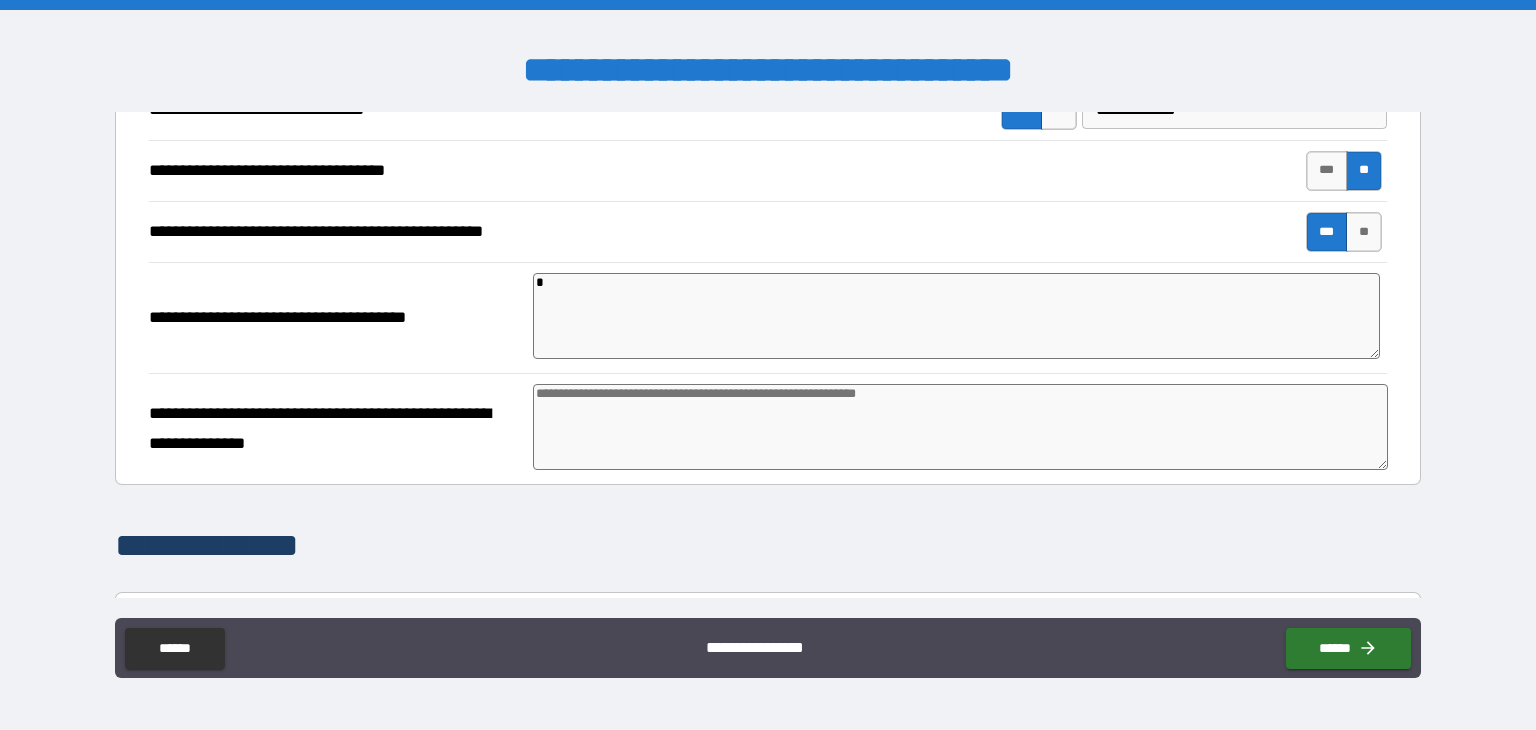 type on "*" 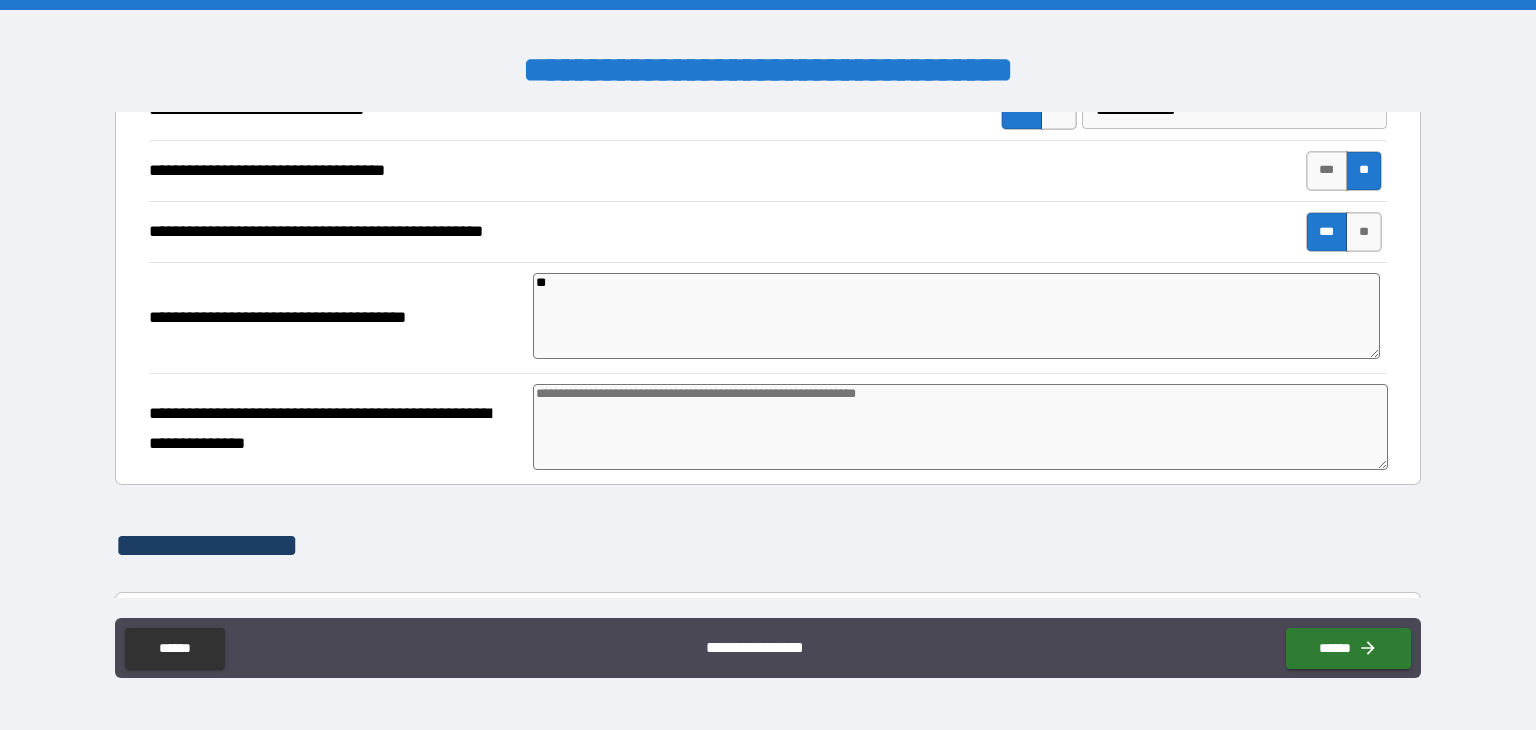 type on "*" 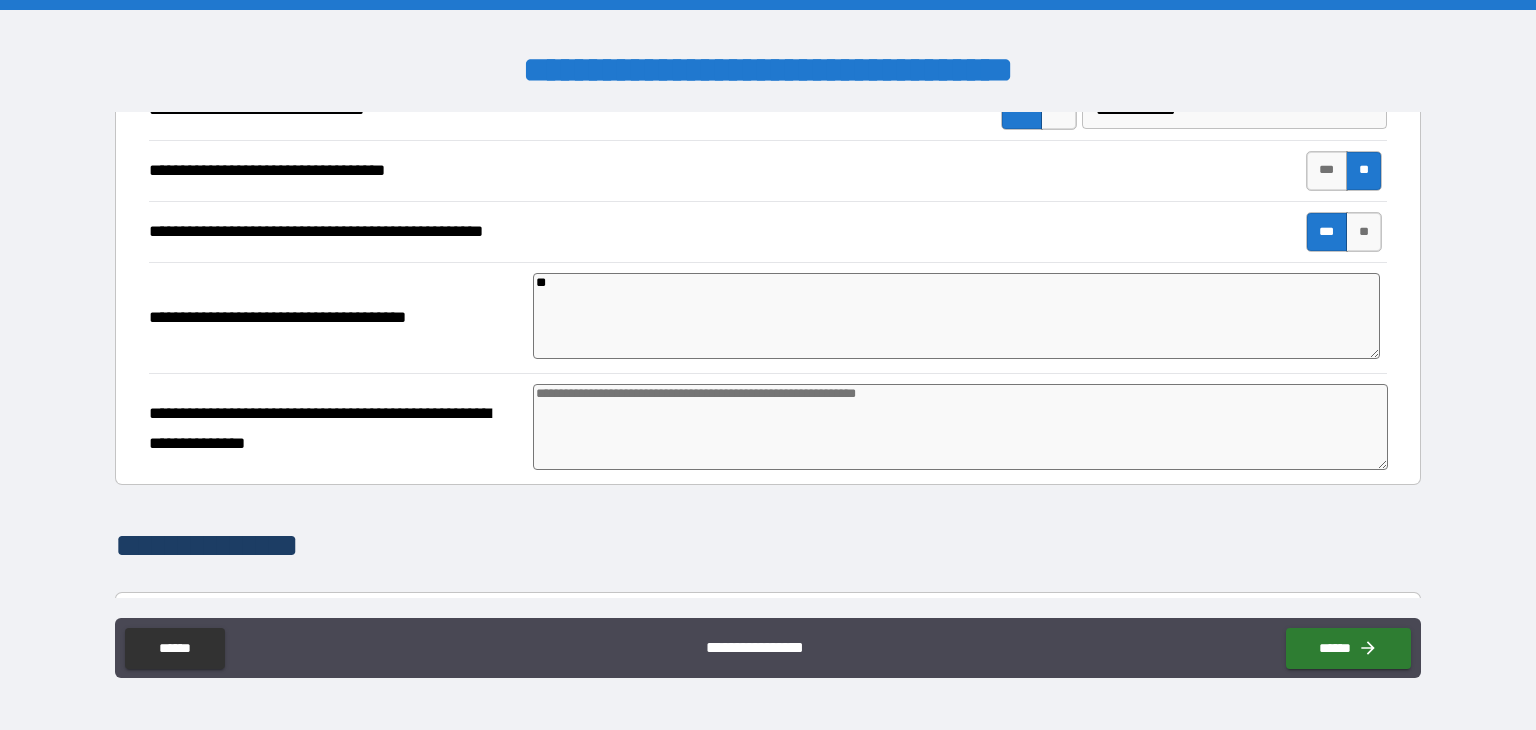 type on "*" 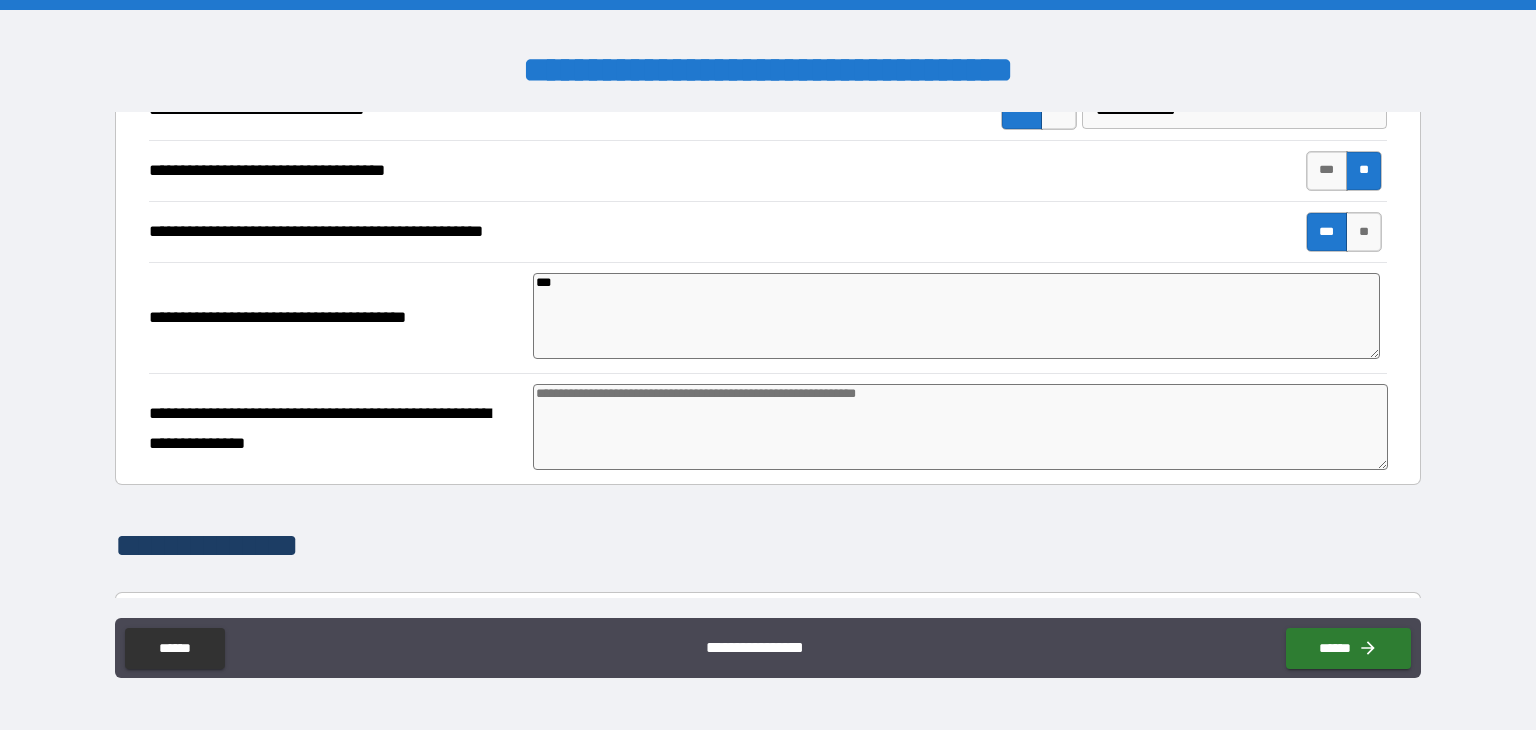 type on "*" 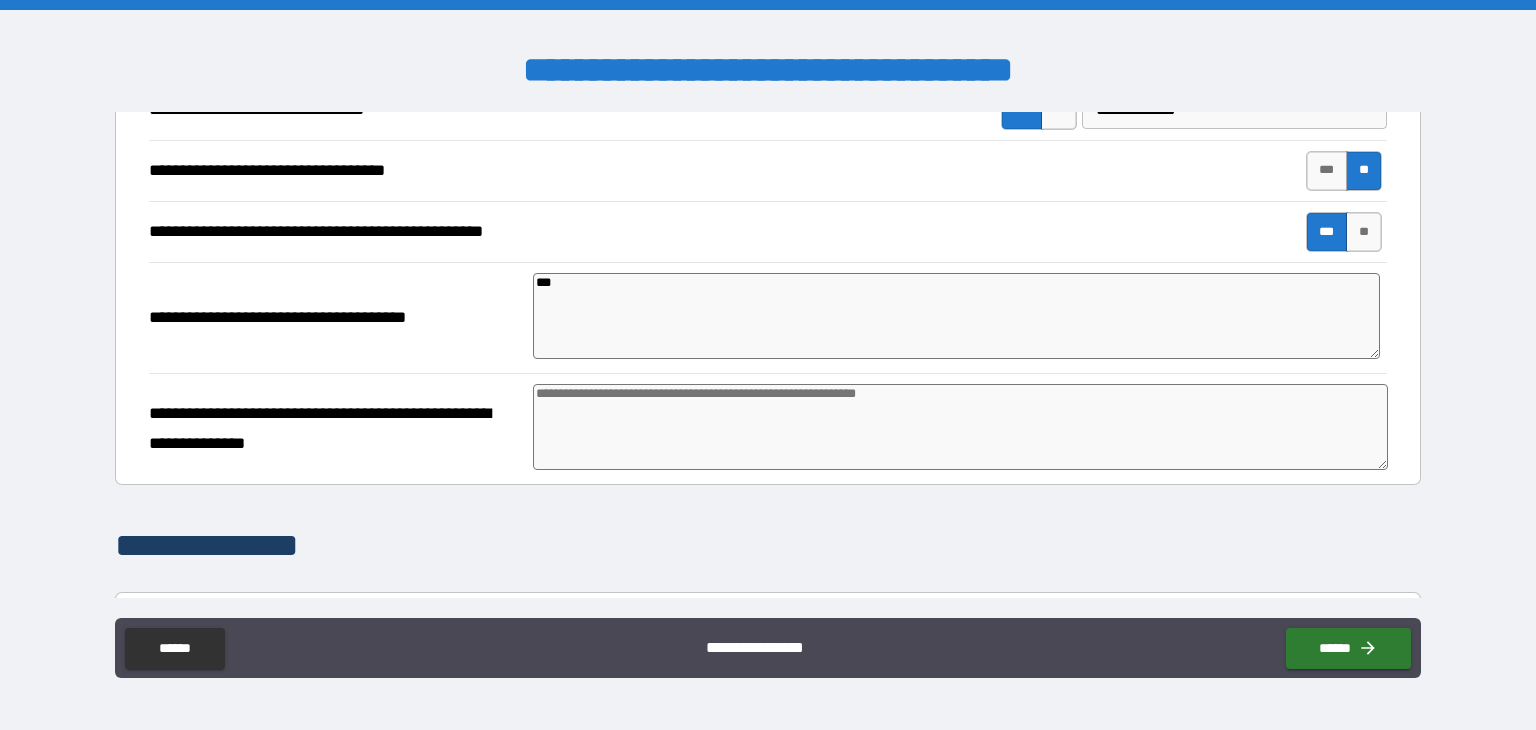 type on "*" 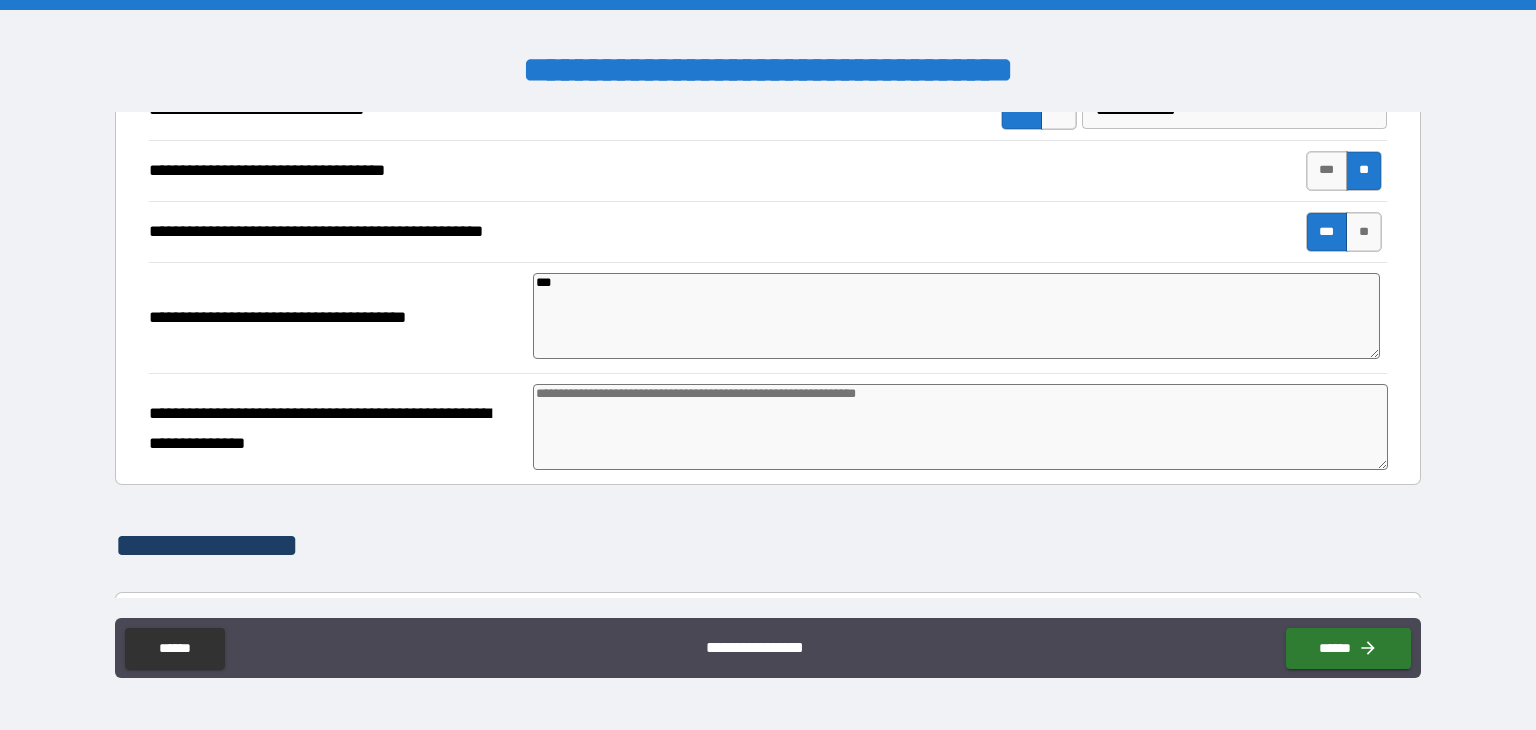 type on "*" 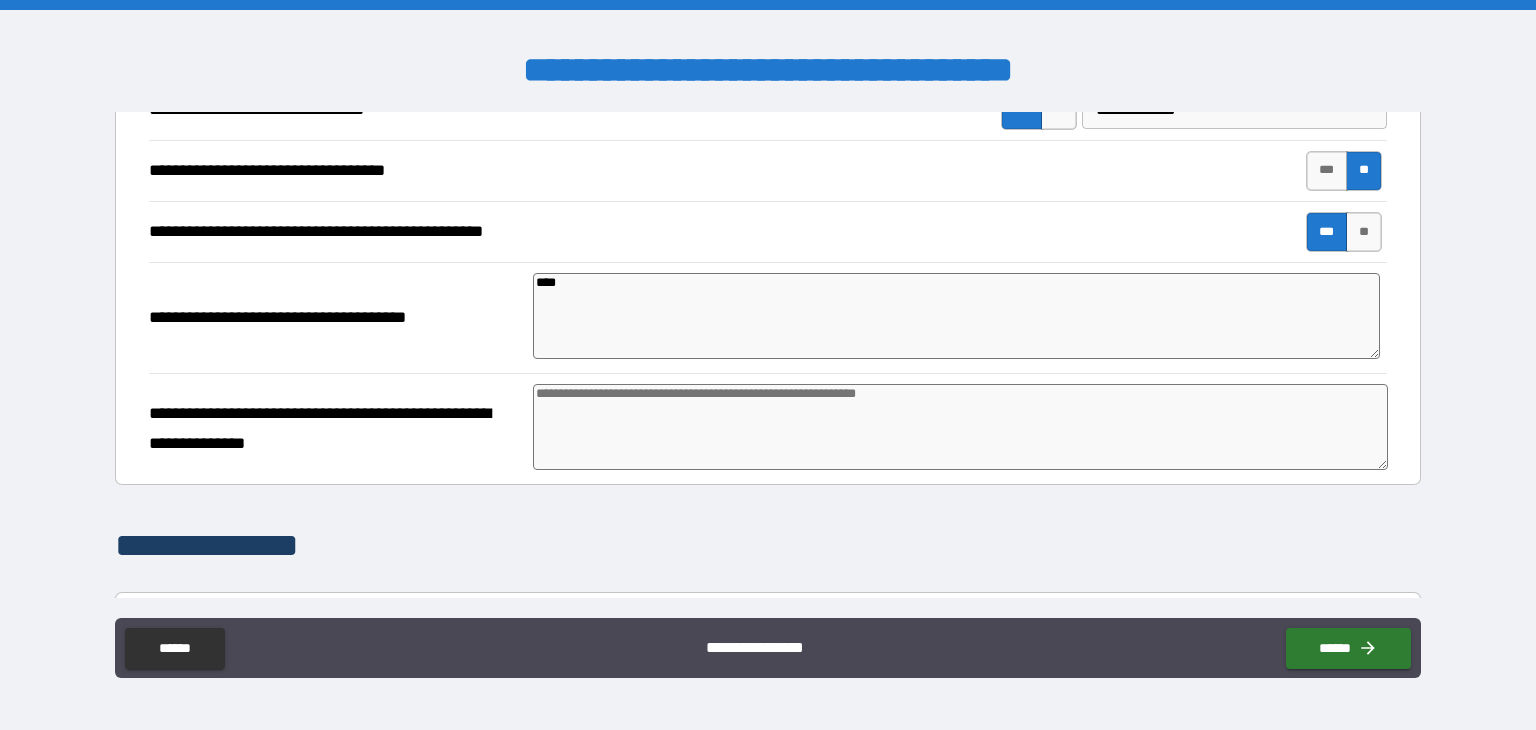 type on "*" 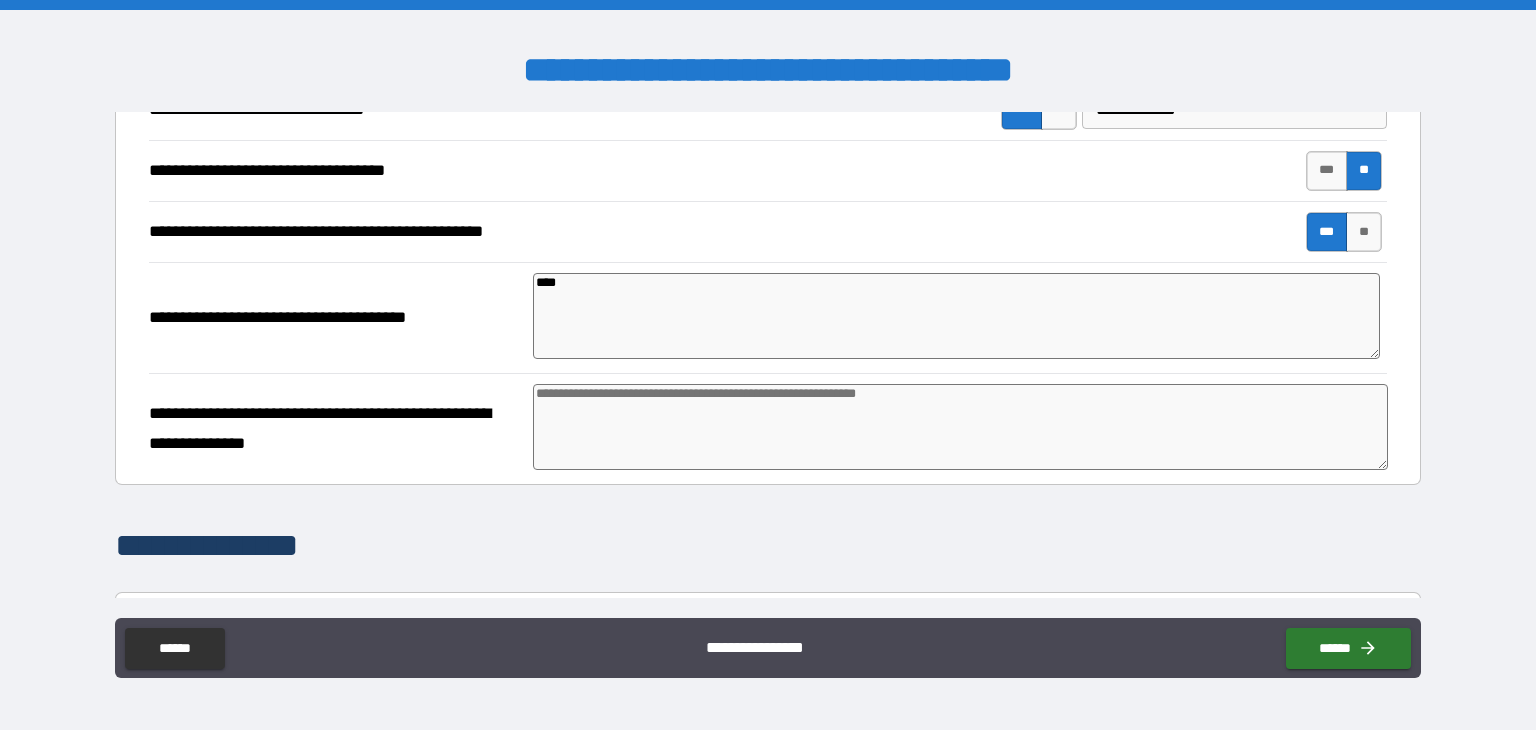 type on "*" 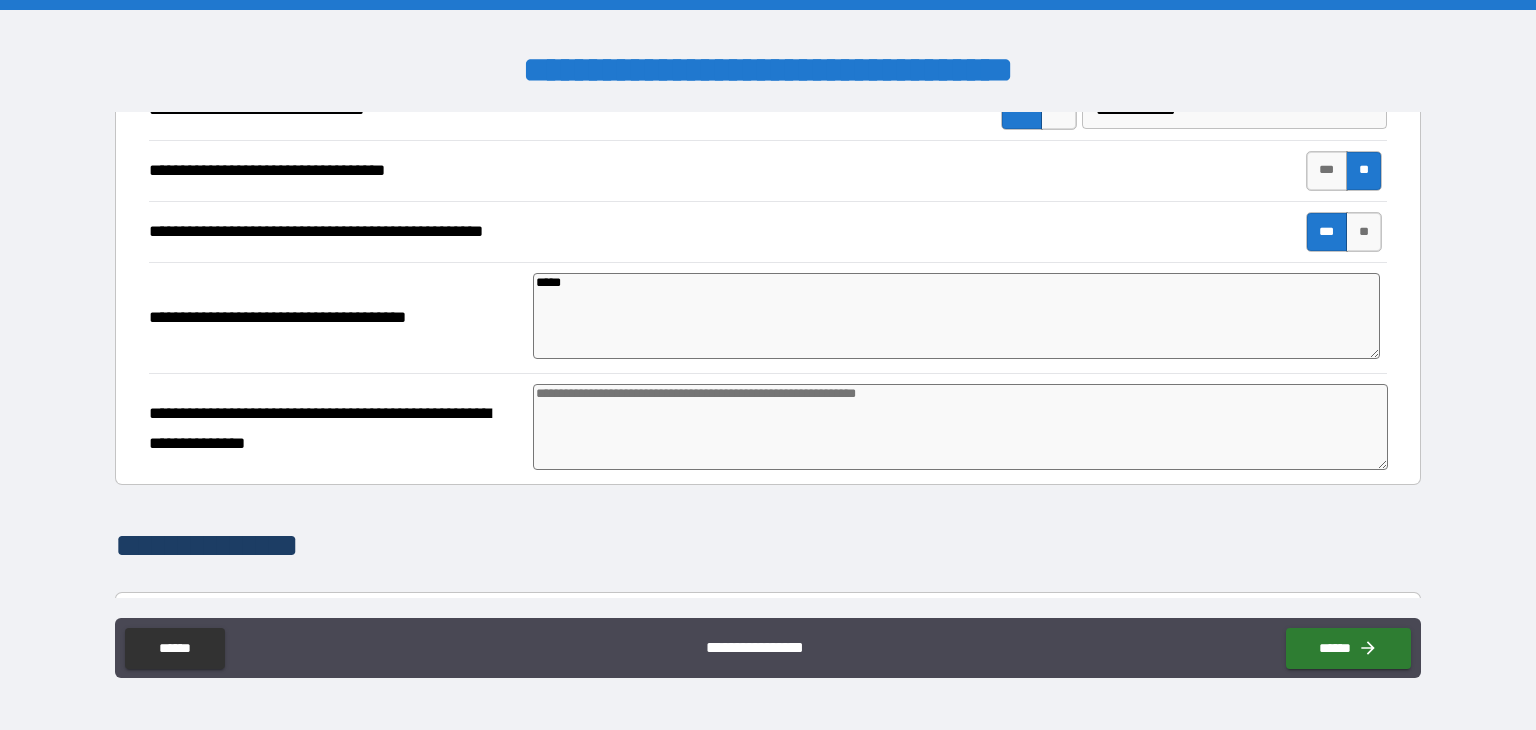 type on "*" 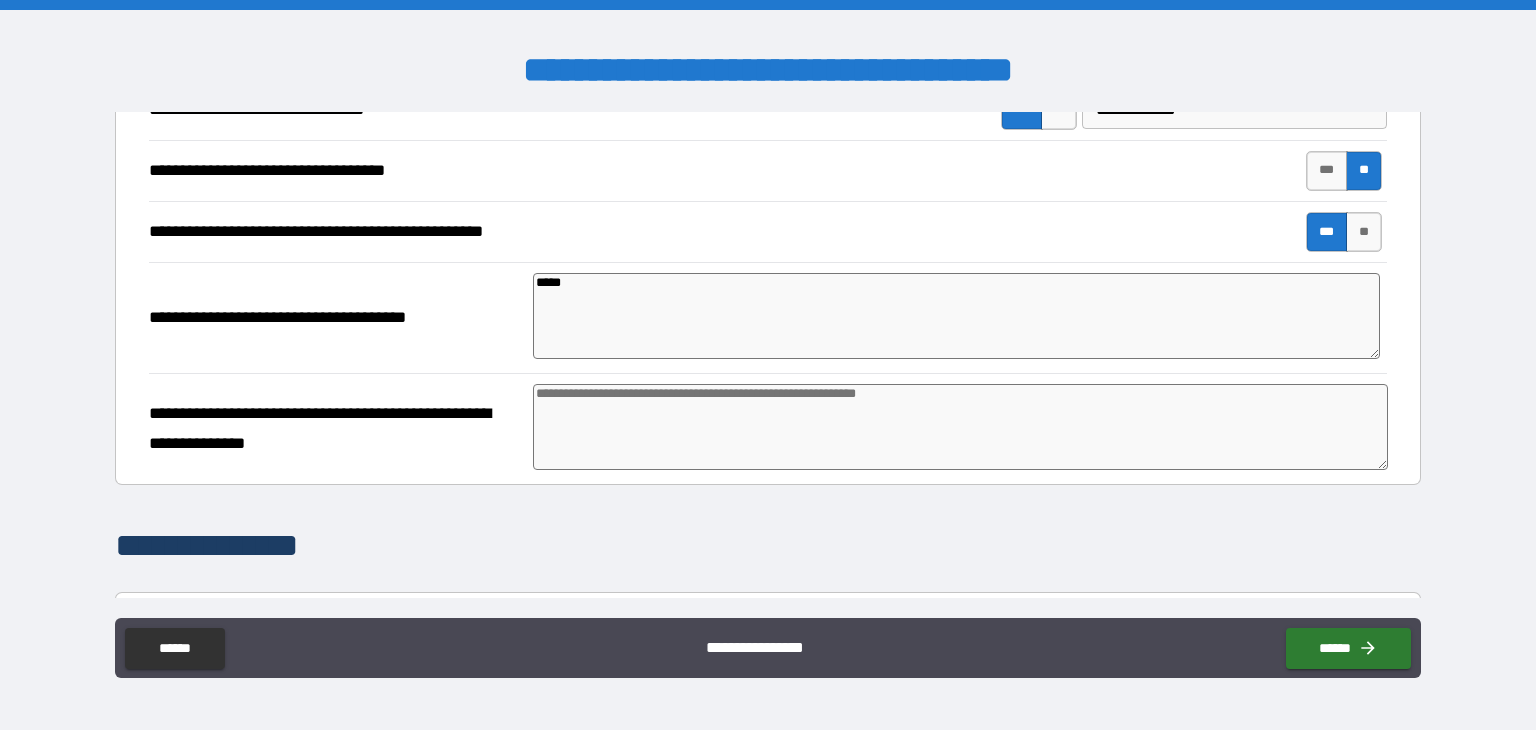 type on "*" 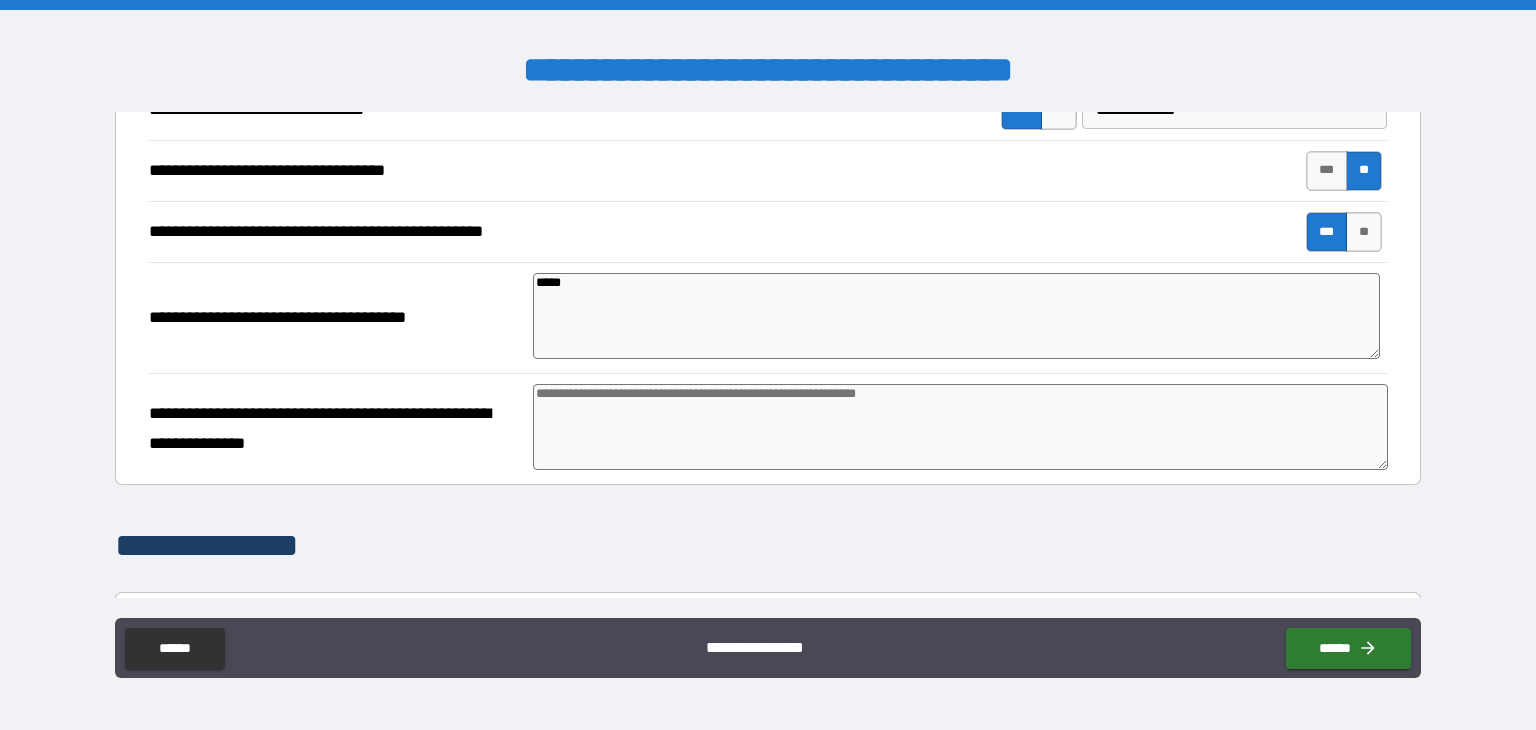 type on "*****" 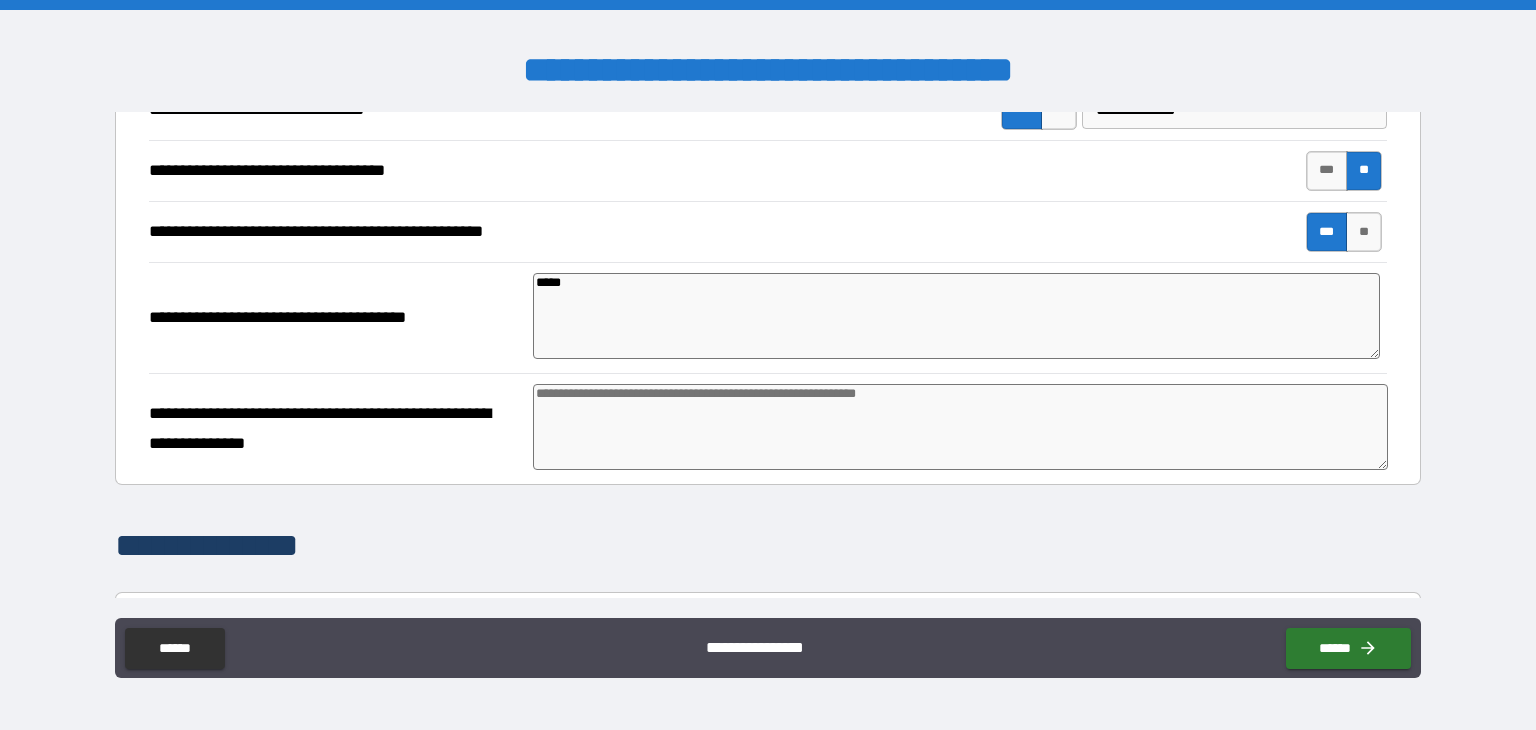 type on "*" 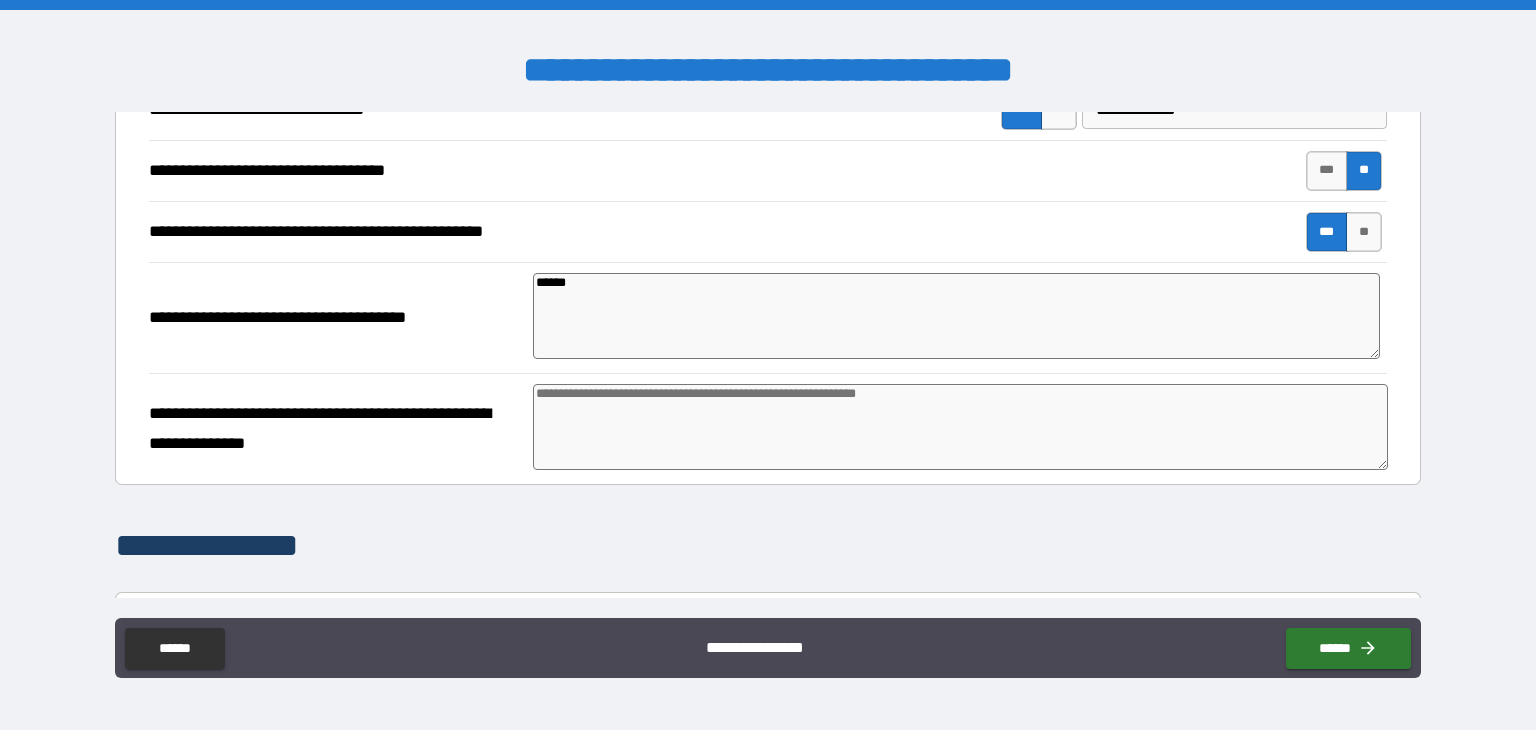 type on "*" 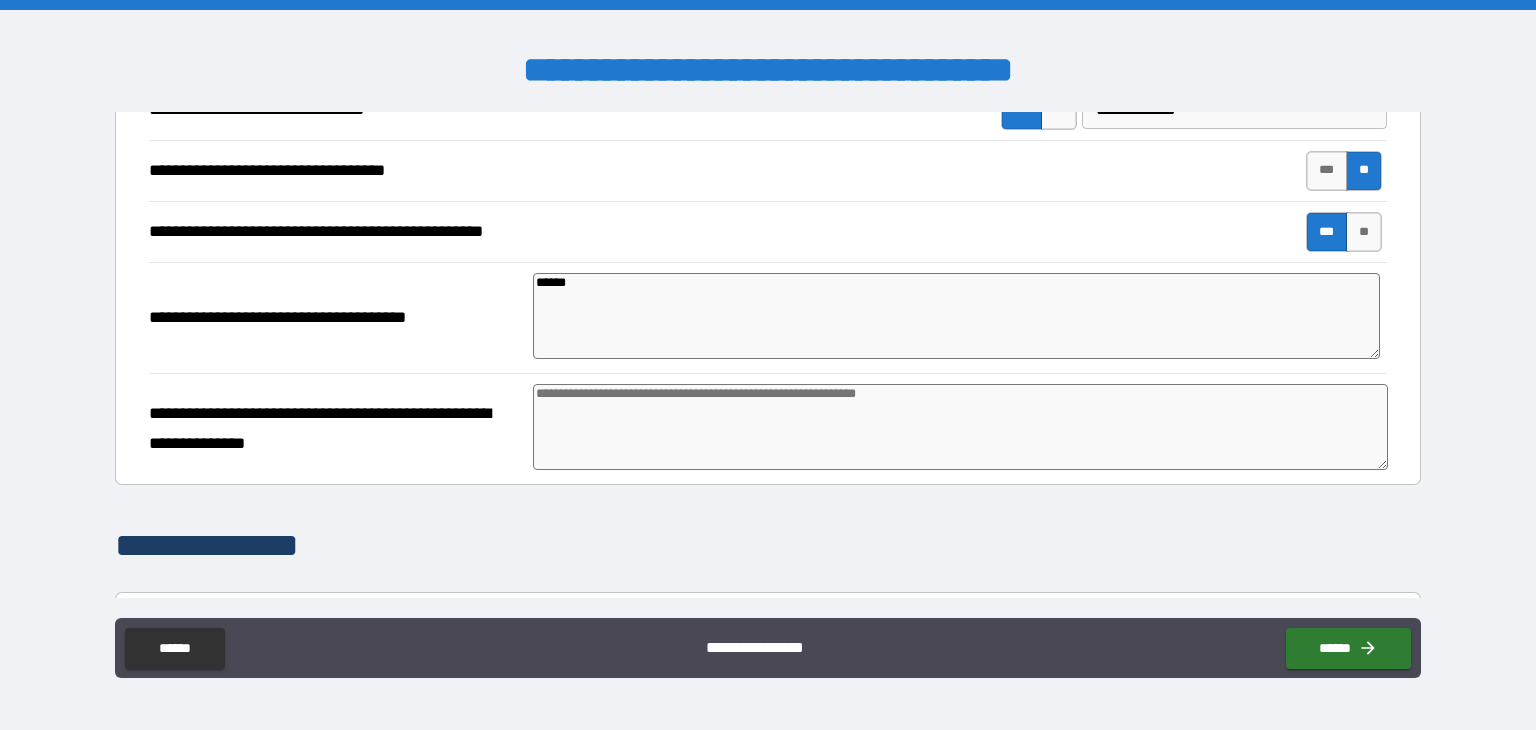 type on "*" 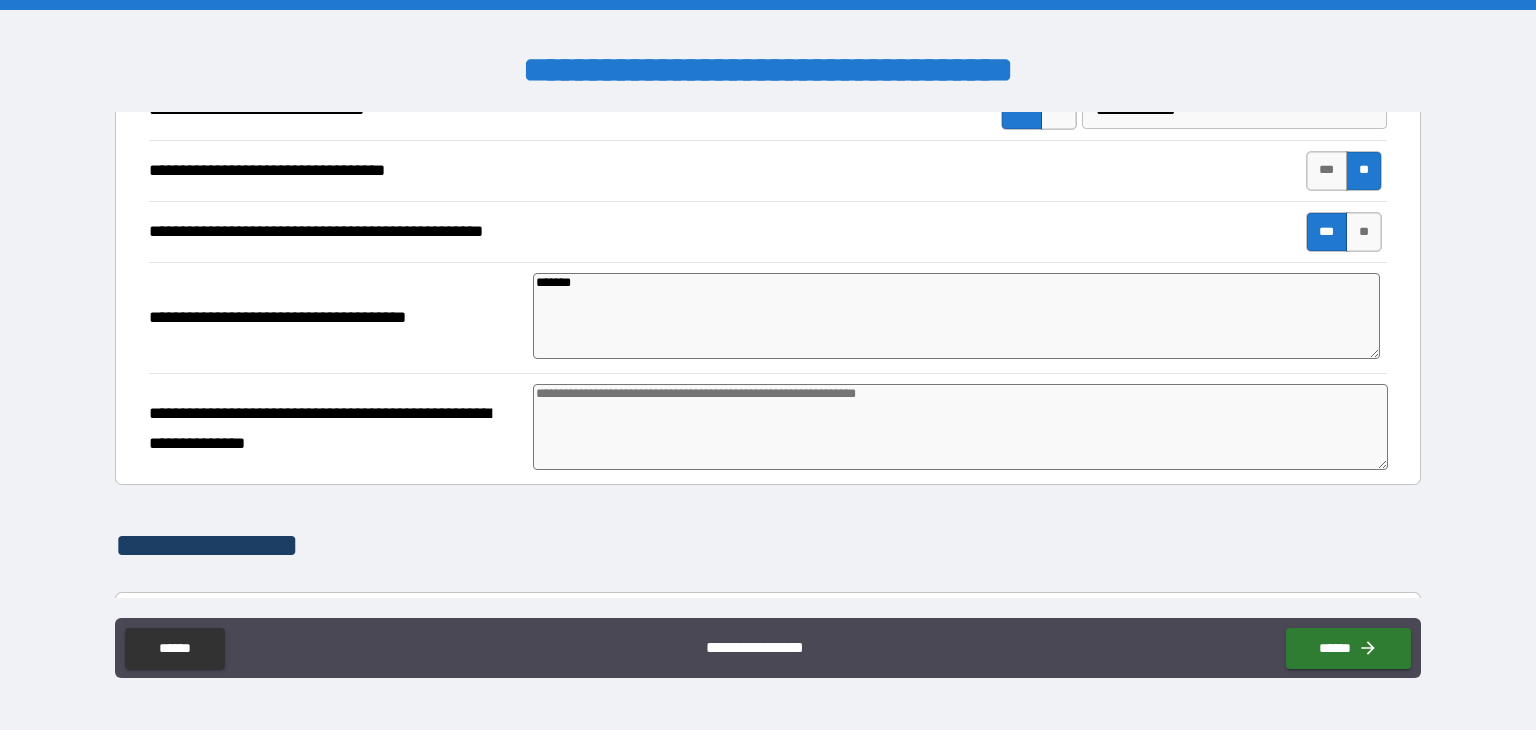 type on "*" 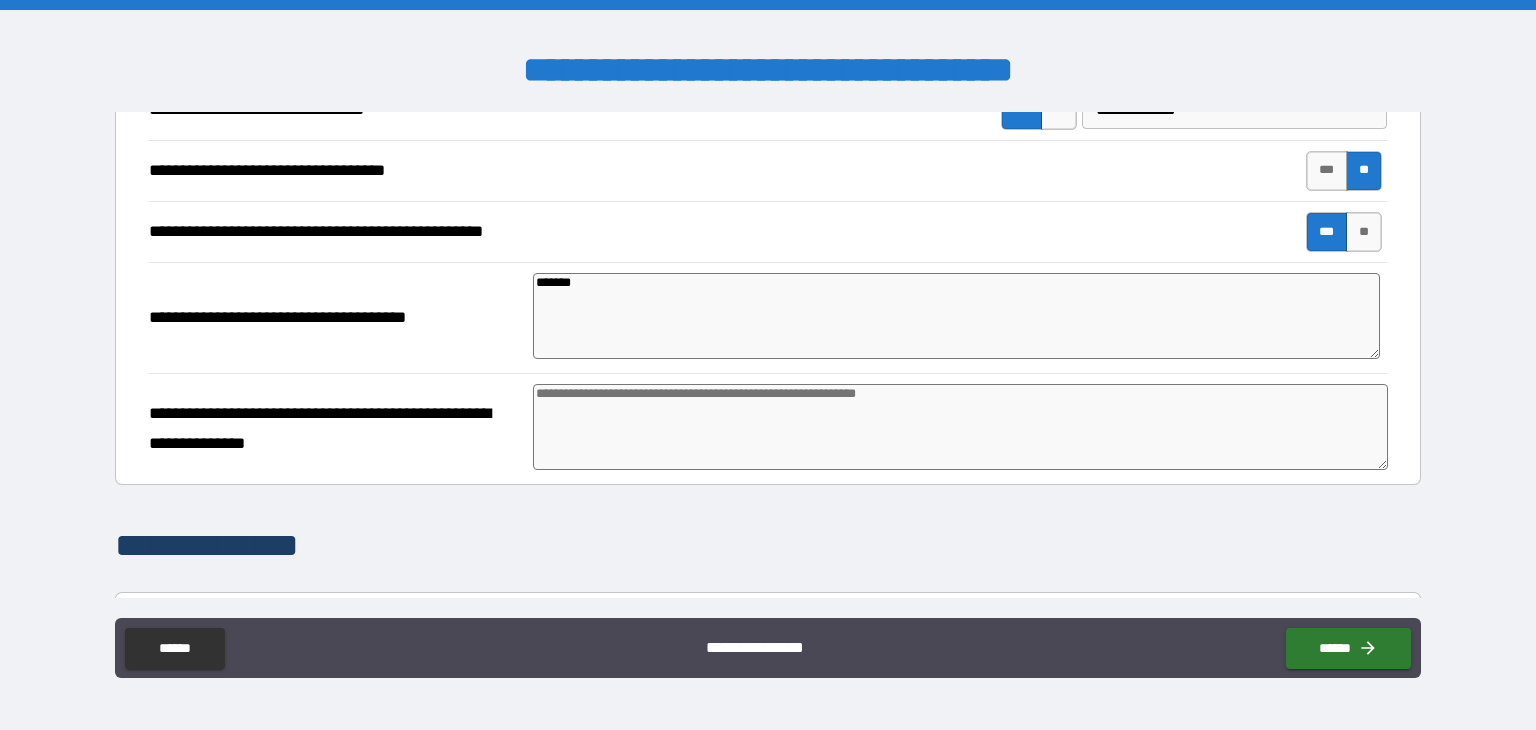 type on "*" 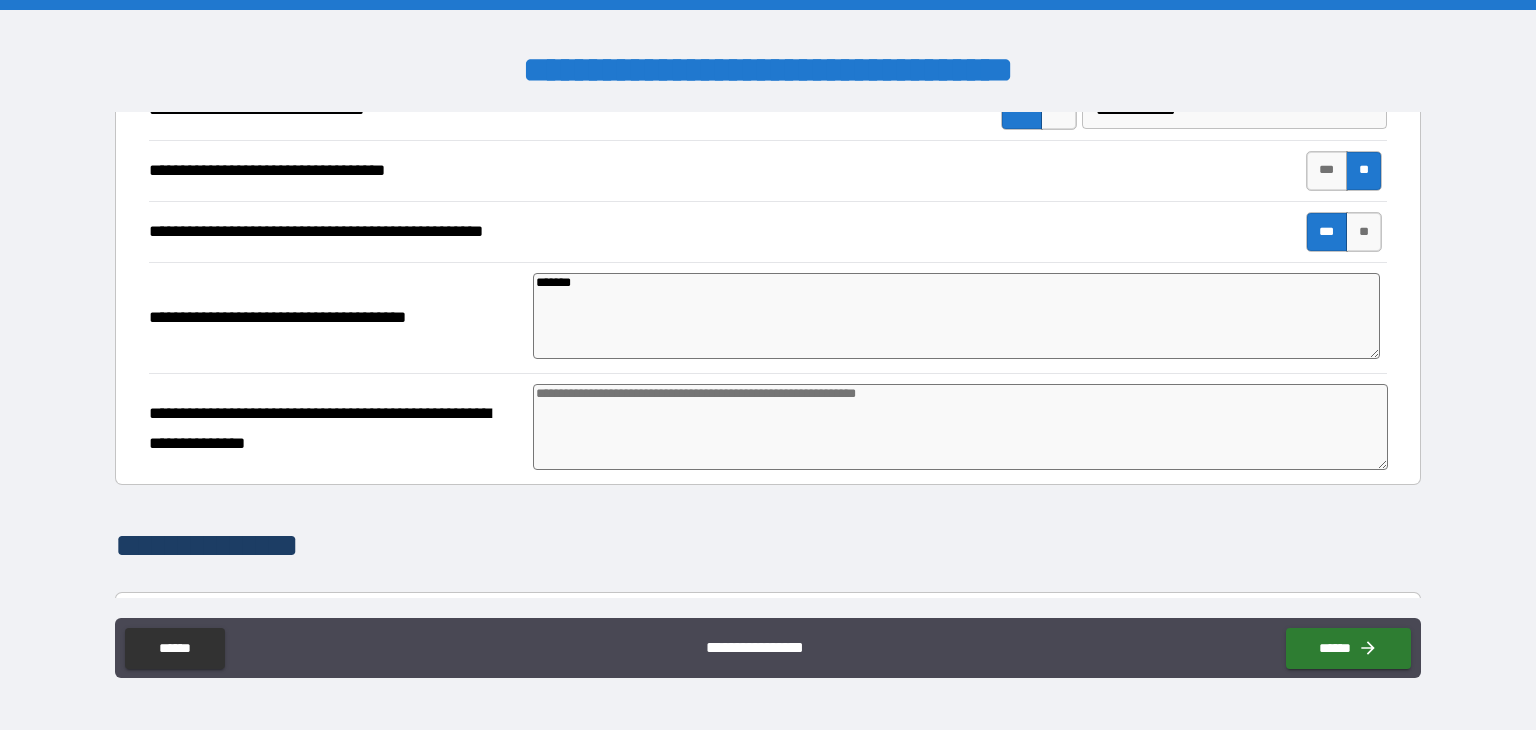 type on "*" 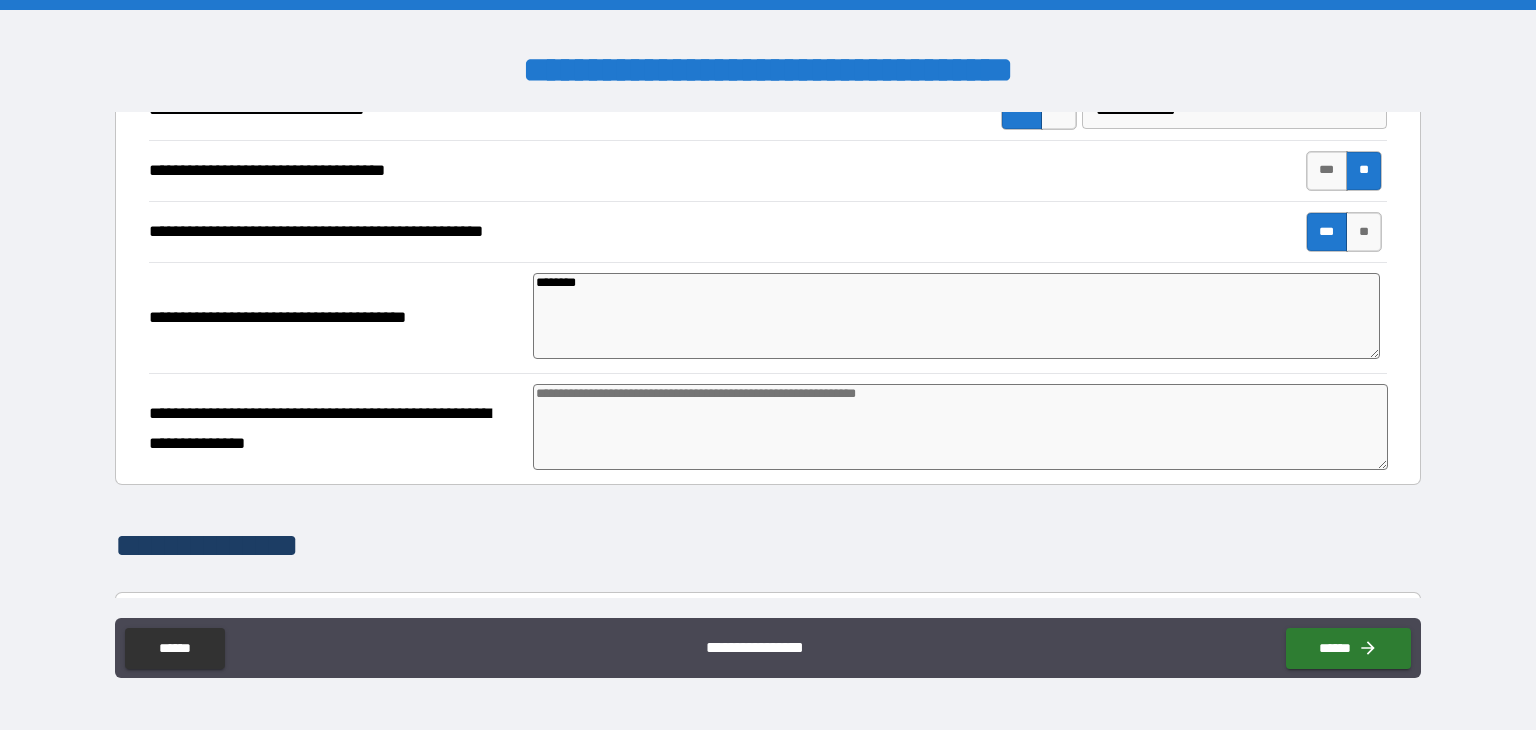 type on "*" 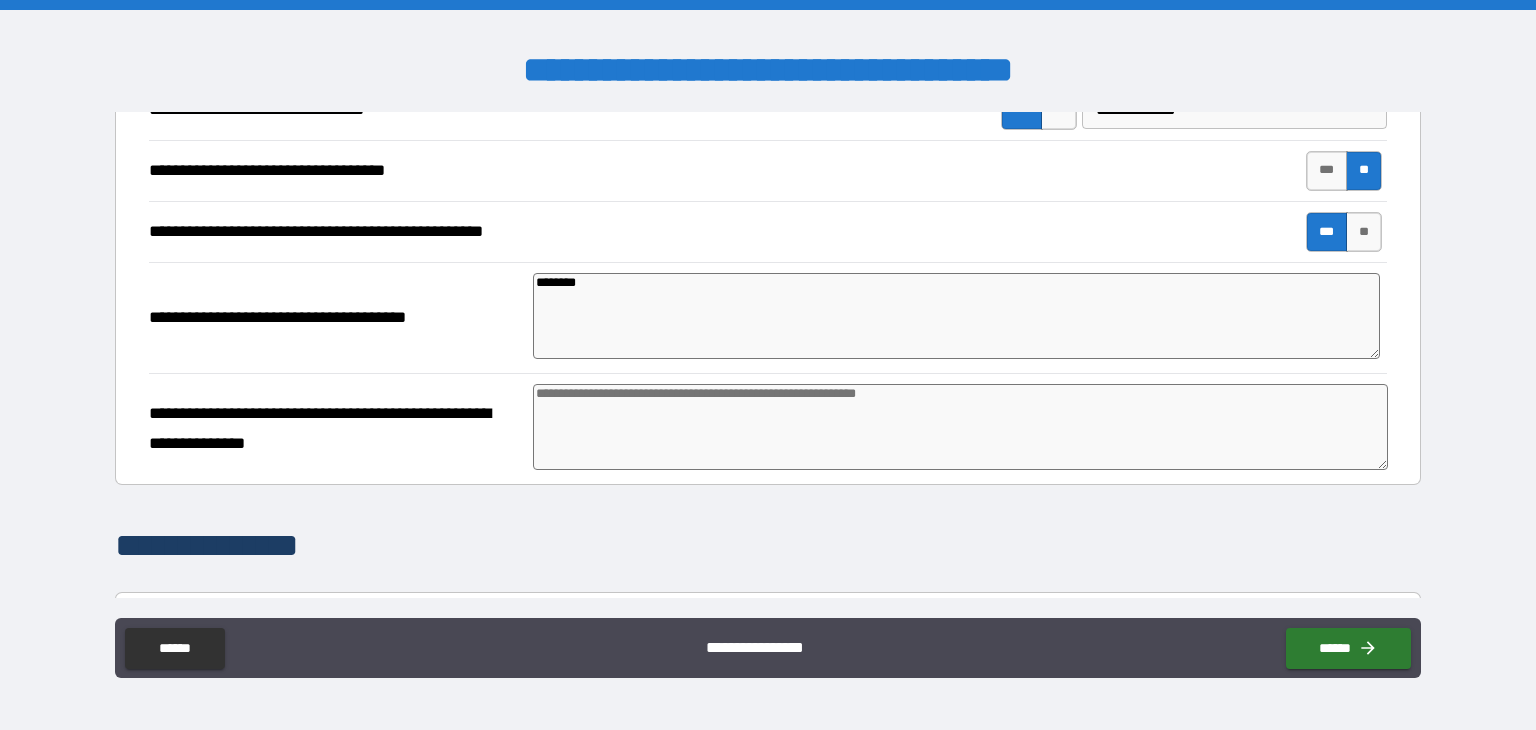 type on "*" 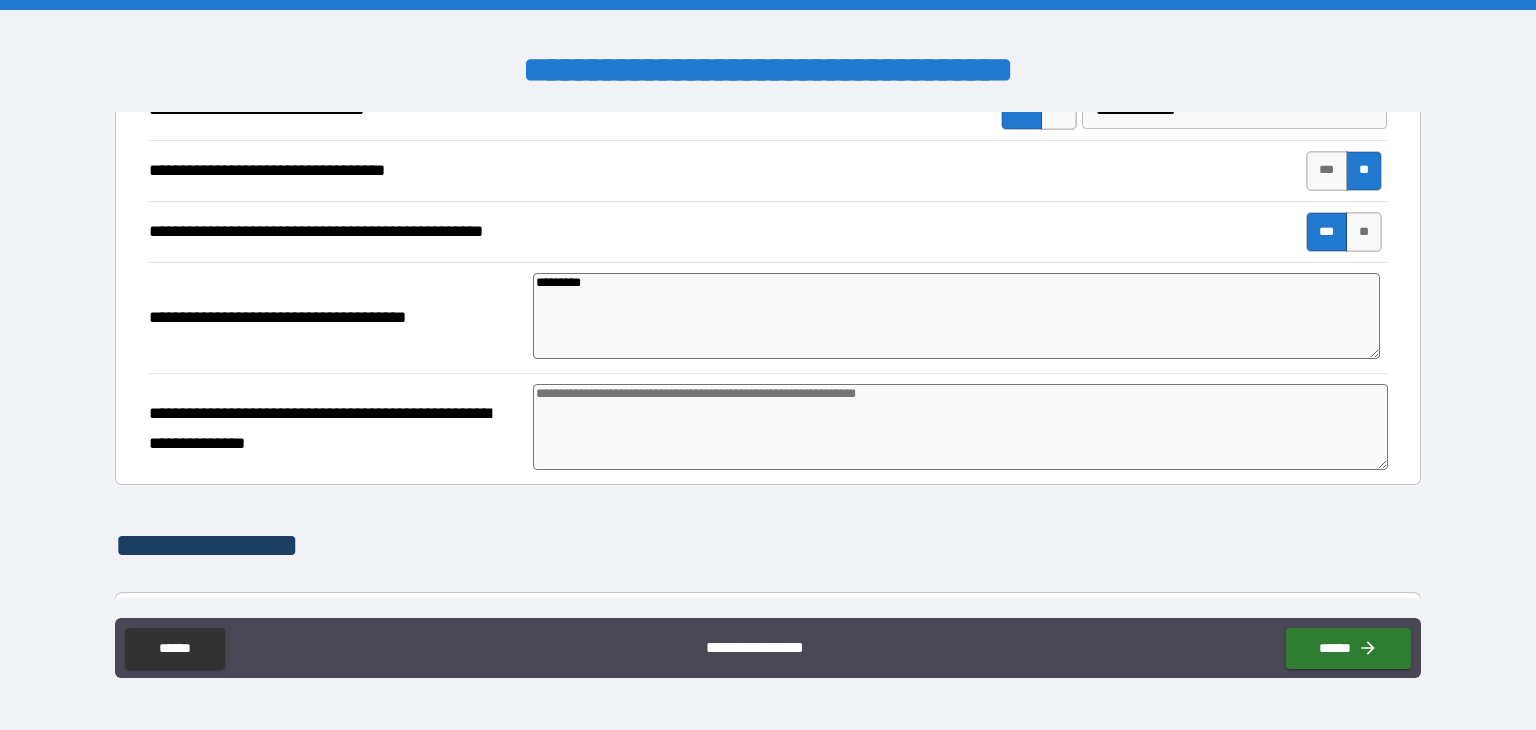 type on "*" 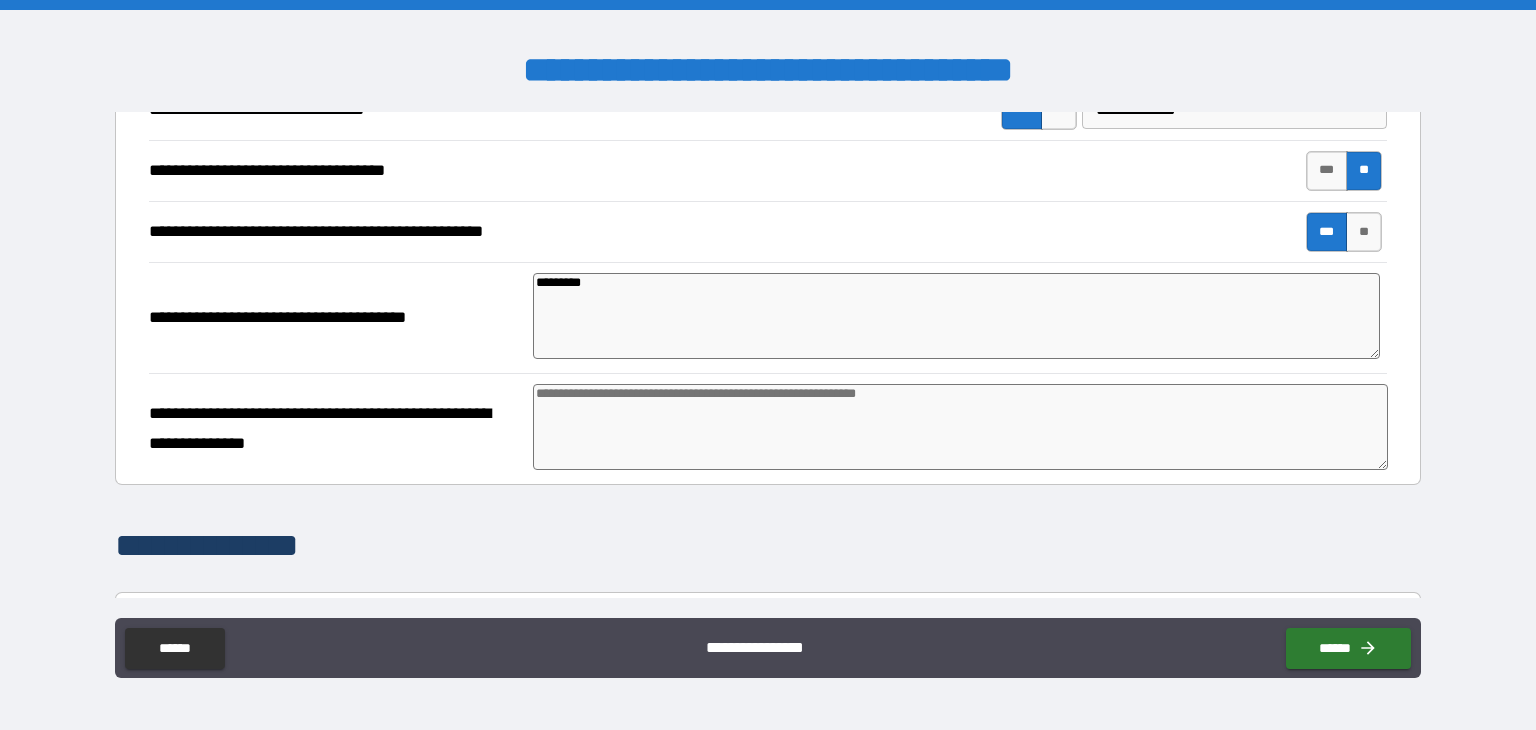 type on "*" 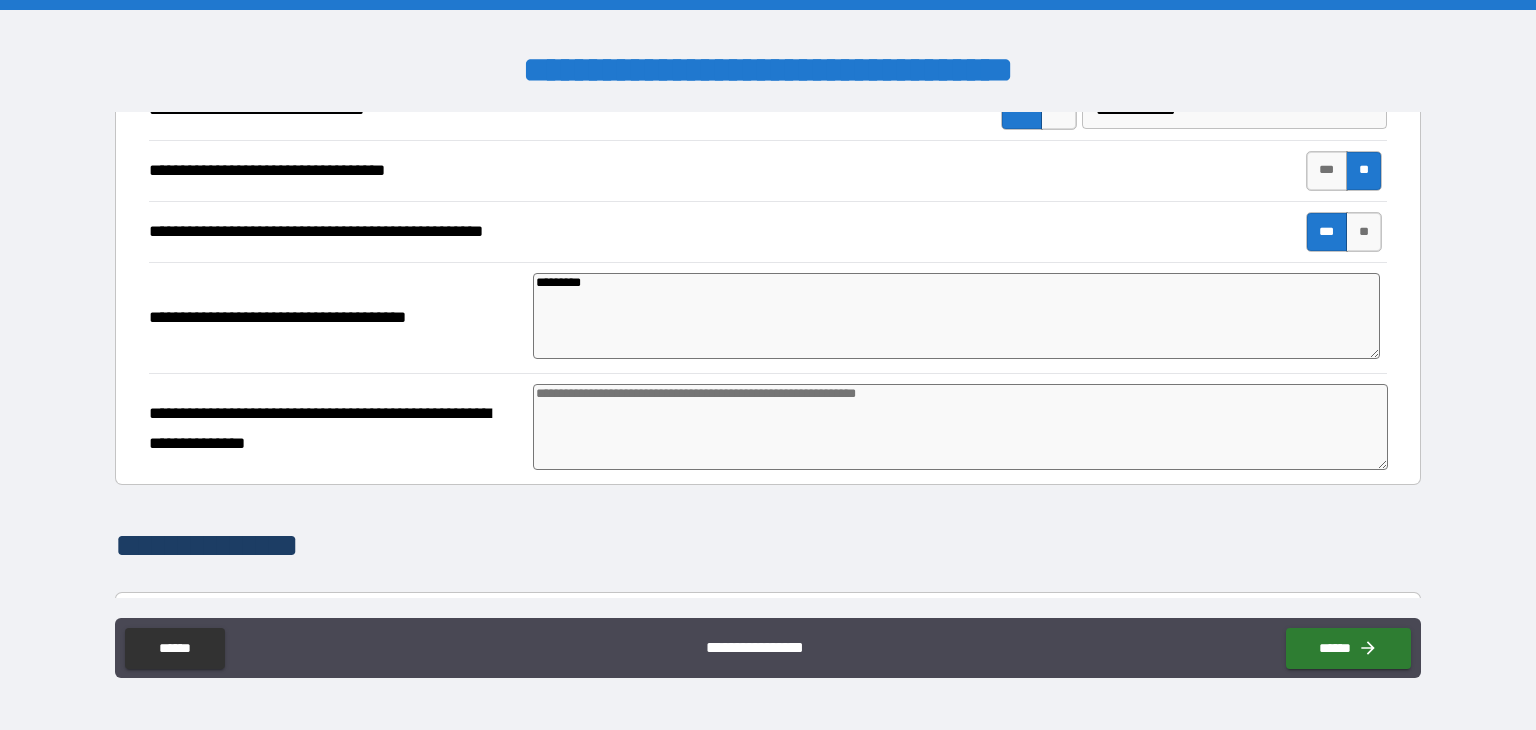 type on "*" 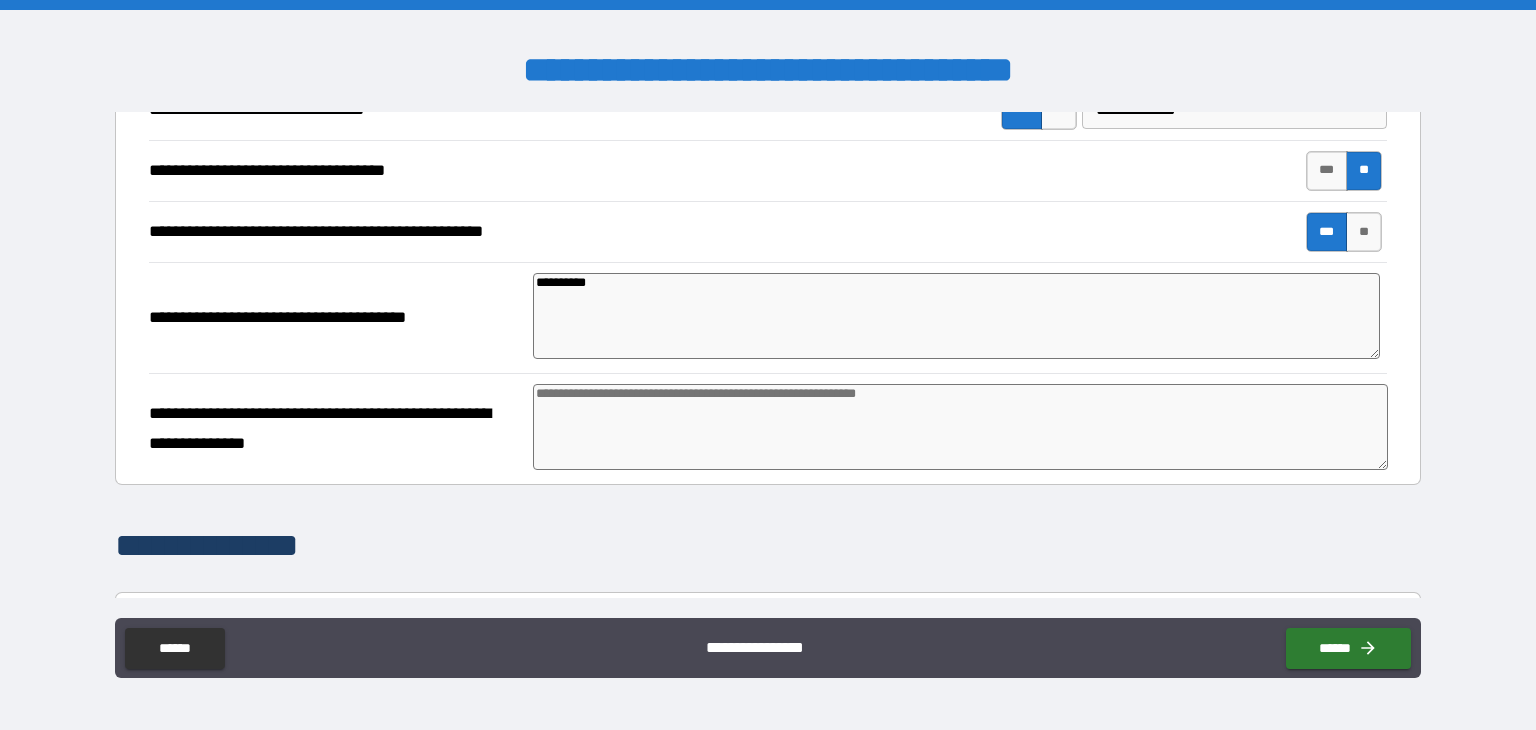 type on "*" 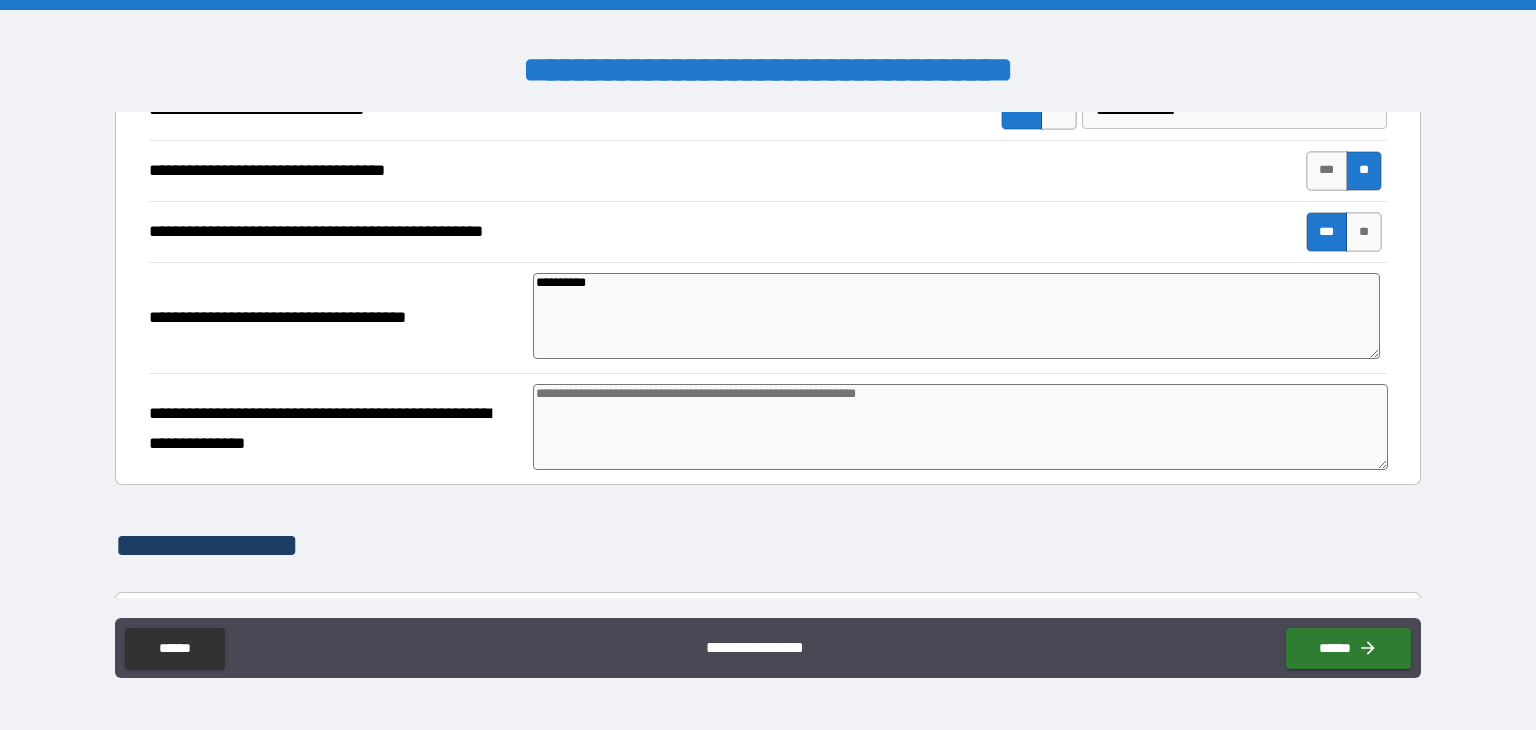type on "*" 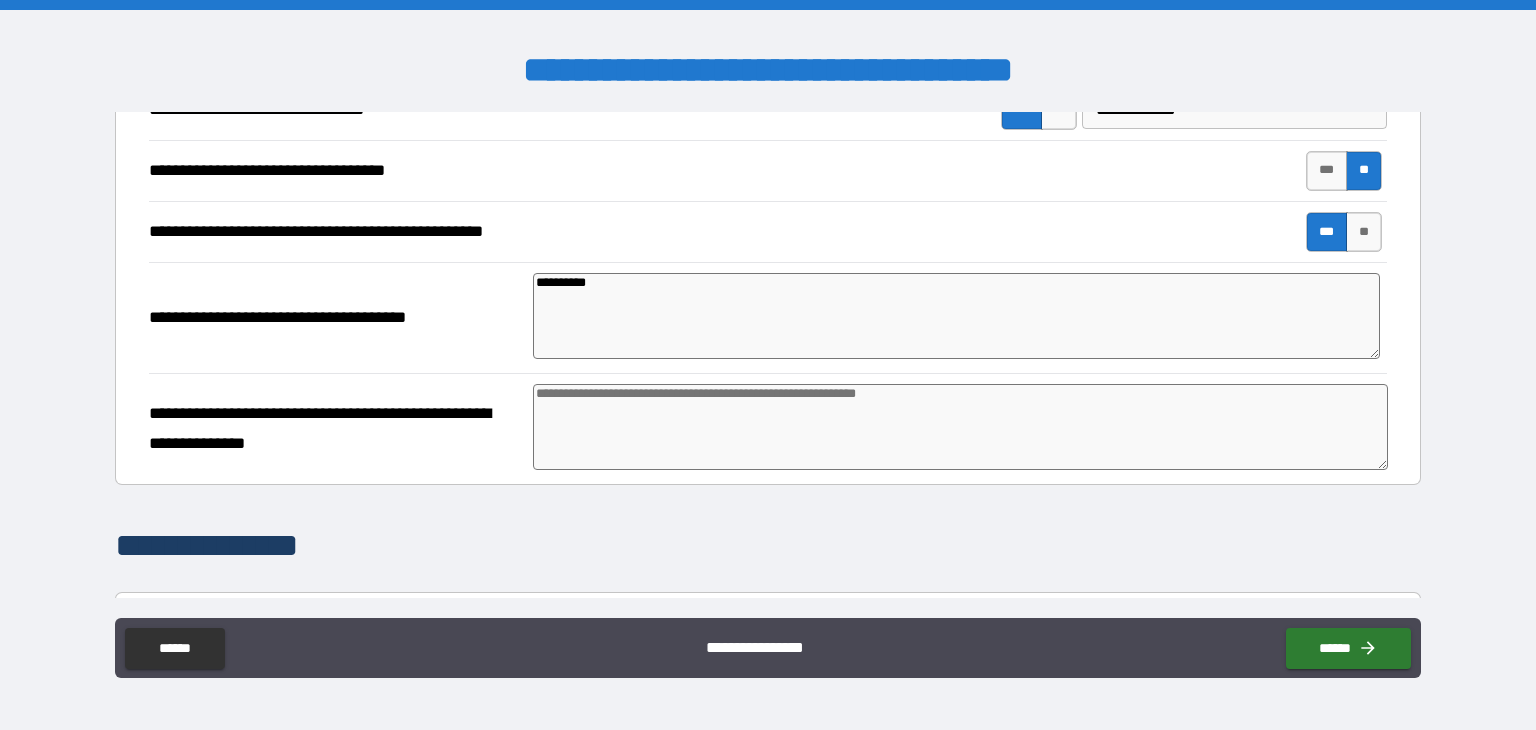 type on "*" 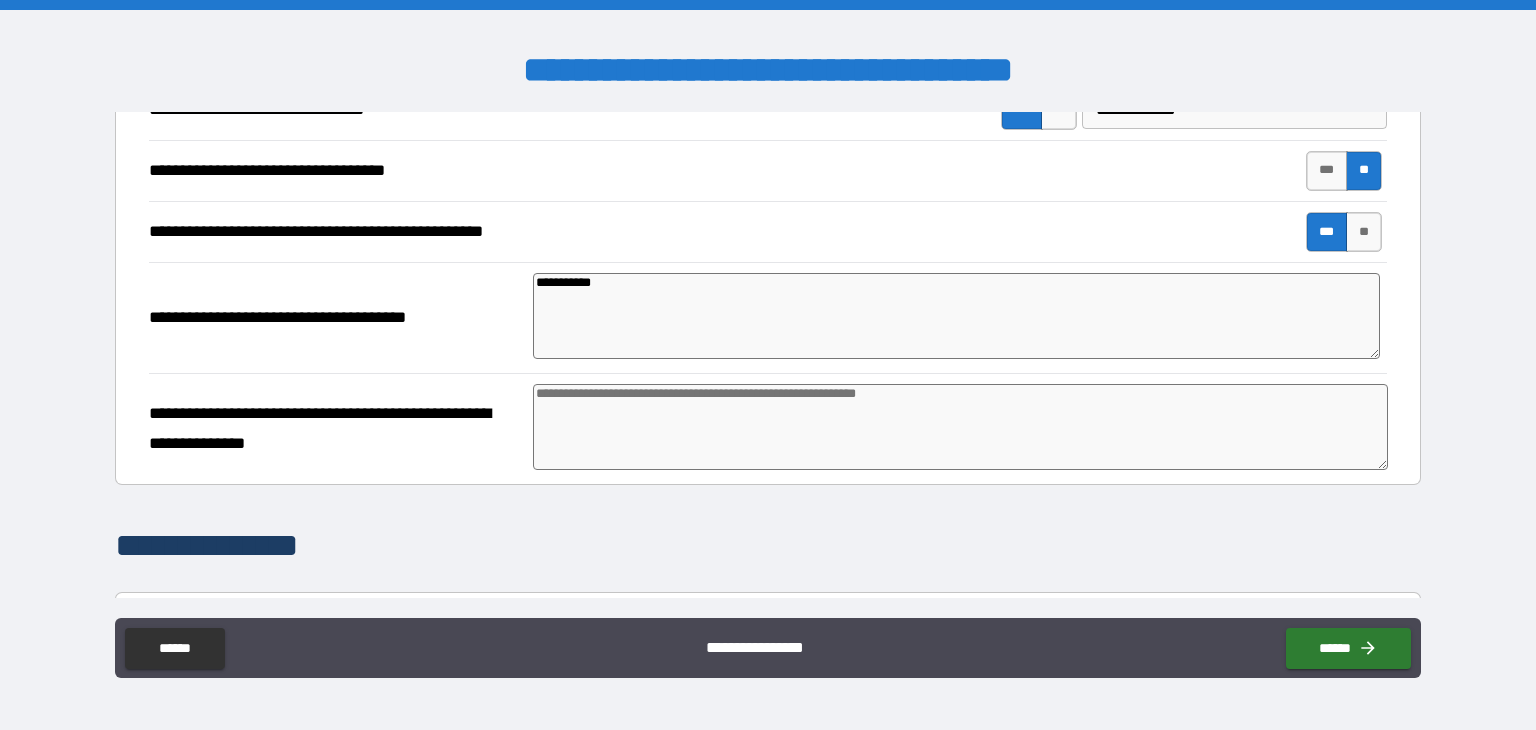 type on "*" 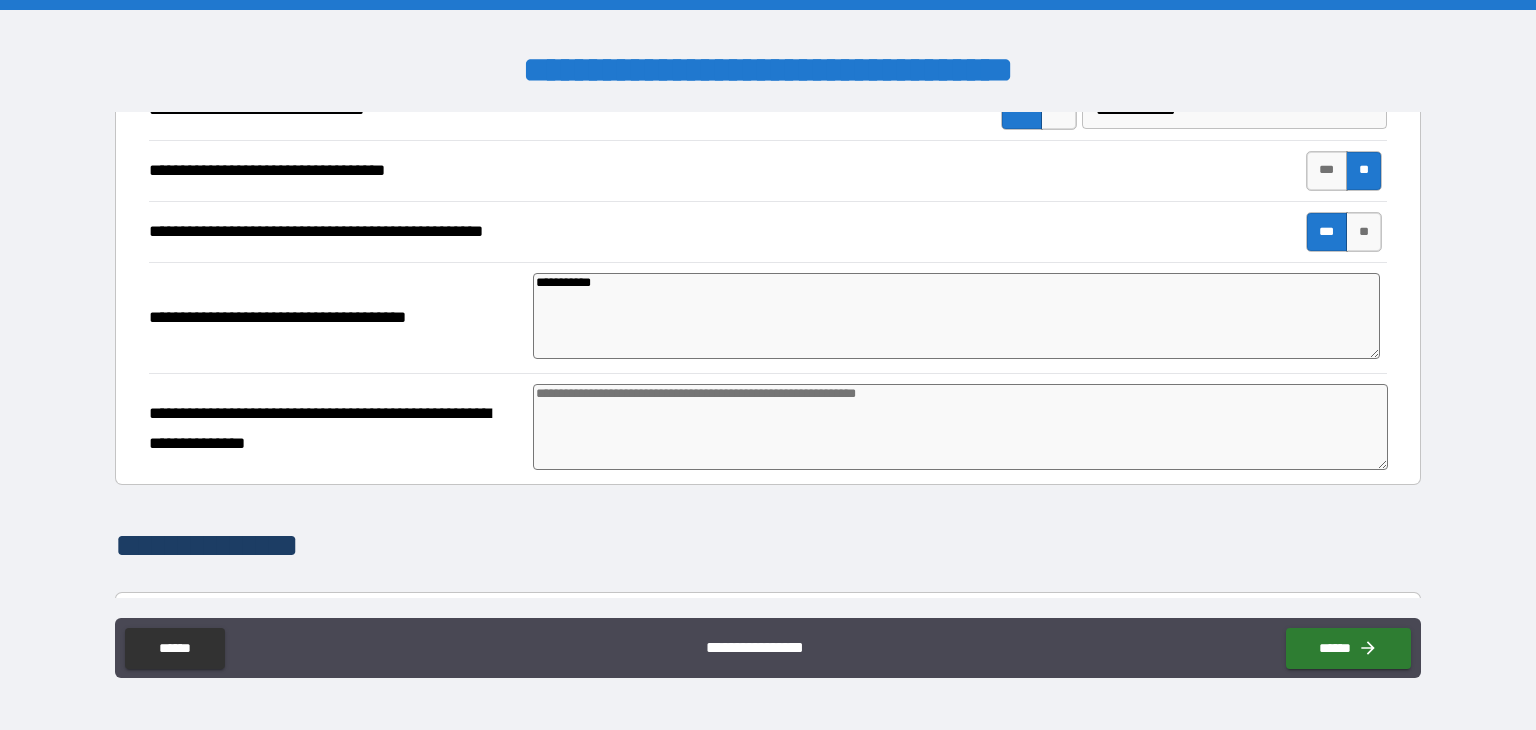 type on "*" 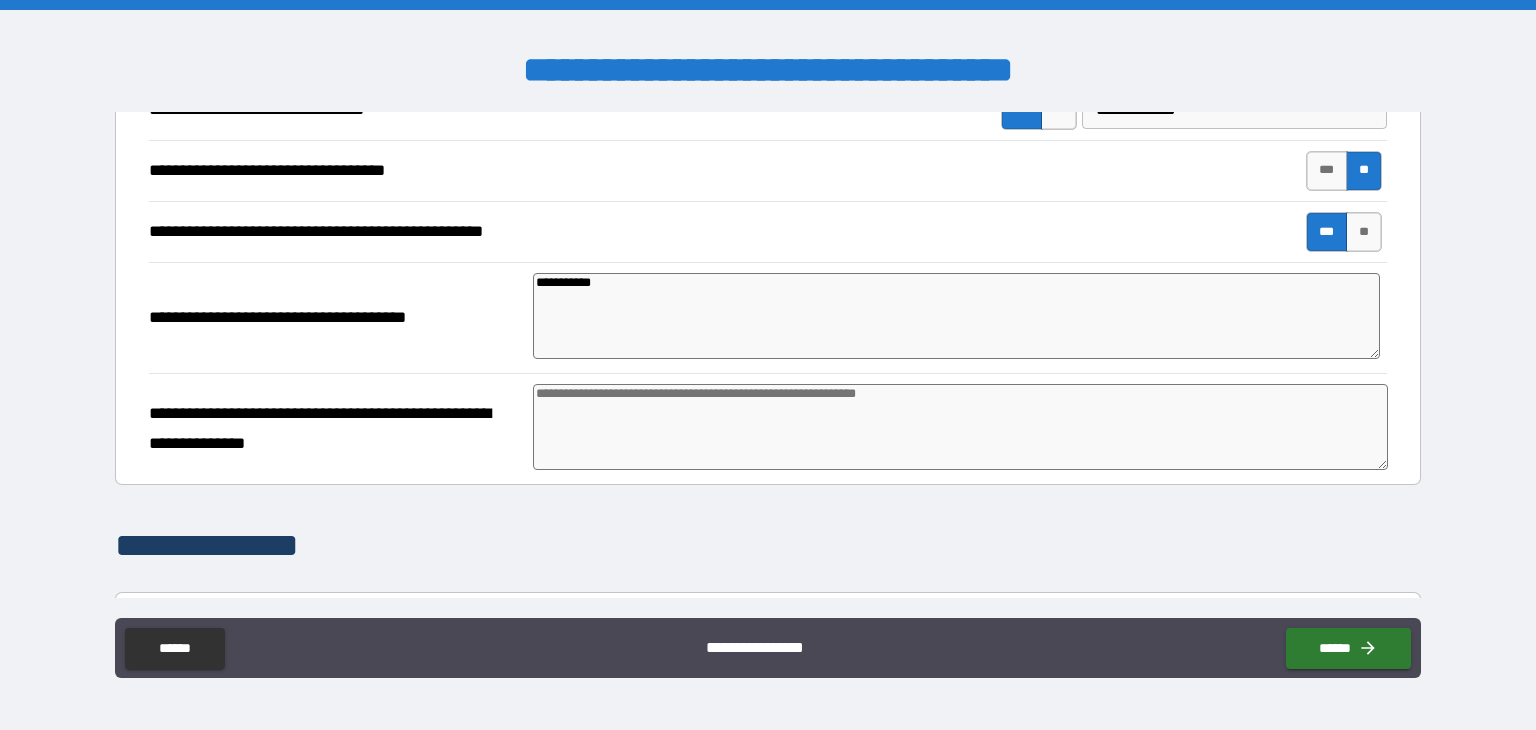 type on "*" 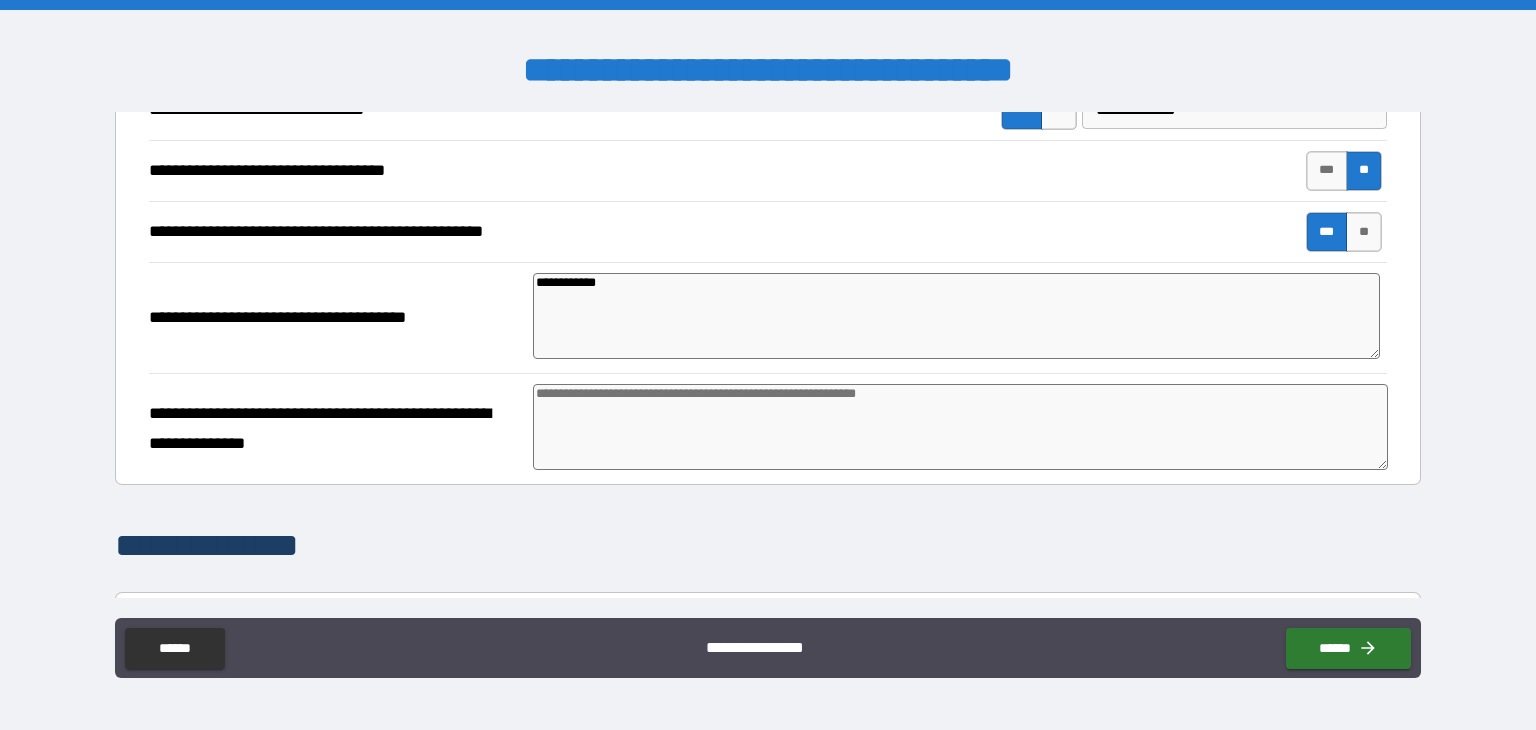 type on "*" 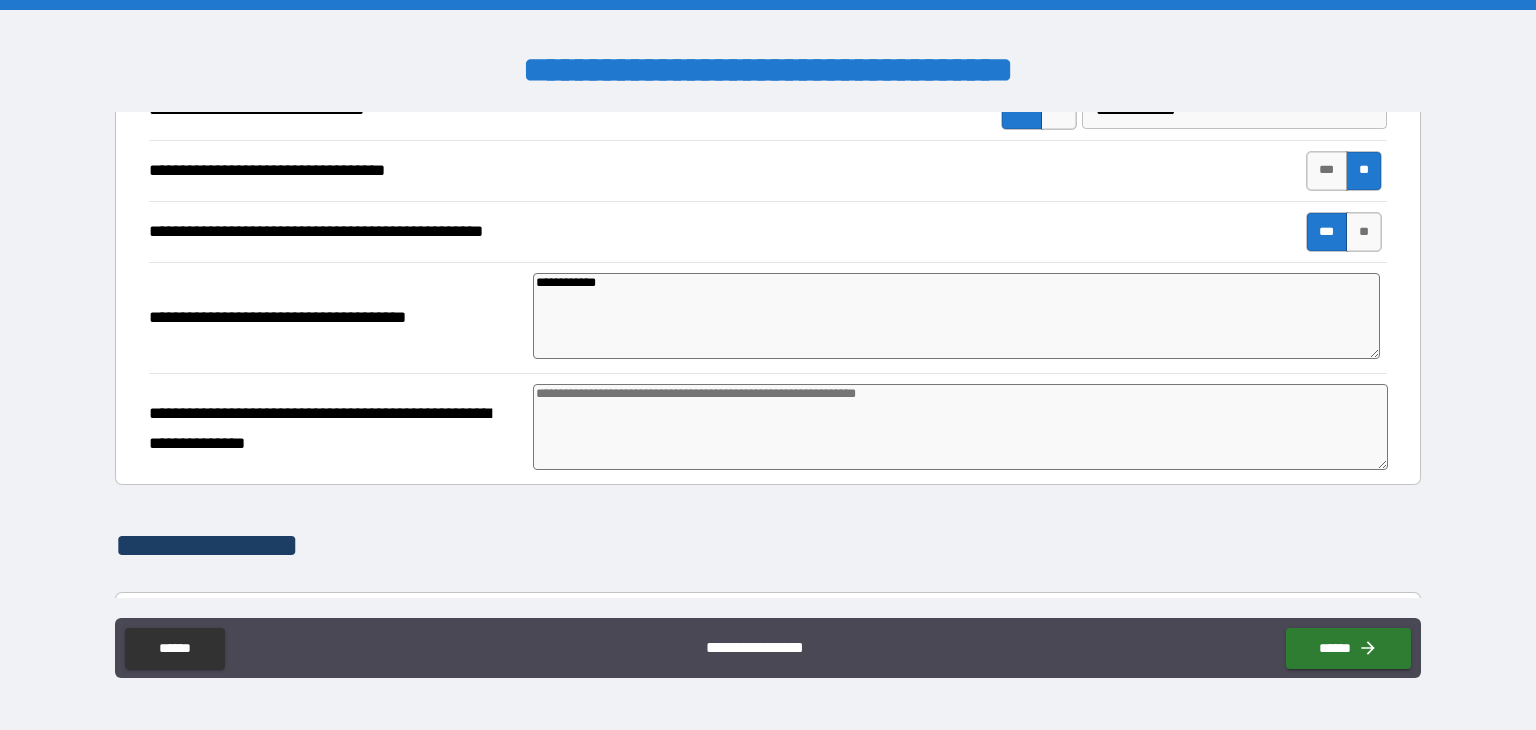 type on "*" 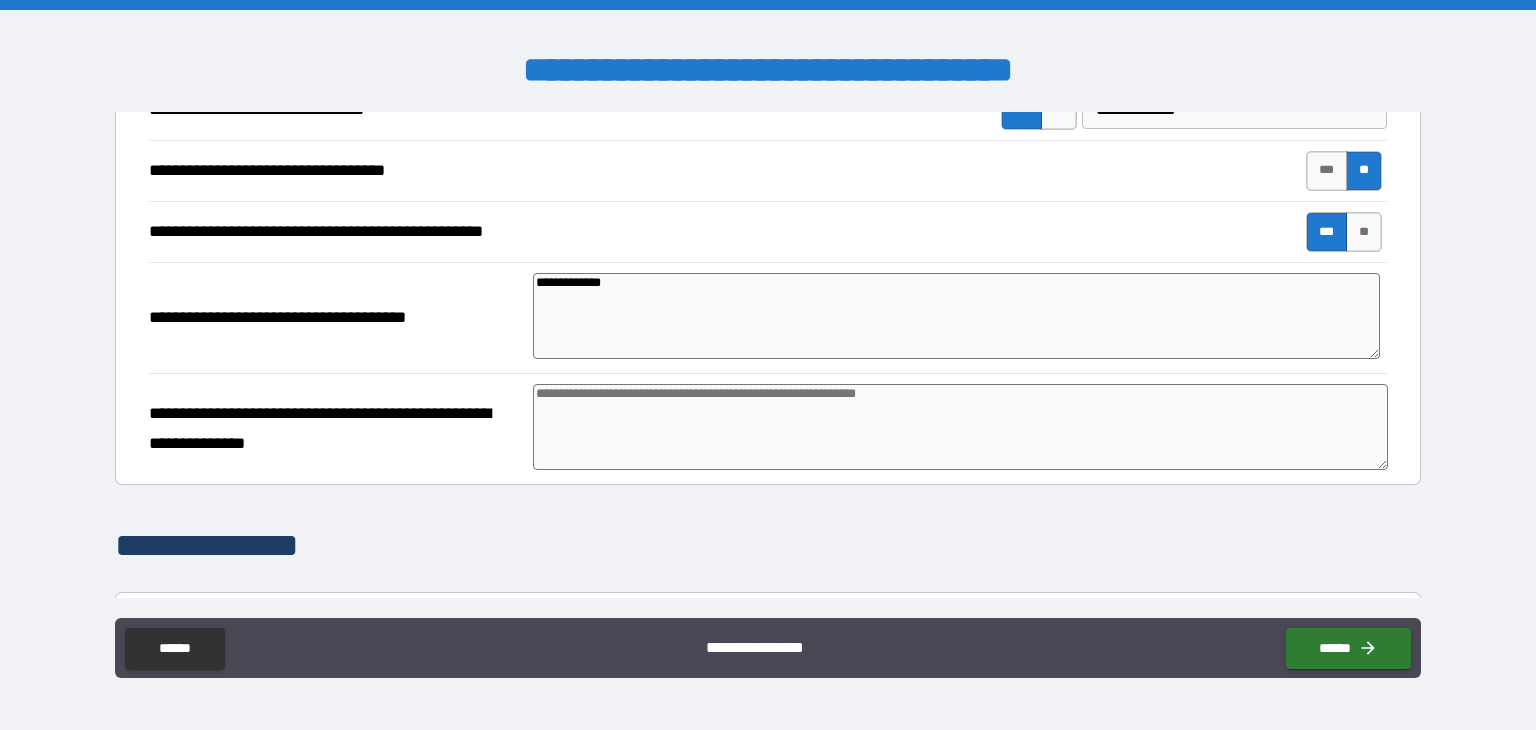 type on "*" 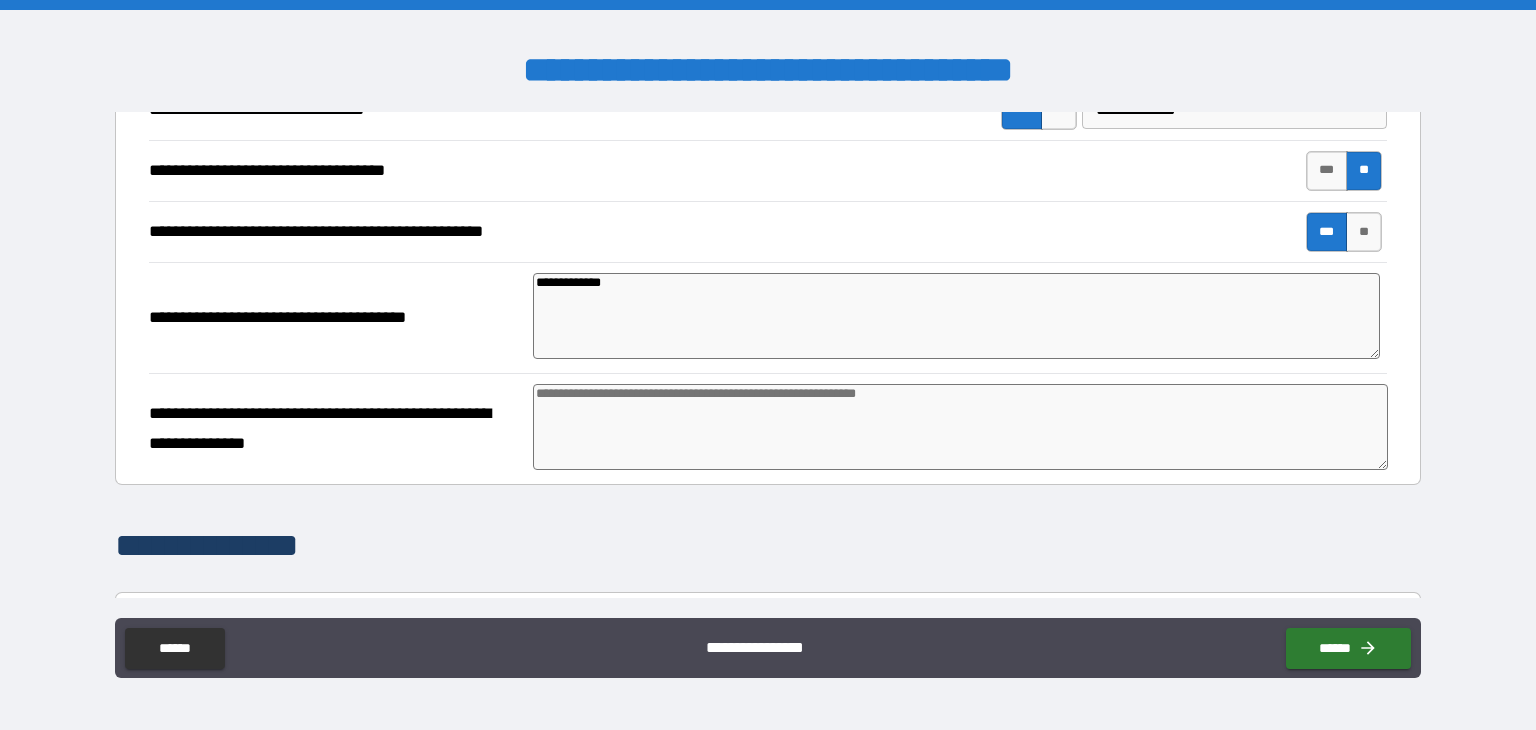 type on "*" 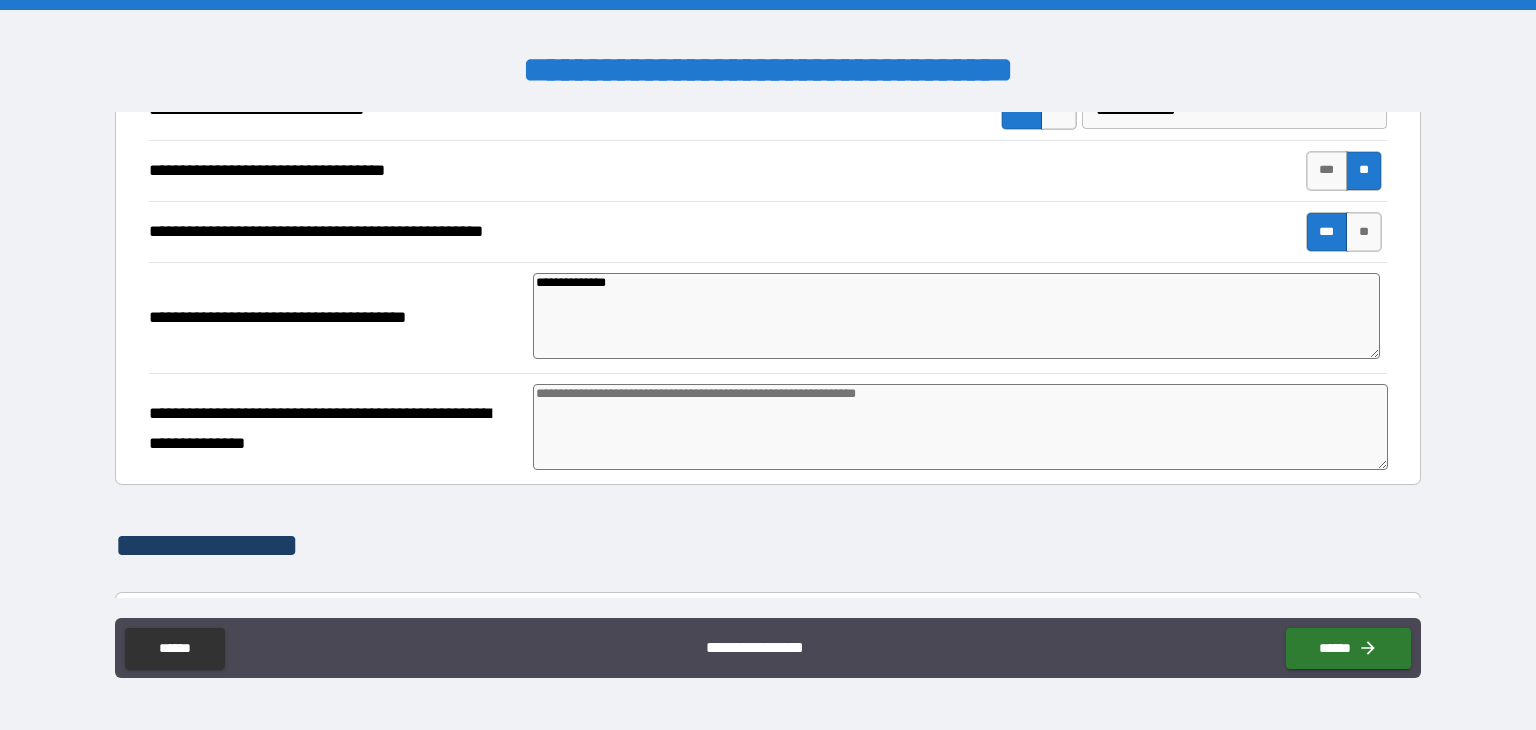 type on "*" 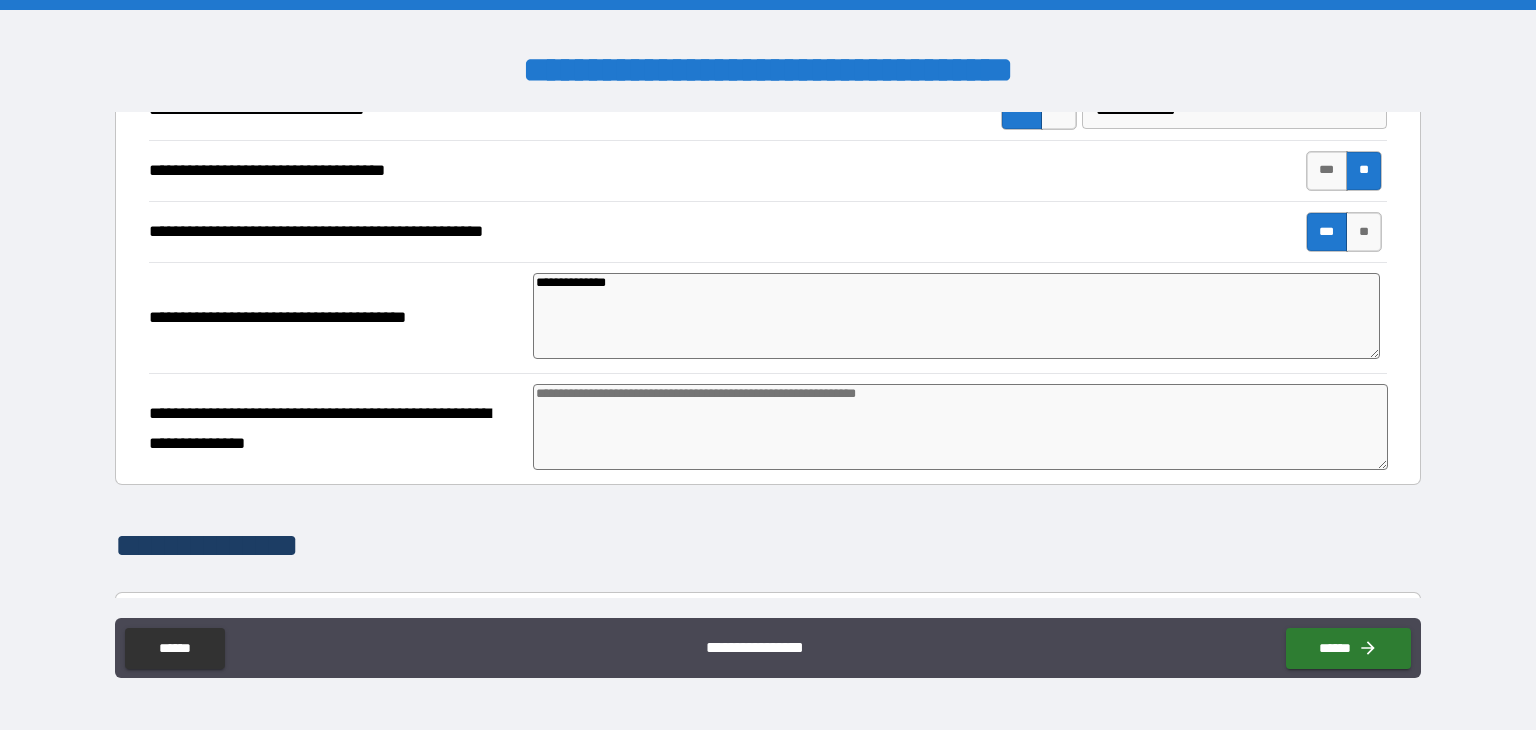 type on "*" 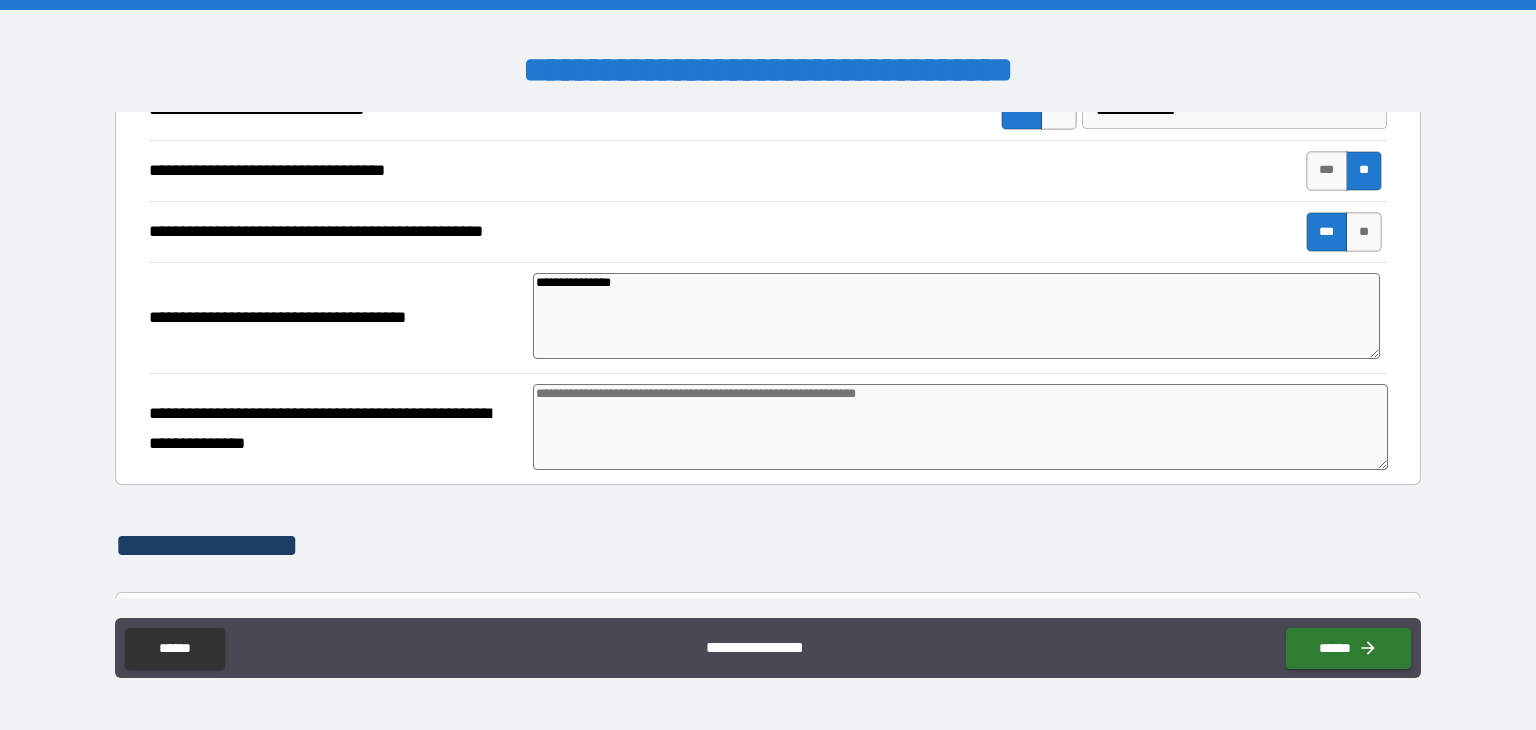 type on "*" 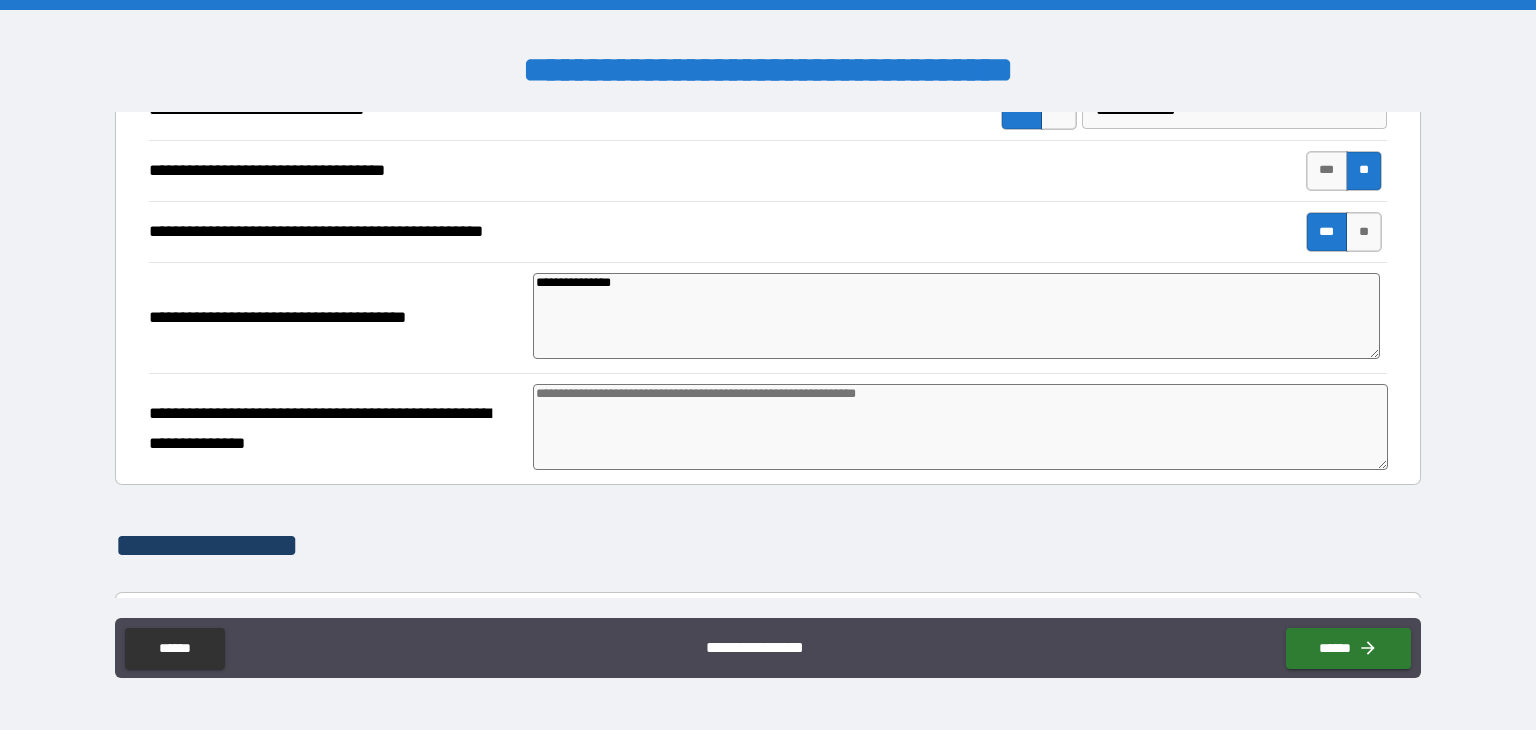 type on "*" 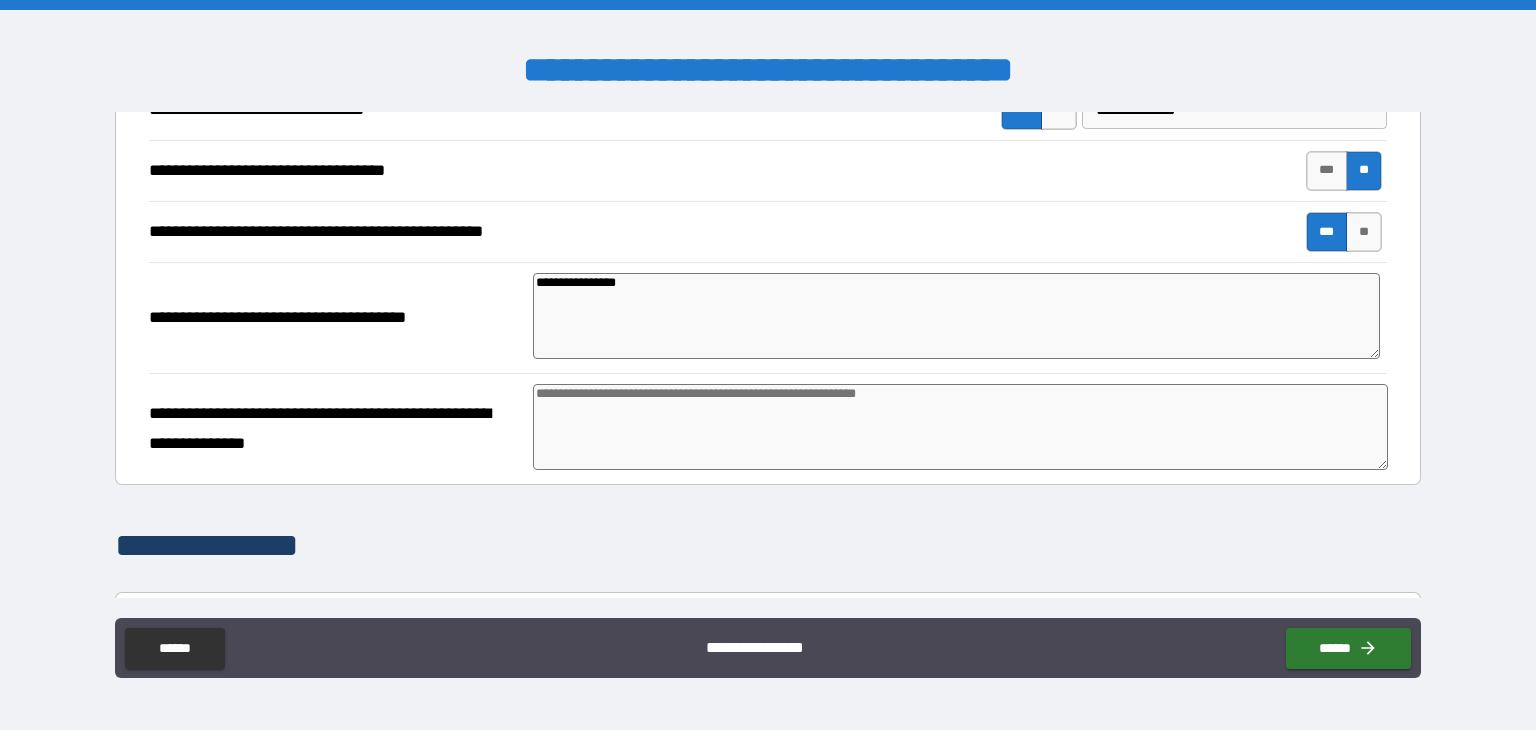 type on "*" 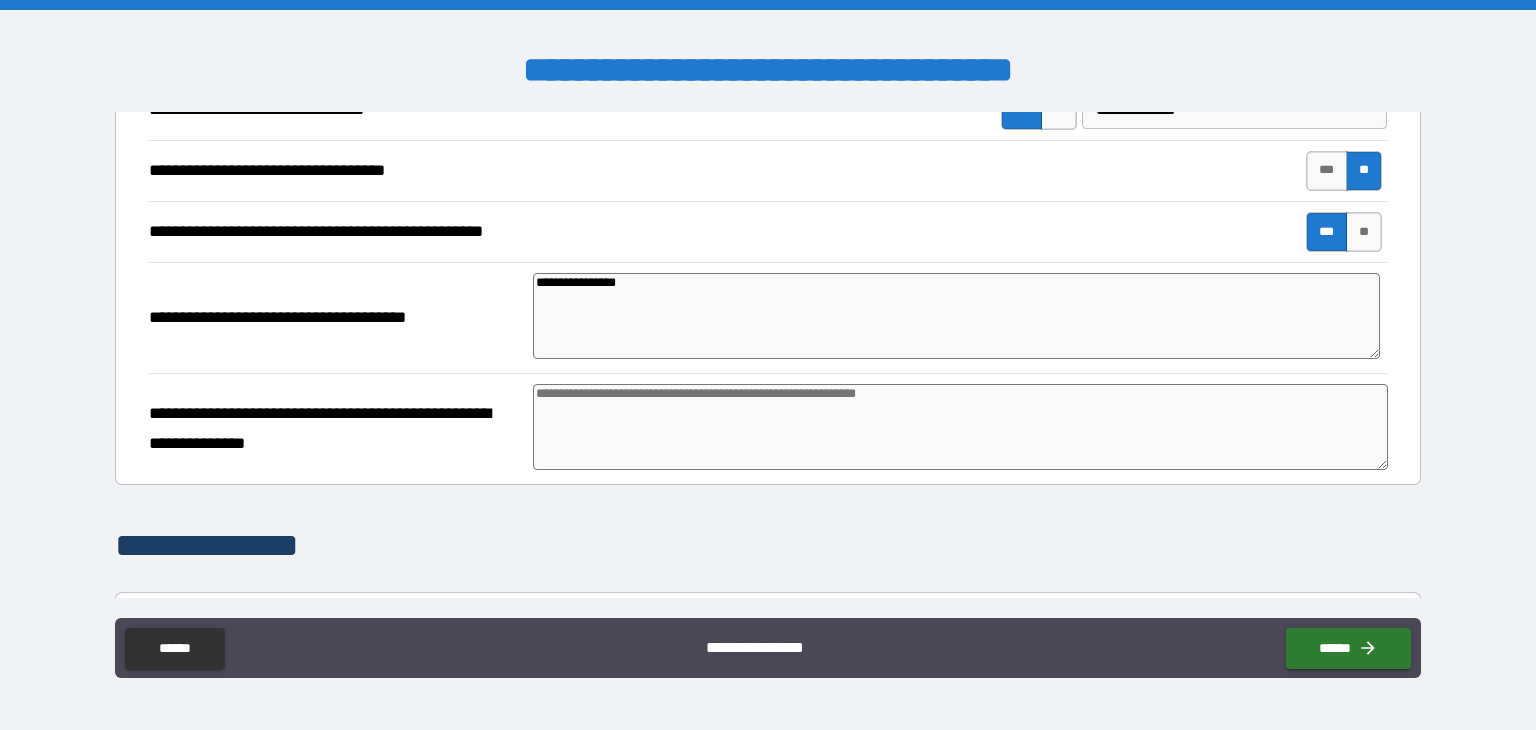 type on "*" 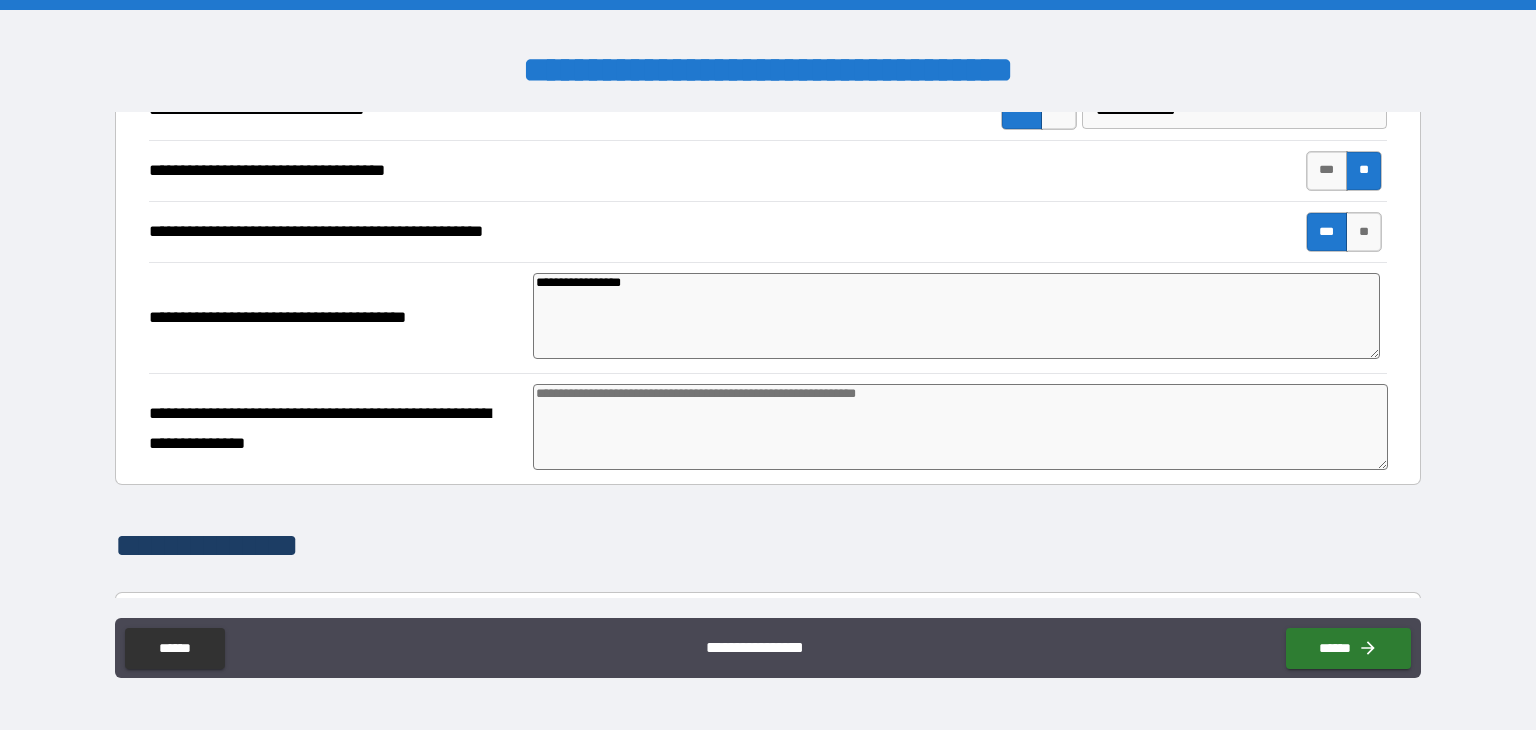 type 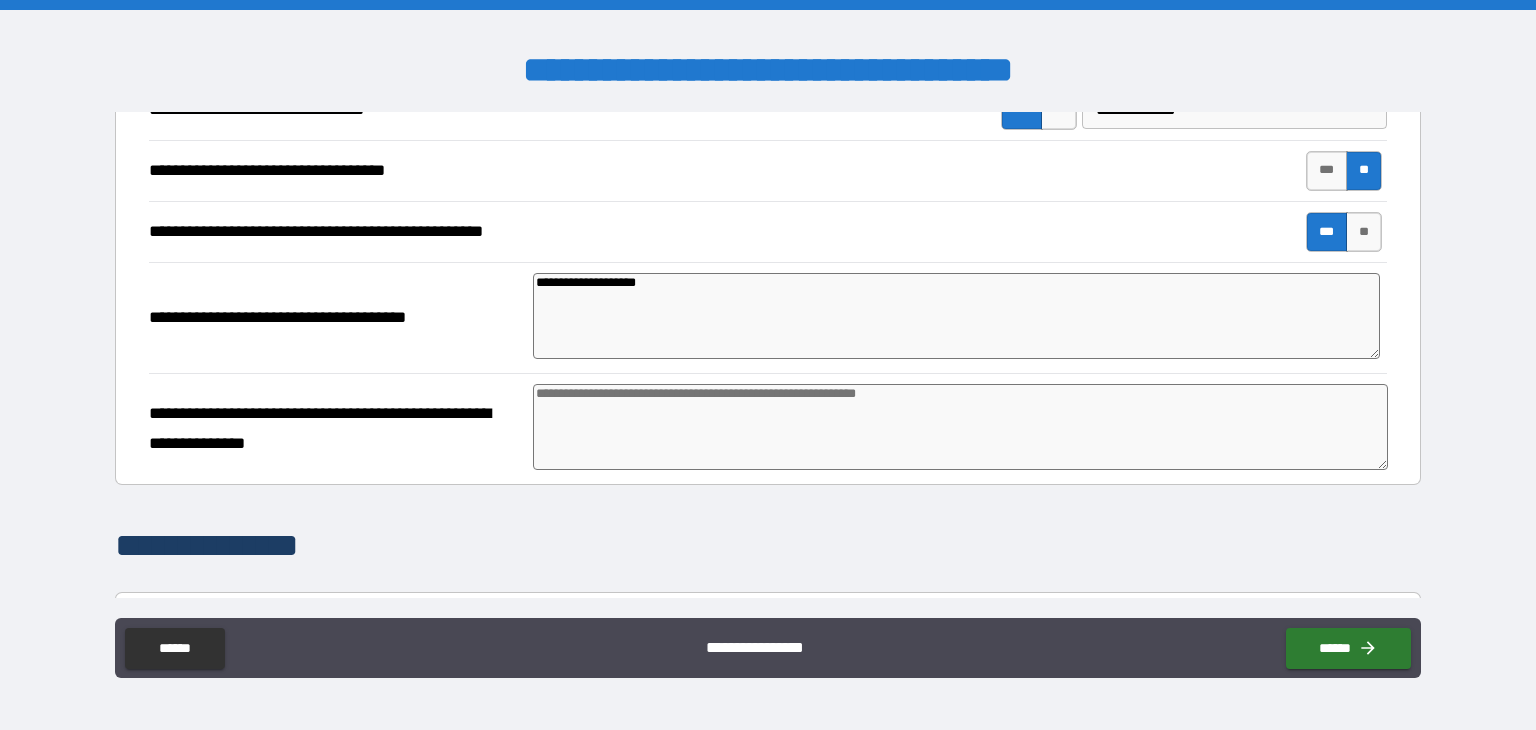 click at bounding box center [961, 427] 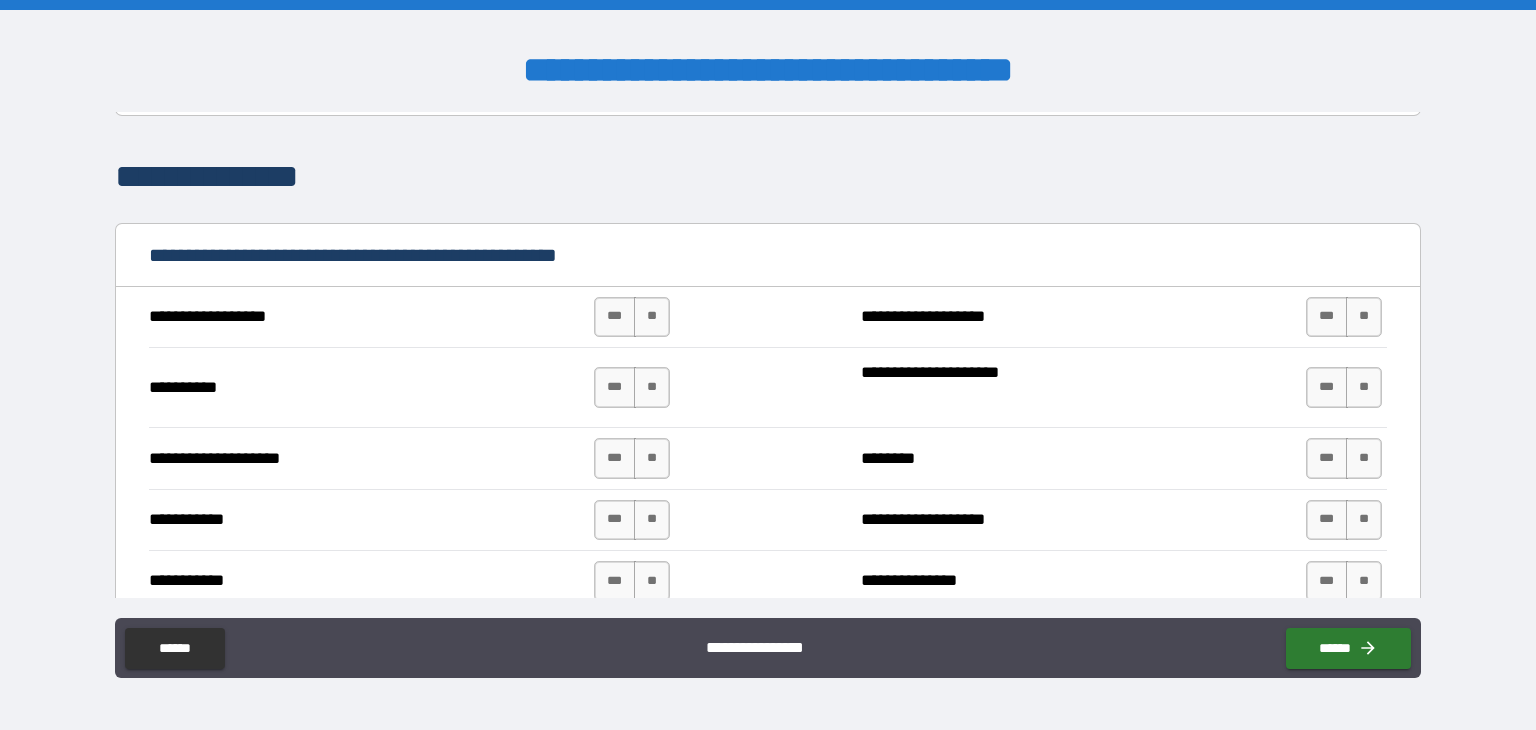 scroll, scrollTop: 2700, scrollLeft: 0, axis: vertical 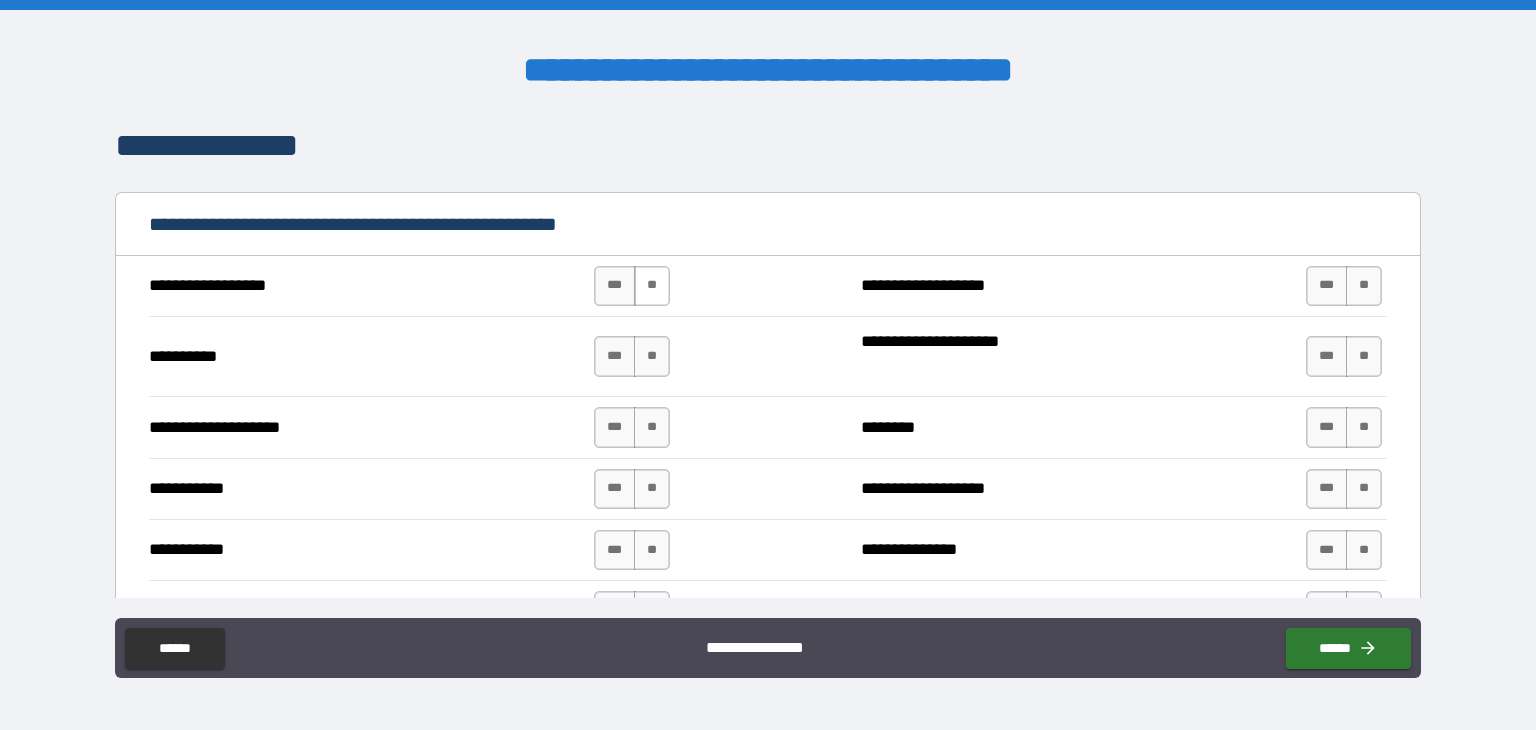 click on "**" at bounding box center (652, 286) 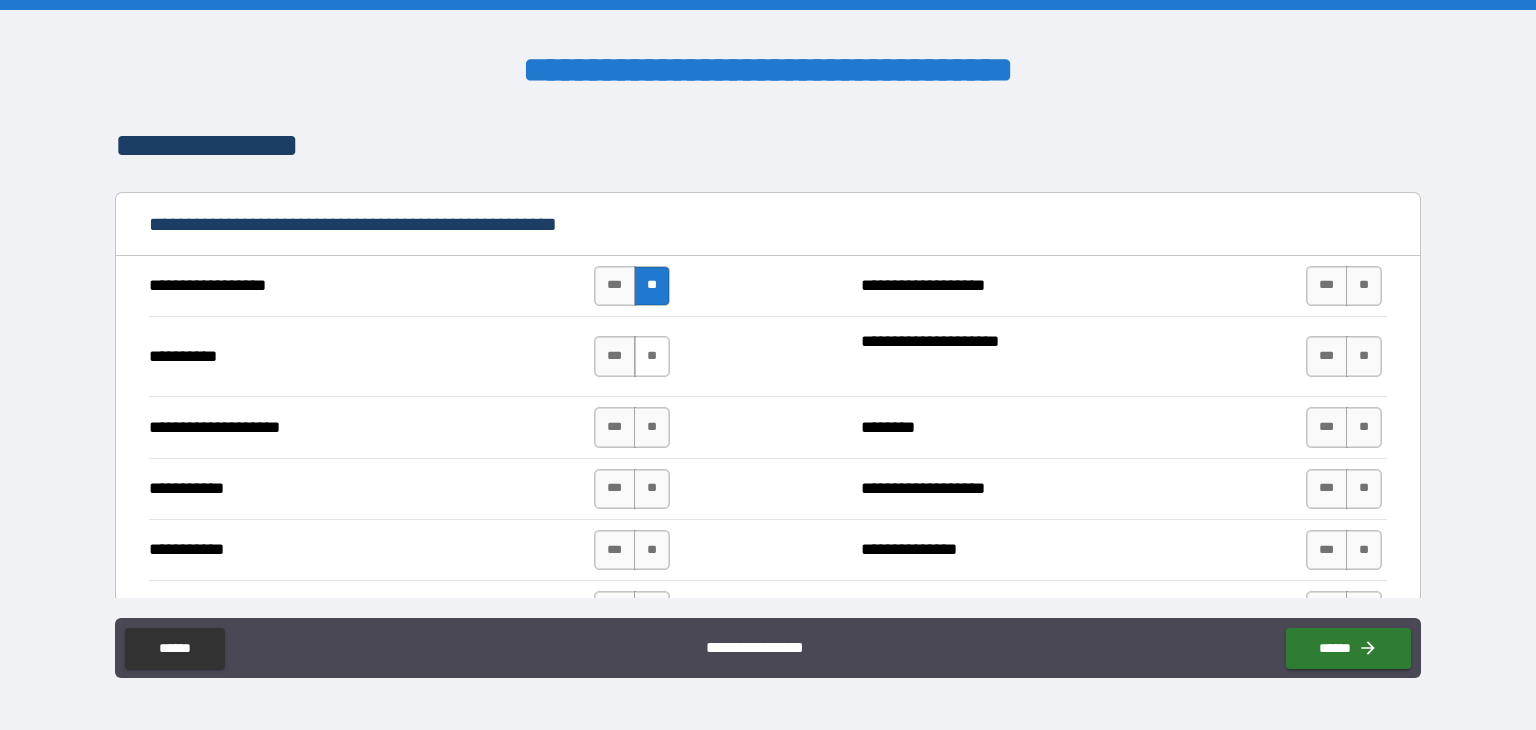 click on "**" at bounding box center (652, 356) 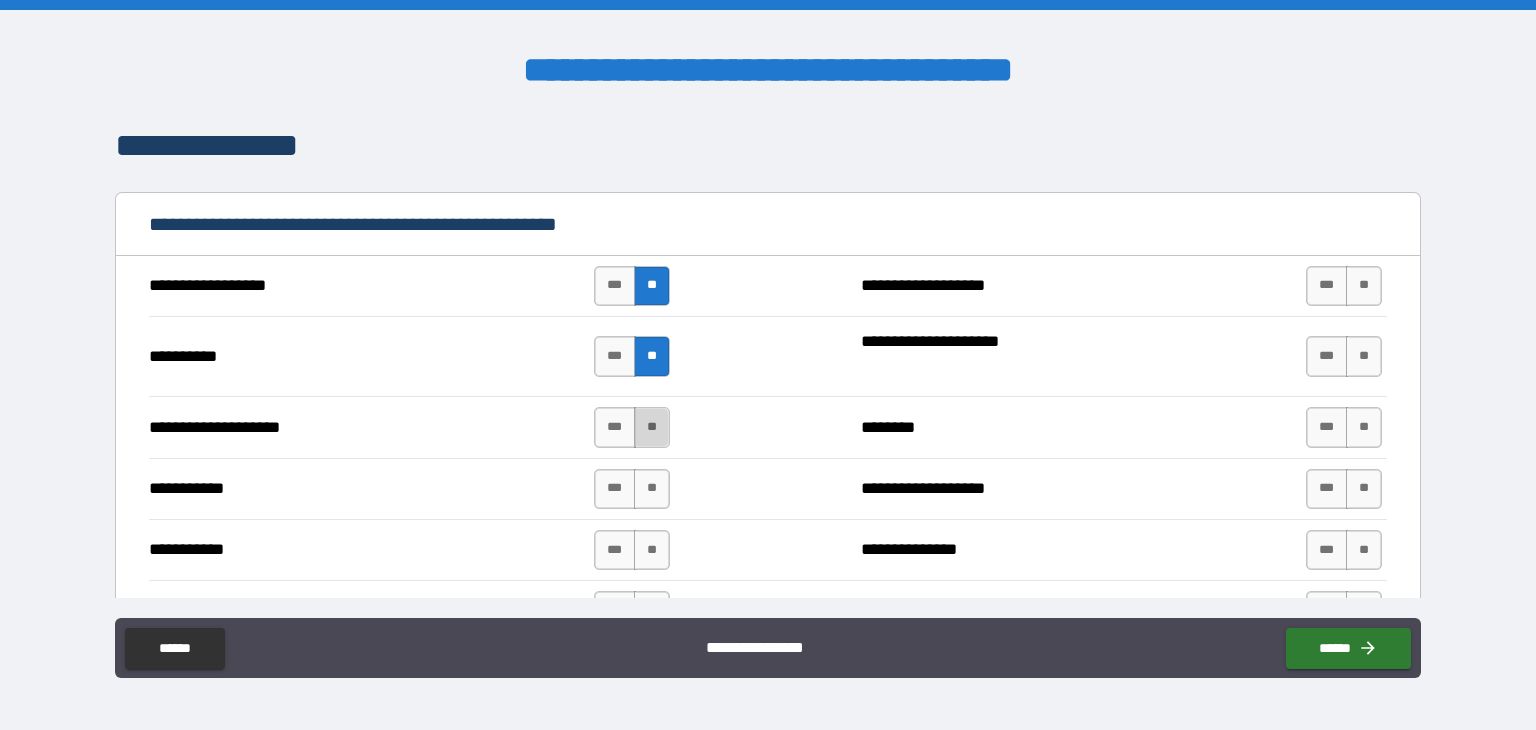 click on "**" at bounding box center (652, 427) 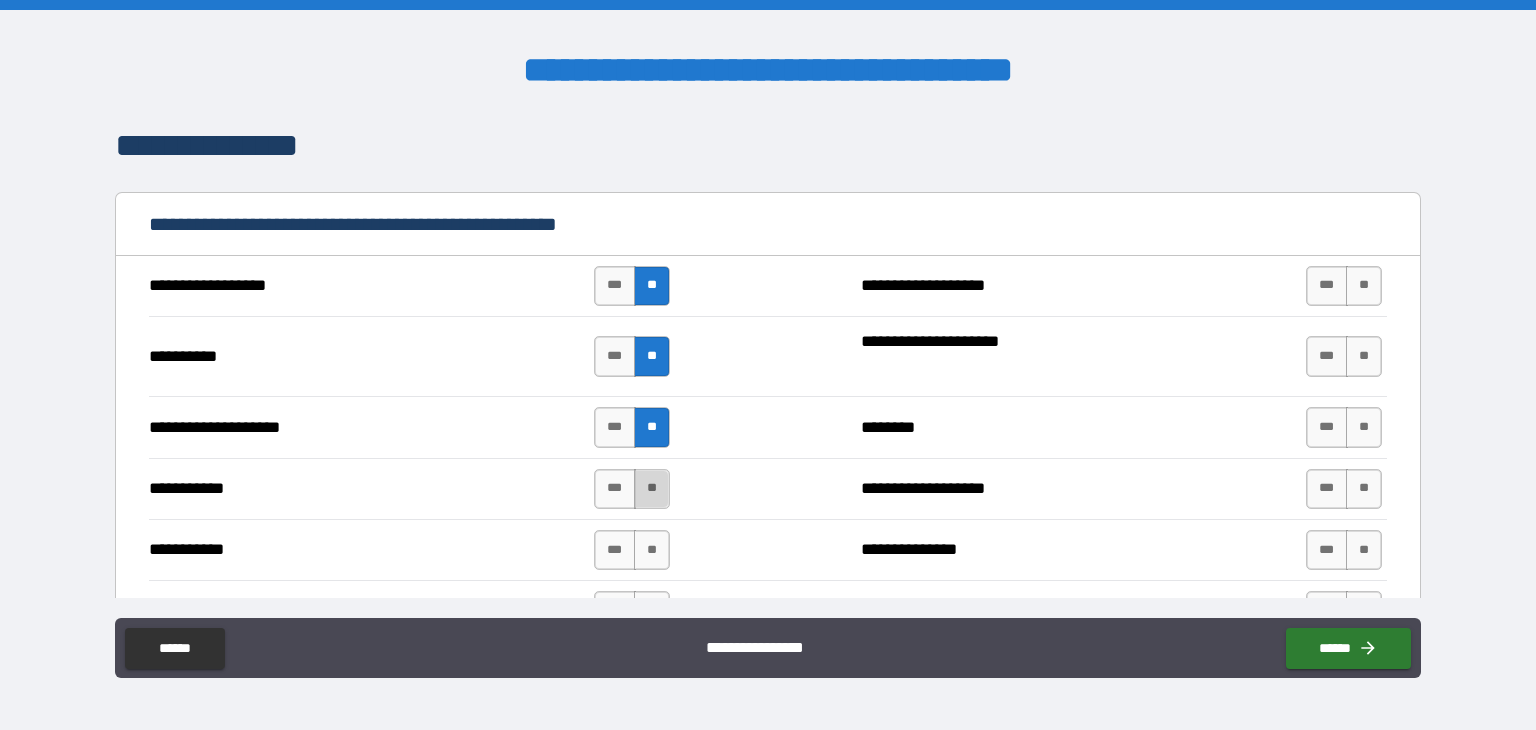 click on "**" at bounding box center (652, 489) 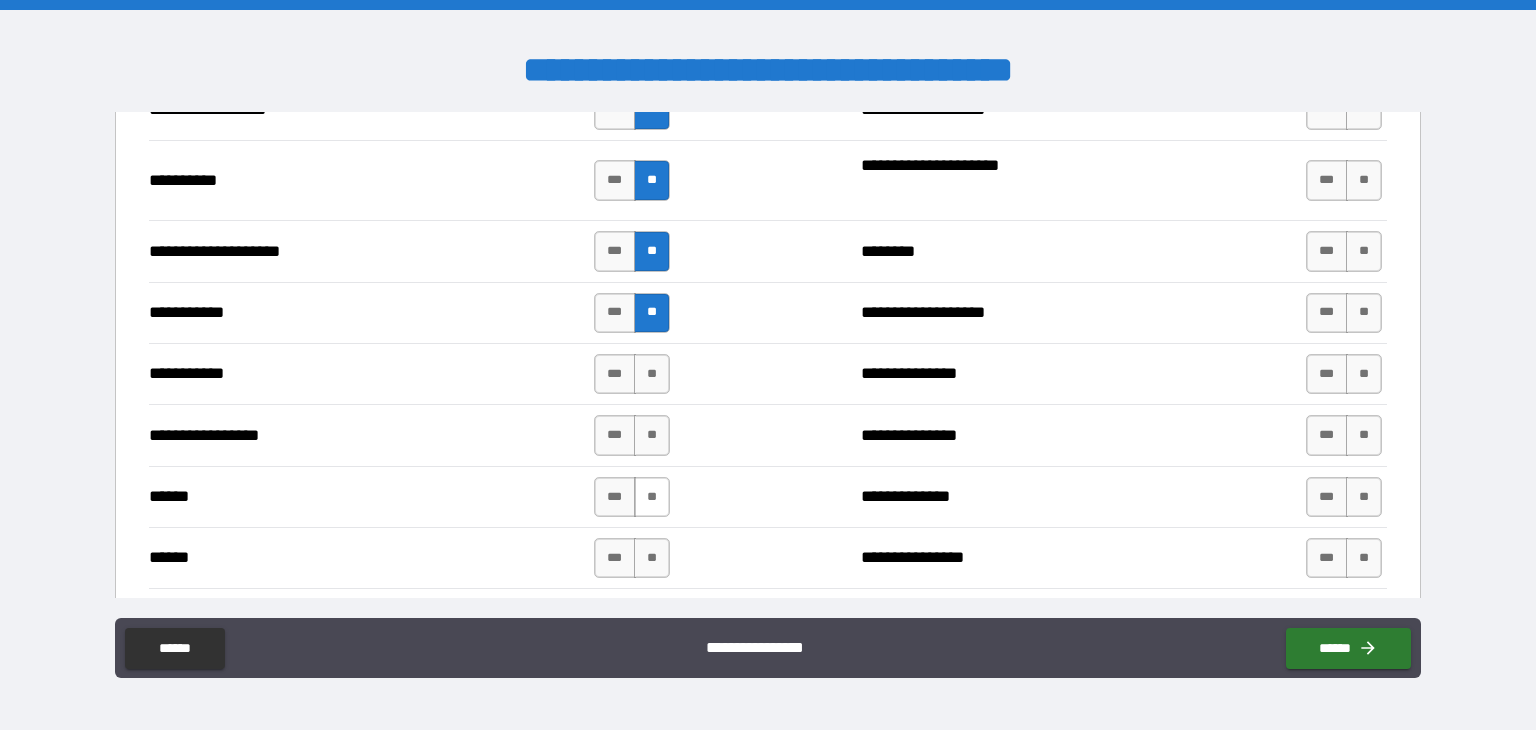 scroll, scrollTop: 2900, scrollLeft: 0, axis: vertical 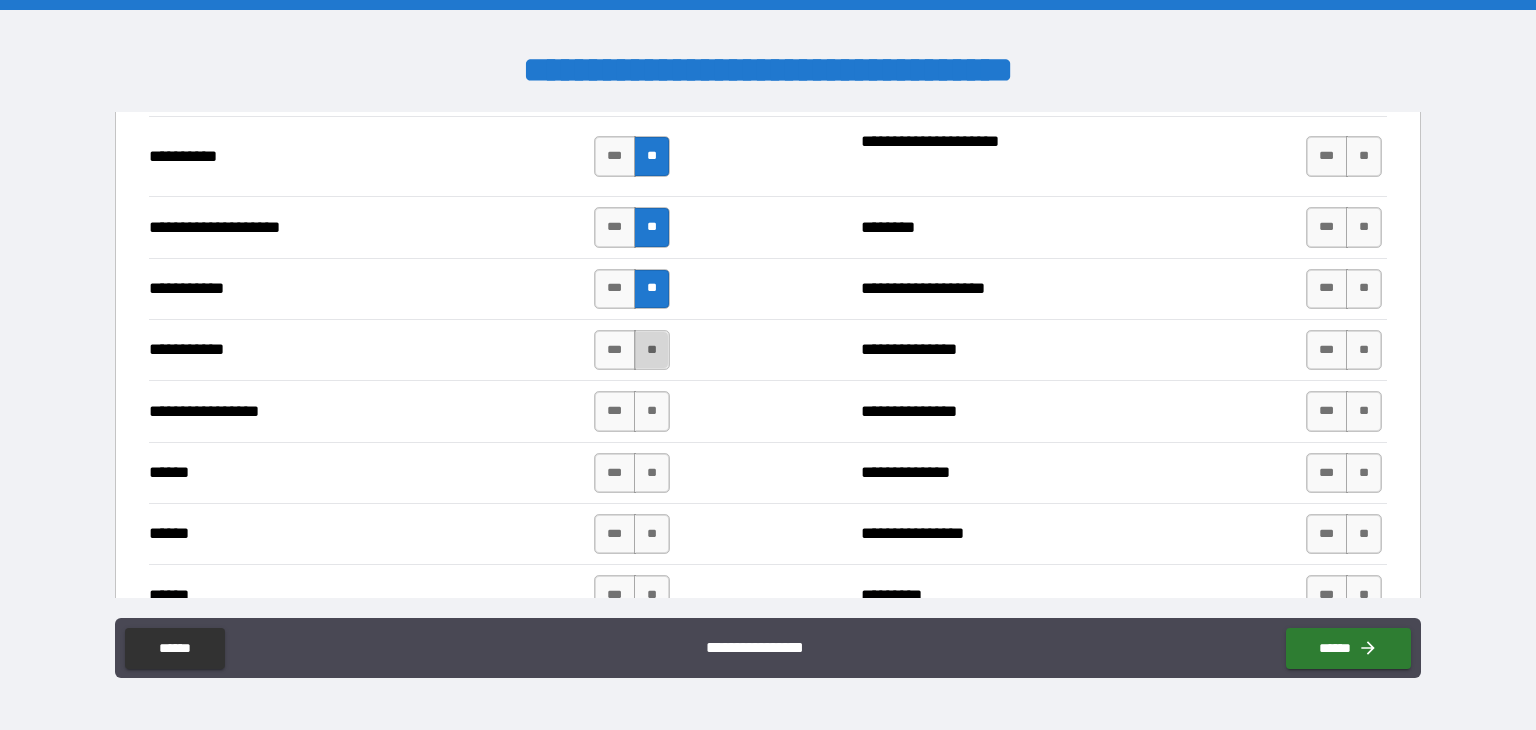 click on "**" at bounding box center (652, 350) 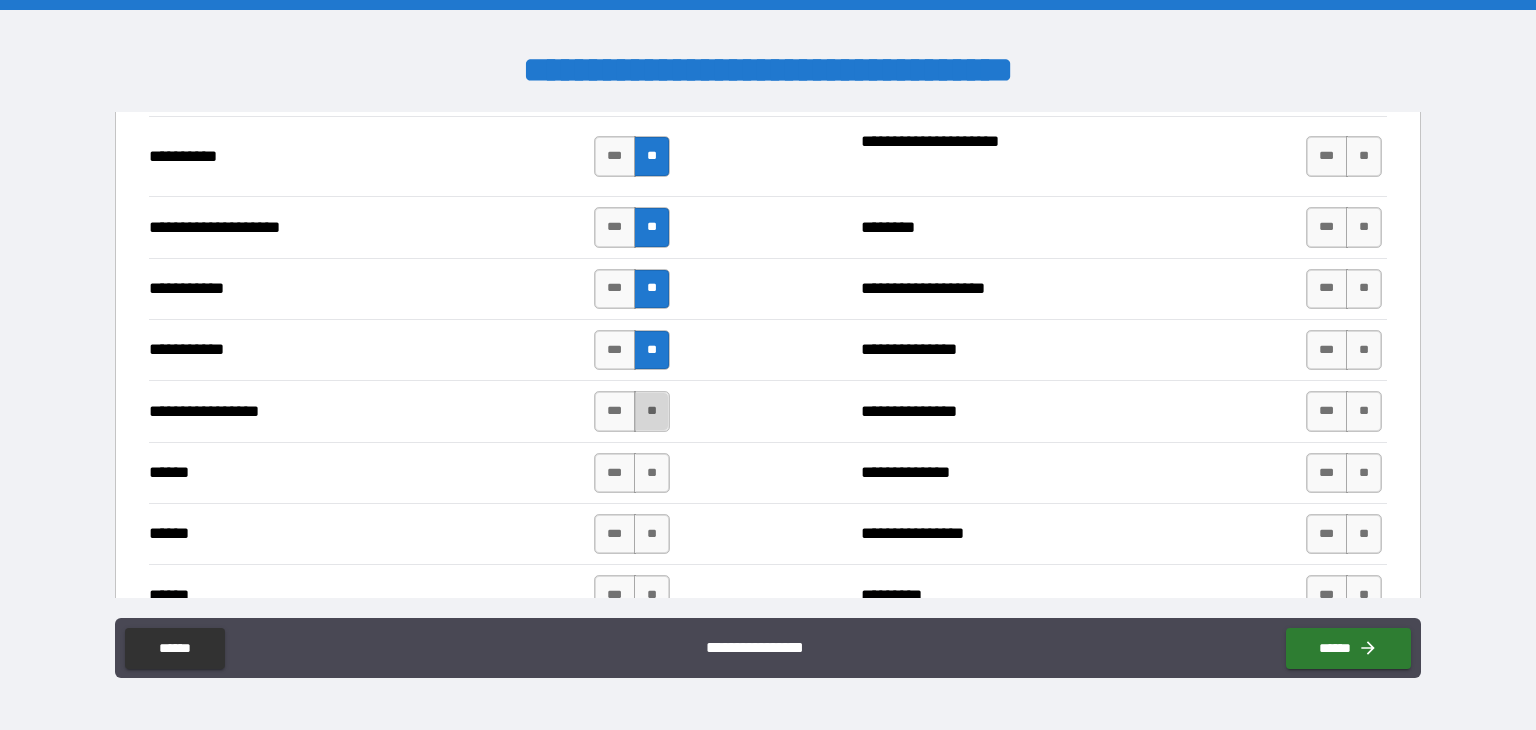 click on "**" at bounding box center (652, 411) 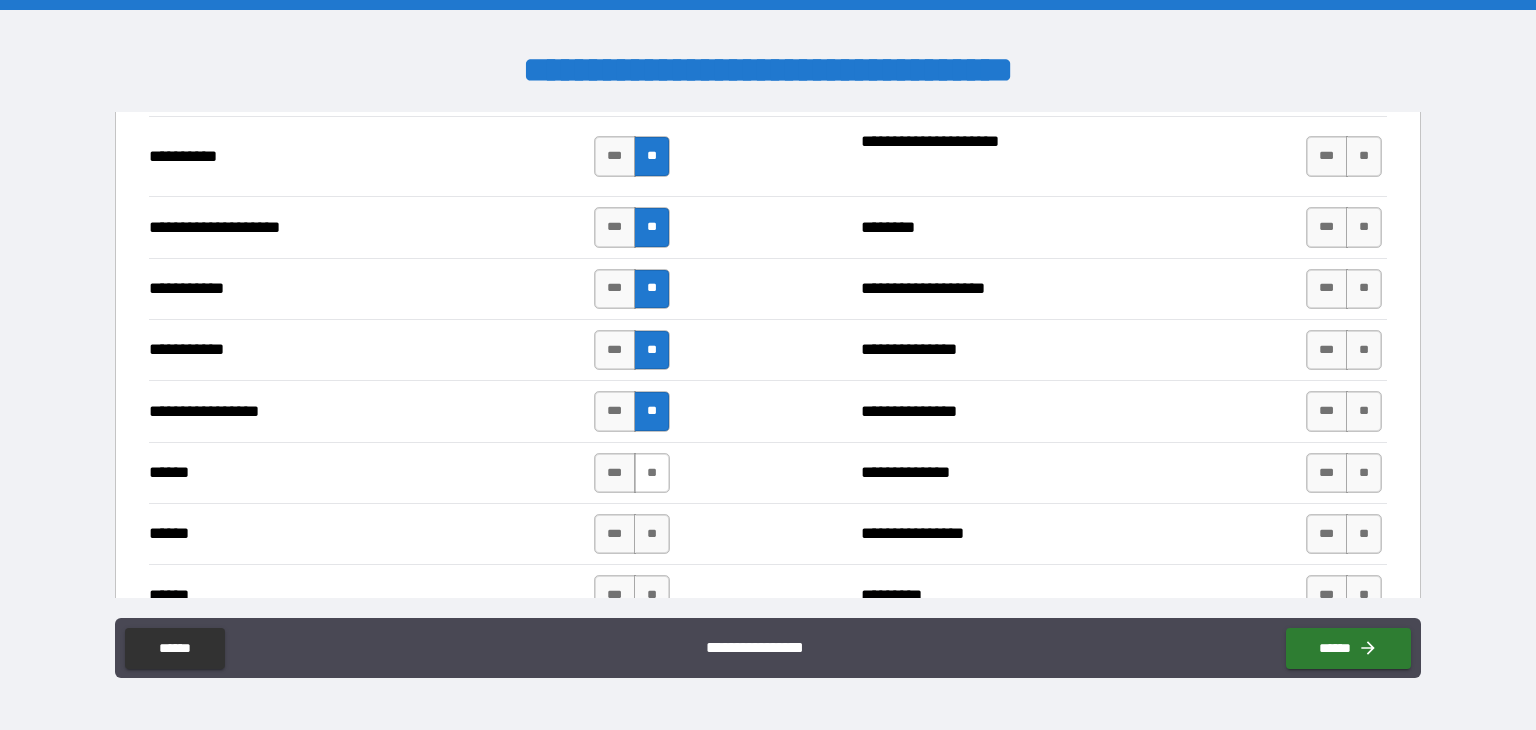 click on "**" at bounding box center (652, 473) 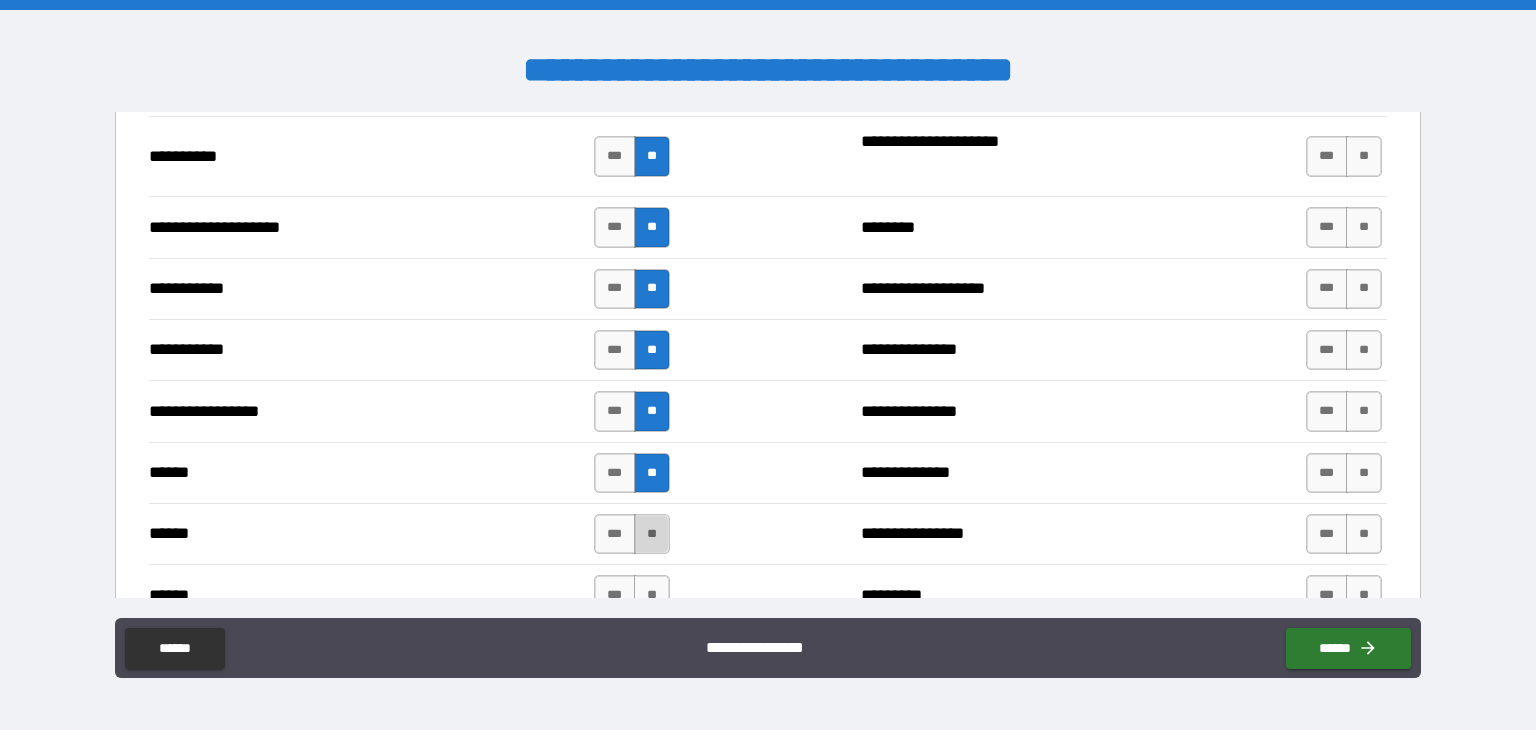 click on "**" at bounding box center [652, 534] 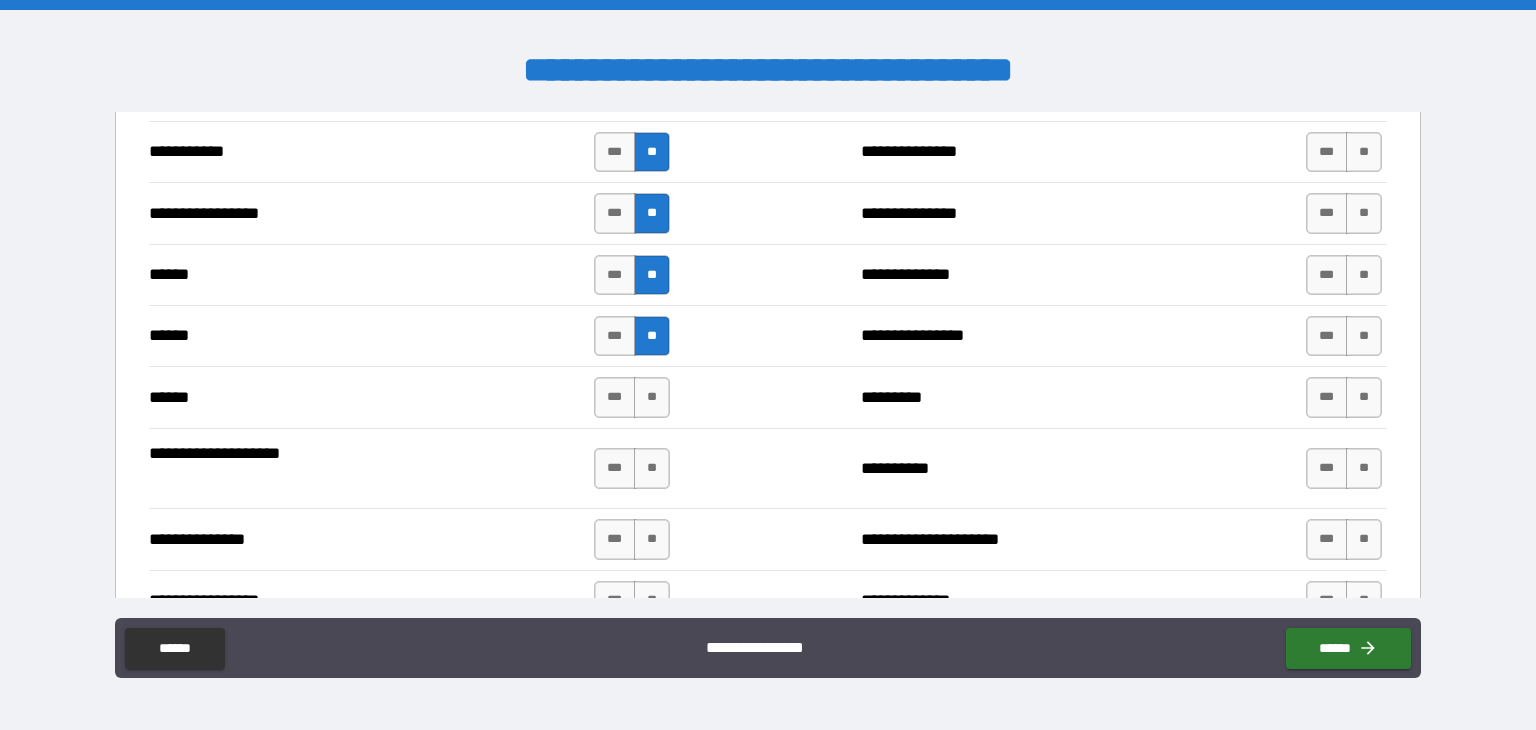 scroll, scrollTop: 3100, scrollLeft: 0, axis: vertical 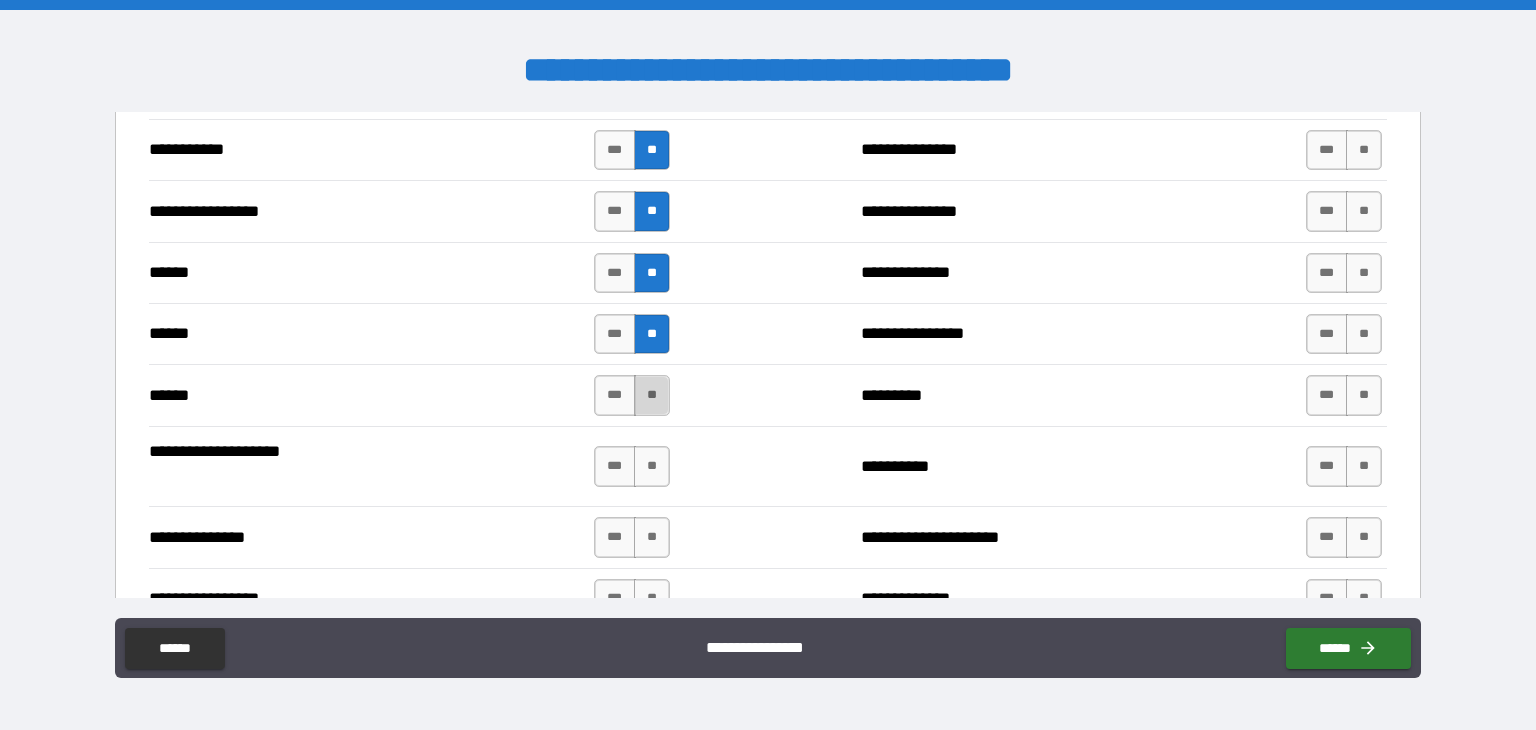 click on "**" at bounding box center [652, 395] 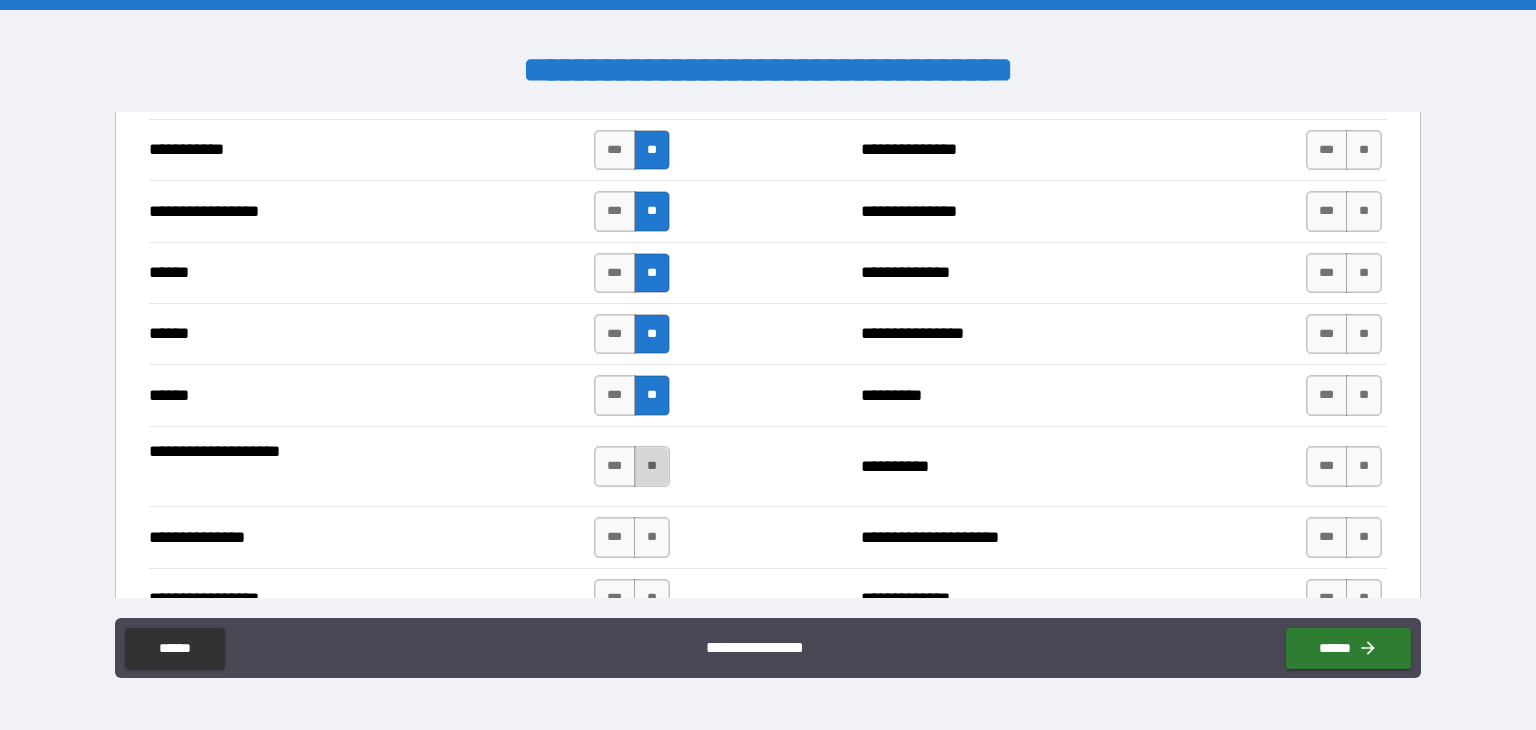 click on "**" at bounding box center [652, 466] 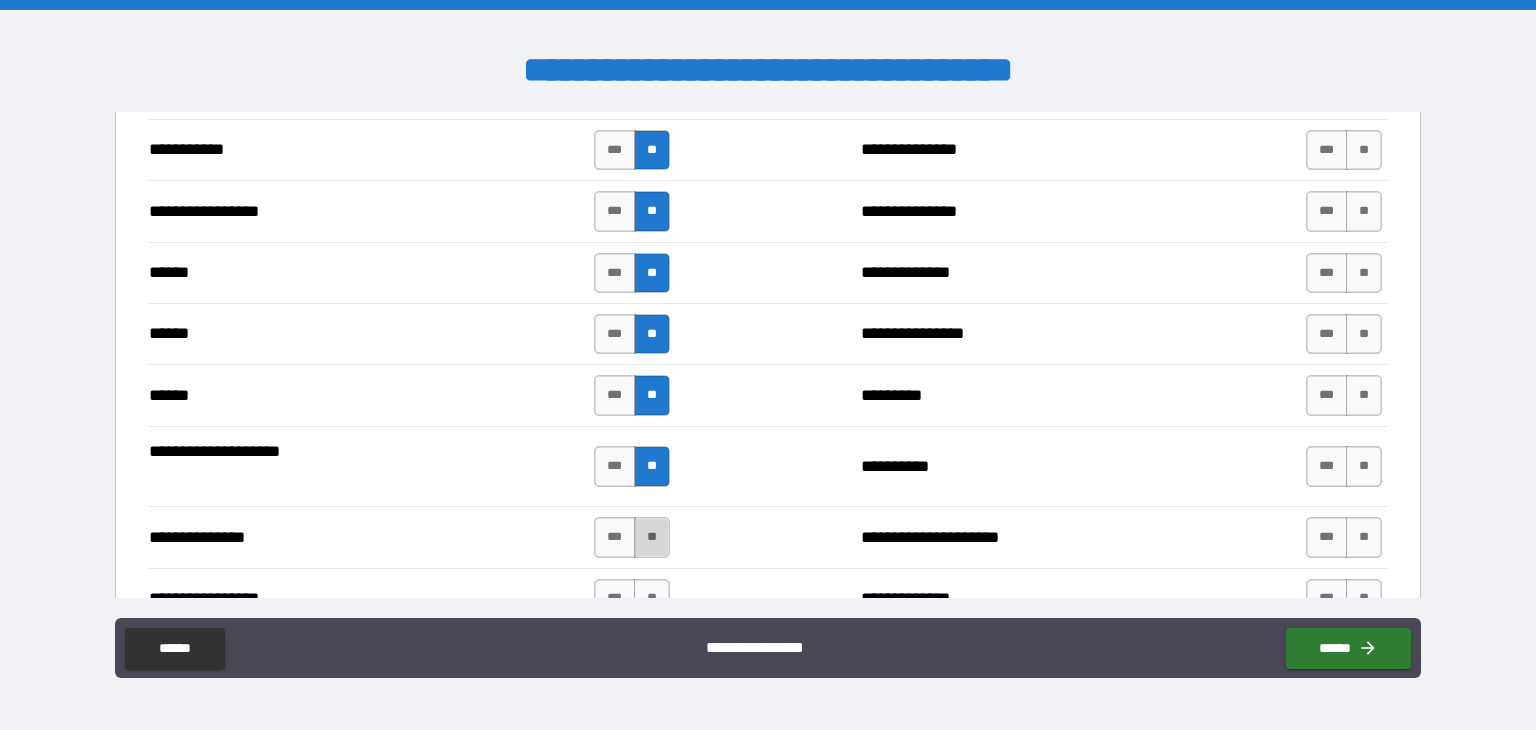 click on "**" at bounding box center [652, 537] 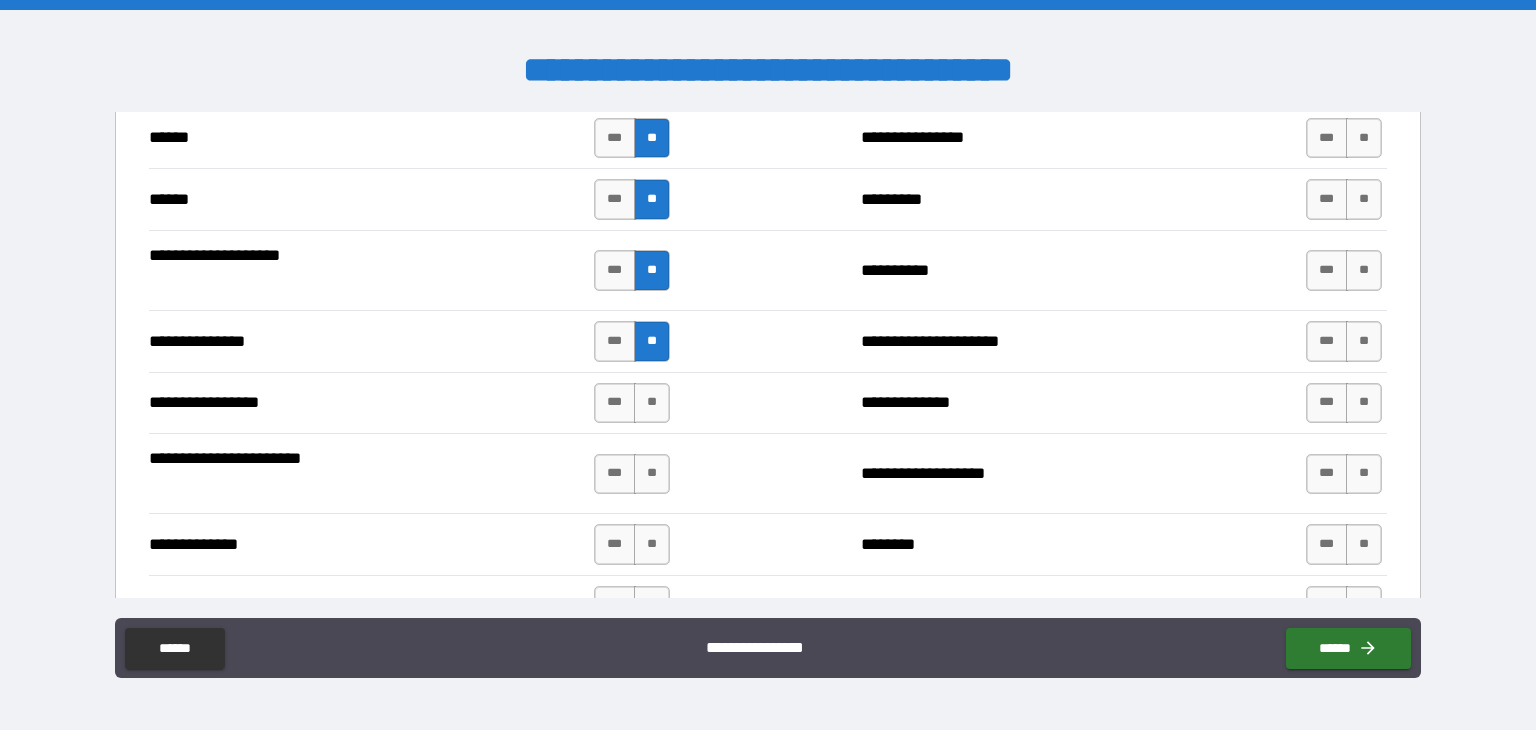 scroll, scrollTop: 3300, scrollLeft: 0, axis: vertical 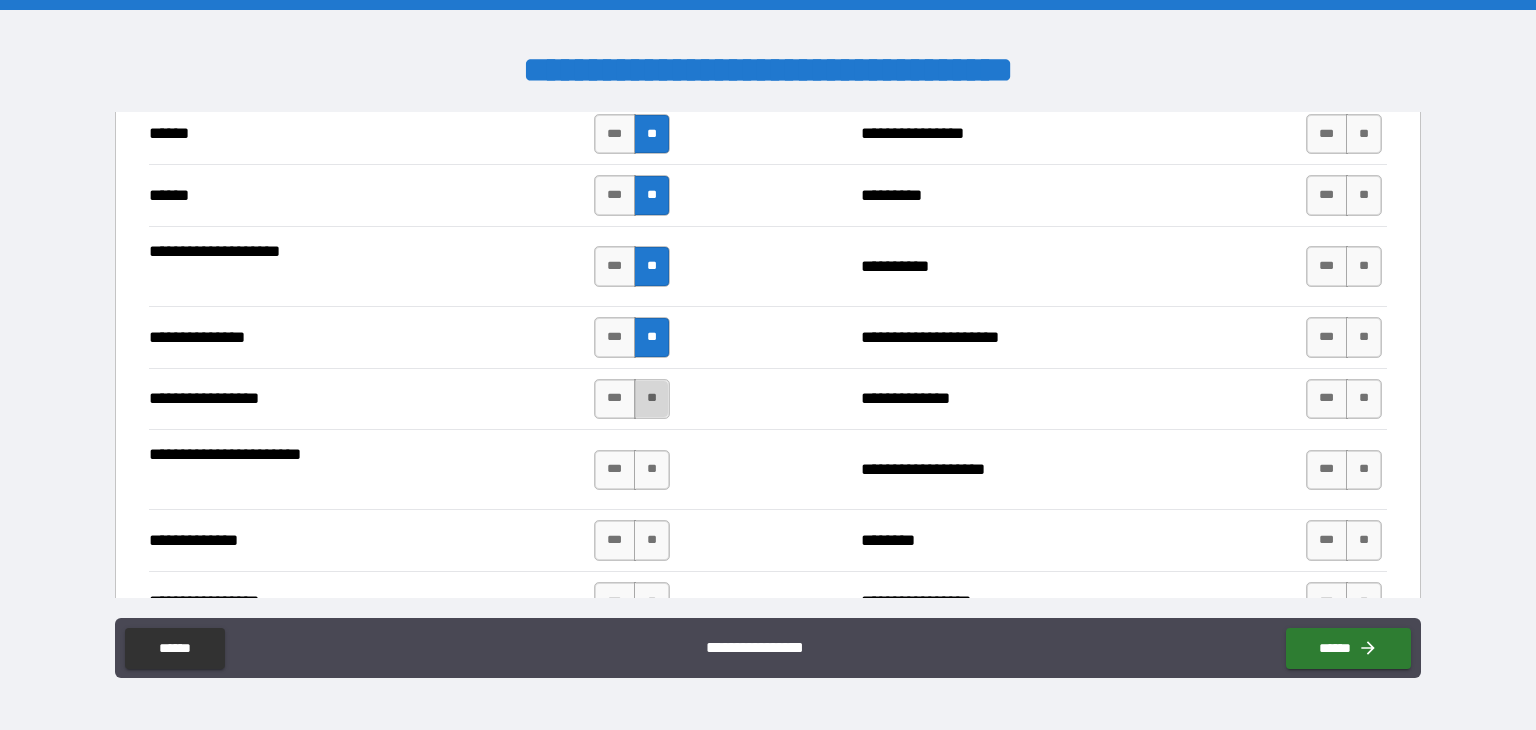 click on "**" at bounding box center (652, 399) 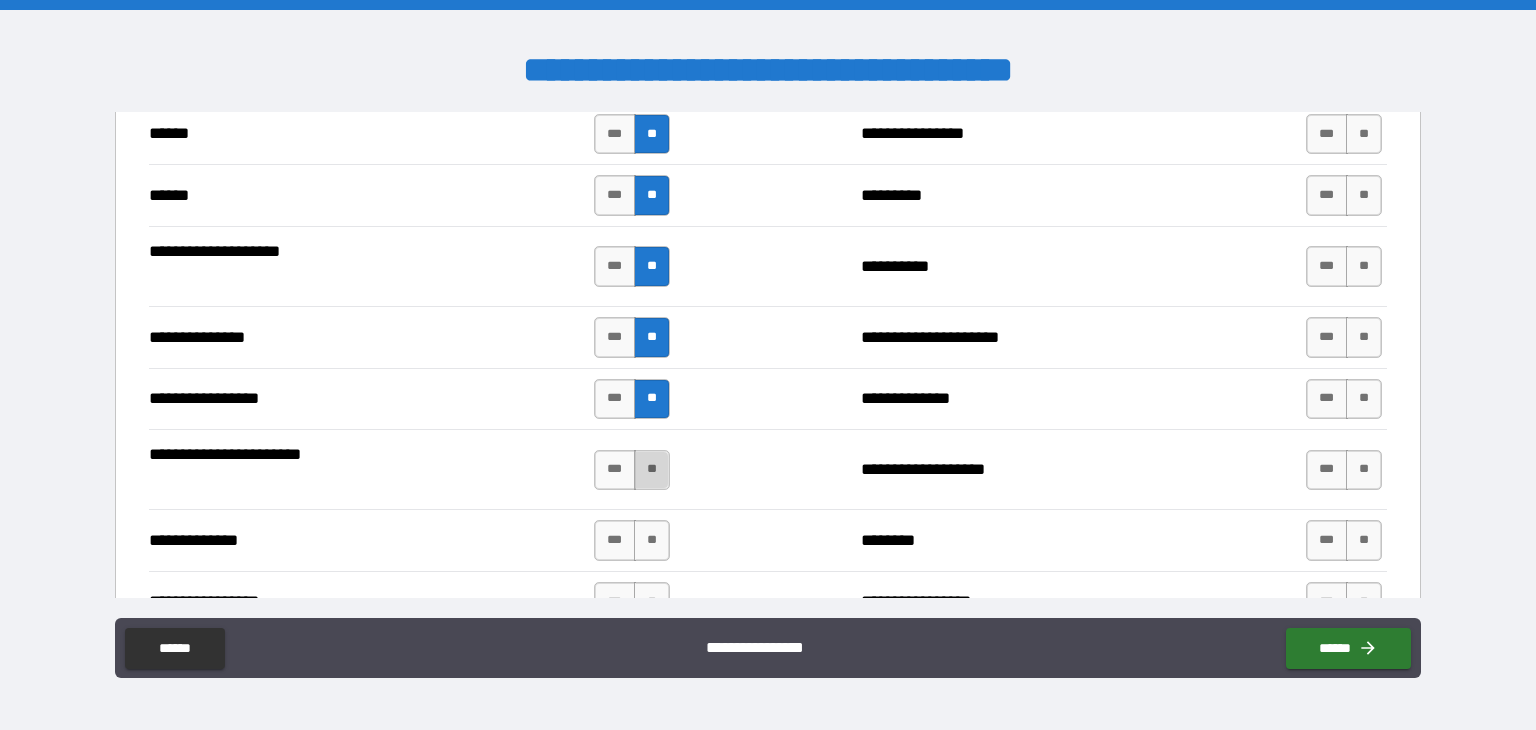 click on "**" at bounding box center (652, 470) 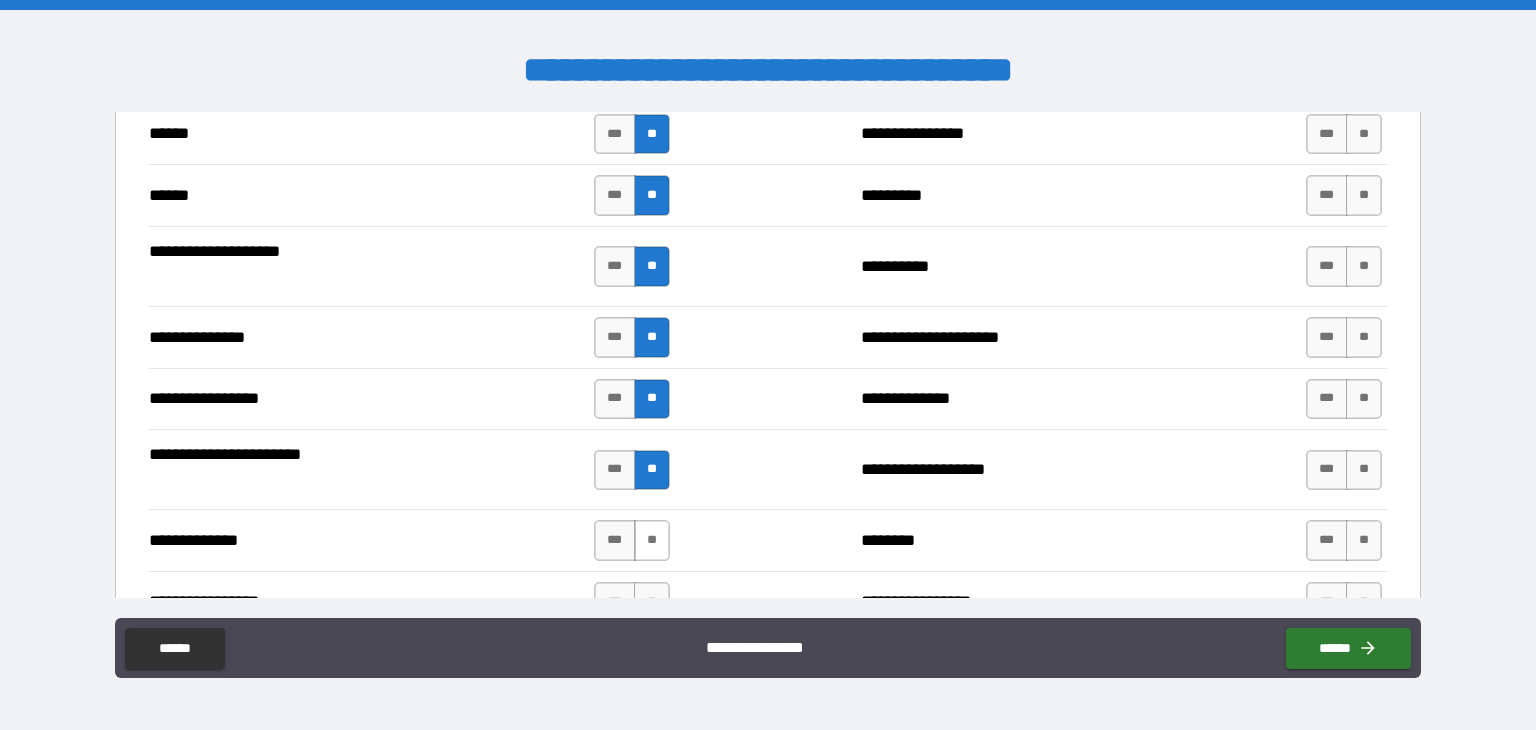 click on "**" at bounding box center (652, 540) 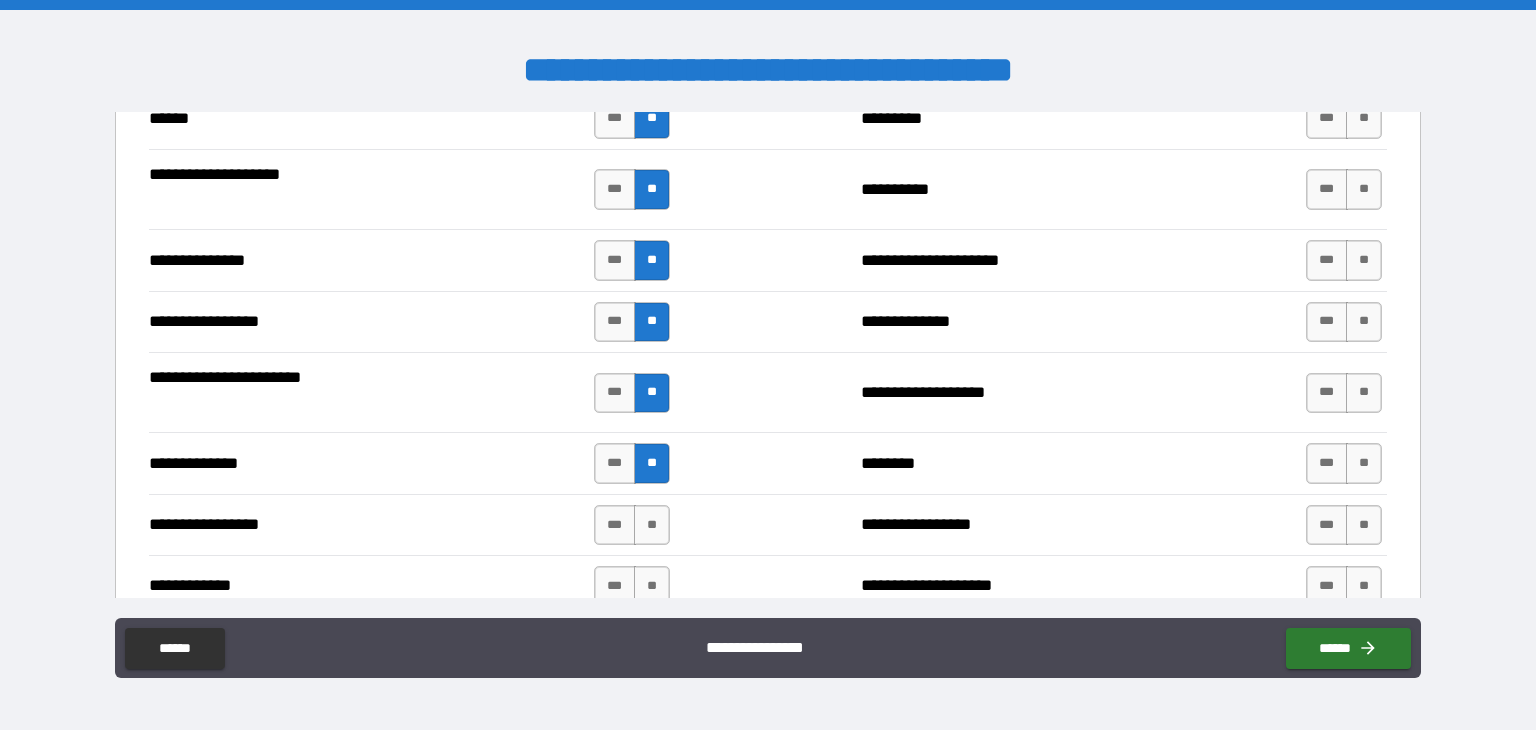 scroll, scrollTop: 3500, scrollLeft: 0, axis: vertical 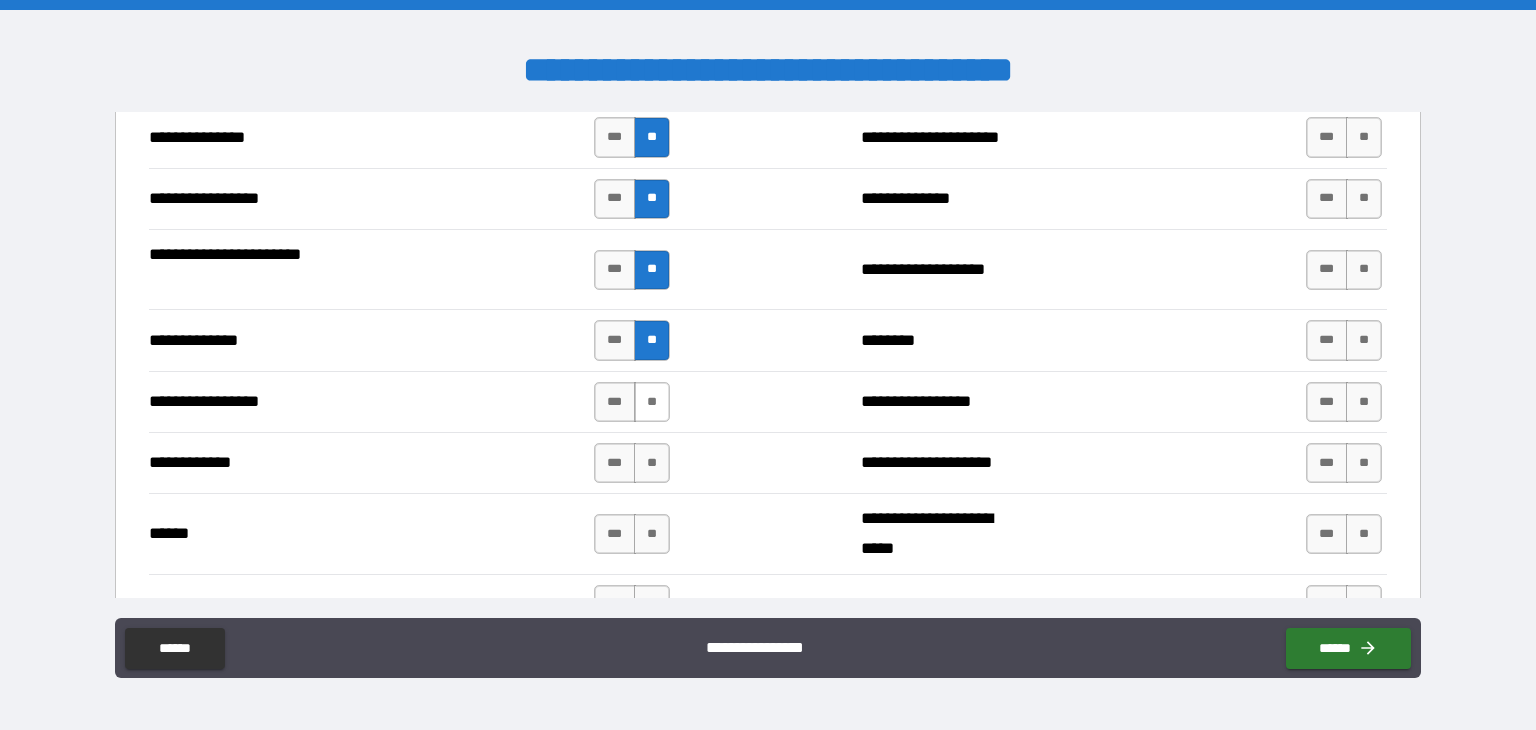 click on "**" at bounding box center [652, 402] 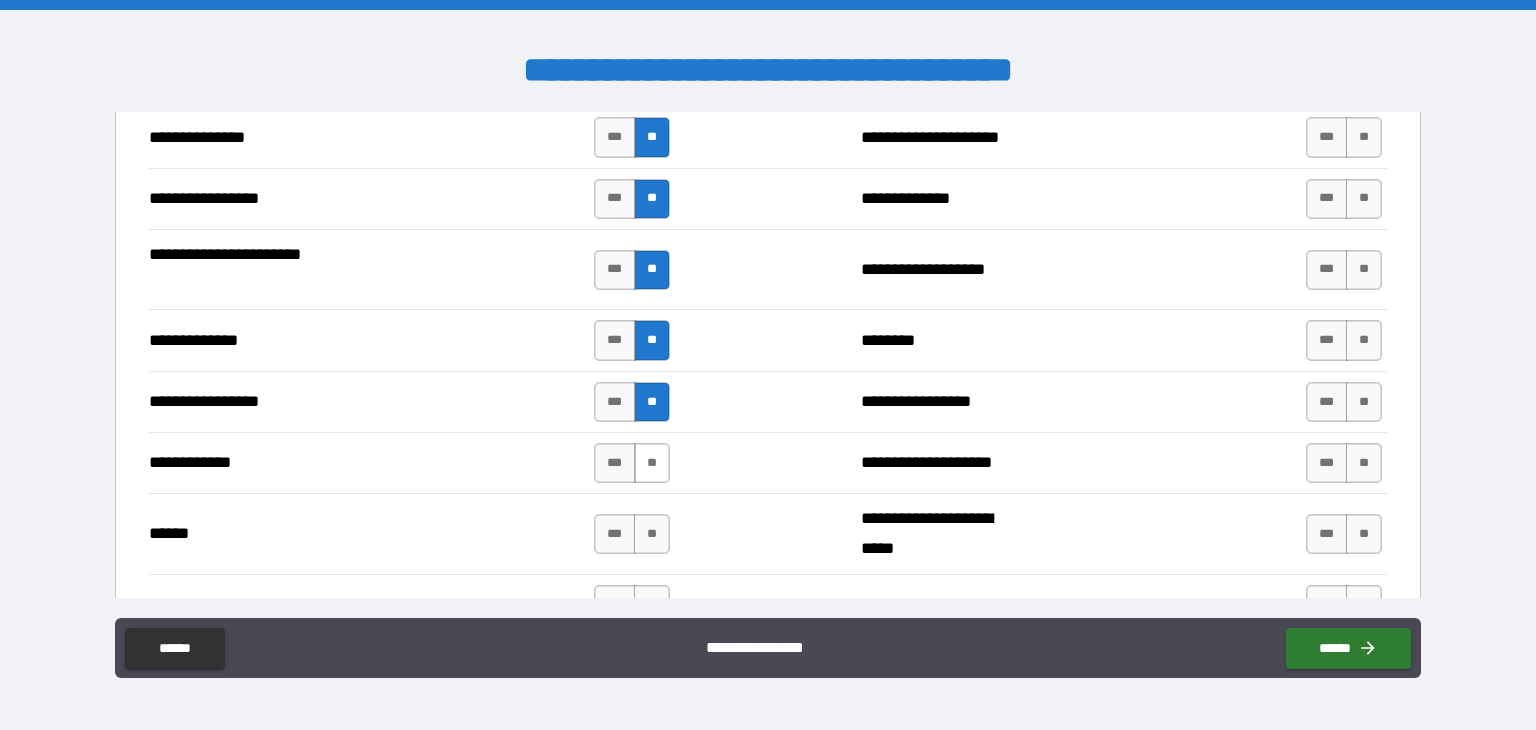 click on "**" at bounding box center [652, 463] 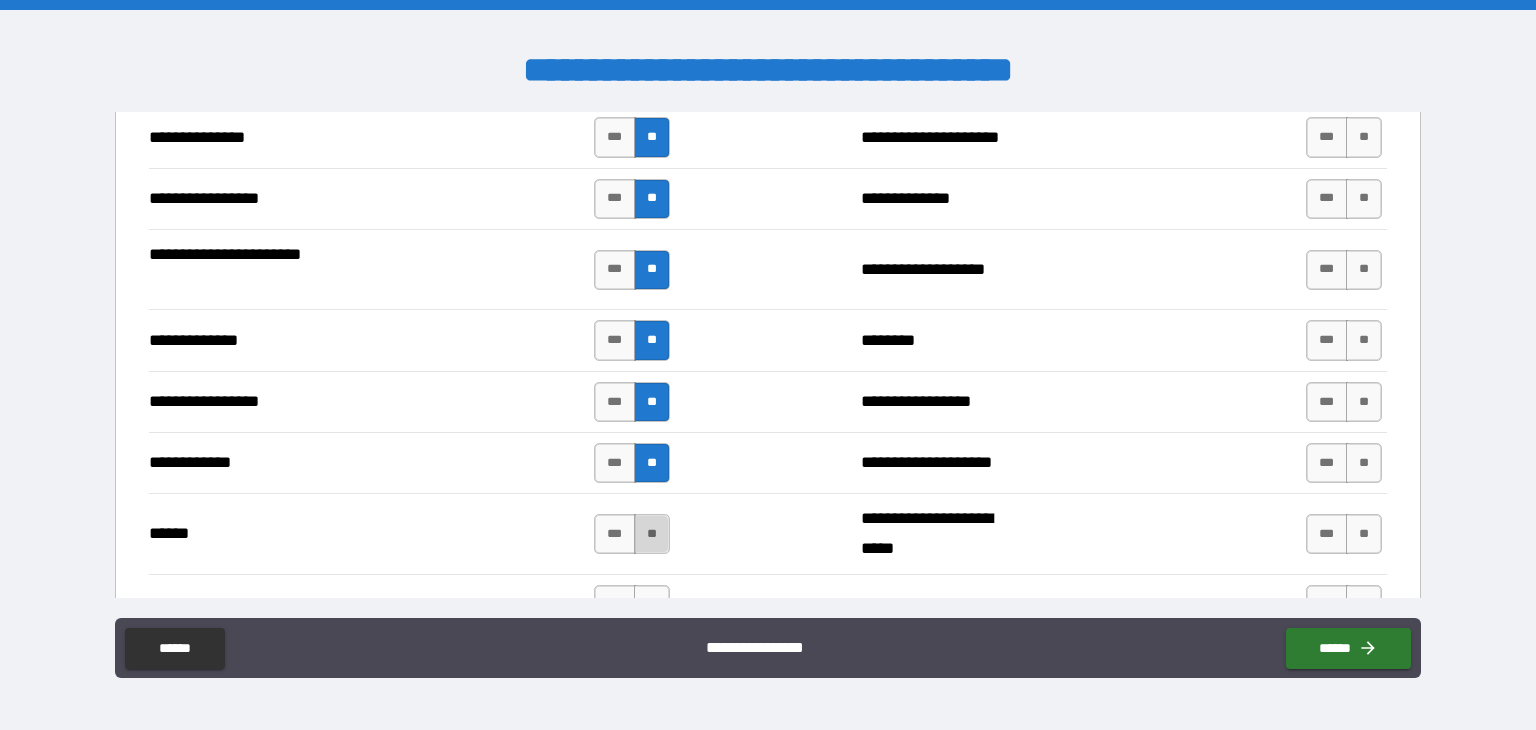 click on "**" at bounding box center (652, 534) 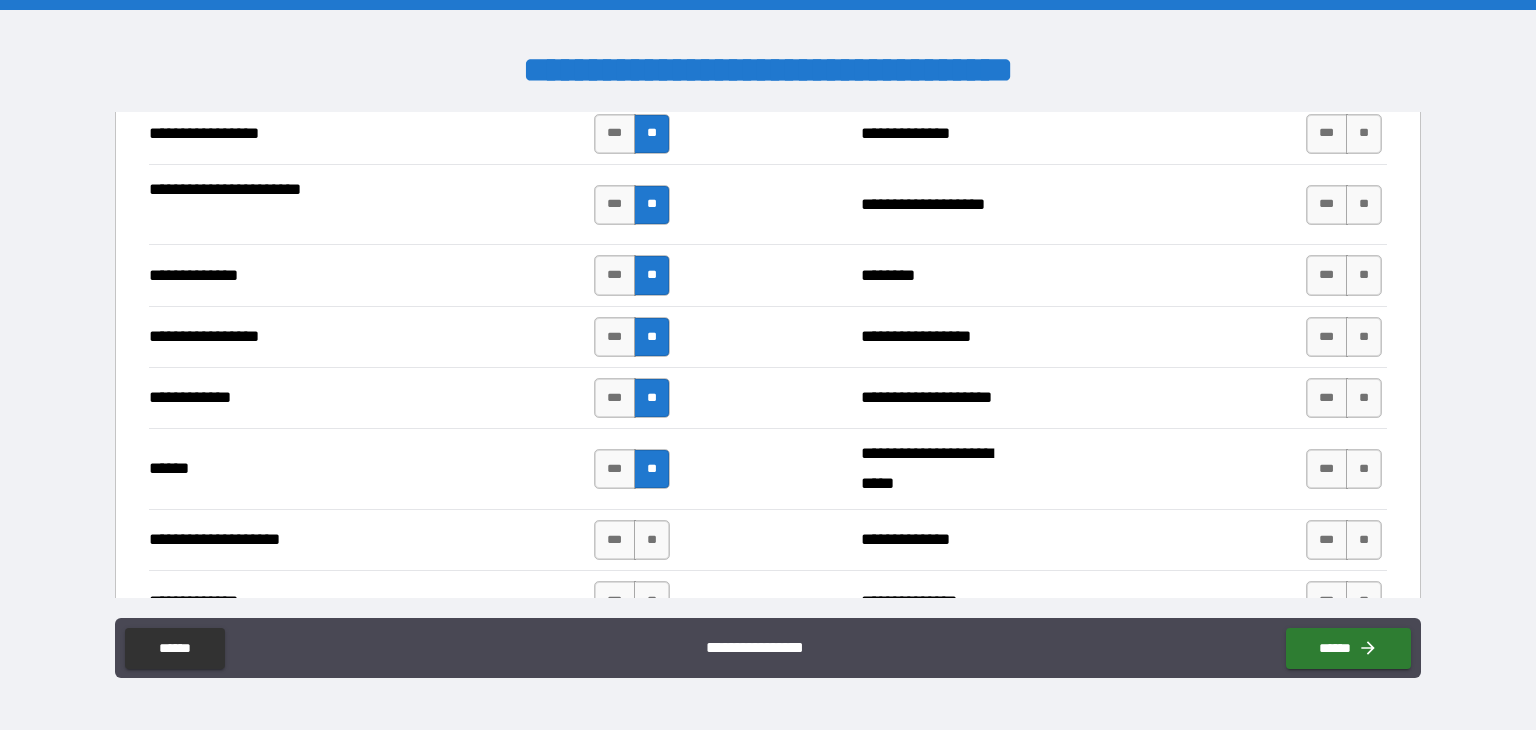 scroll, scrollTop: 3600, scrollLeft: 0, axis: vertical 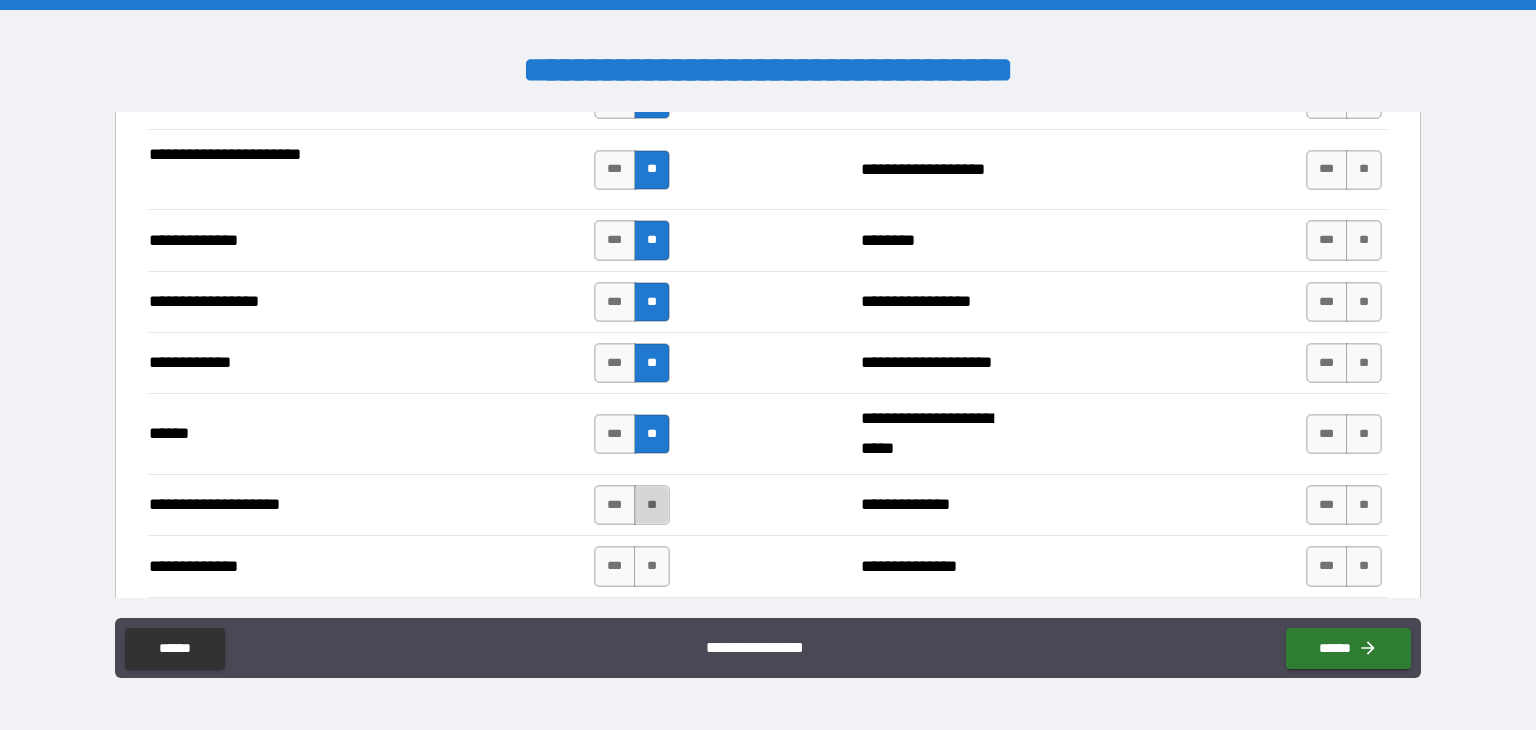 click on "**" at bounding box center [652, 505] 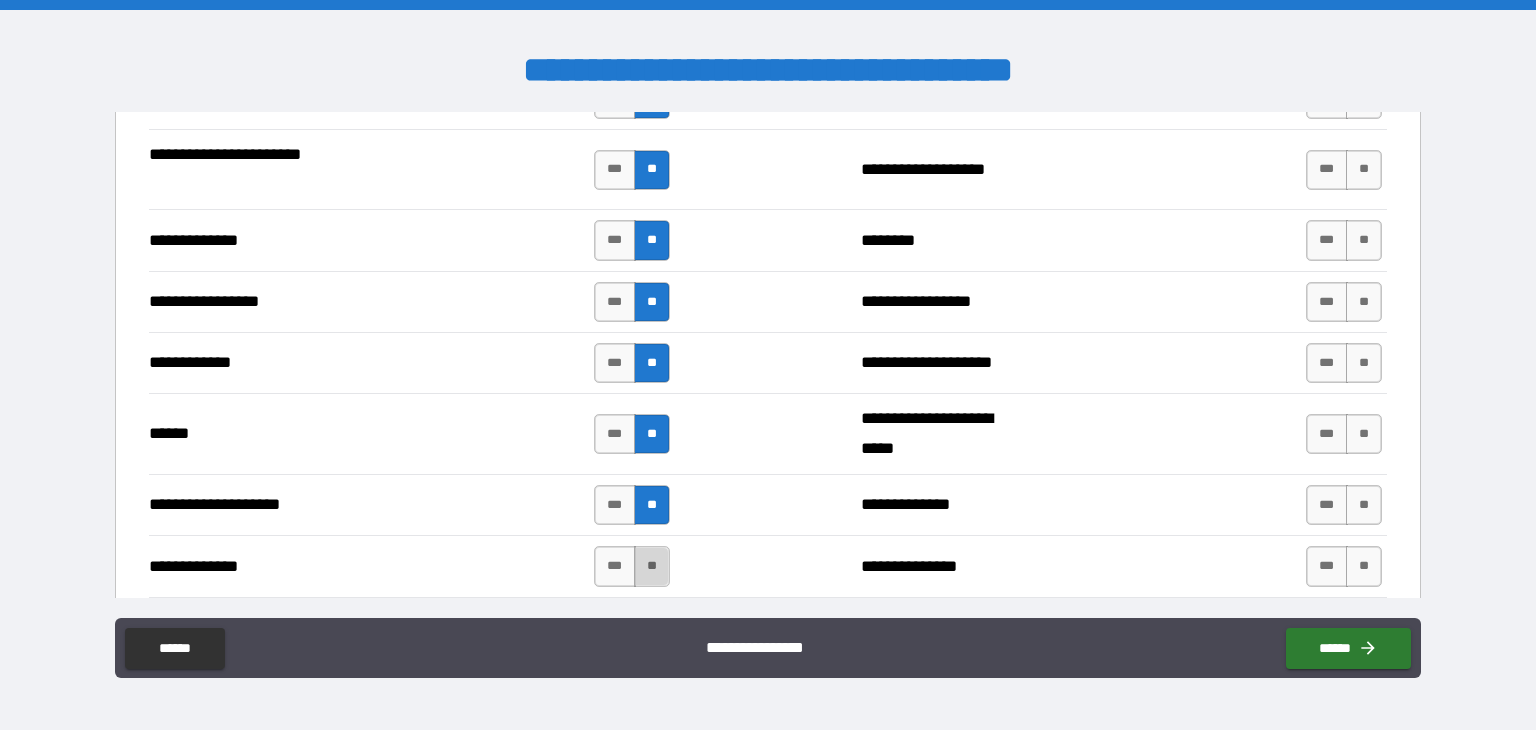 click on "**" at bounding box center (652, 566) 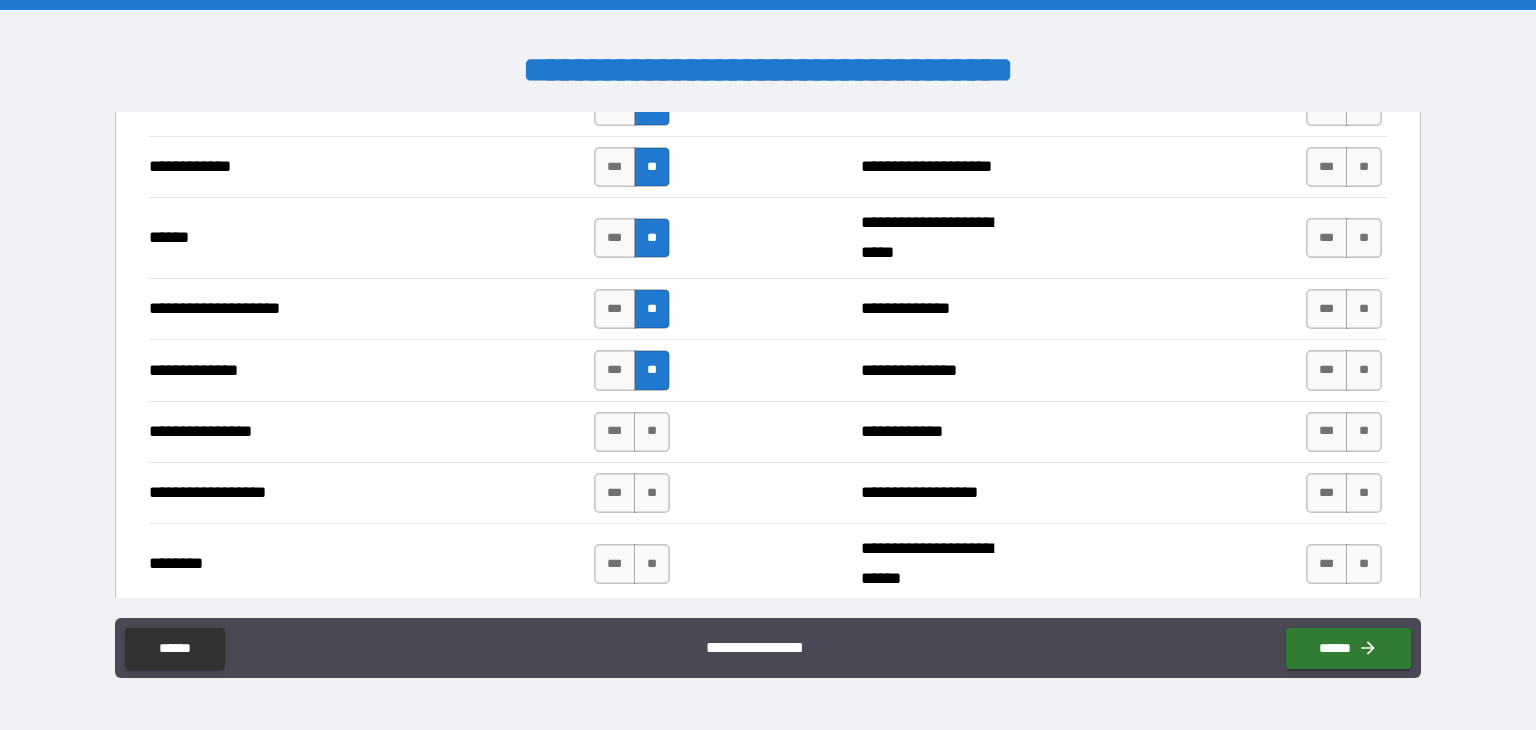 scroll, scrollTop: 3800, scrollLeft: 0, axis: vertical 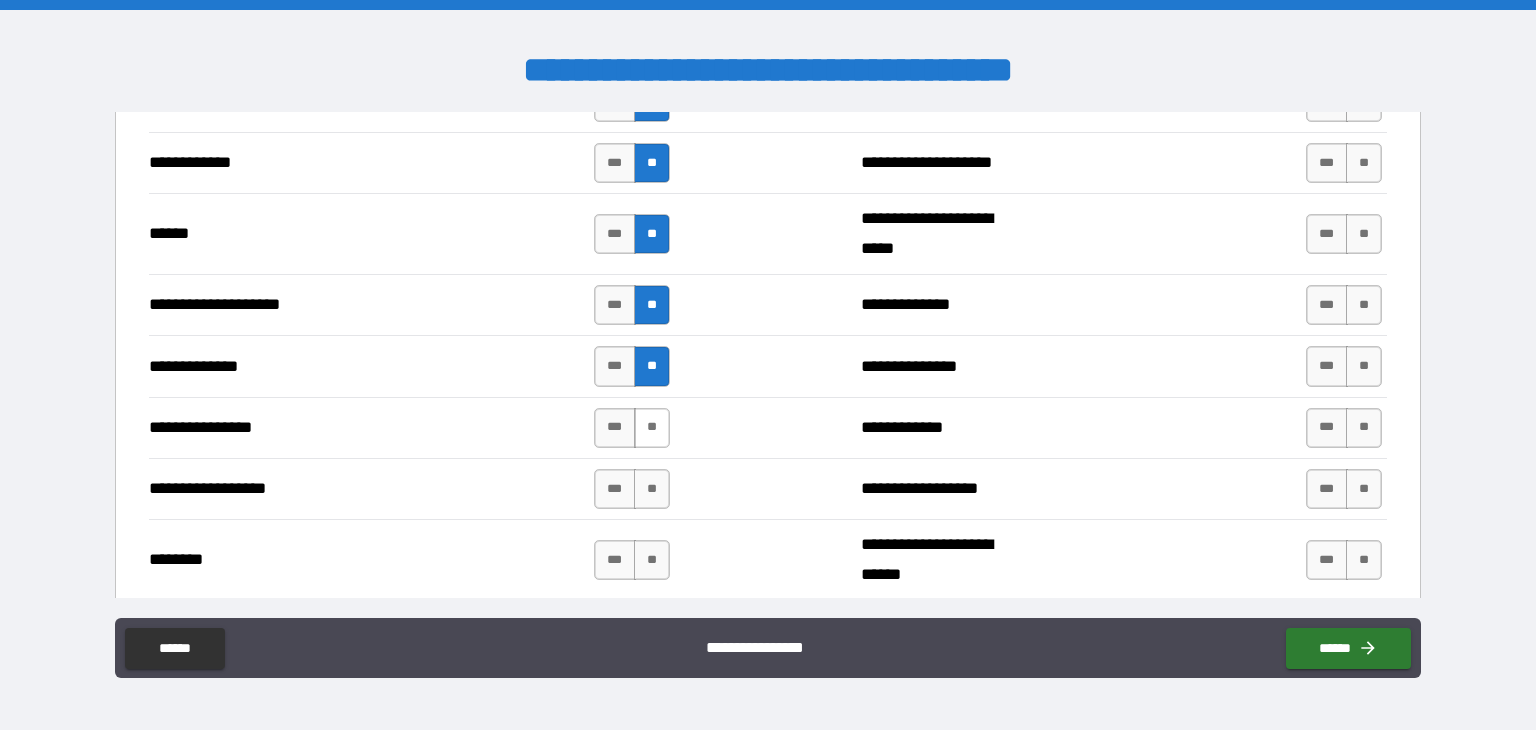 click on "**" at bounding box center [652, 428] 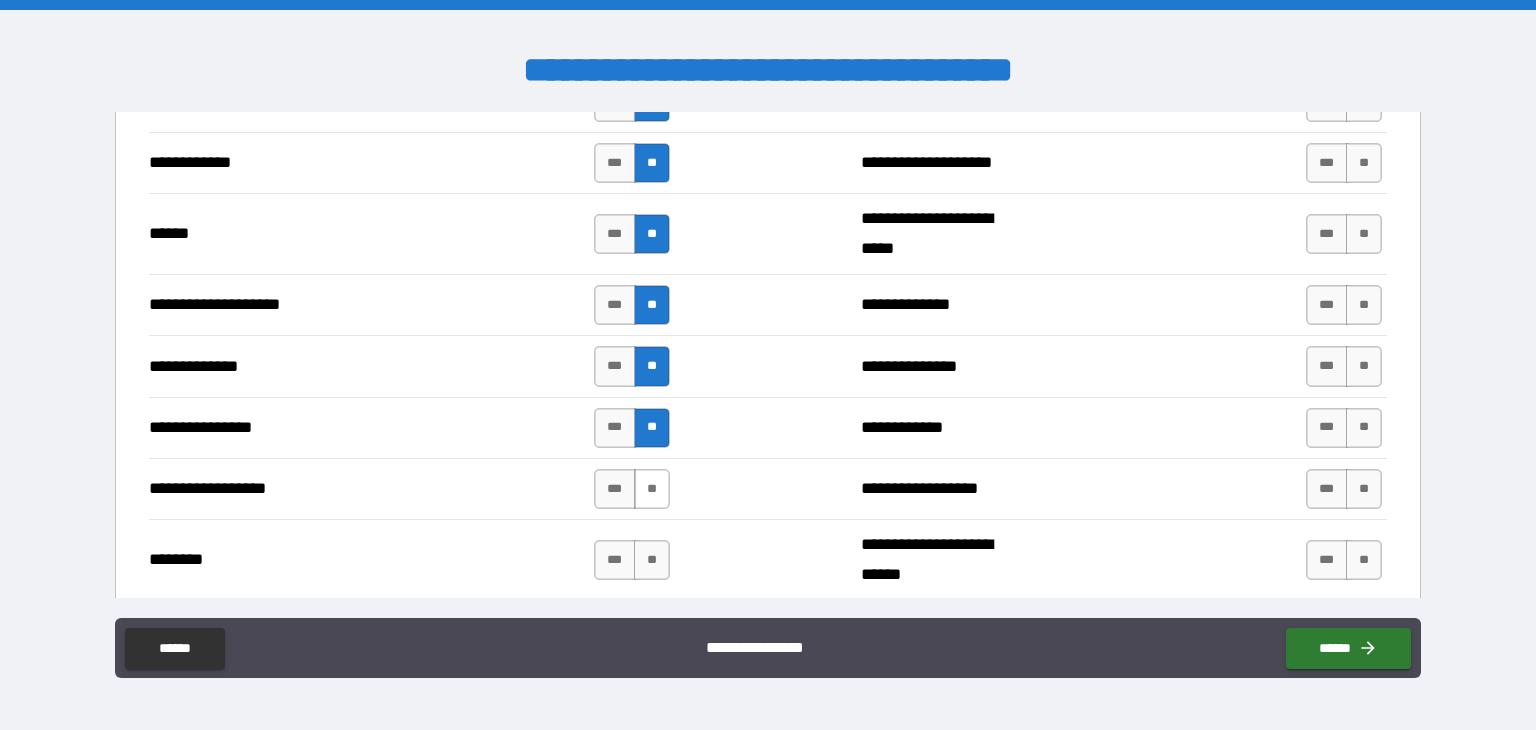 click on "**" at bounding box center (652, 489) 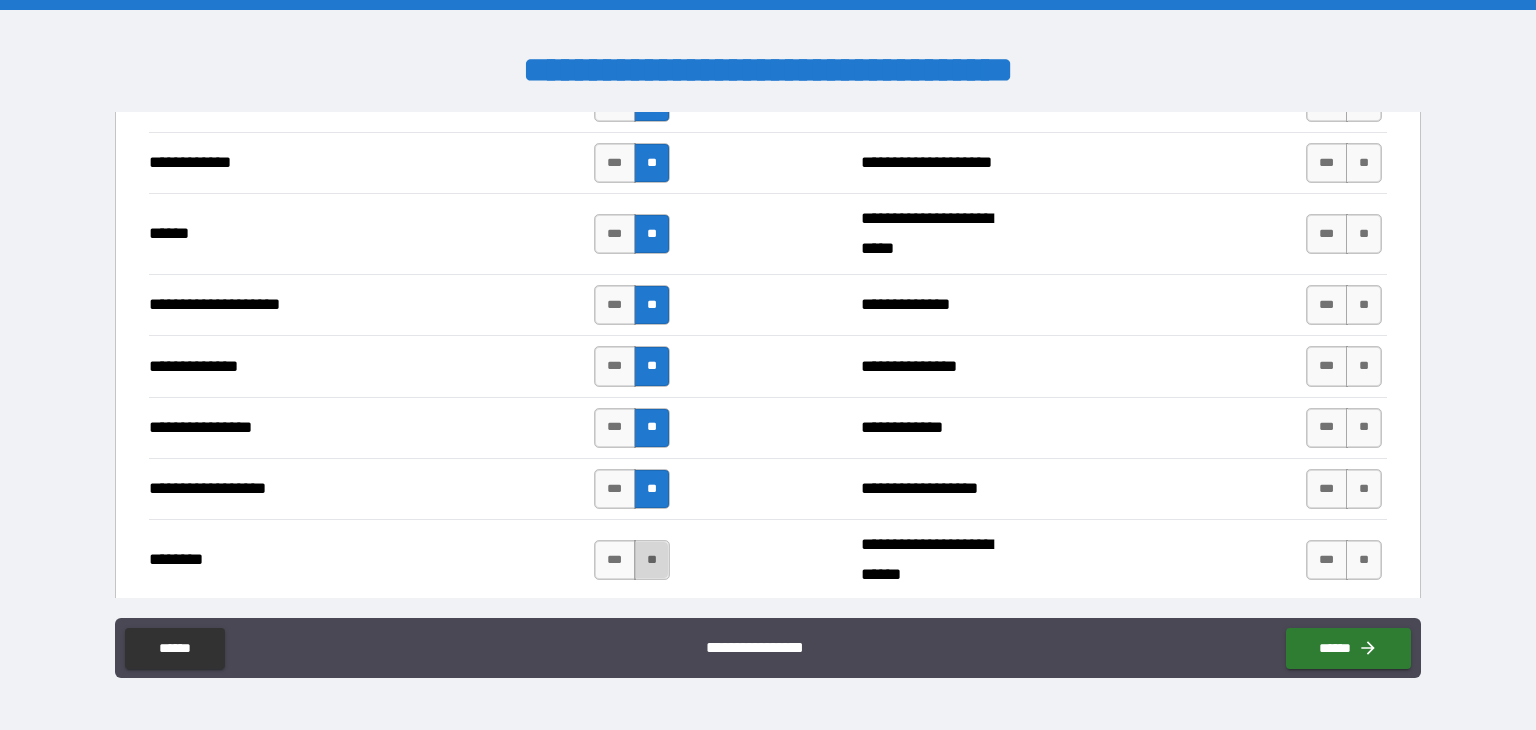 click on "**" at bounding box center [652, 560] 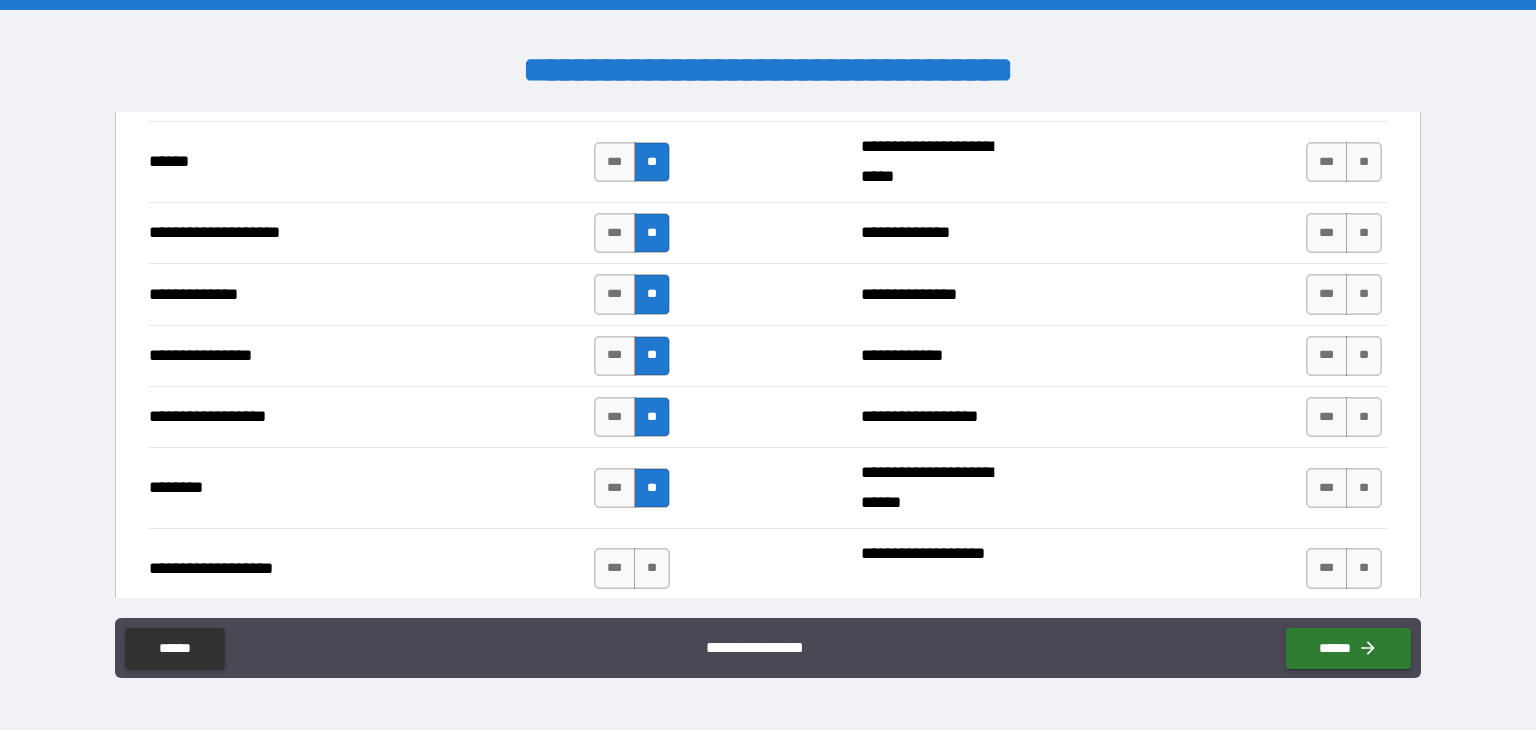 scroll, scrollTop: 4000, scrollLeft: 0, axis: vertical 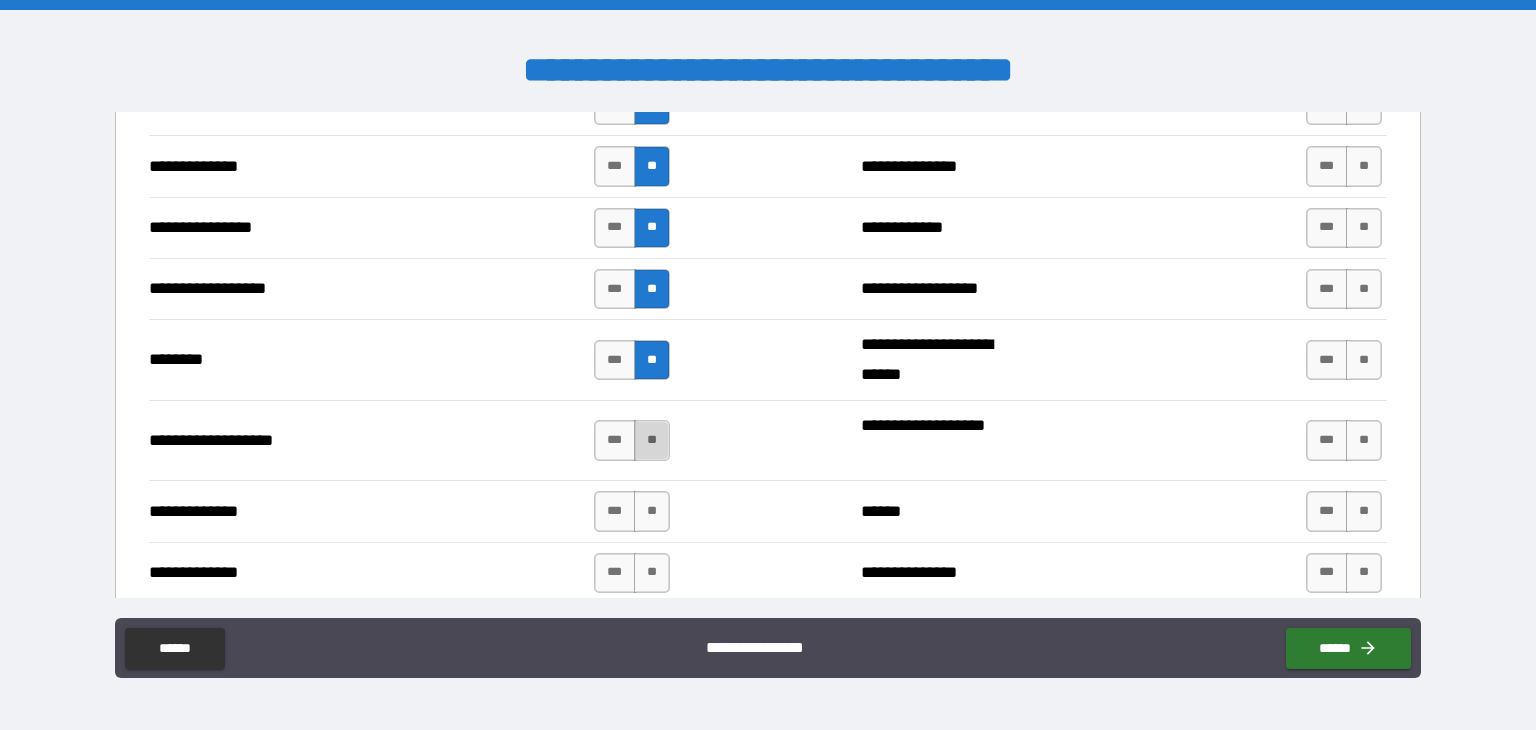 click on "**" at bounding box center (652, 440) 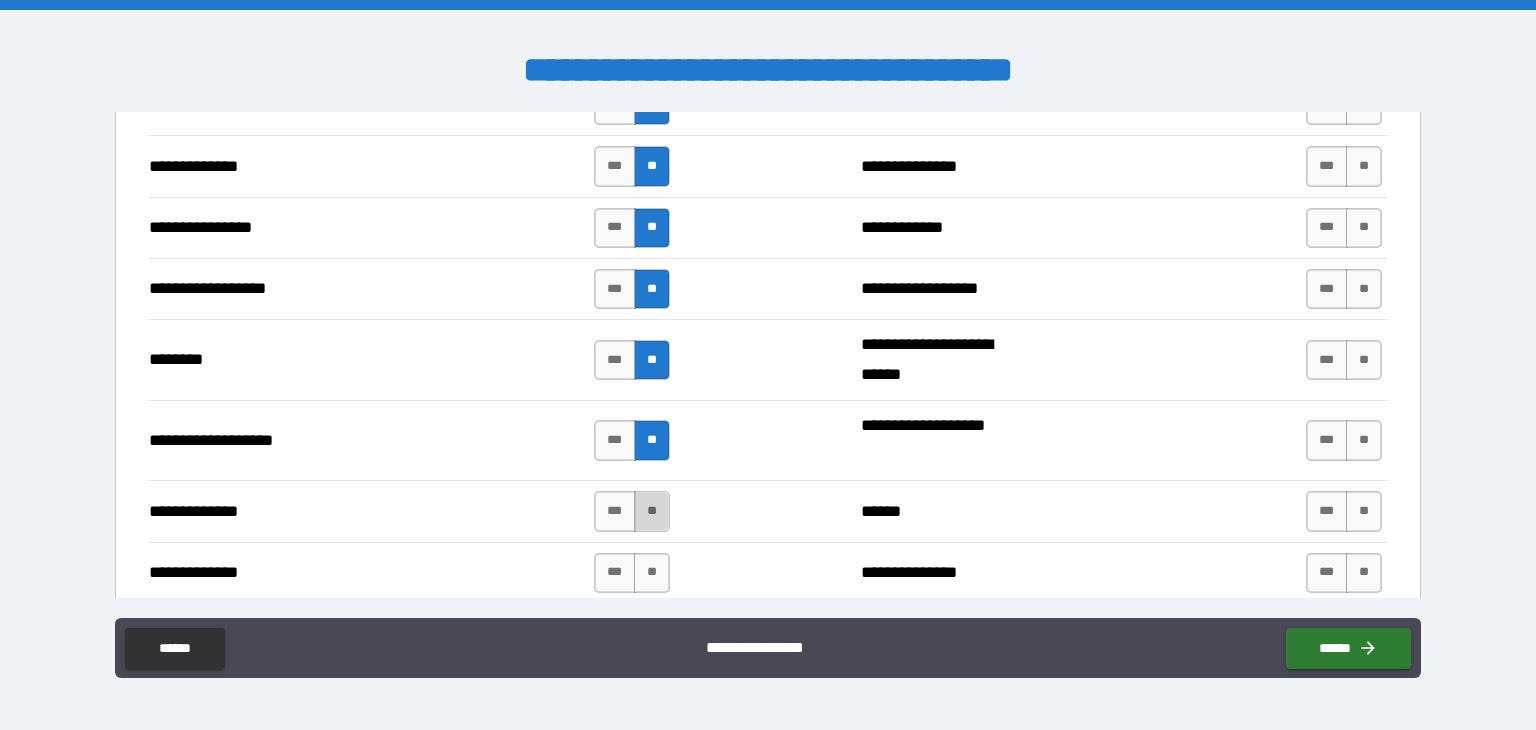 click on "**" at bounding box center [652, 511] 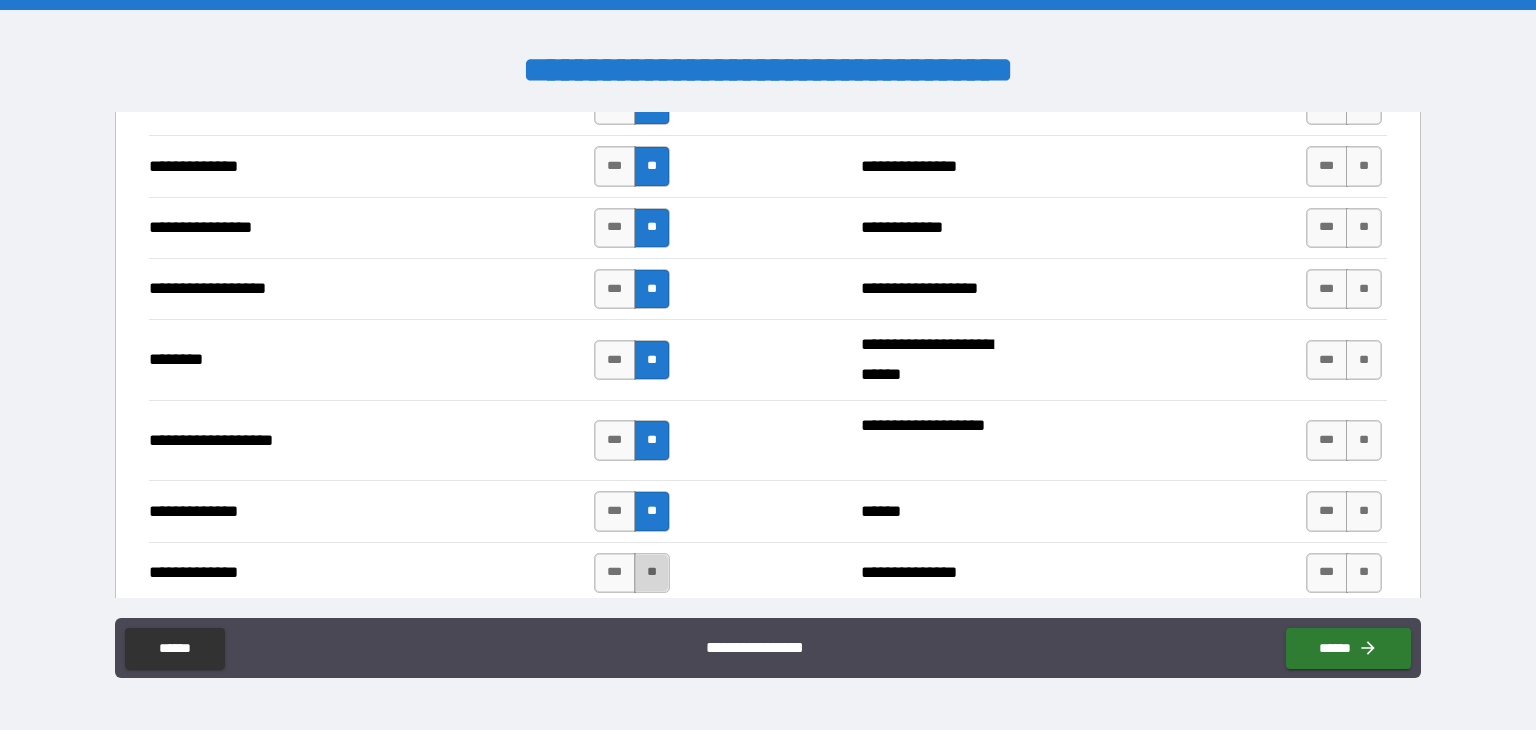 click on "**" at bounding box center [652, 573] 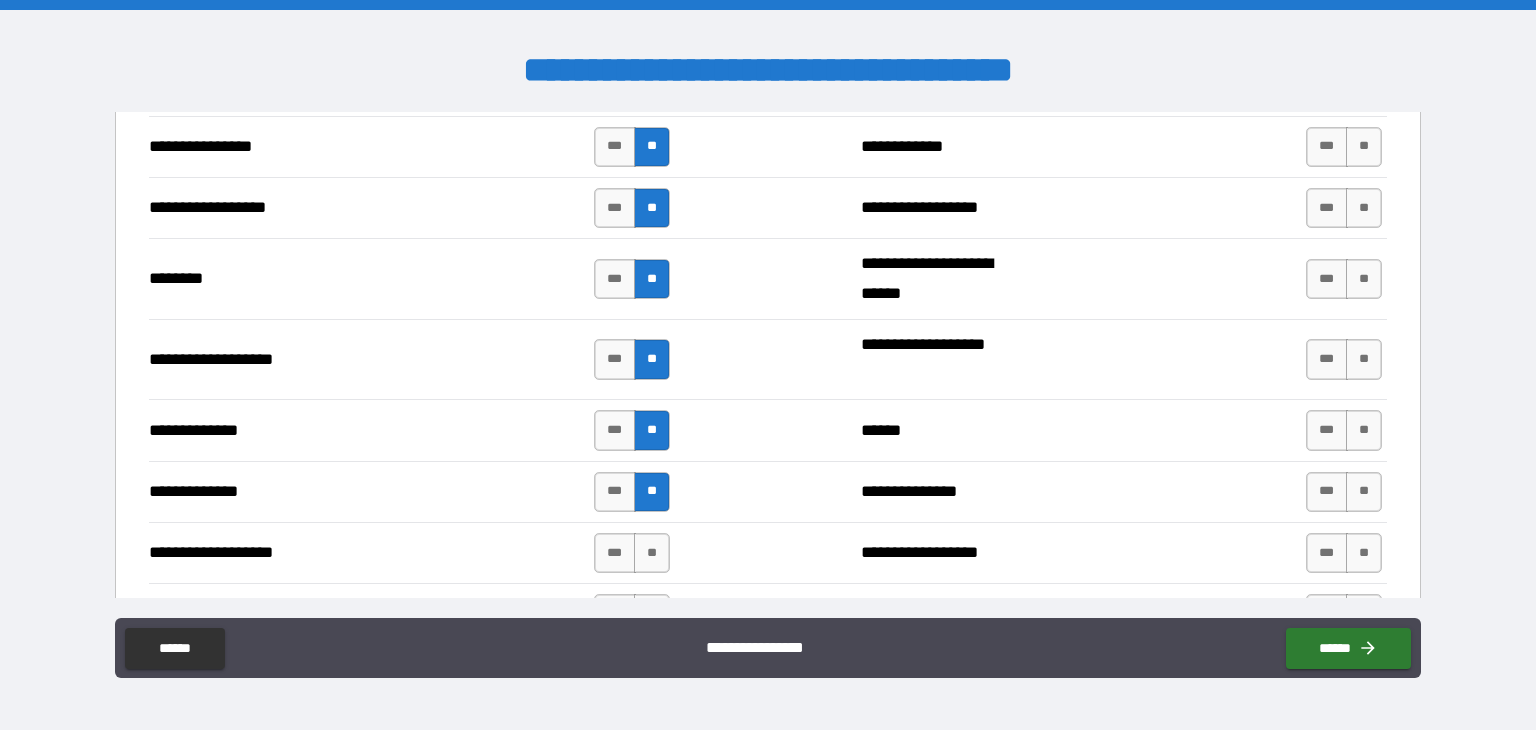 scroll, scrollTop: 4200, scrollLeft: 0, axis: vertical 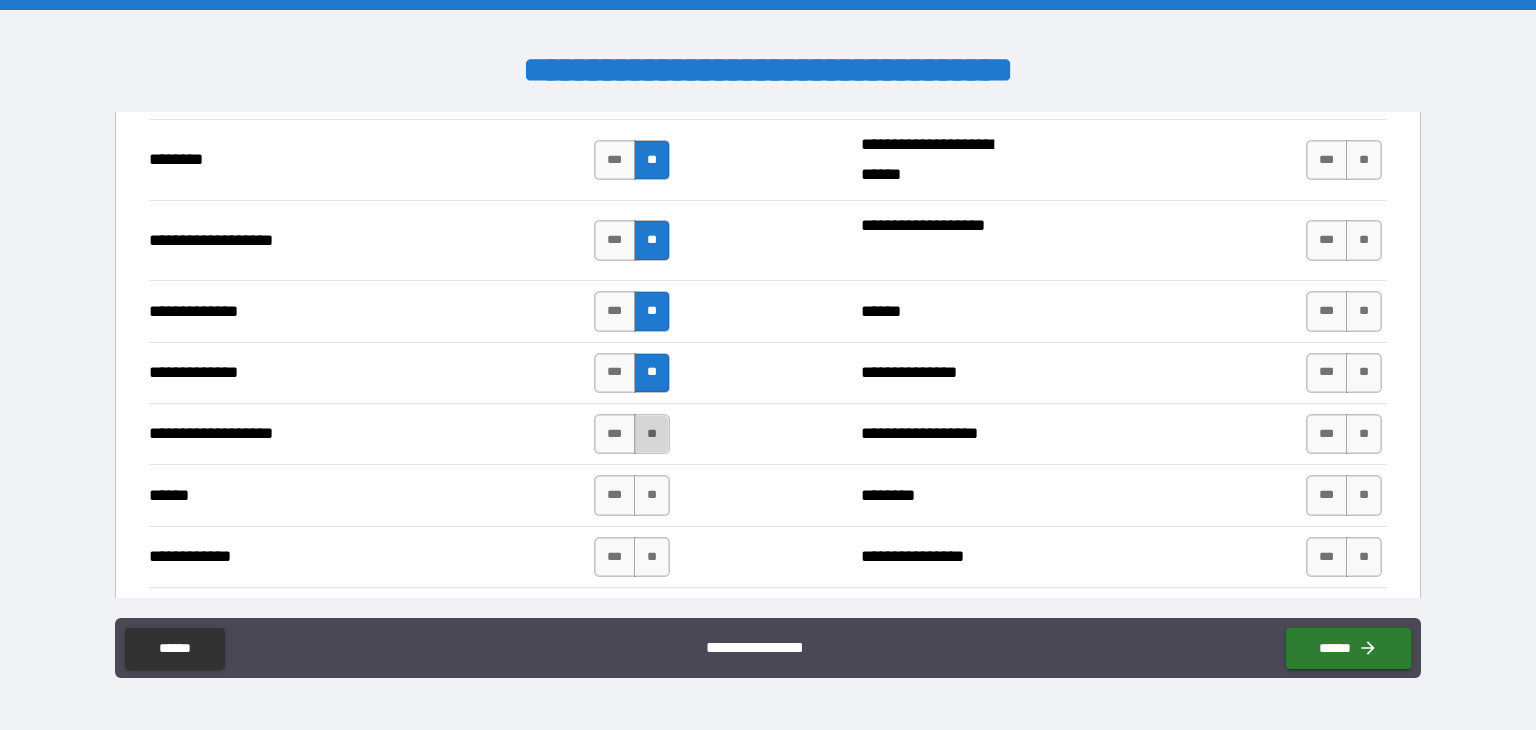 click on "**" at bounding box center (652, 434) 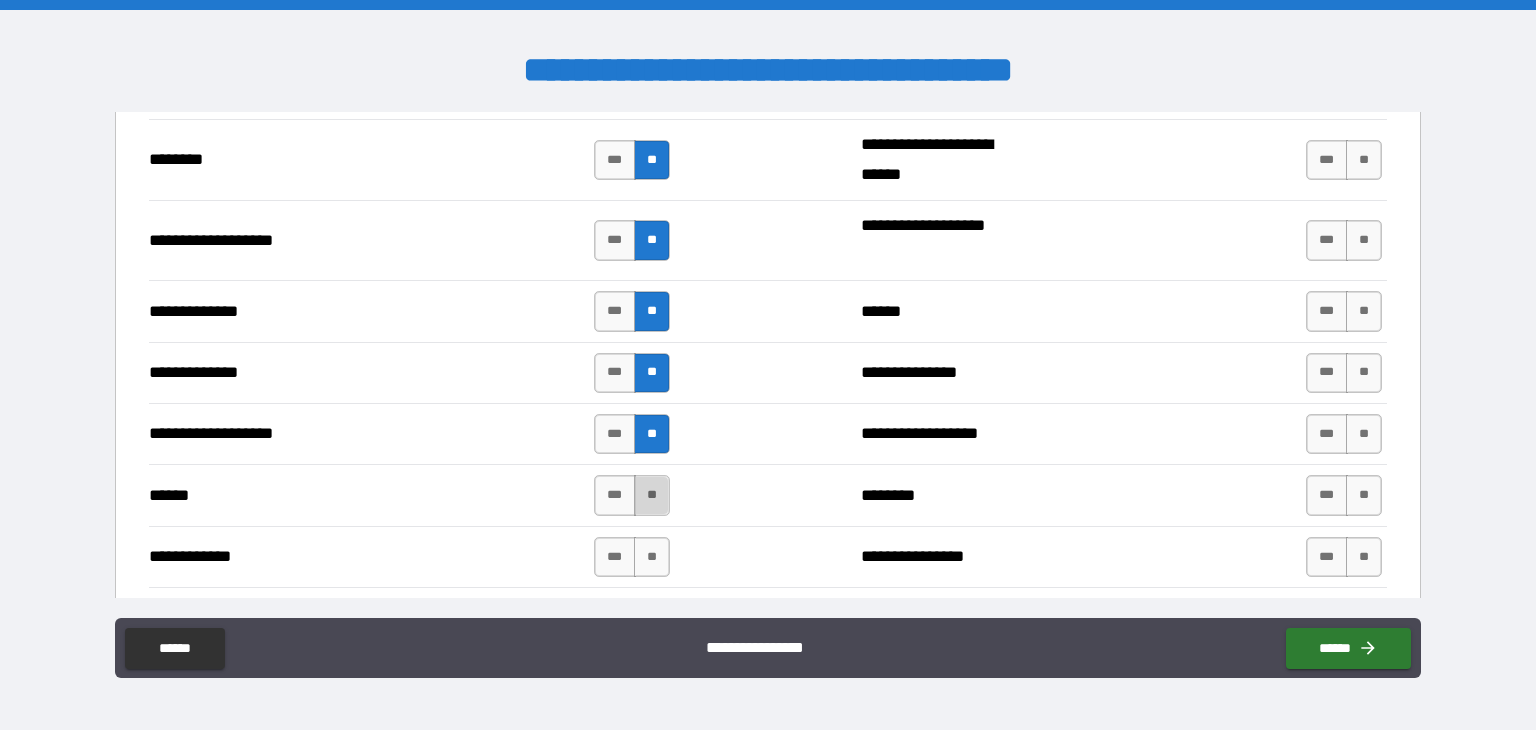 click on "**" at bounding box center (652, 495) 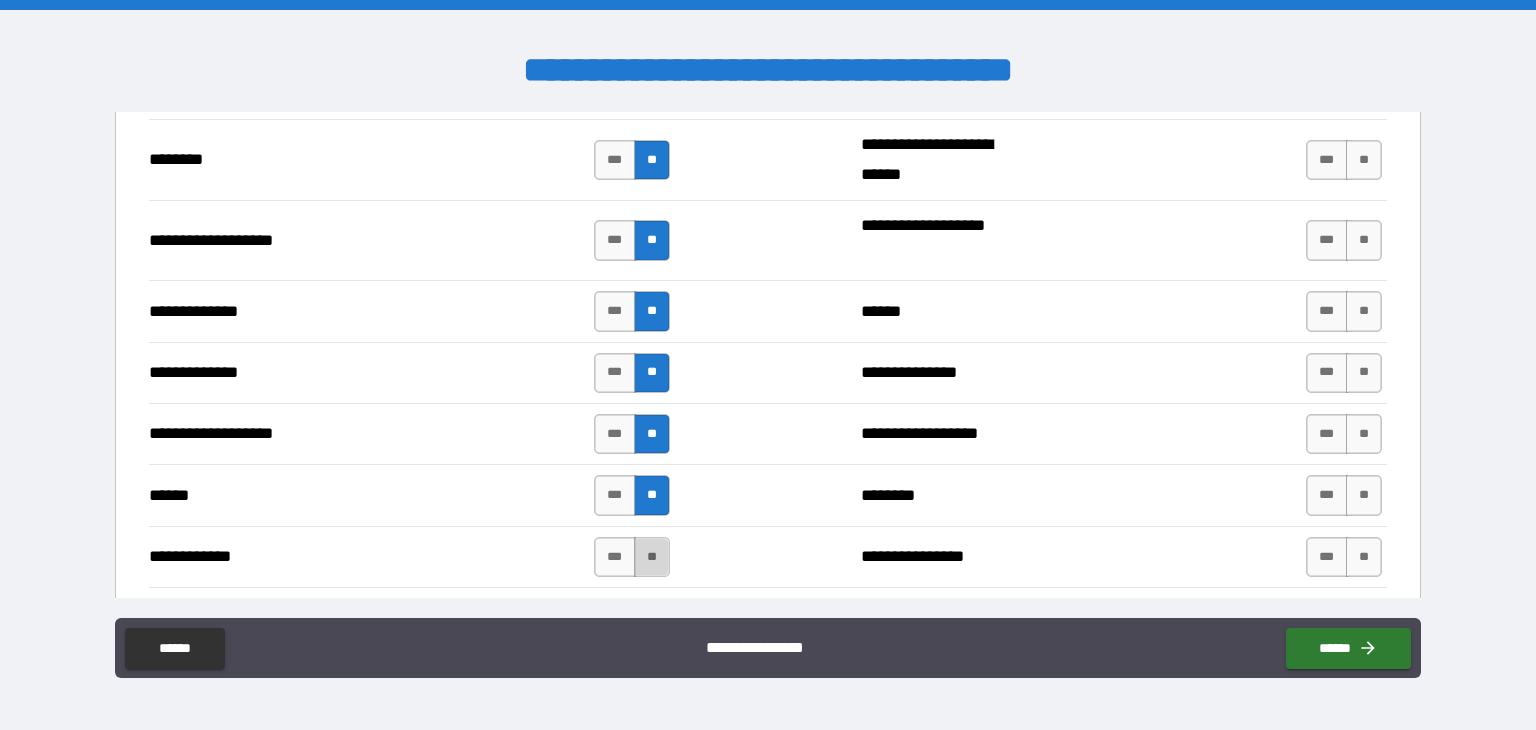 click on "**" at bounding box center (652, 557) 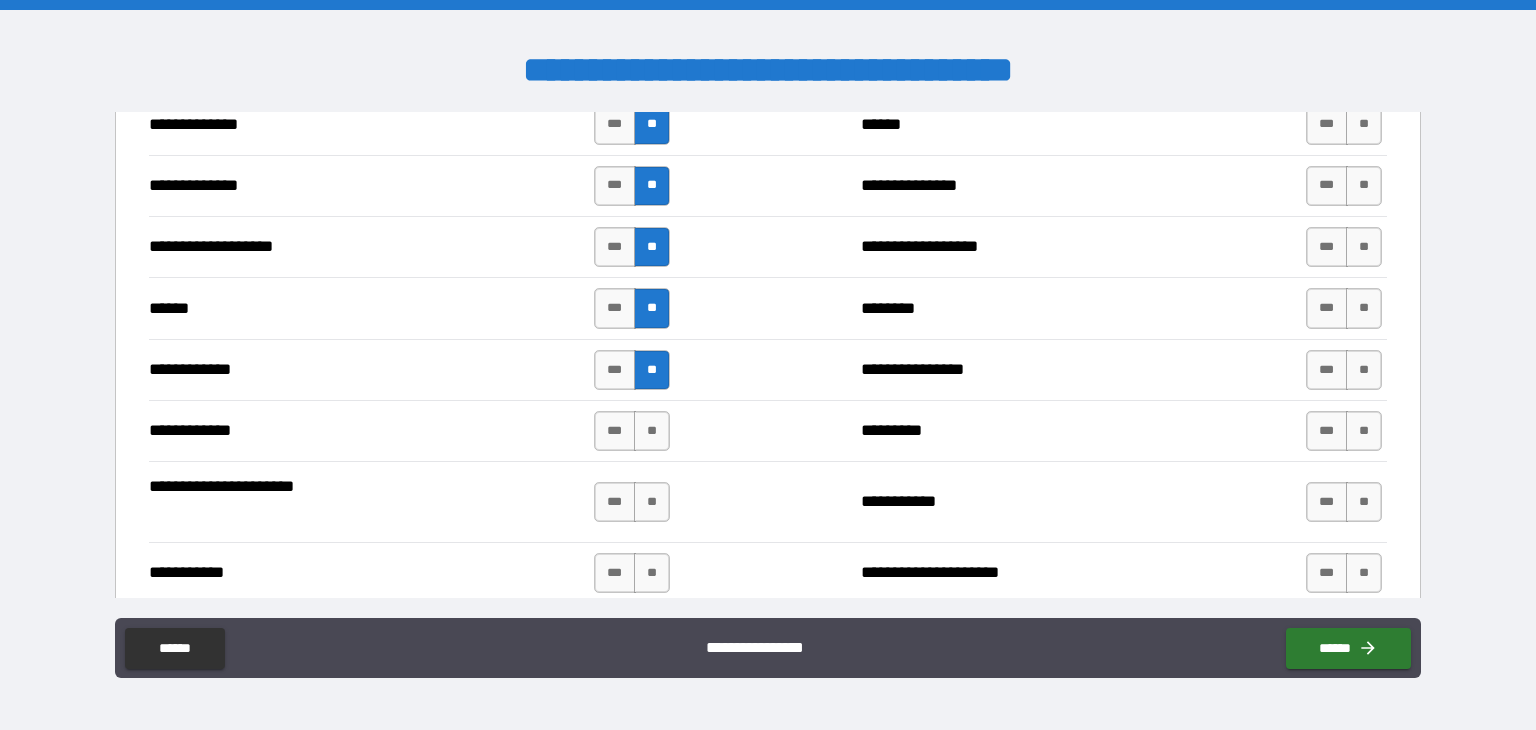 scroll, scrollTop: 4400, scrollLeft: 0, axis: vertical 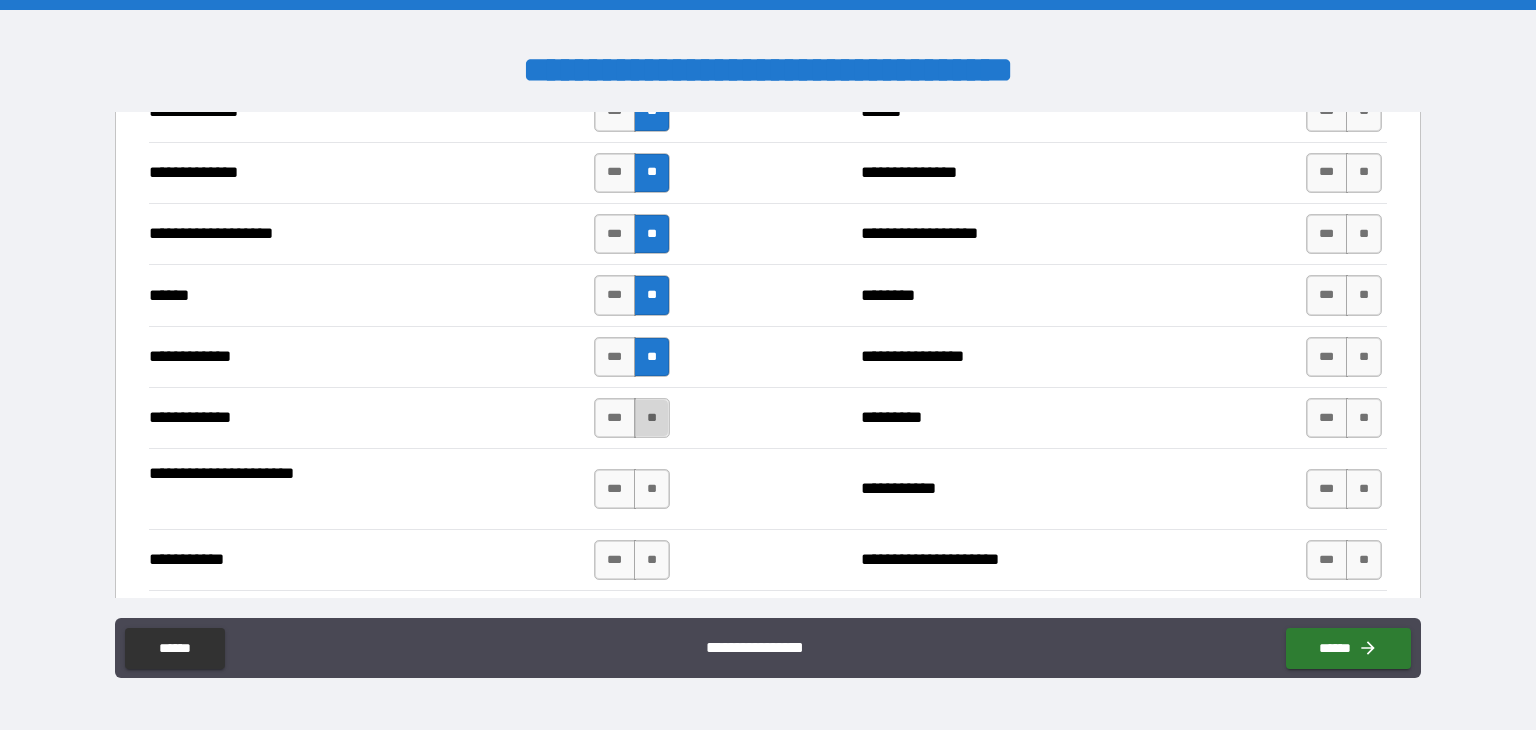 click on "**" at bounding box center (652, 418) 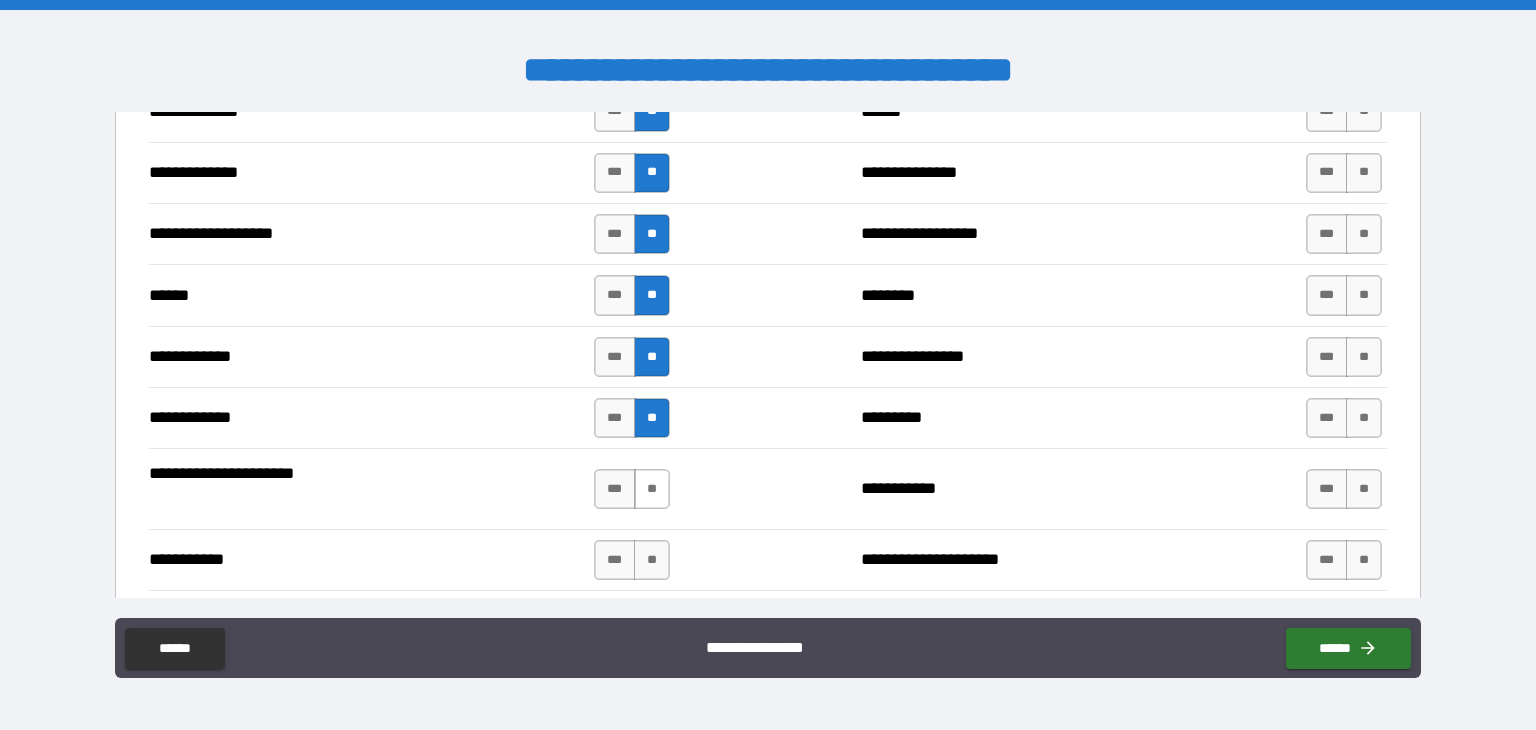 click on "**" at bounding box center [652, 489] 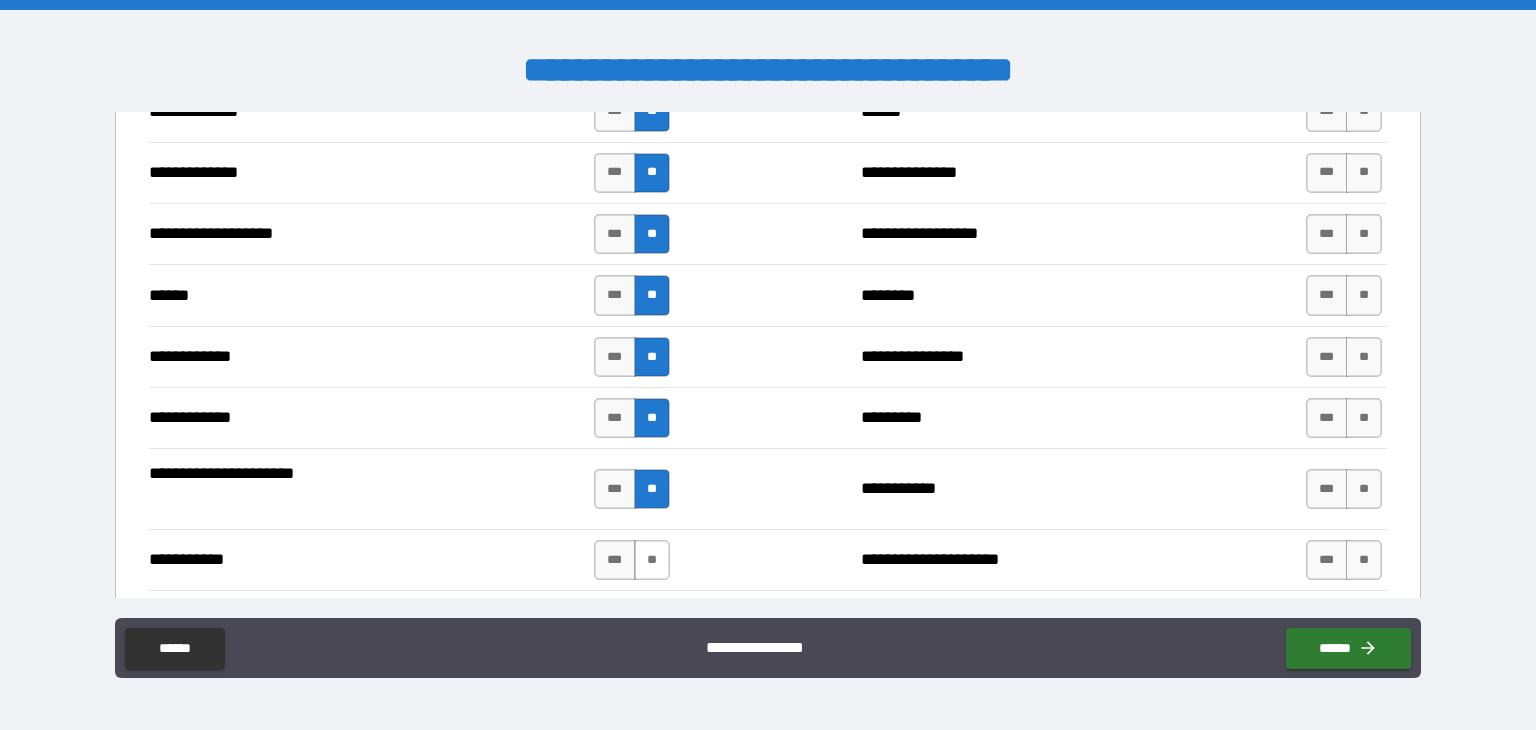 click on "**" at bounding box center (652, 560) 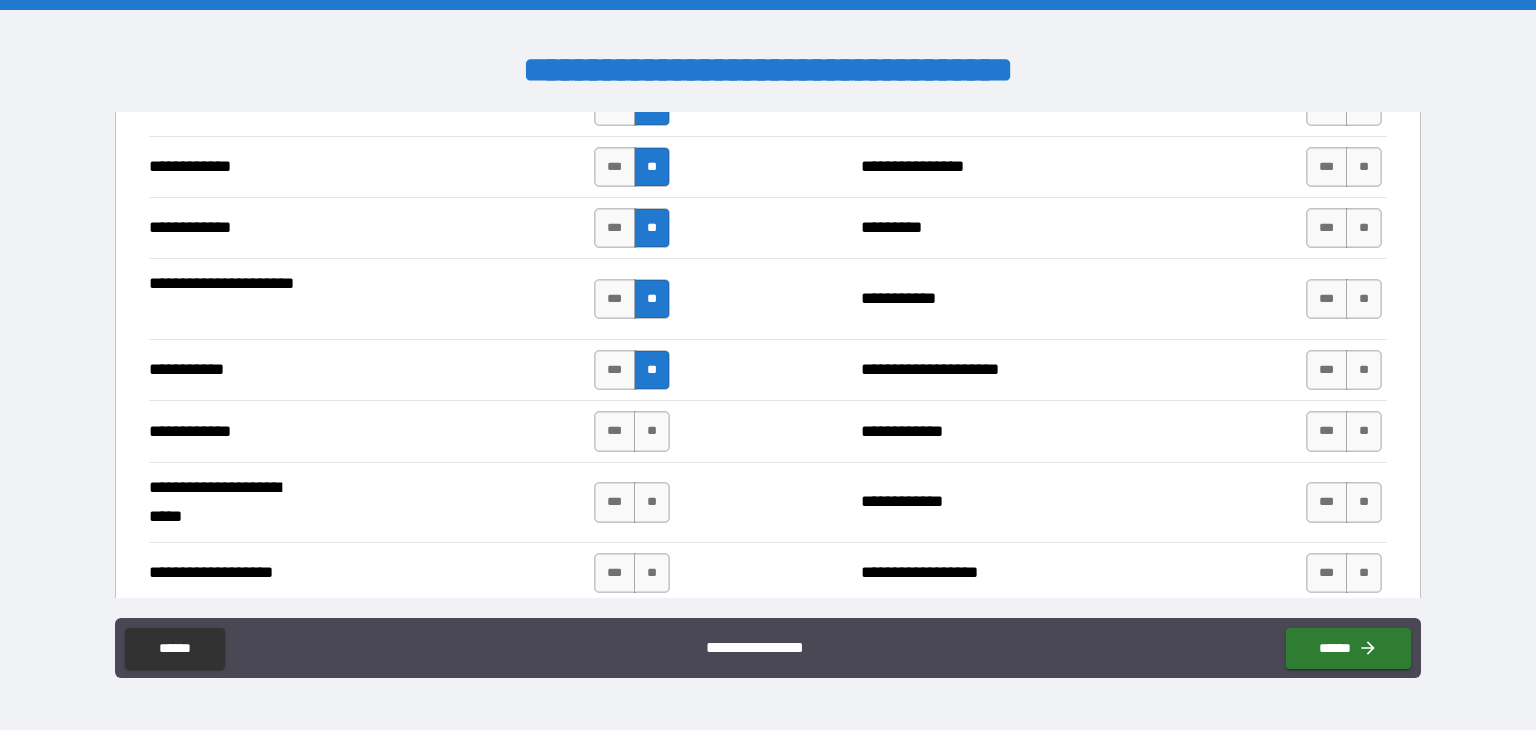 scroll, scrollTop: 4600, scrollLeft: 0, axis: vertical 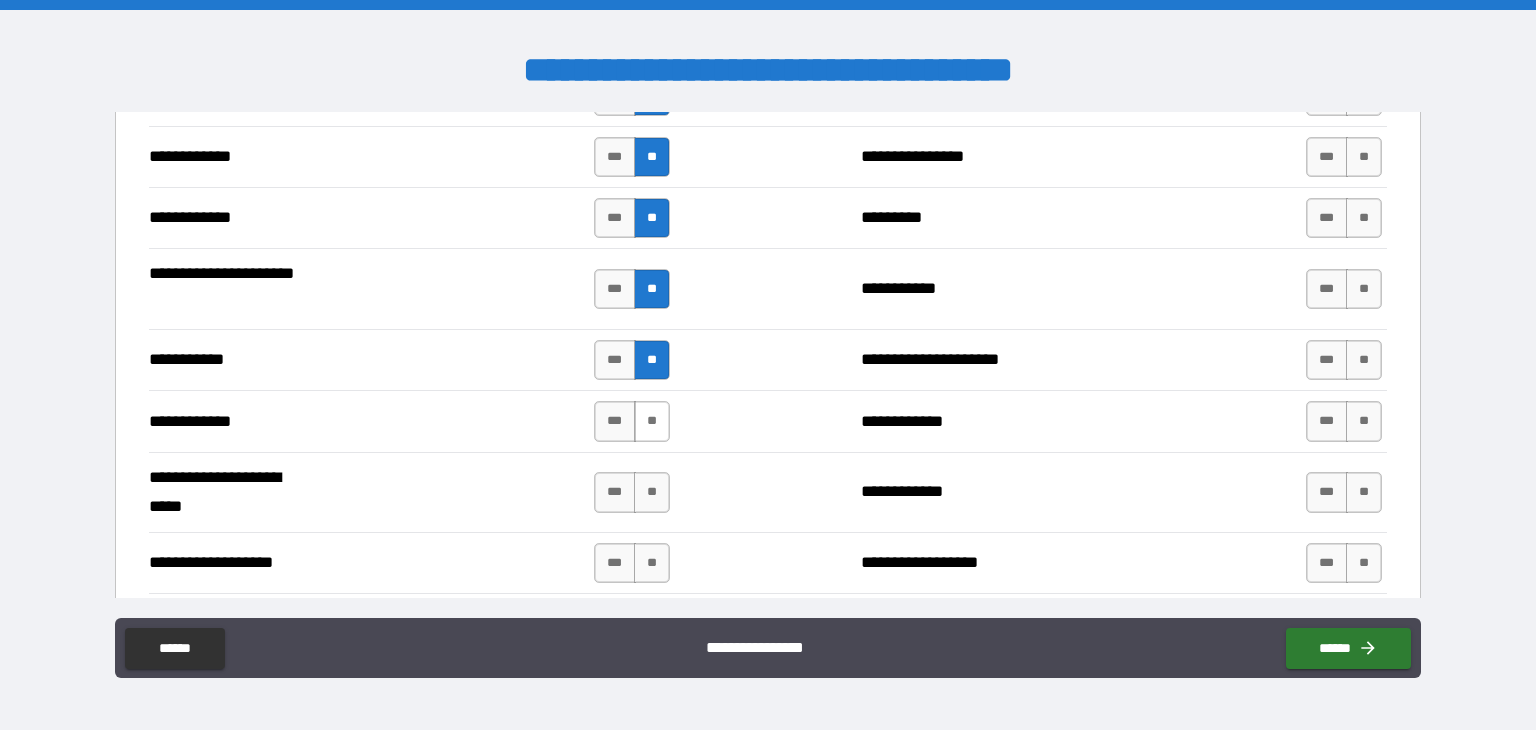 click on "**" at bounding box center [652, 421] 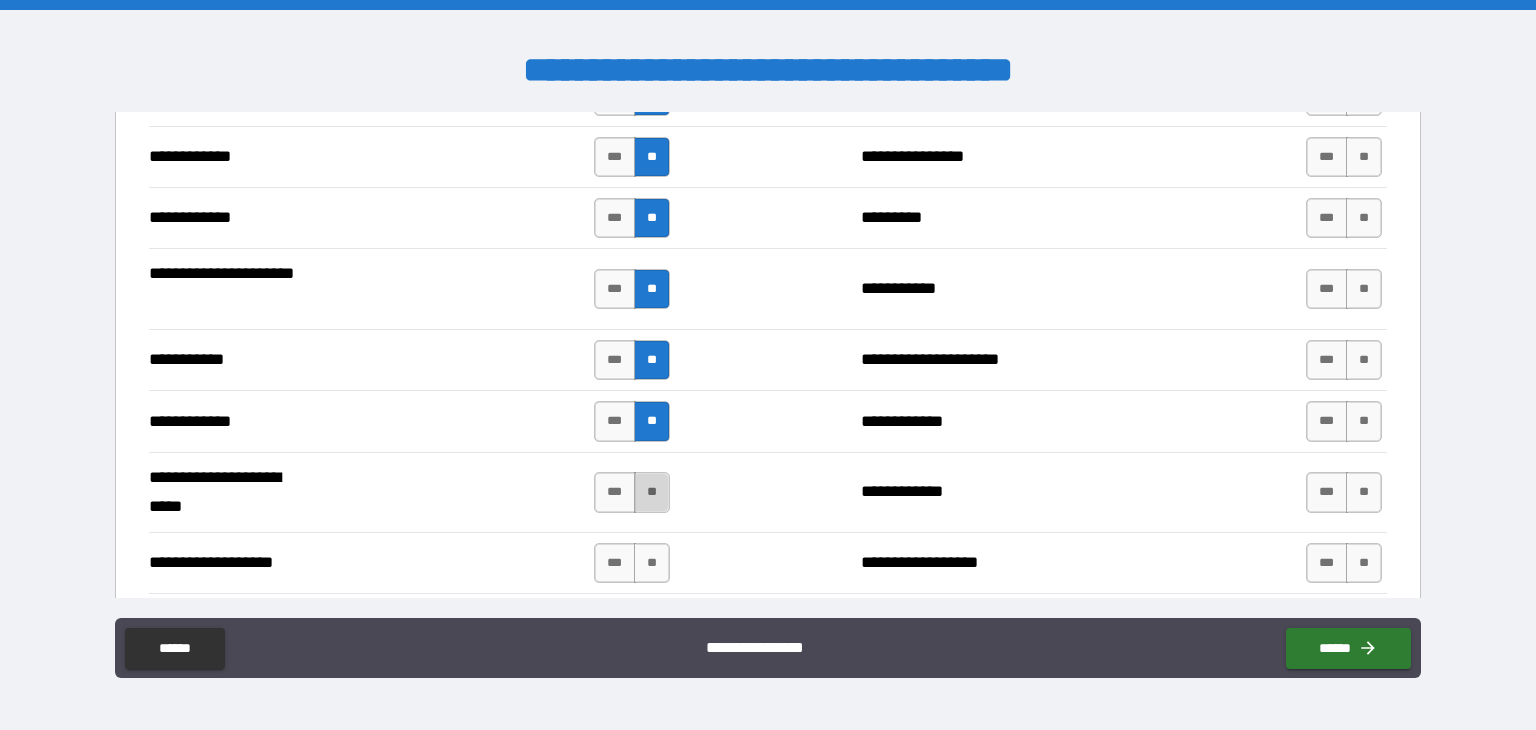 click on "**" at bounding box center (652, 492) 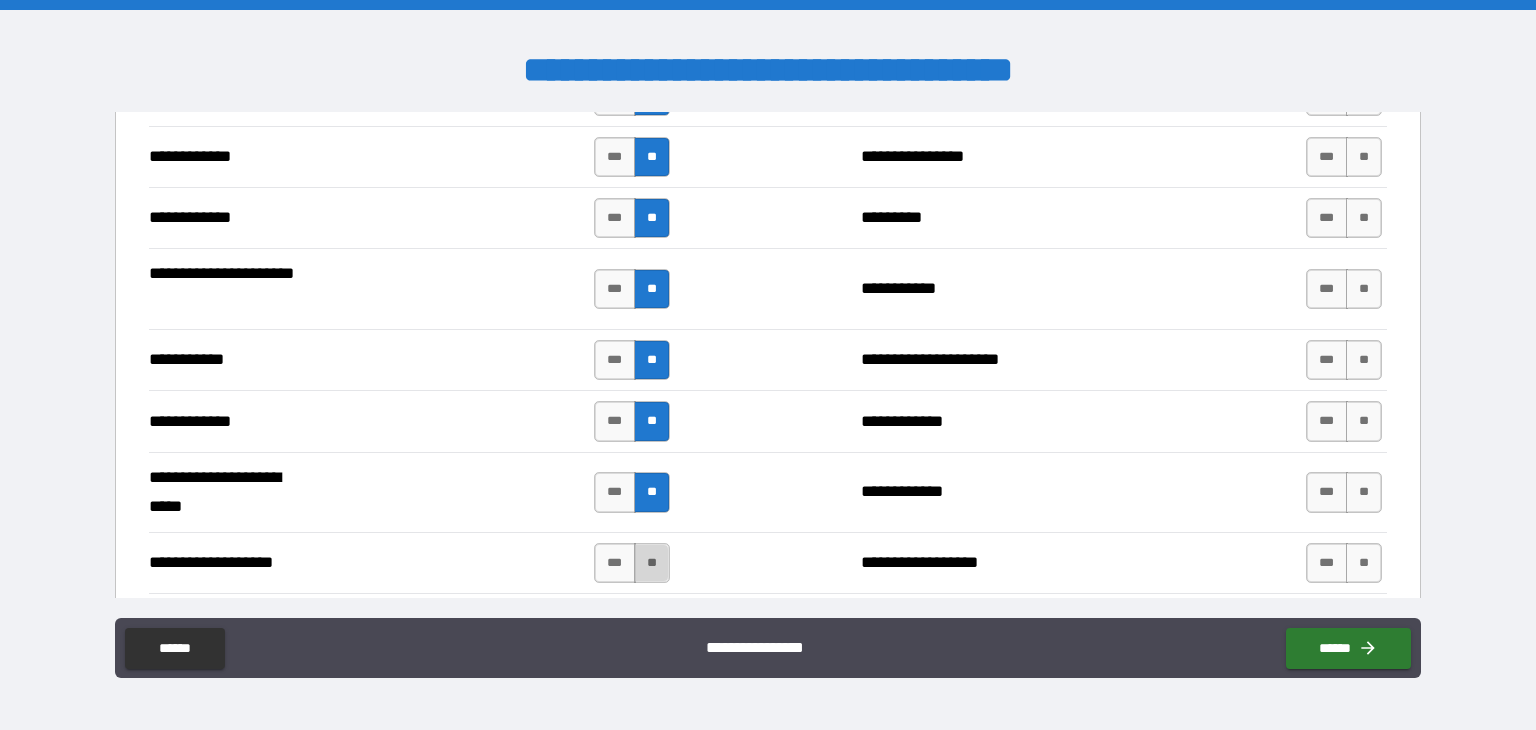 click on "**" at bounding box center [652, 563] 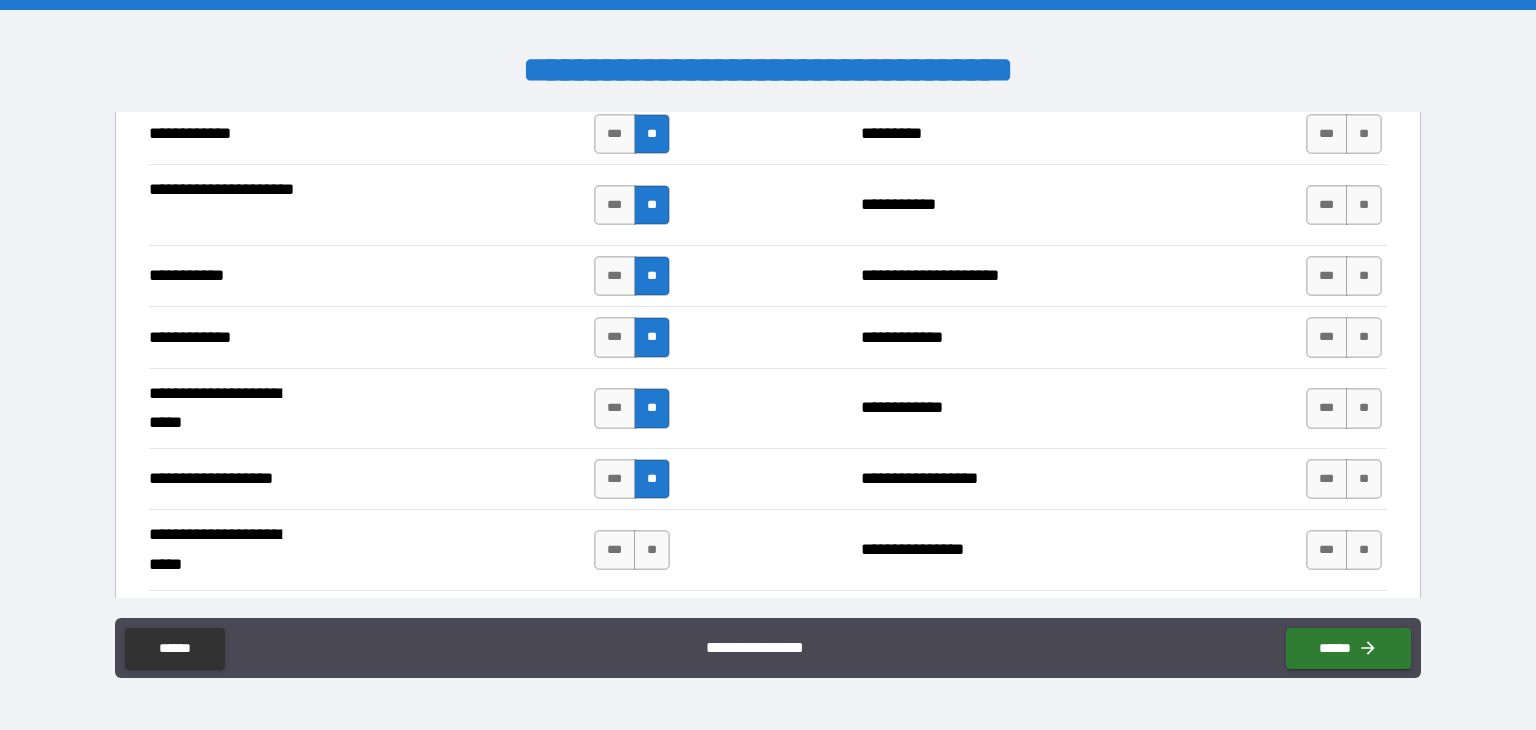 scroll, scrollTop: 4800, scrollLeft: 0, axis: vertical 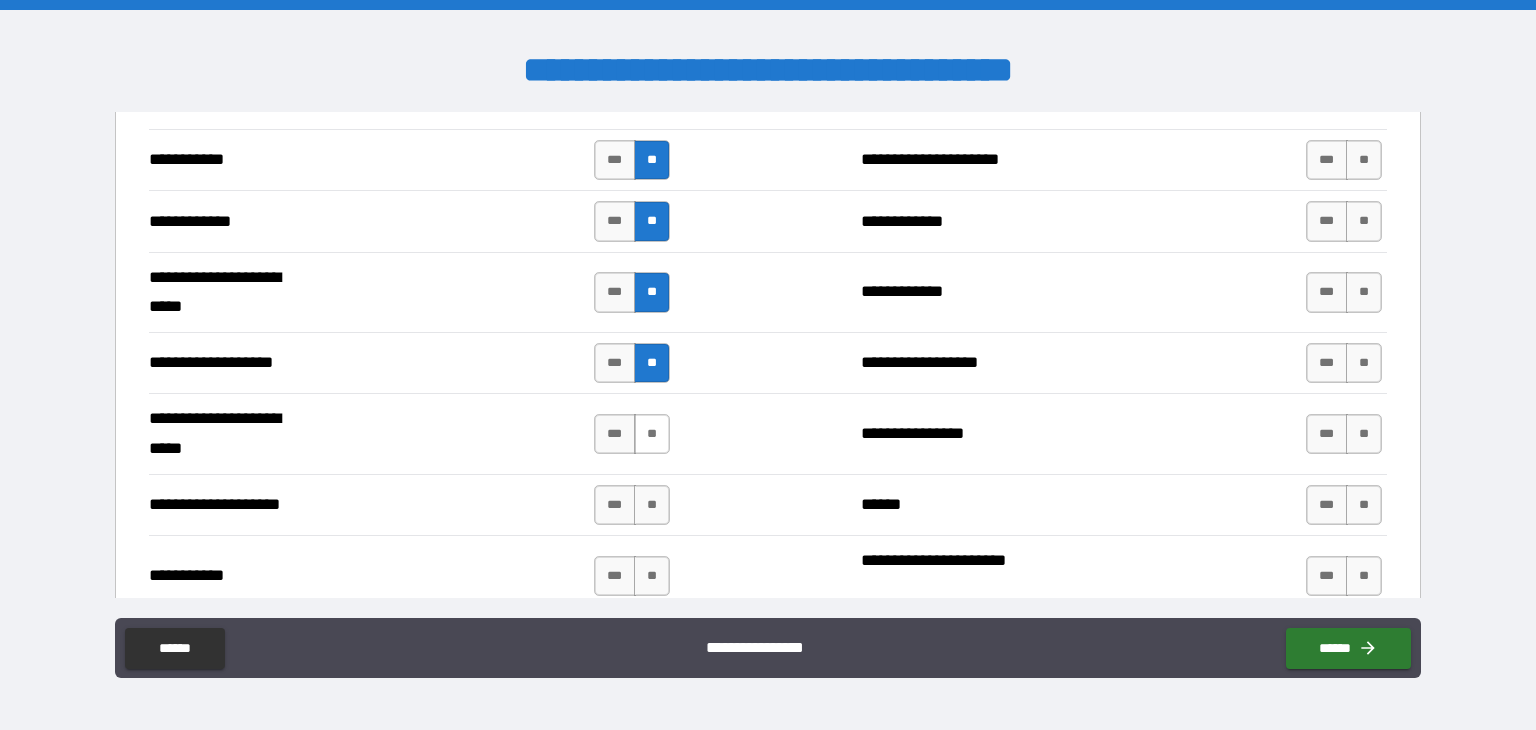click on "**" at bounding box center [652, 434] 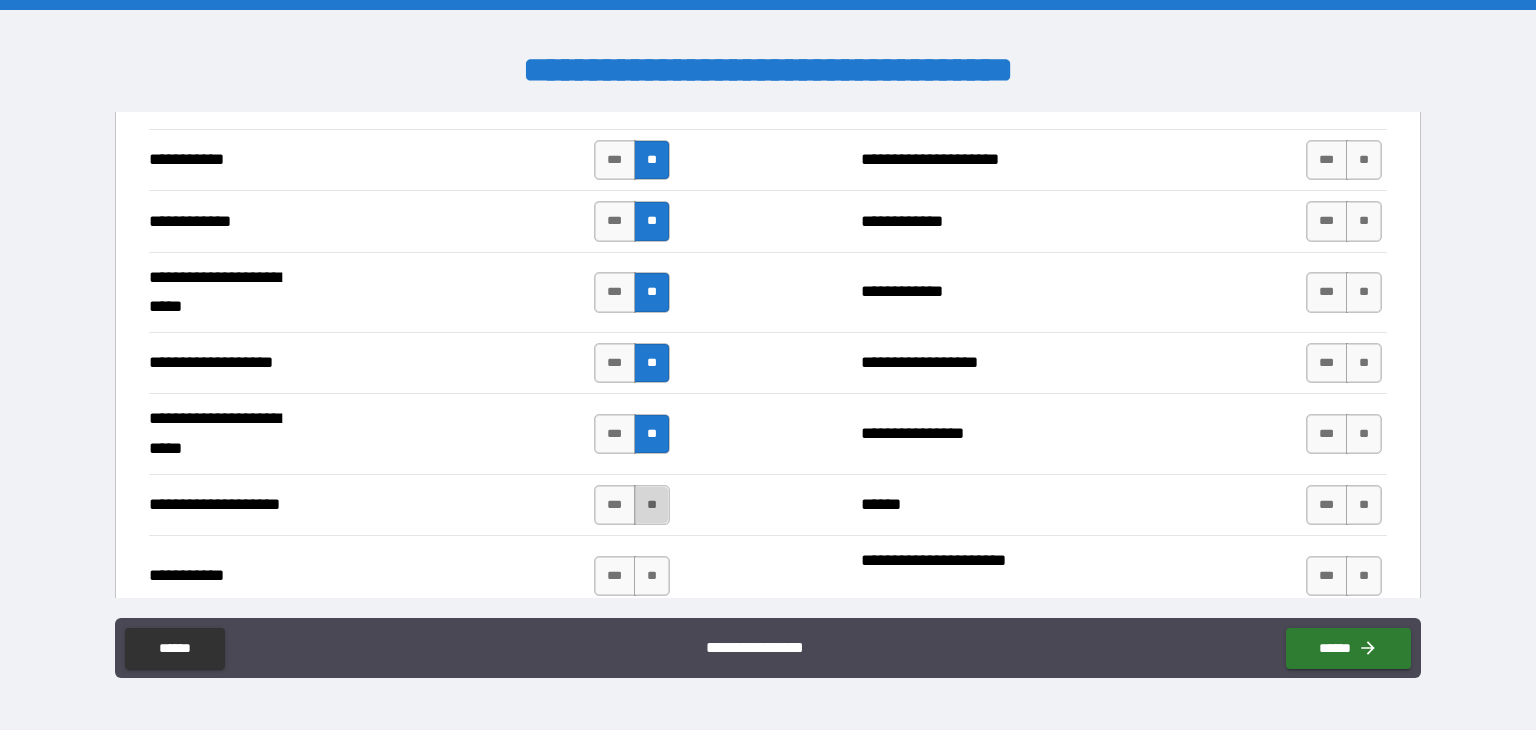 click on "**" at bounding box center (652, 505) 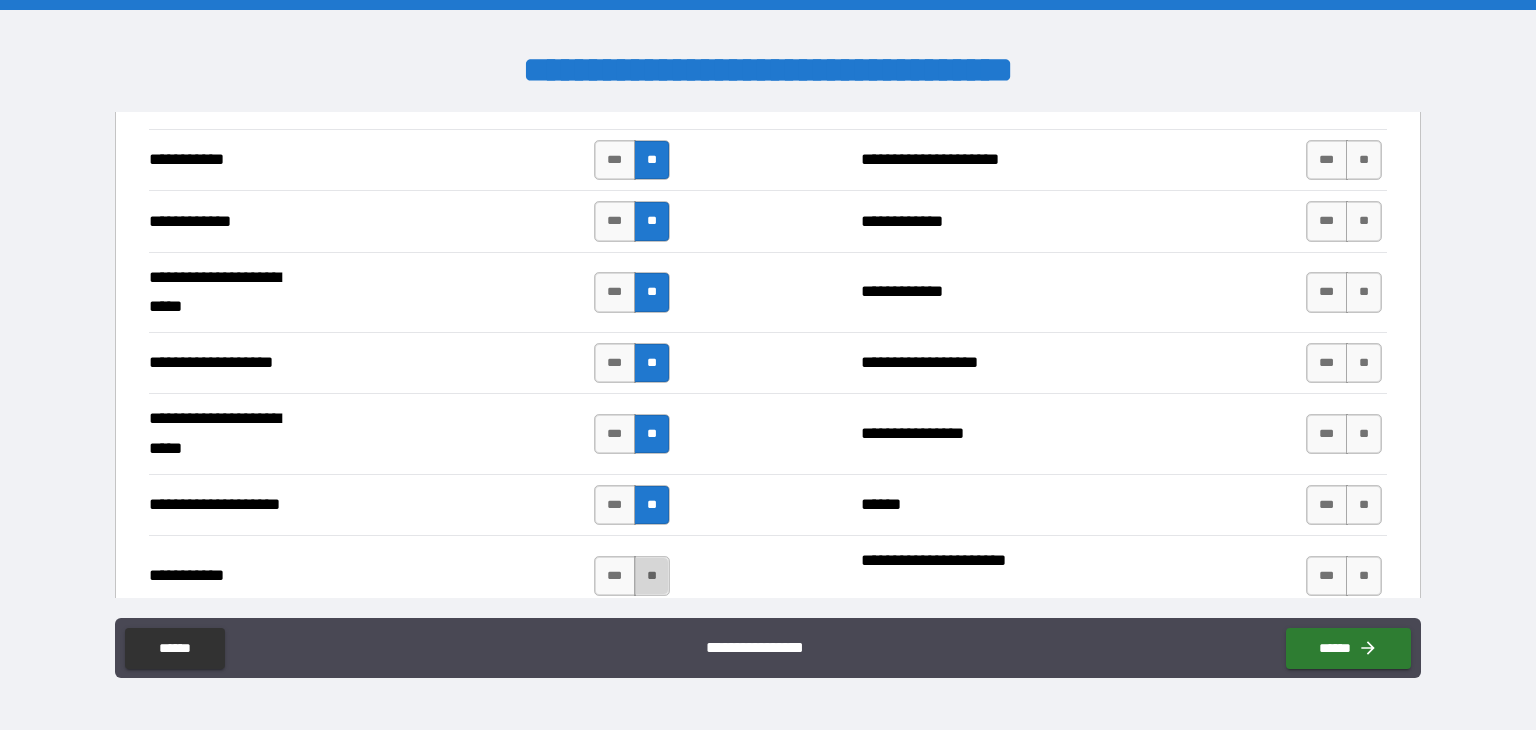 click on "**" at bounding box center [652, 576] 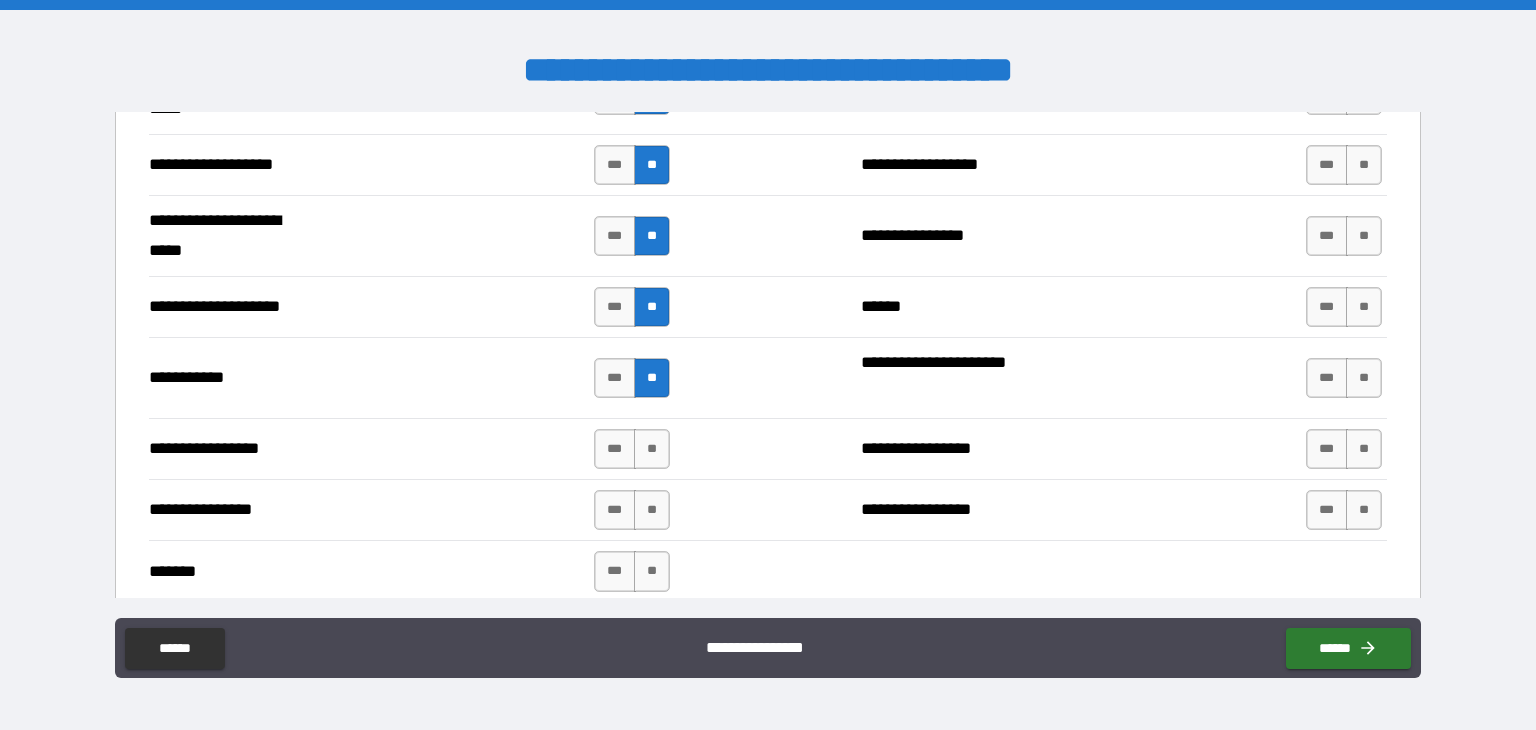 scroll, scrollTop: 5000, scrollLeft: 0, axis: vertical 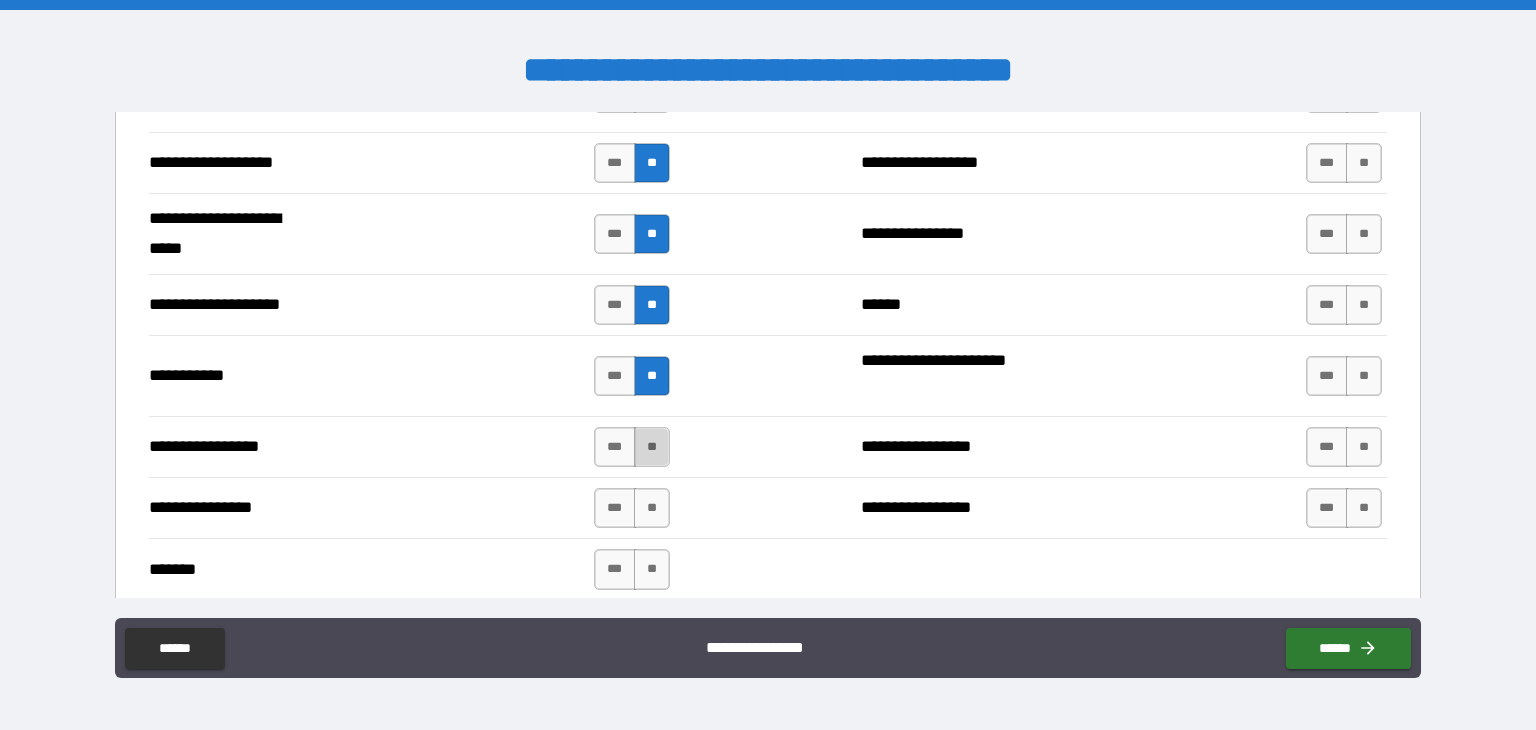 click on "**" at bounding box center [652, 447] 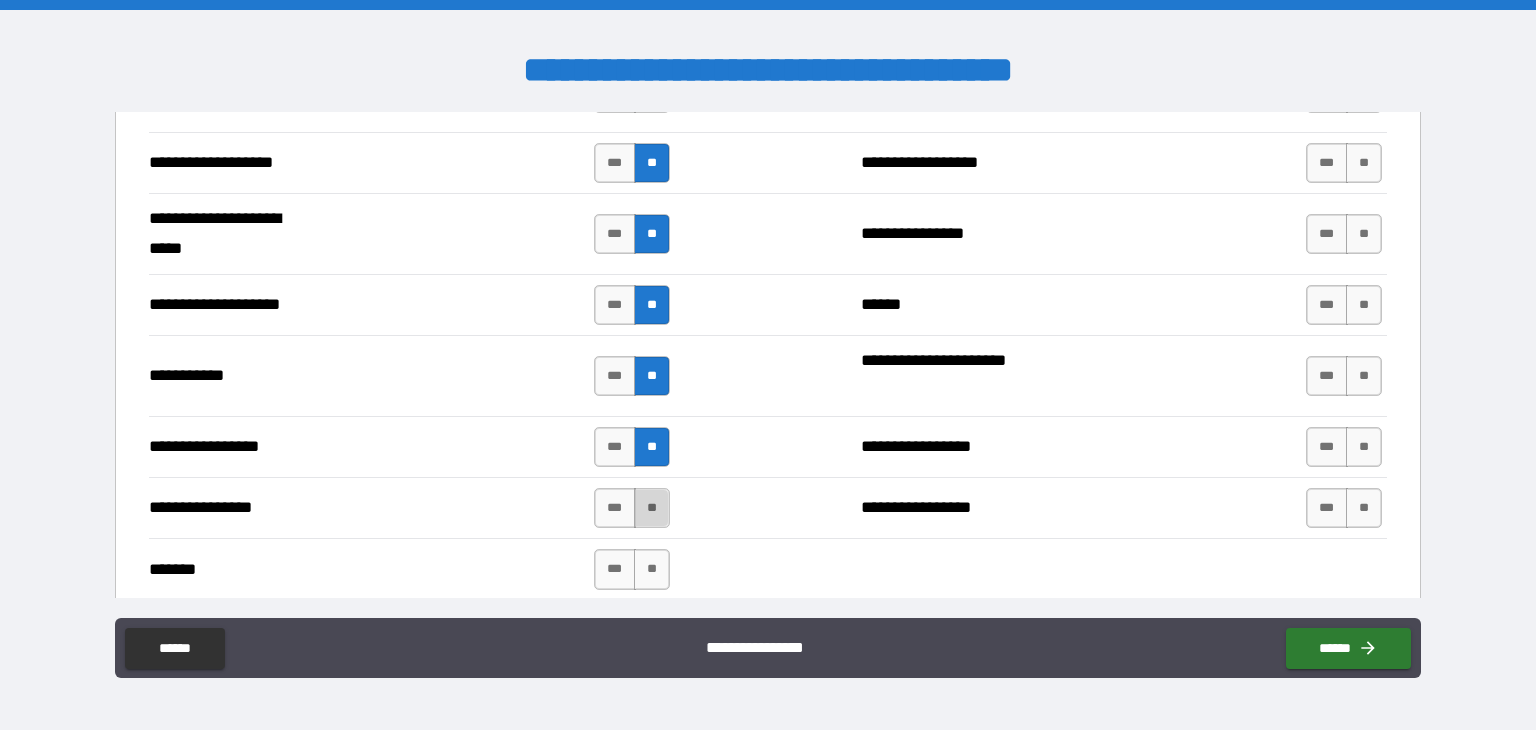 click on "**" at bounding box center (652, 508) 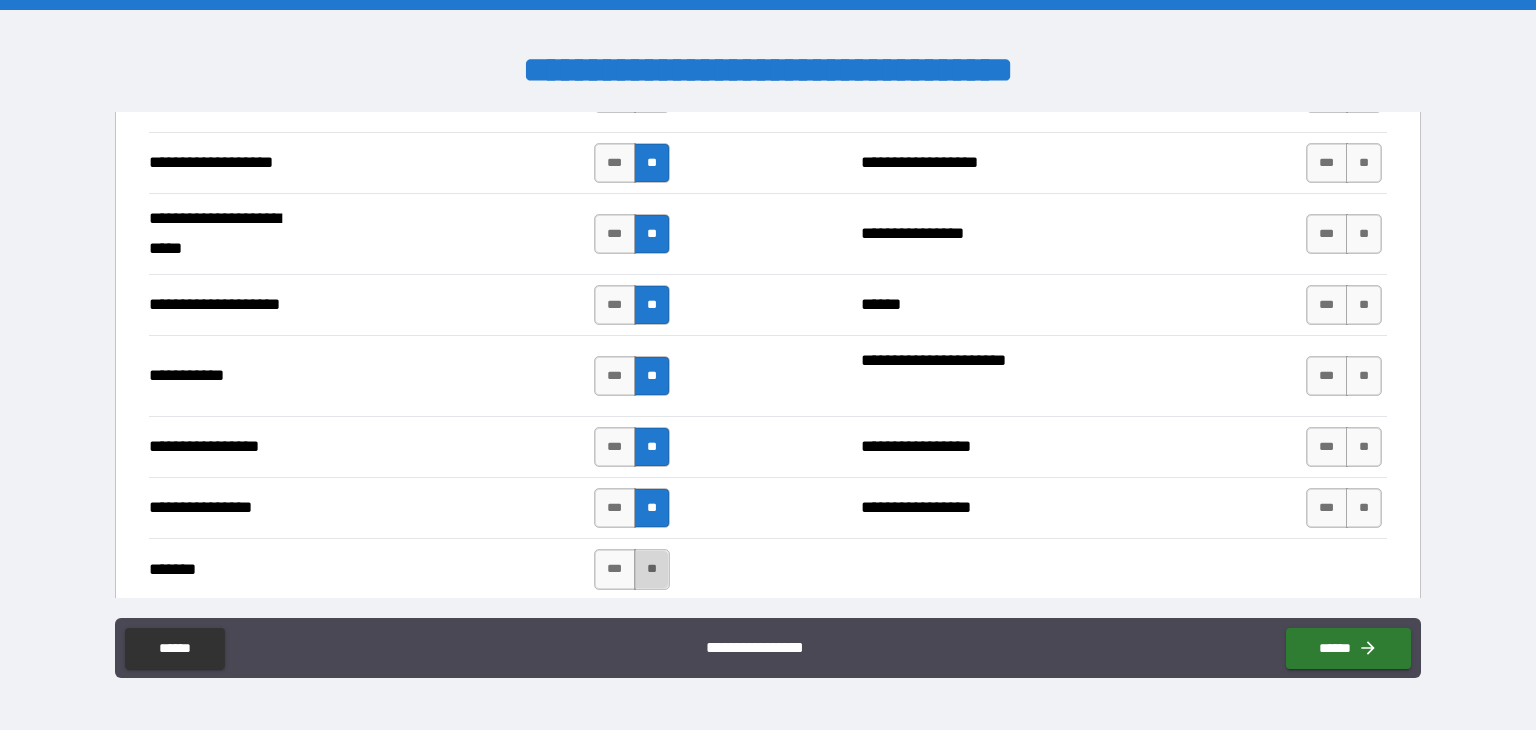 click on "**" at bounding box center (652, 569) 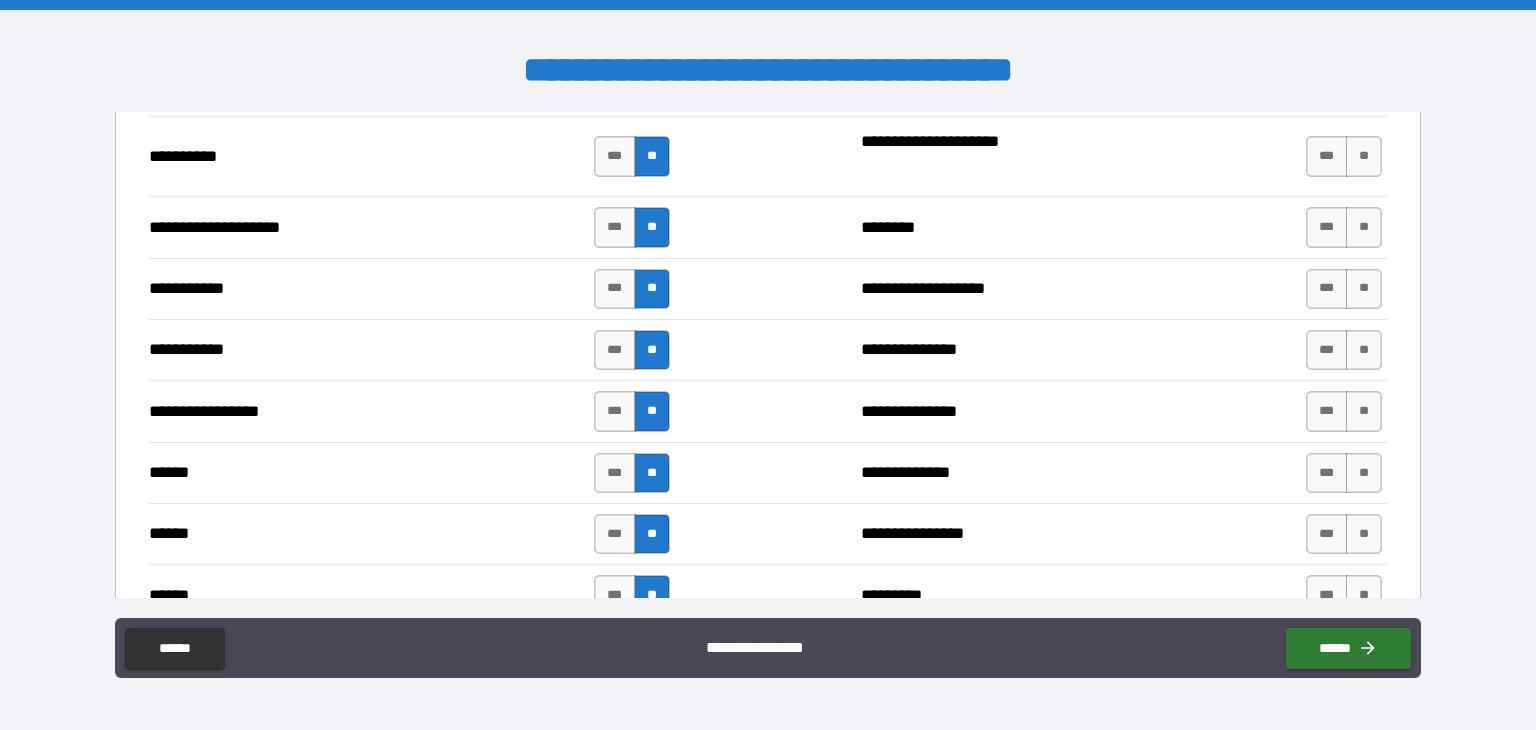 scroll, scrollTop: 2600, scrollLeft: 0, axis: vertical 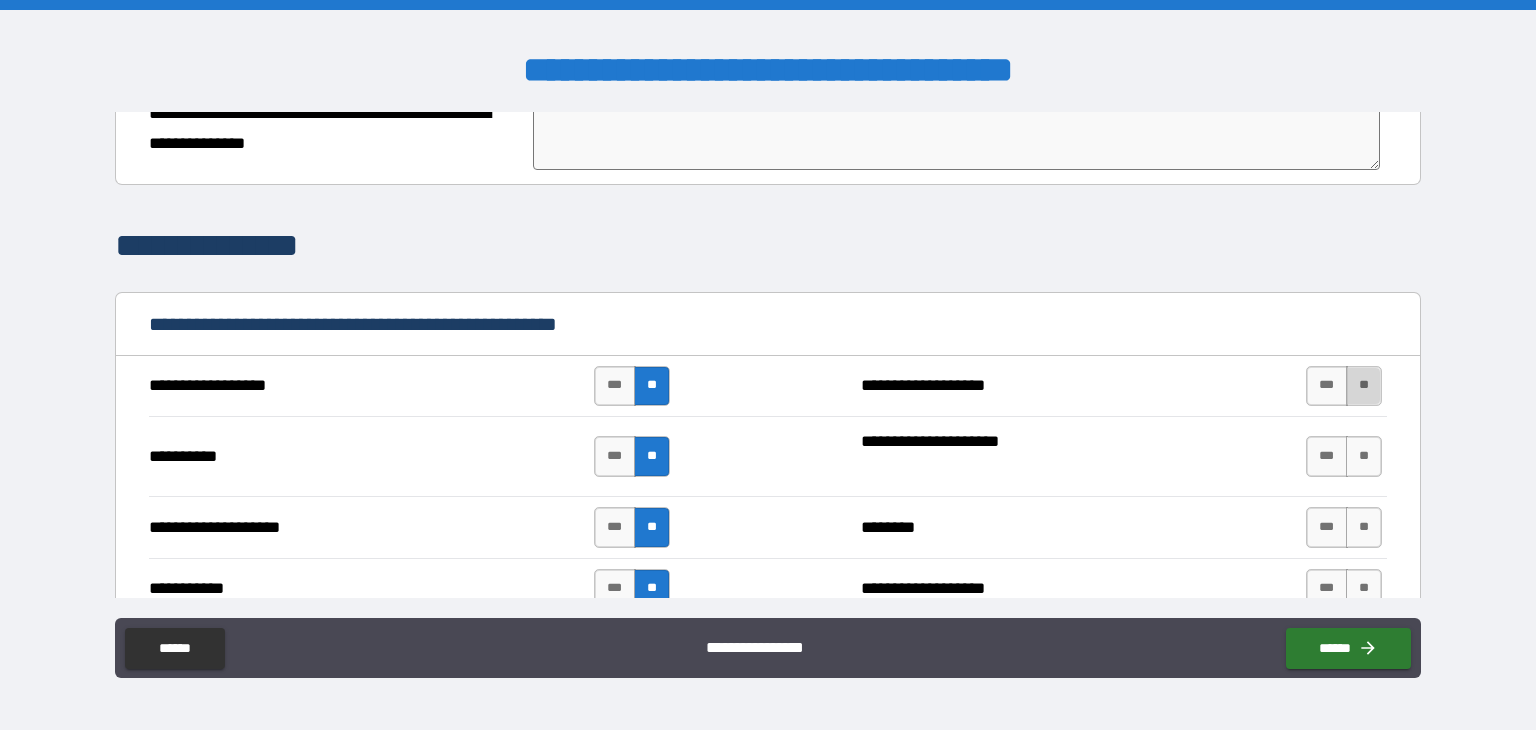 click on "**" at bounding box center [1364, 386] 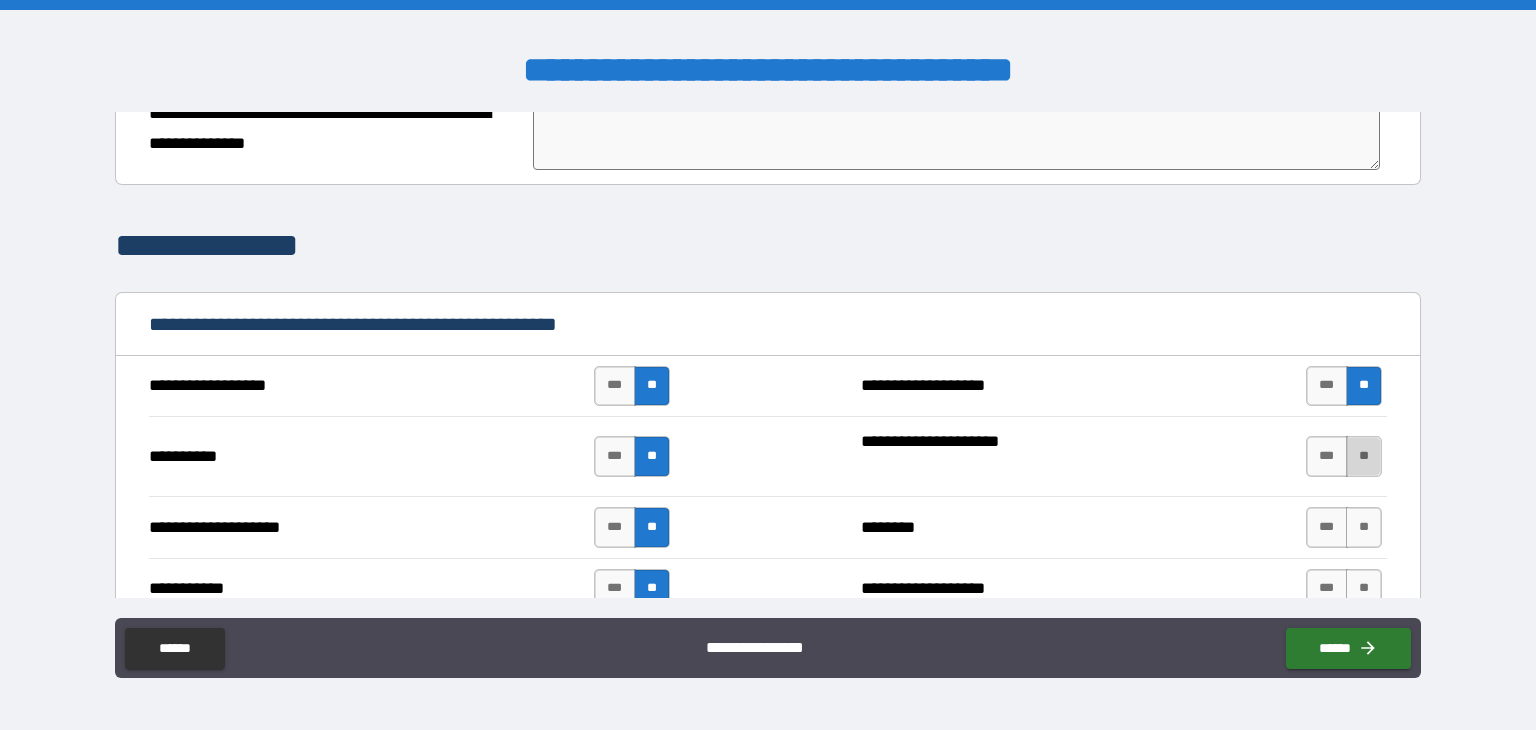 click on "**" at bounding box center (1364, 456) 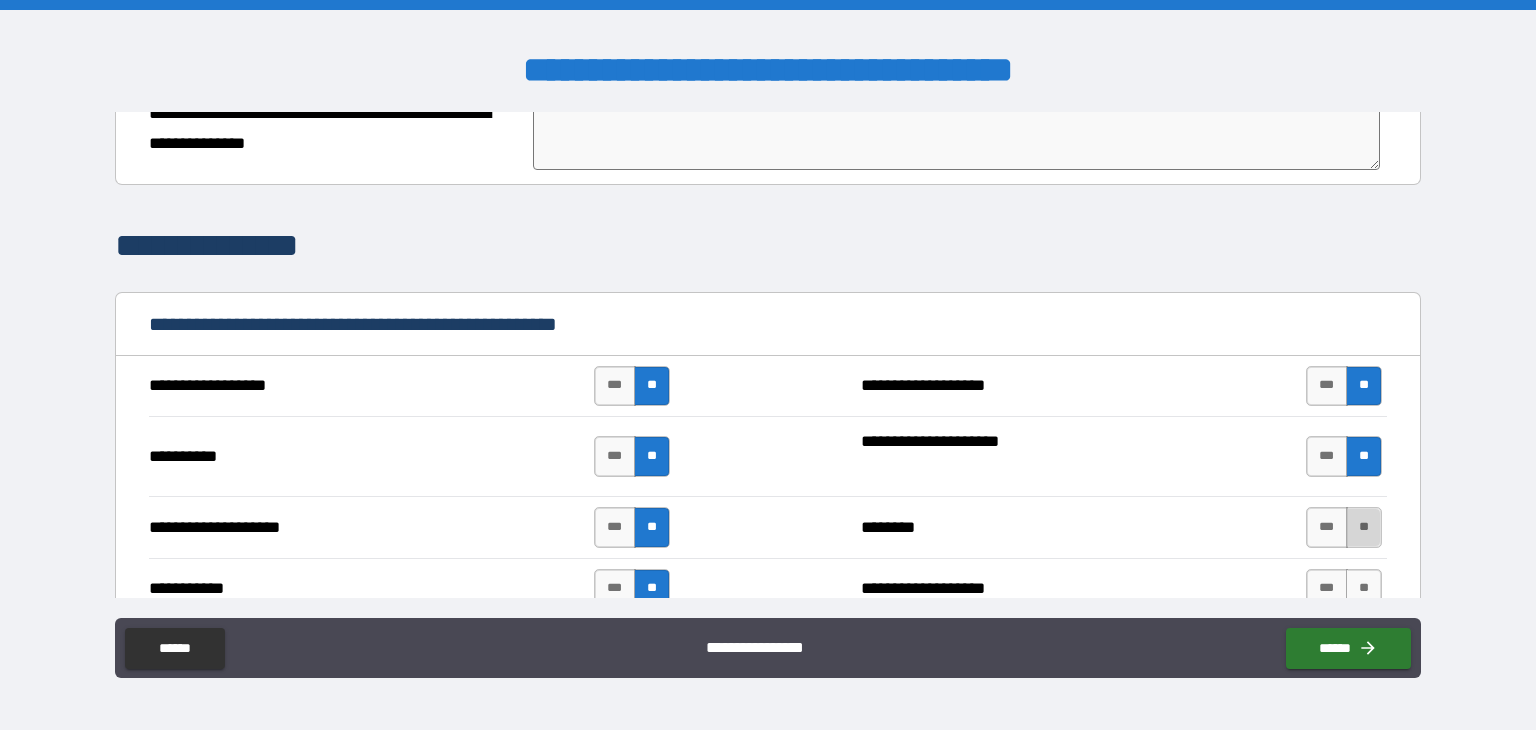 click on "**" at bounding box center (1364, 527) 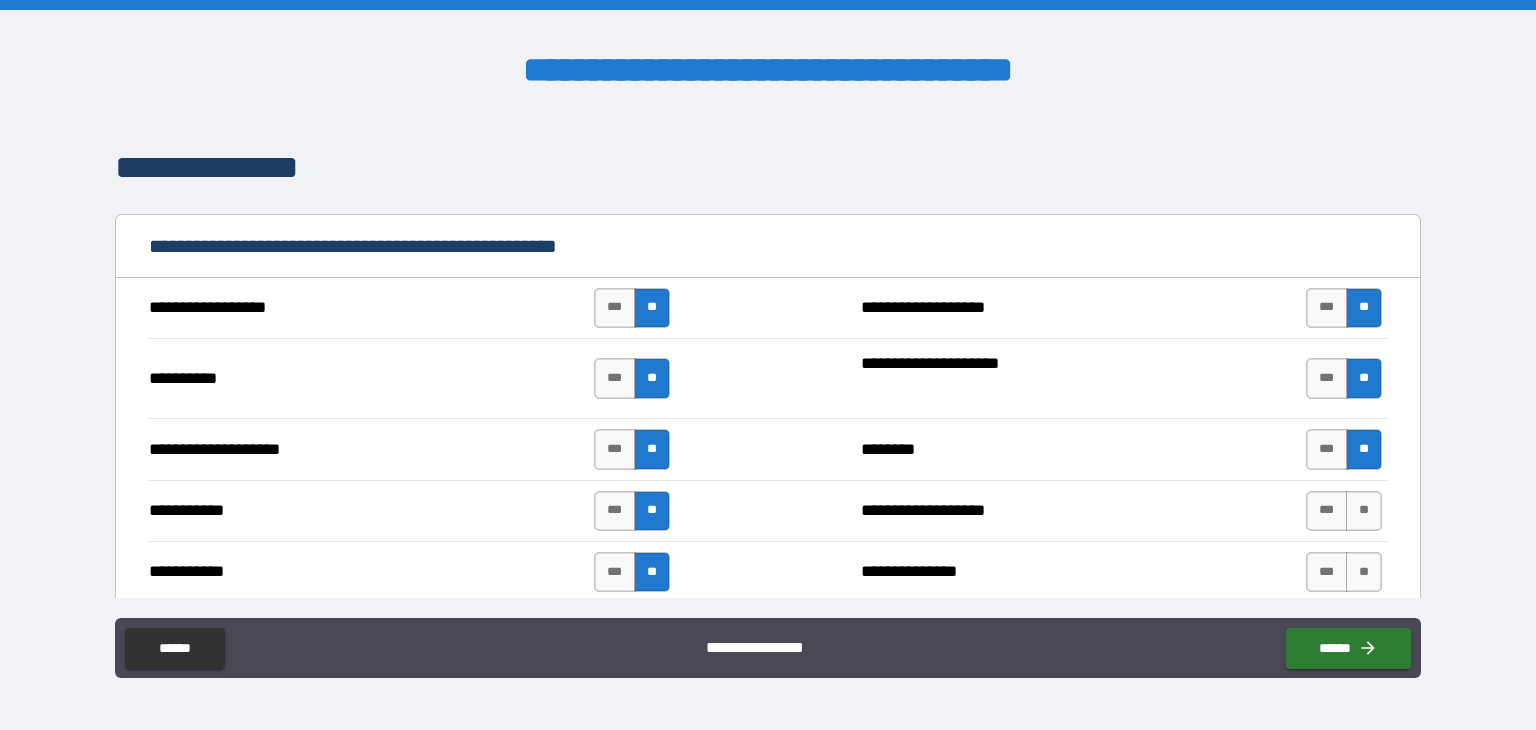 scroll, scrollTop: 2800, scrollLeft: 0, axis: vertical 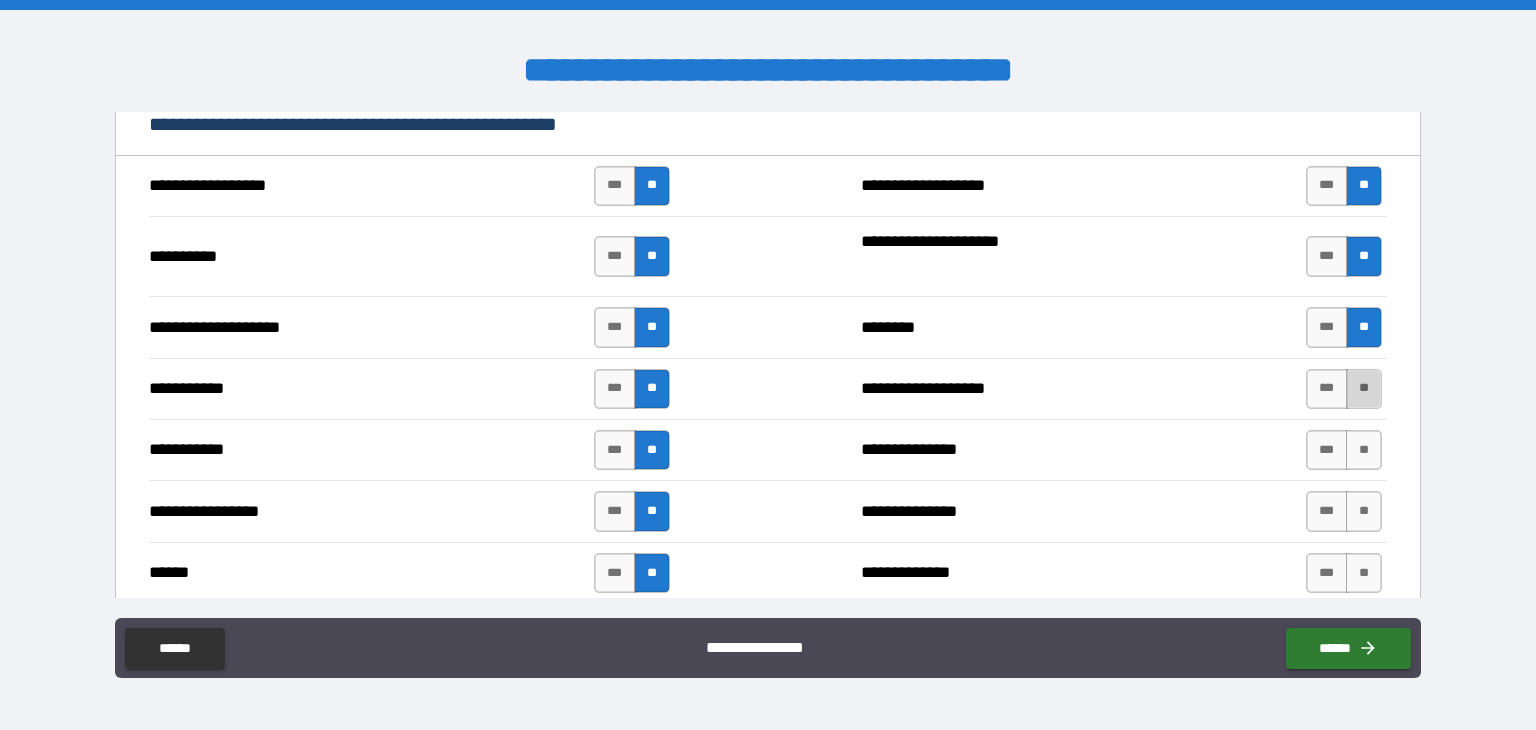 click on "**" at bounding box center (1364, 389) 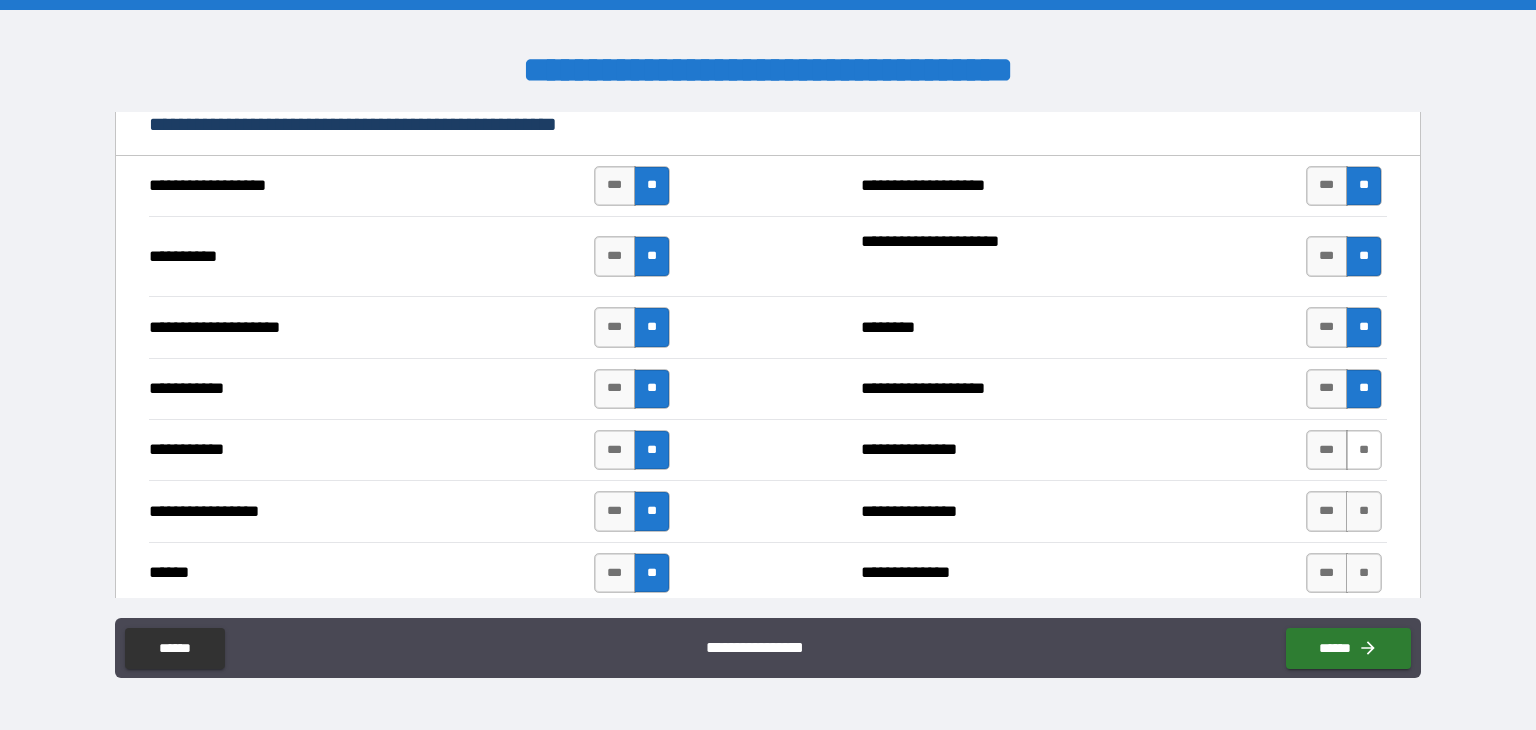 click on "**" at bounding box center [1364, 450] 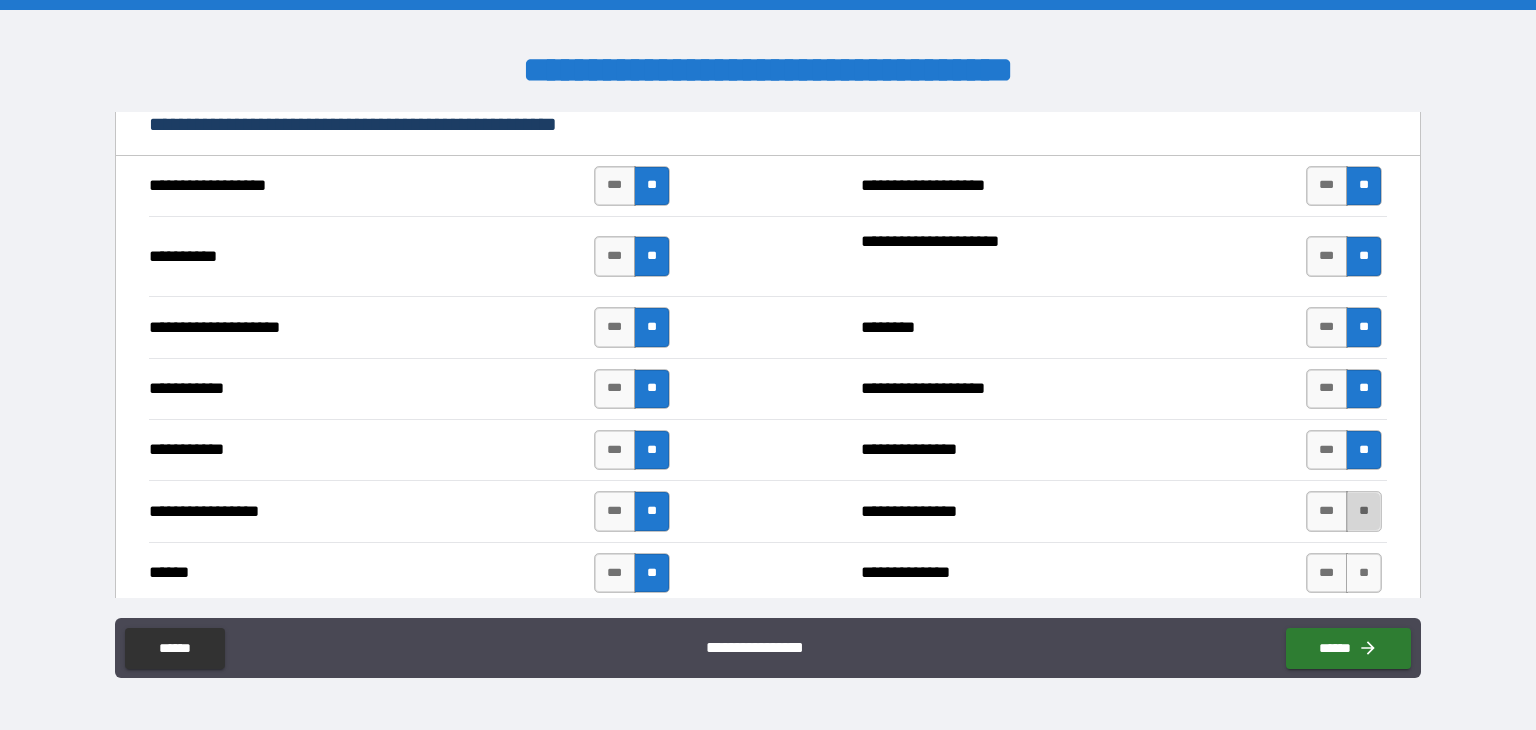 drag, startPoint x: 1357, startPoint y: 488, endPoint x: 1354, endPoint y: 506, distance: 18.248287 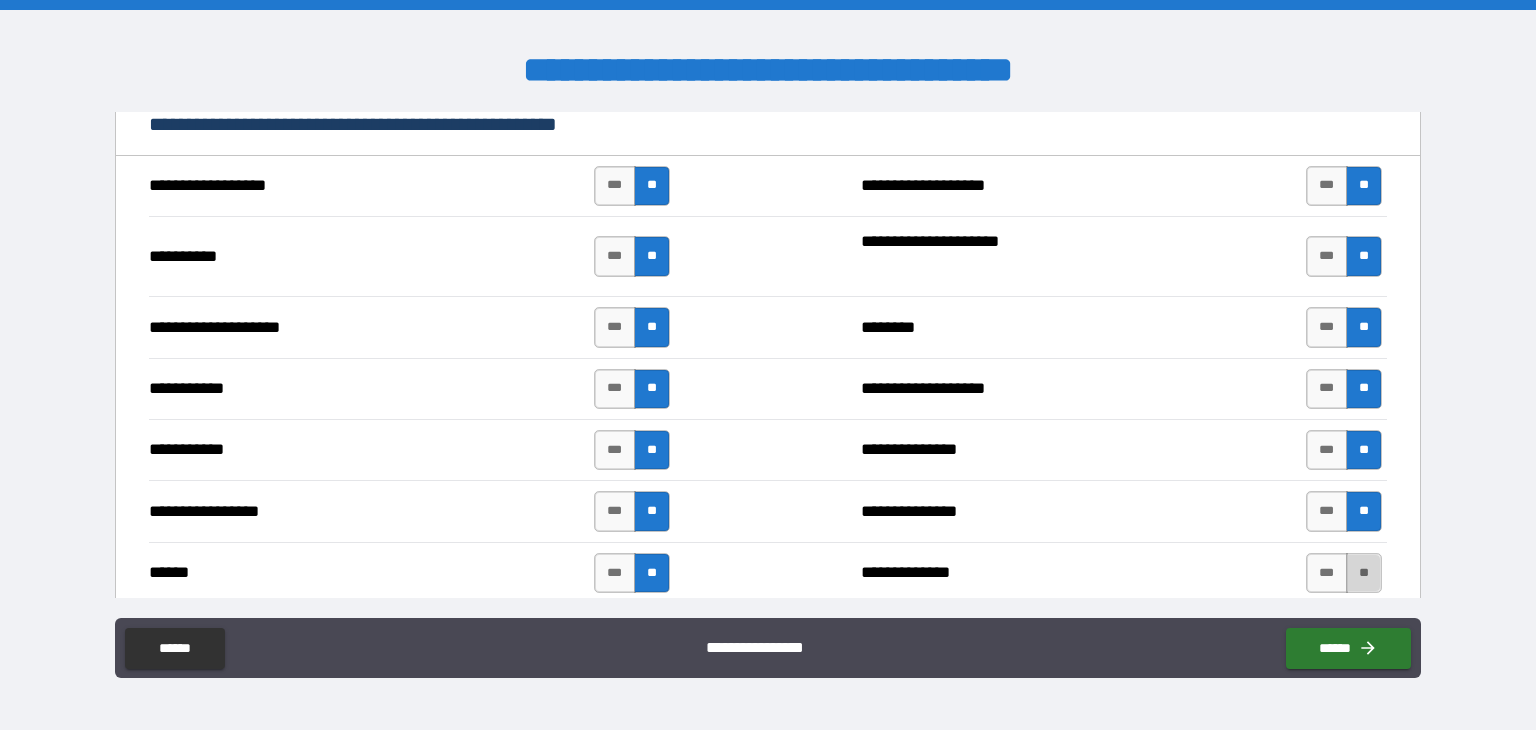 click on "**" at bounding box center [1364, 573] 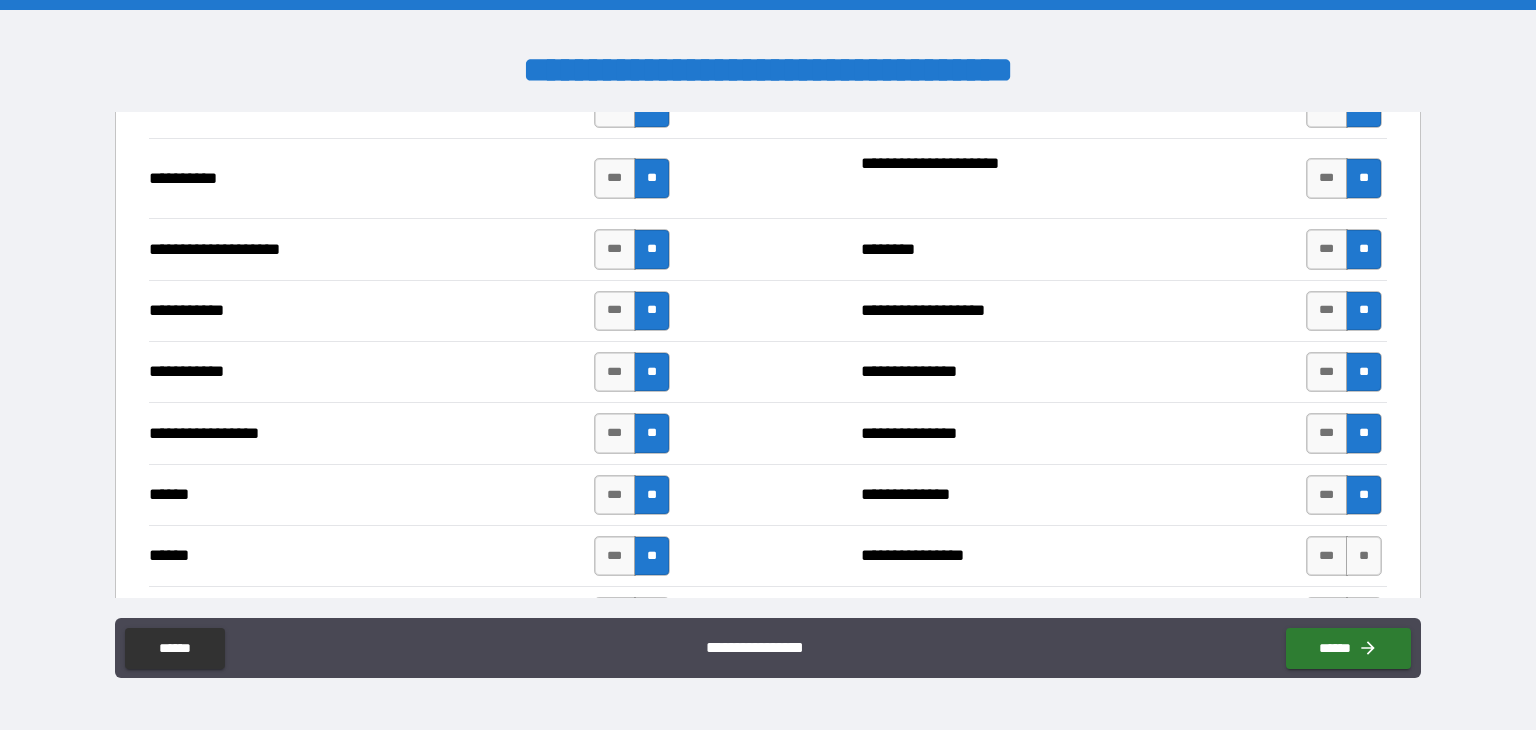 scroll, scrollTop: 3000, scrollLeft: 0, axis: vertical 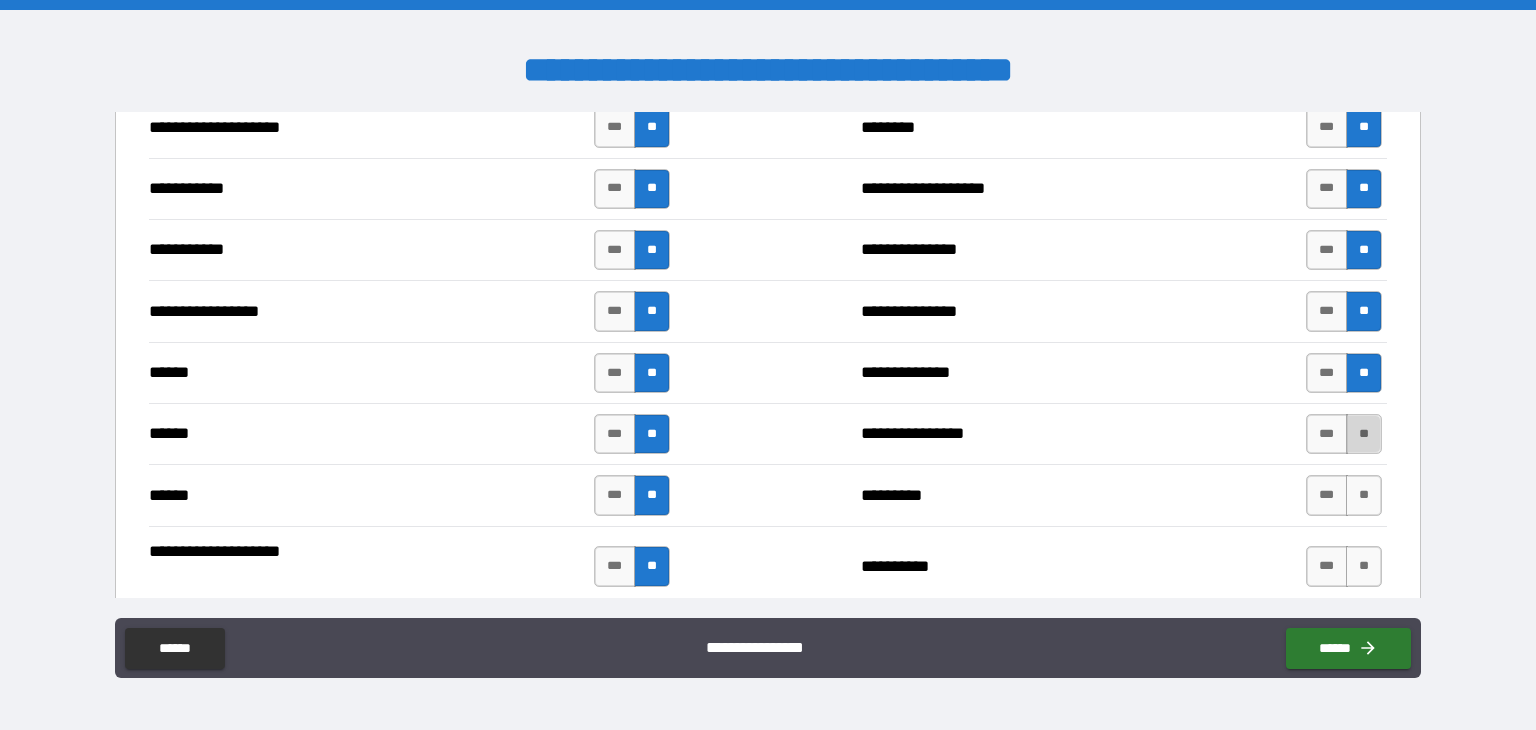 click on "**" at bounding box center (1364, 434) 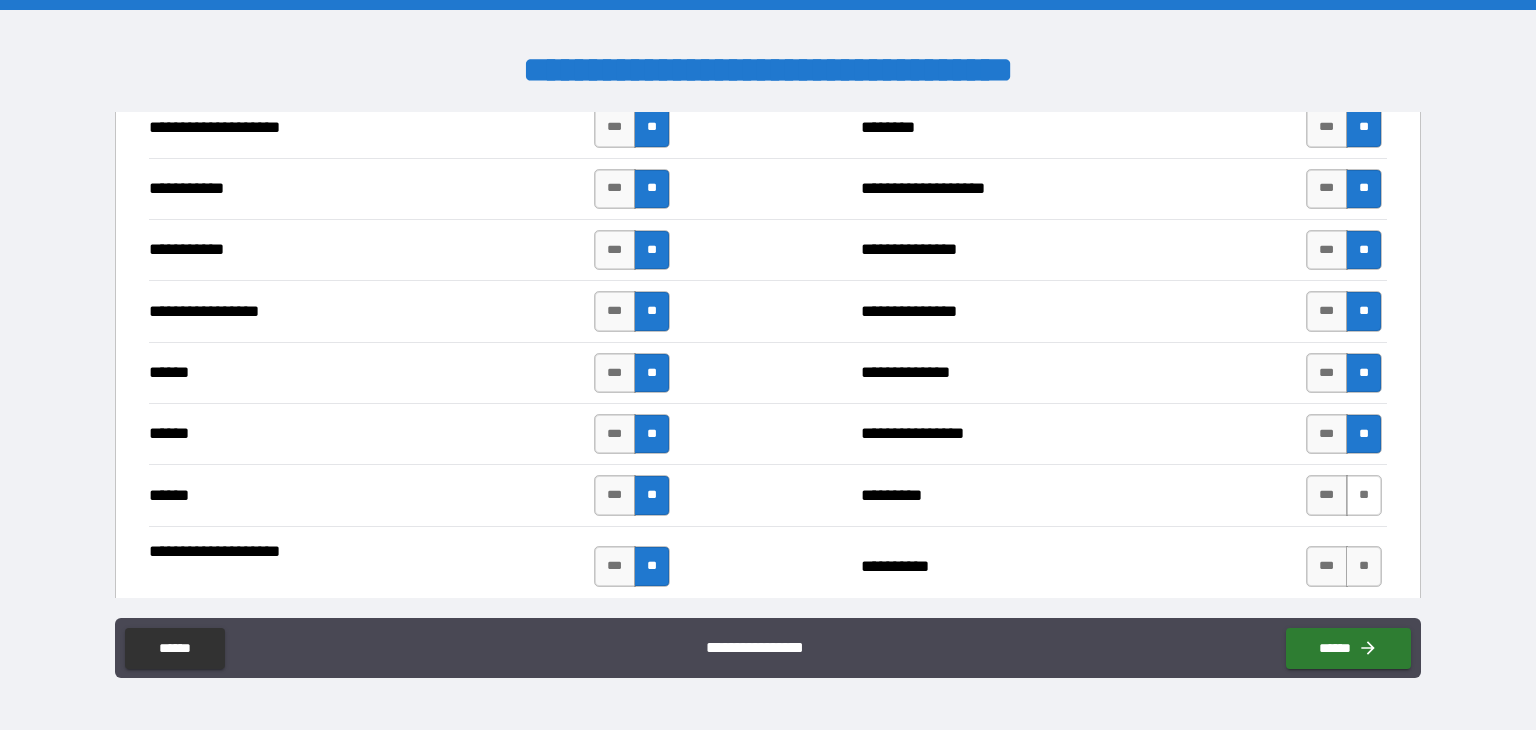 click on "**" at bounding box center (1364, 495) 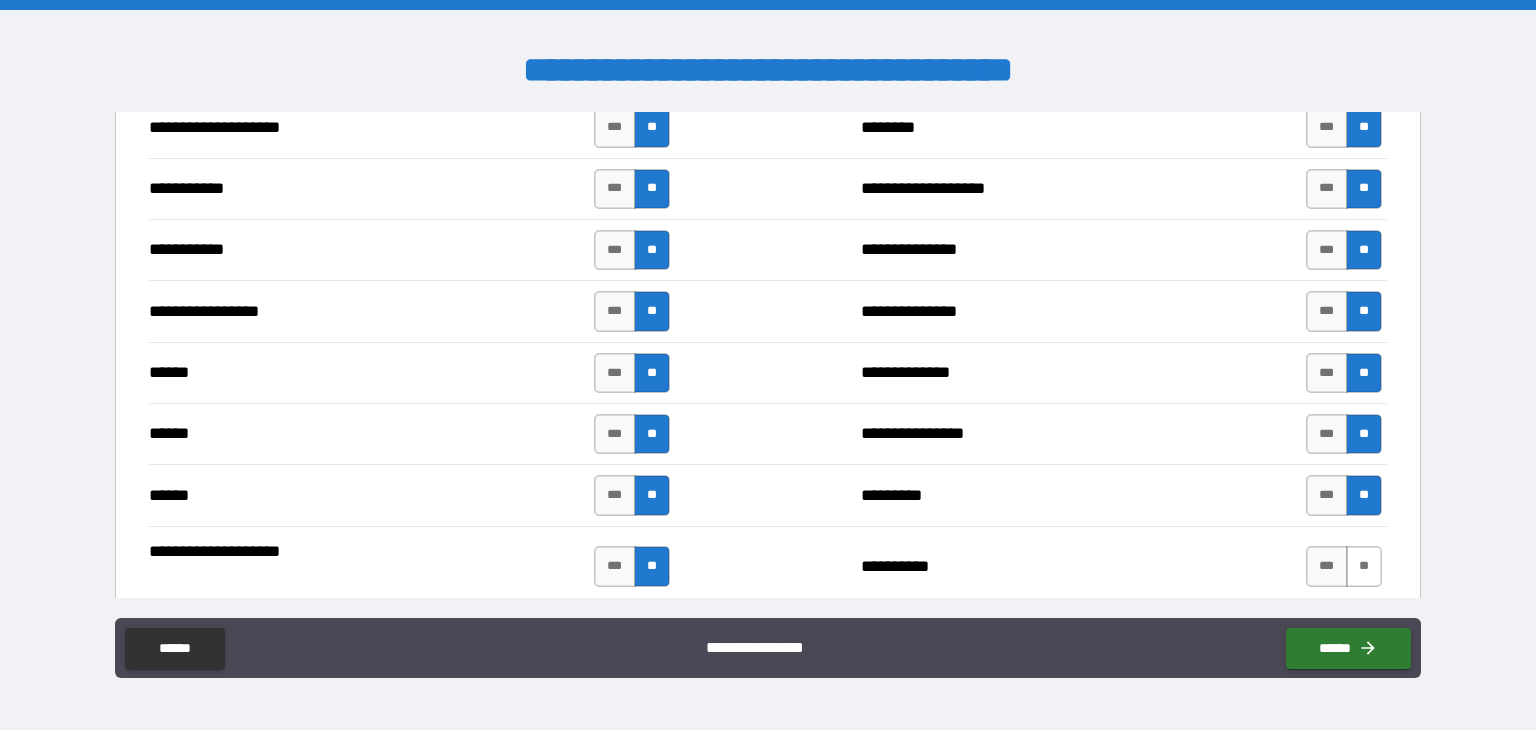click on "**" at bounding box center (1364, 566) 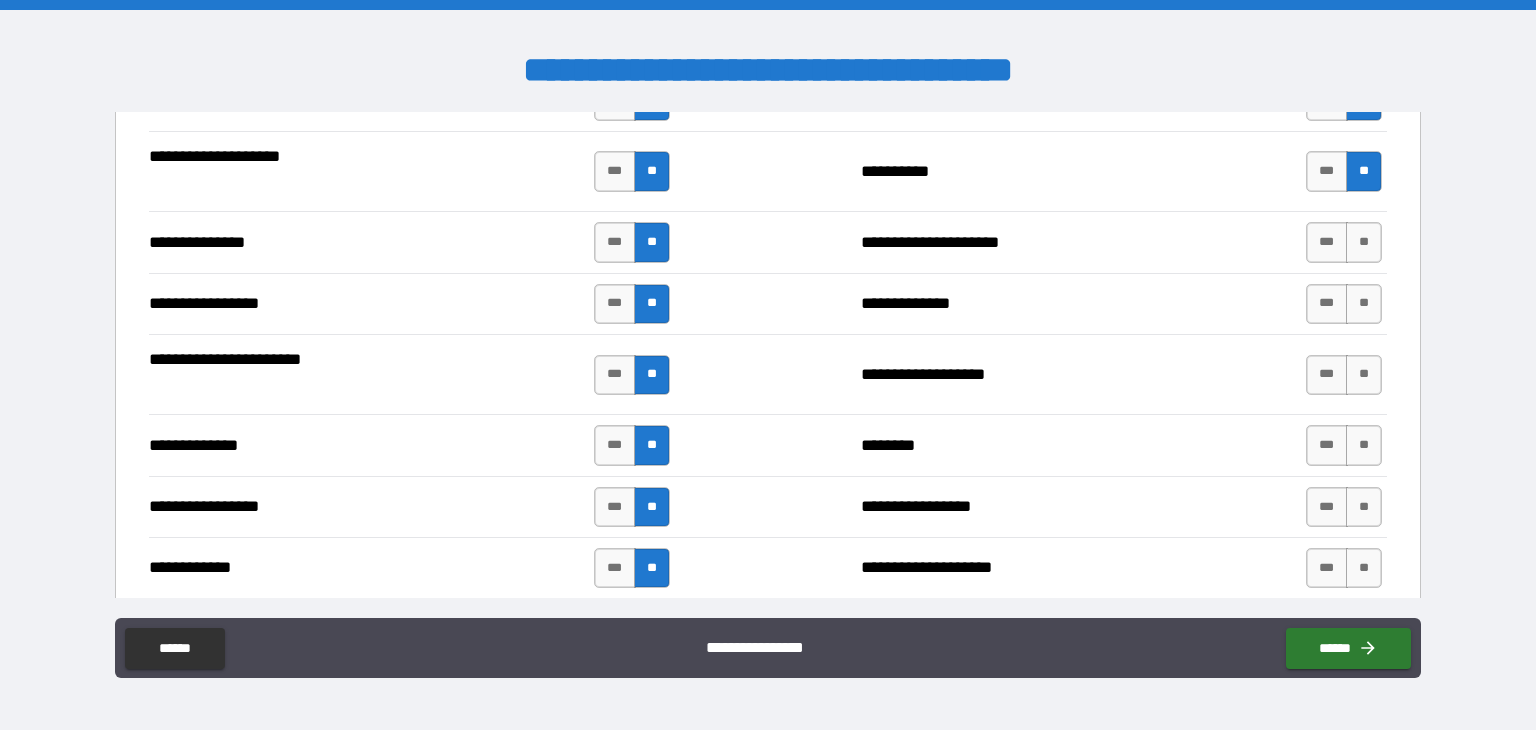 scroll, scrollTop: 3400, scrollLeft: 0, axis: vertical 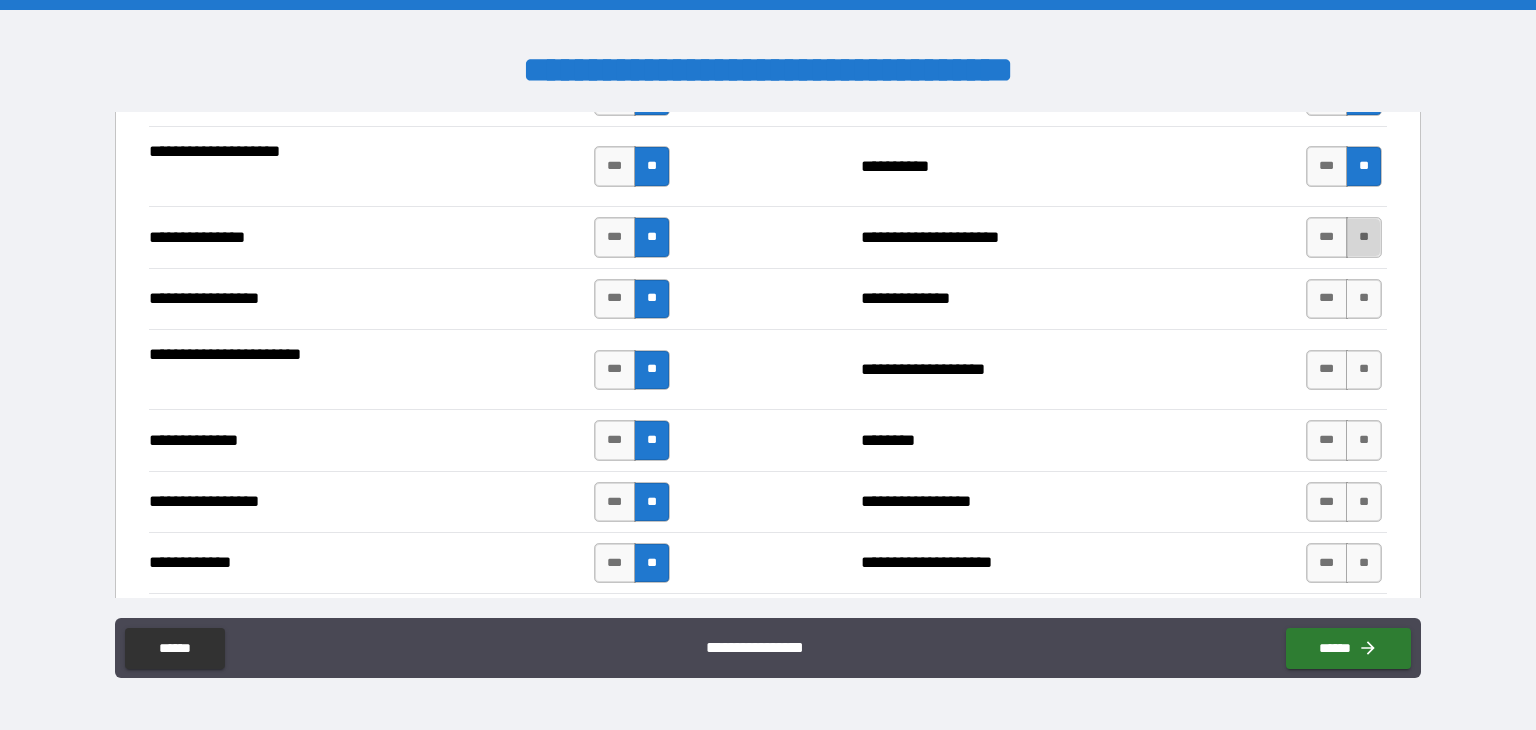click on "**" at bounding box center [1364, 237] 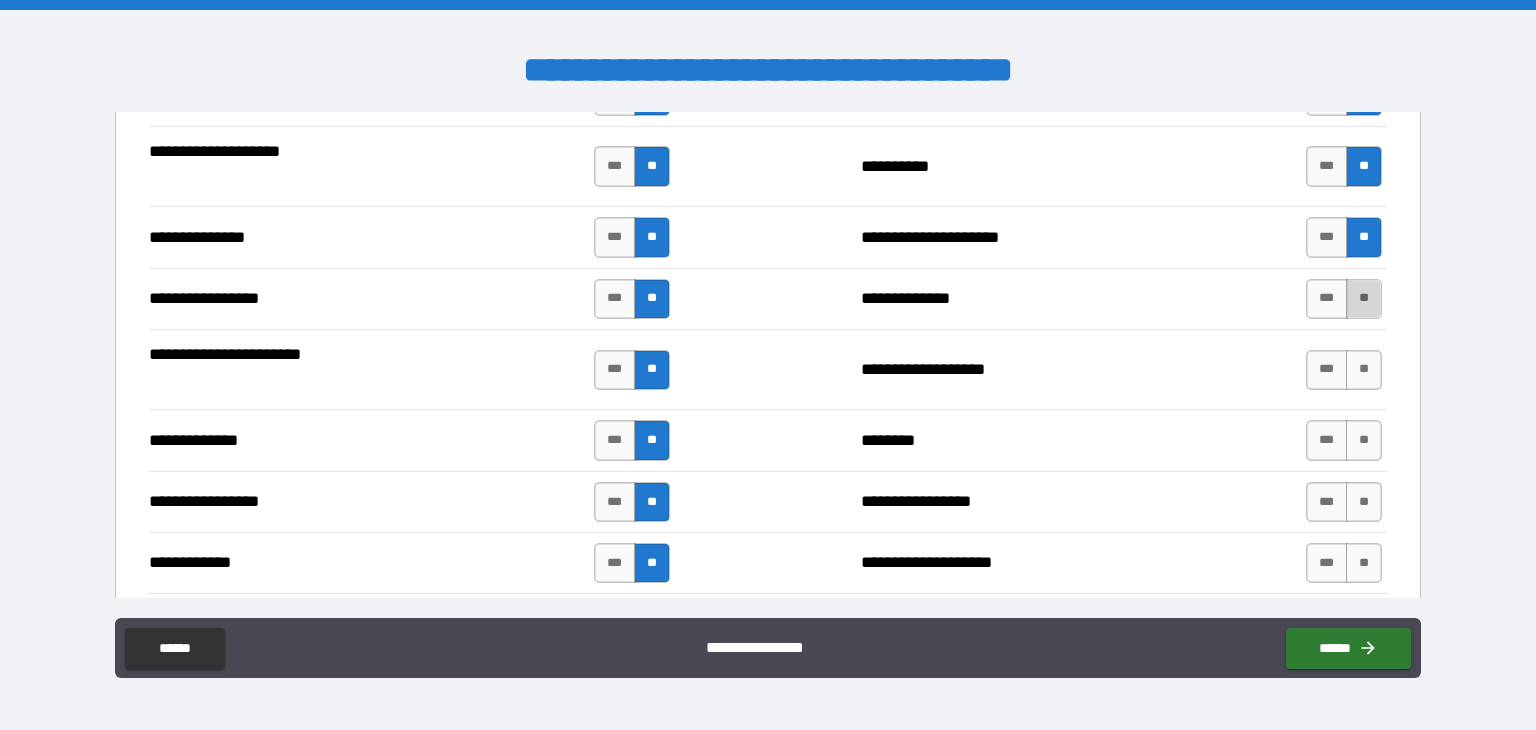 click on "**" at bounding box center [1364, 299] 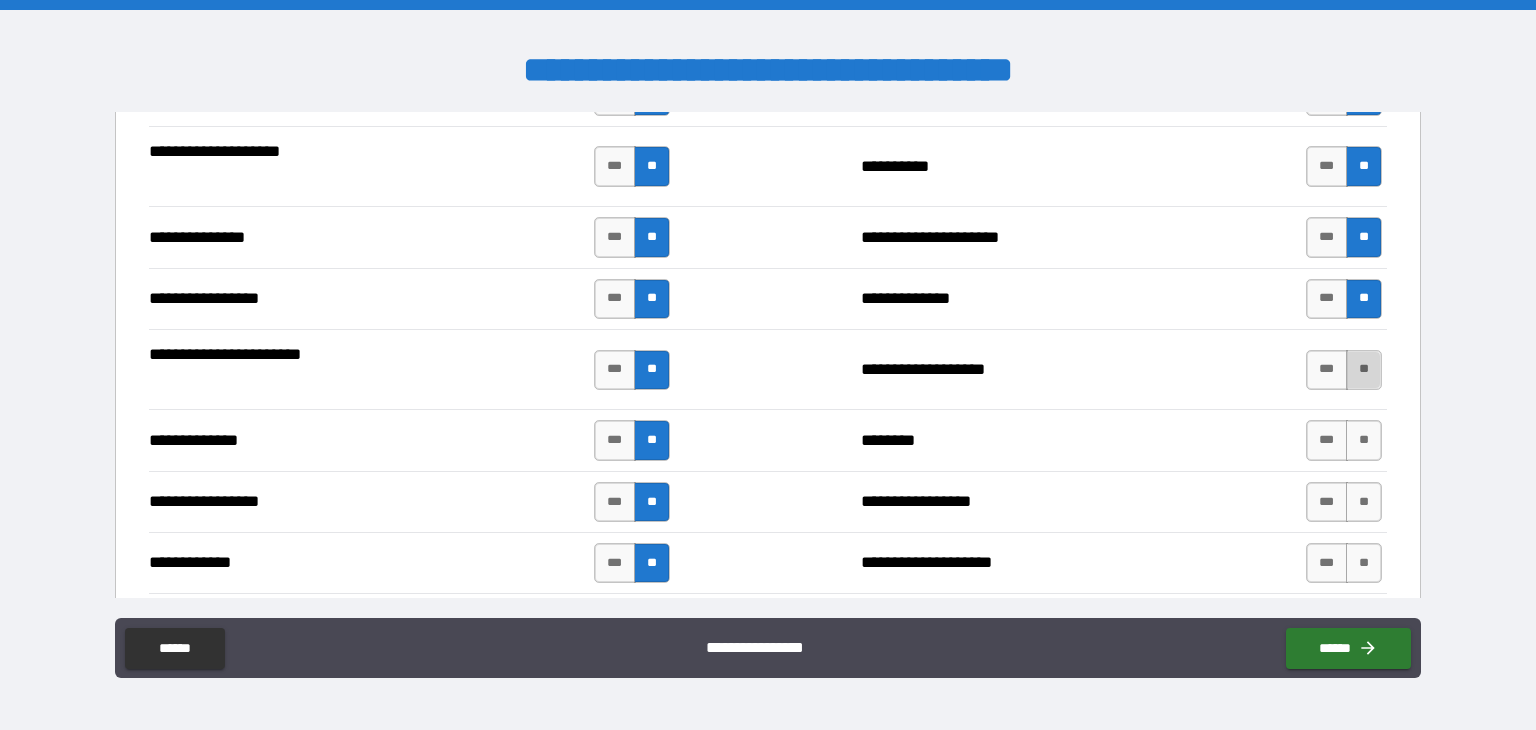 drag, startPoint x: 1346, startPoint y: 357, endPoint x: 1339, endPoint y: 415, distance: 58.420887 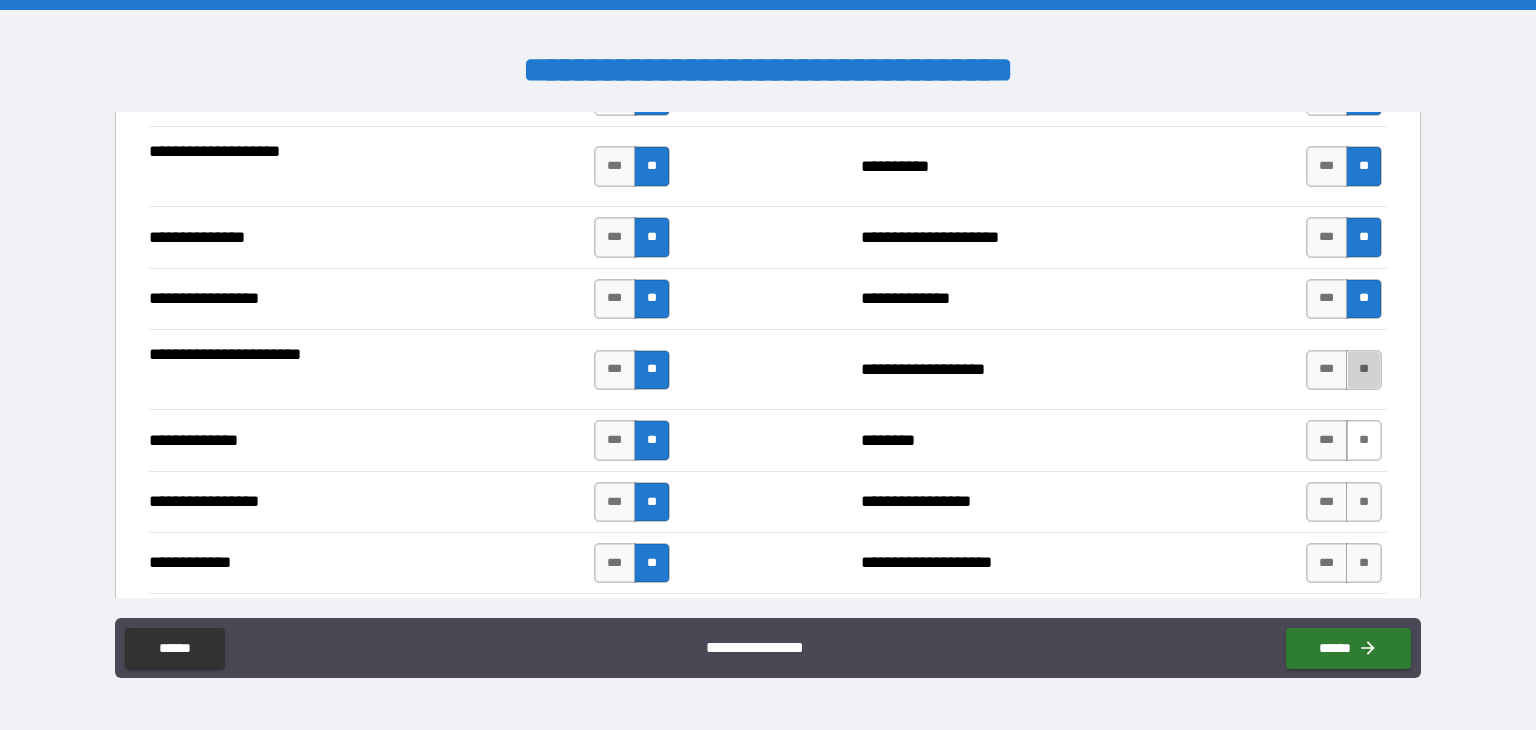 click on "**" at bounding box center (1364, 370) 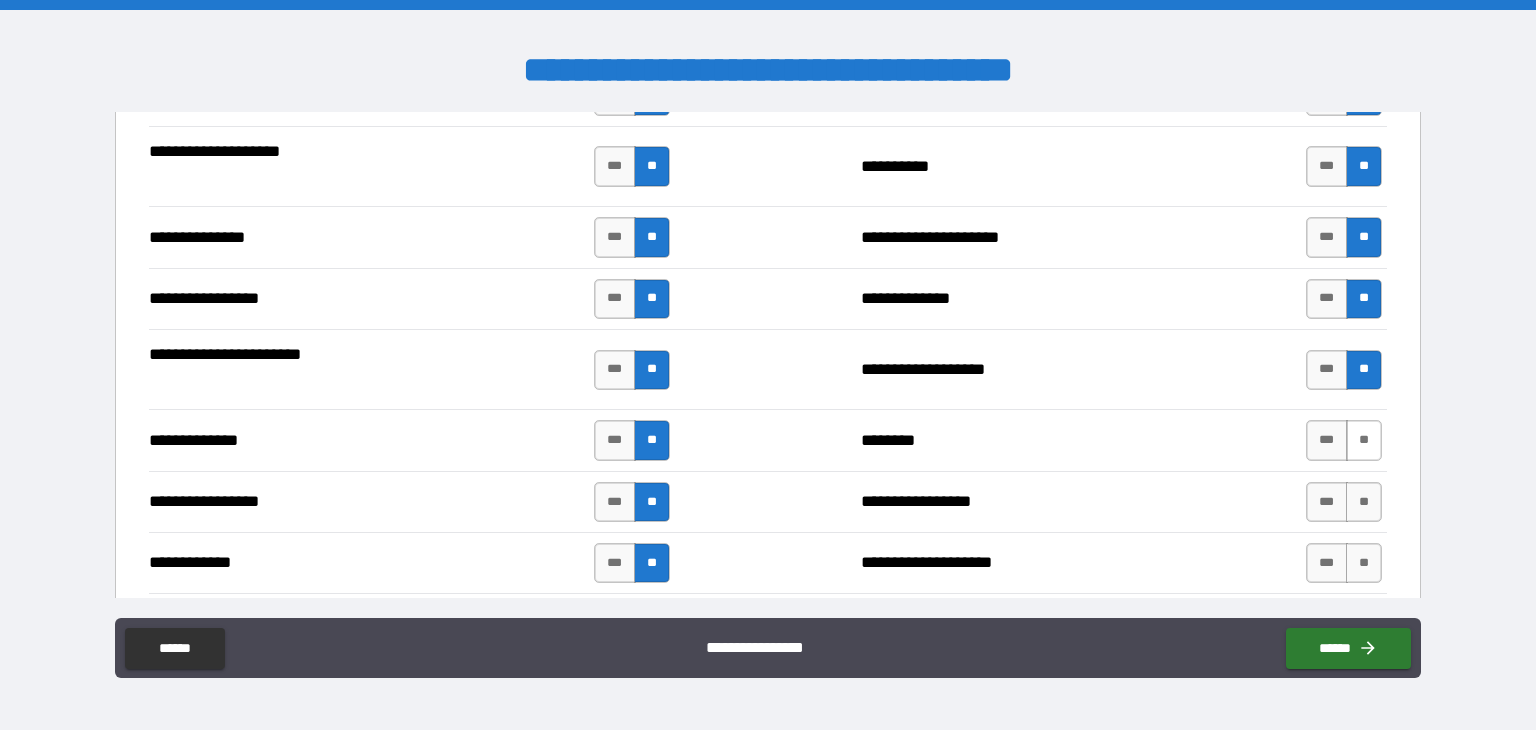 click on "**" at bounding box center (1364, 440) 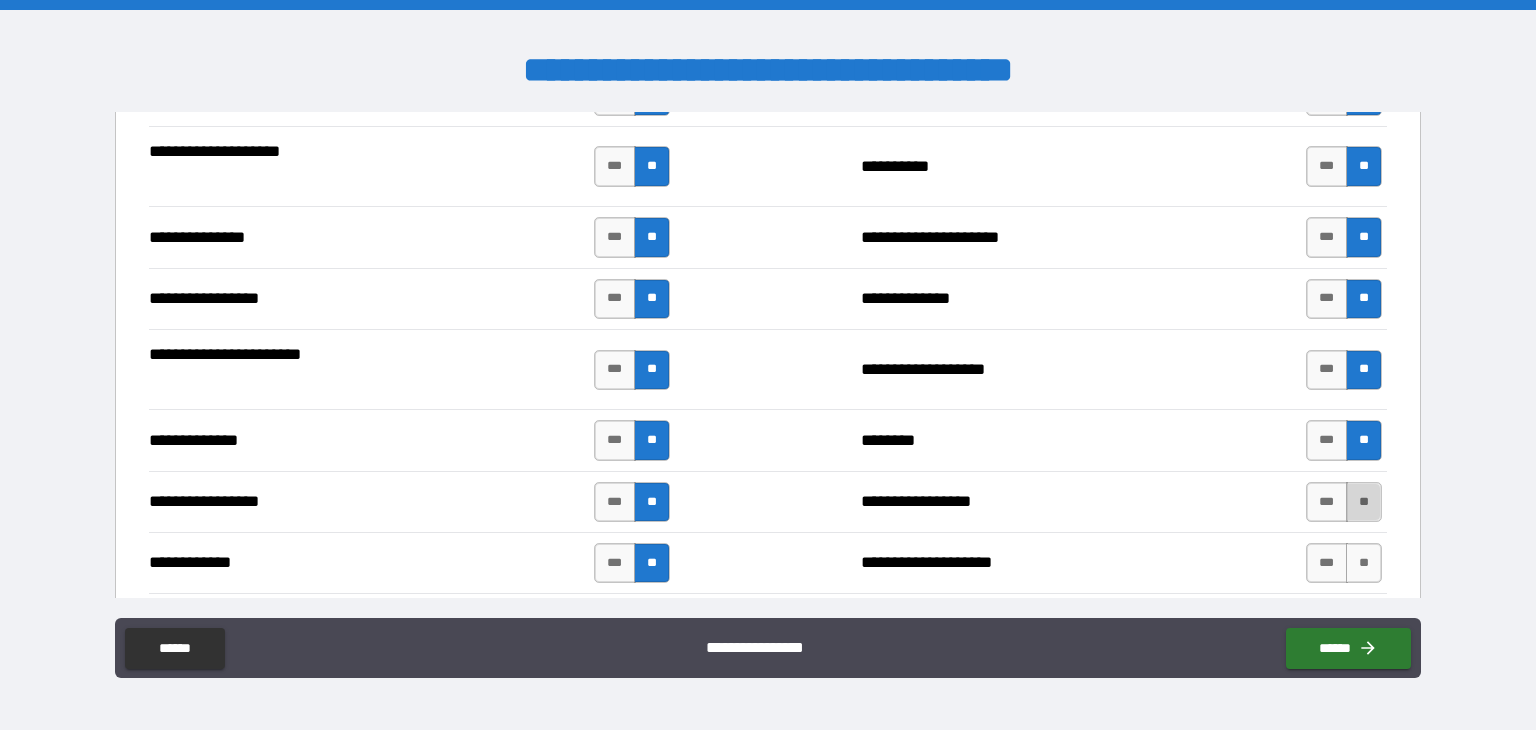 click on "**" at bounding box center [1364, 502] 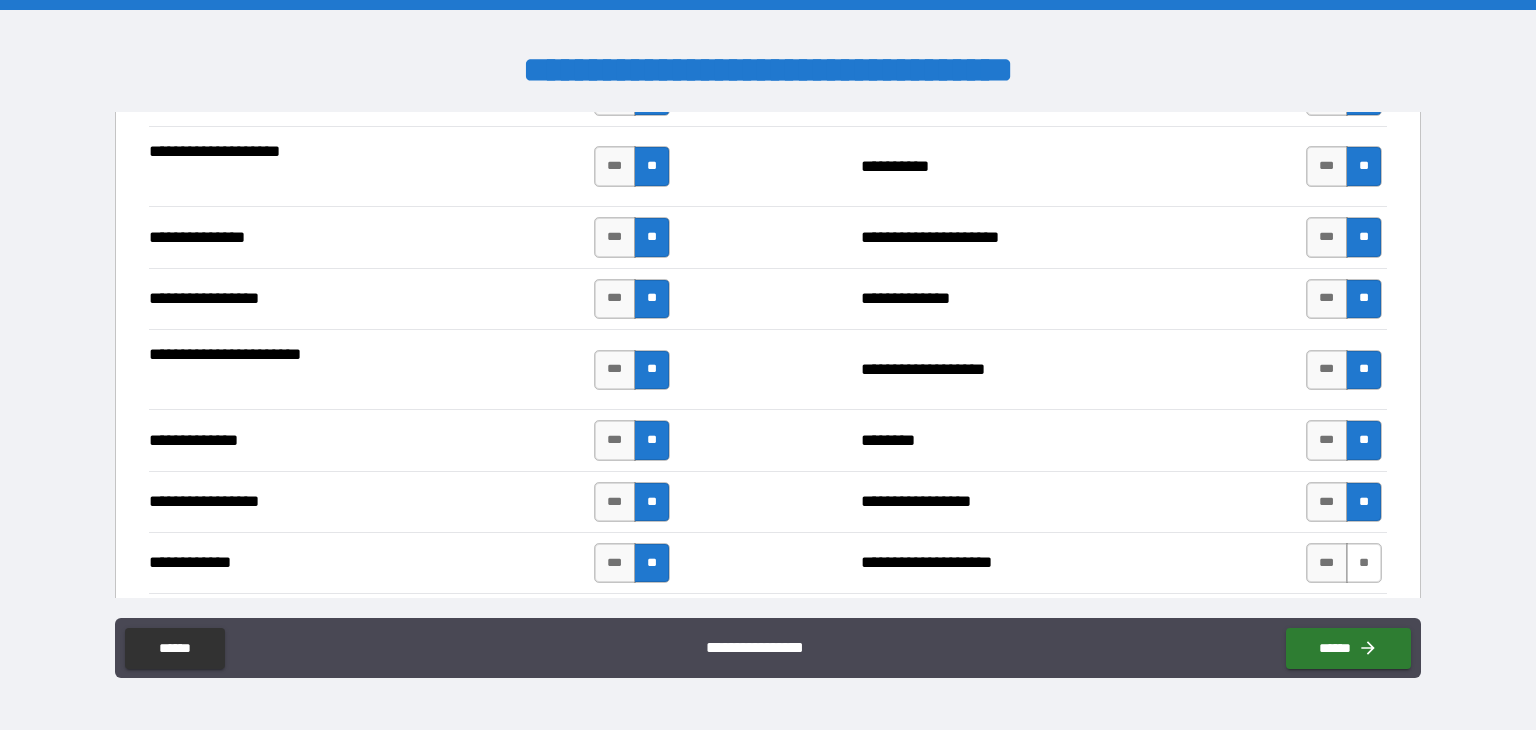 click on "**" at bounding box center (1364, 563) 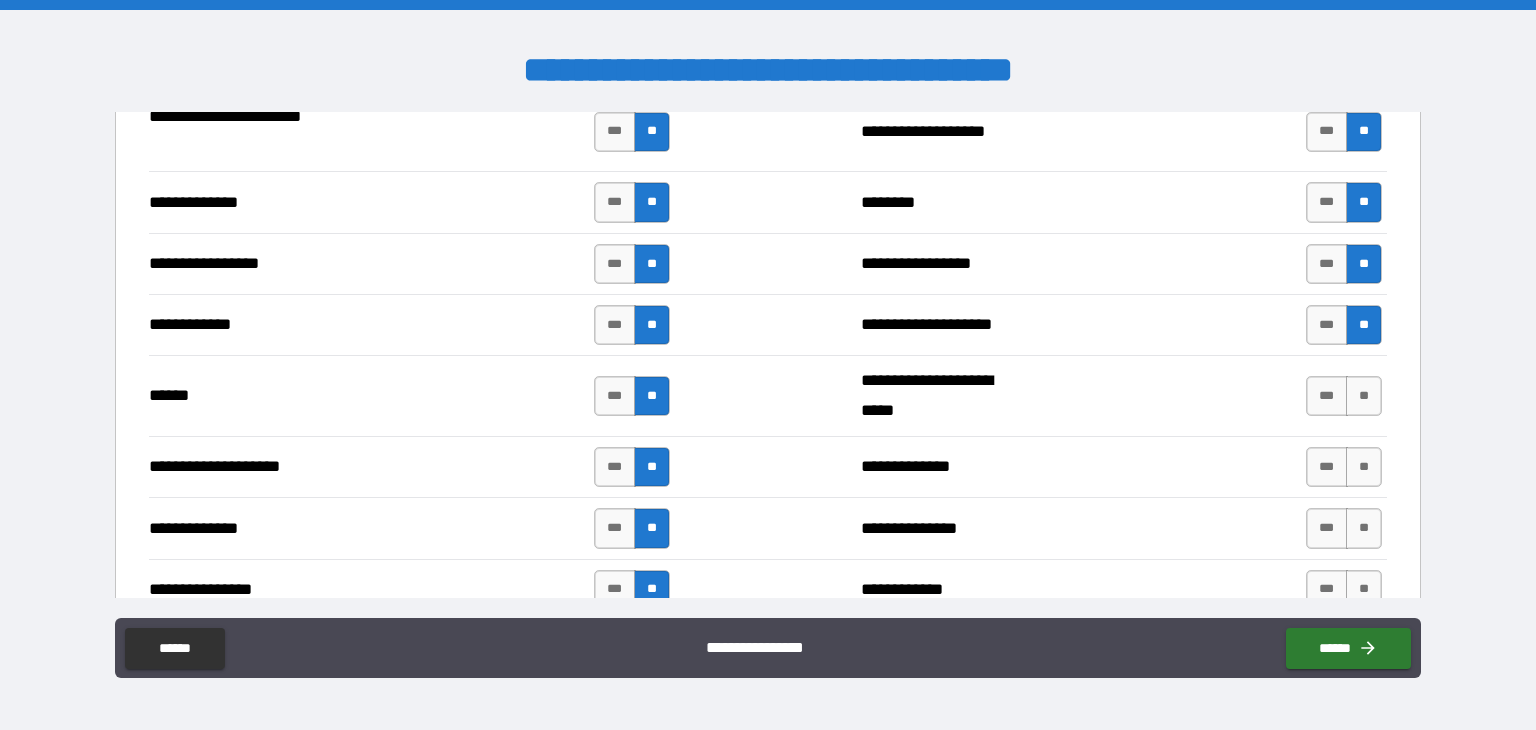 scroll, scrollTop: 3700, scrollLeft: 0, axis: vertical 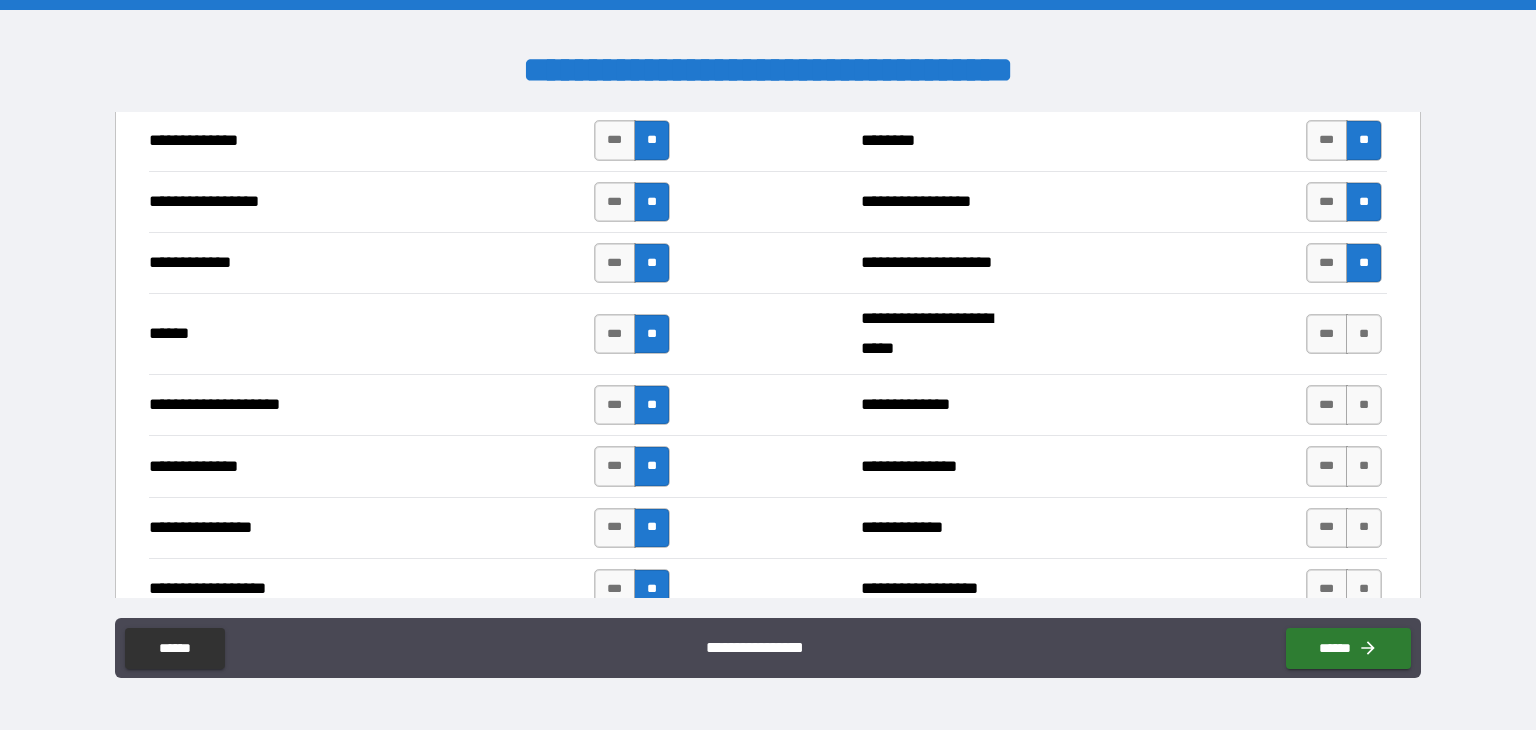 click on "**" at bounding box center (1364, 334) 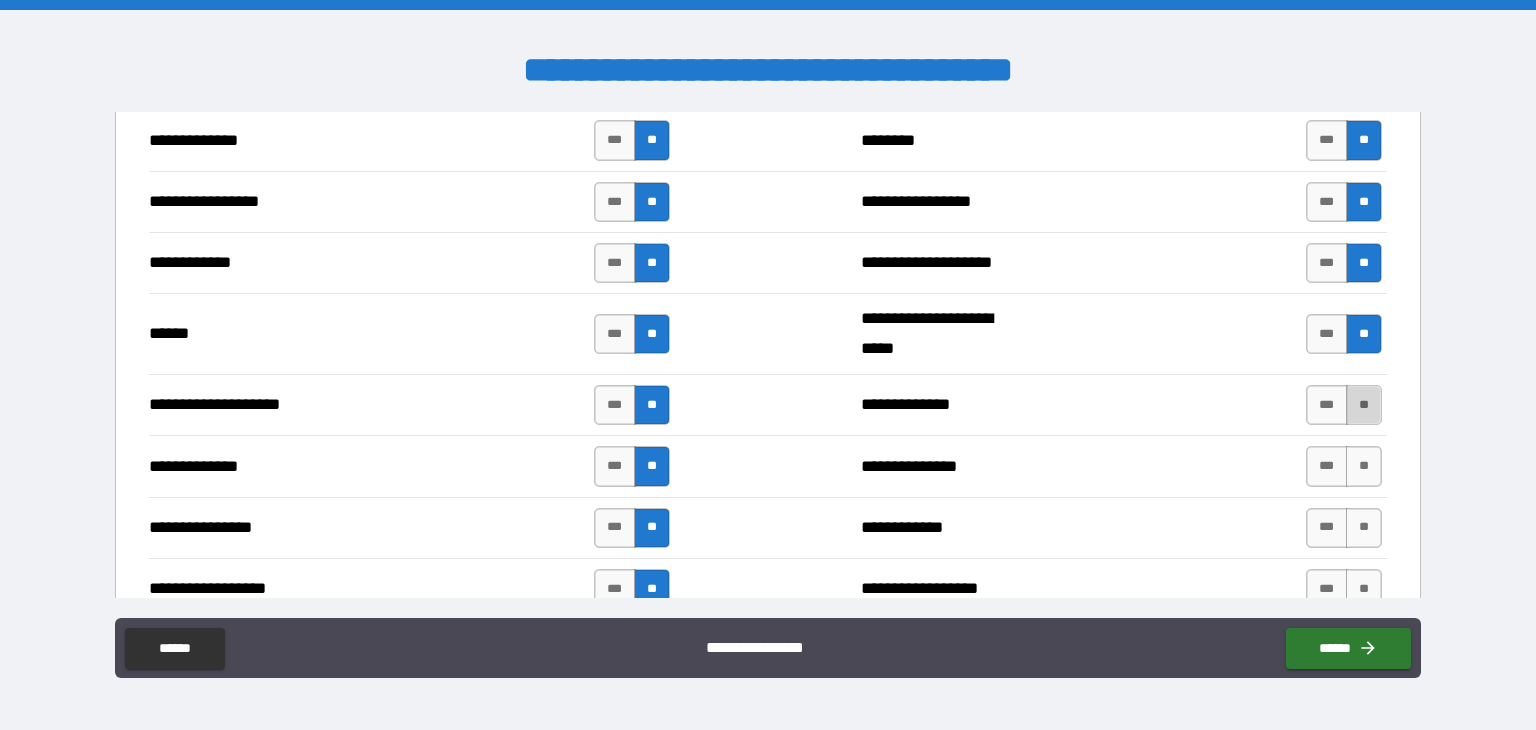 click on "**" at bounding box center (1364, 405) 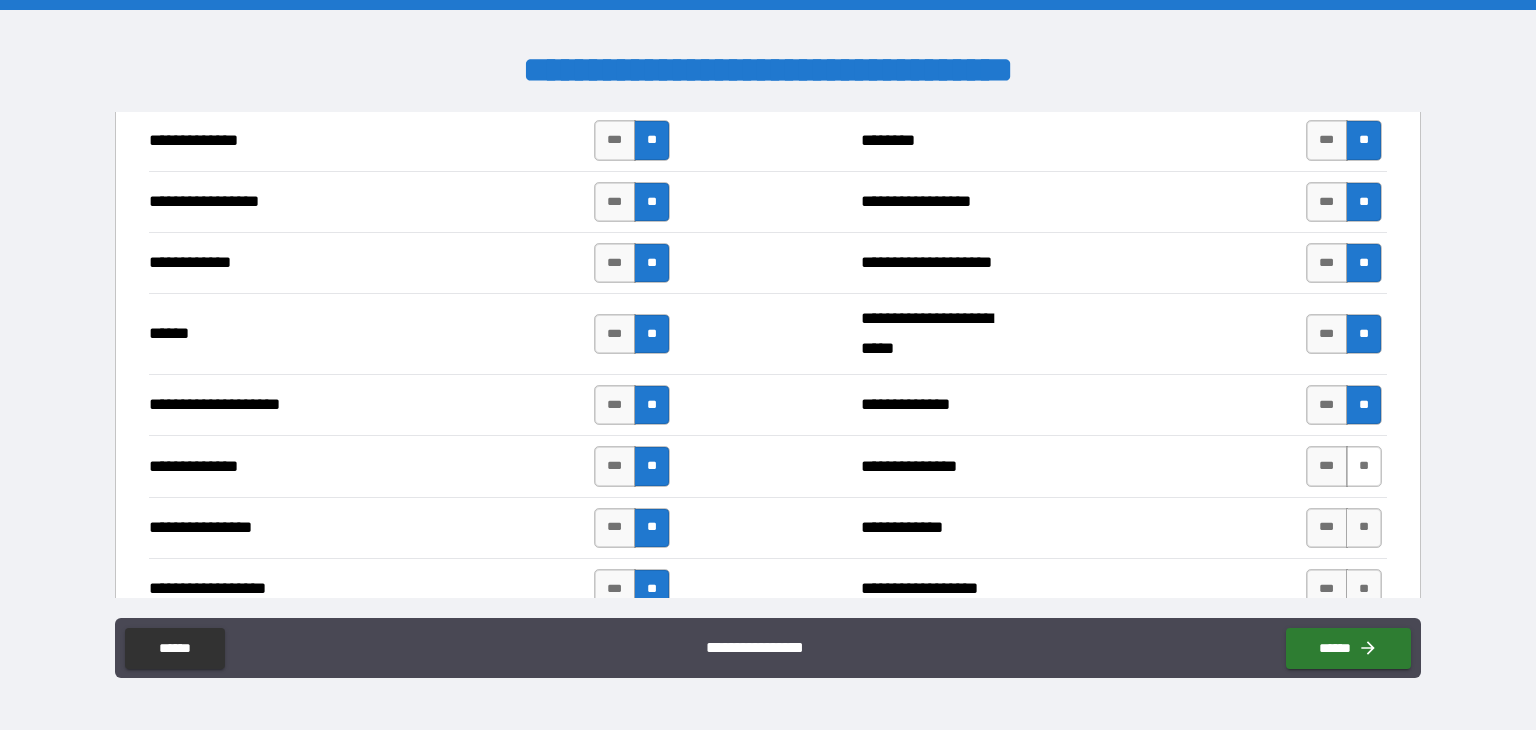 click on "**" at bounding box center [1364, 466] 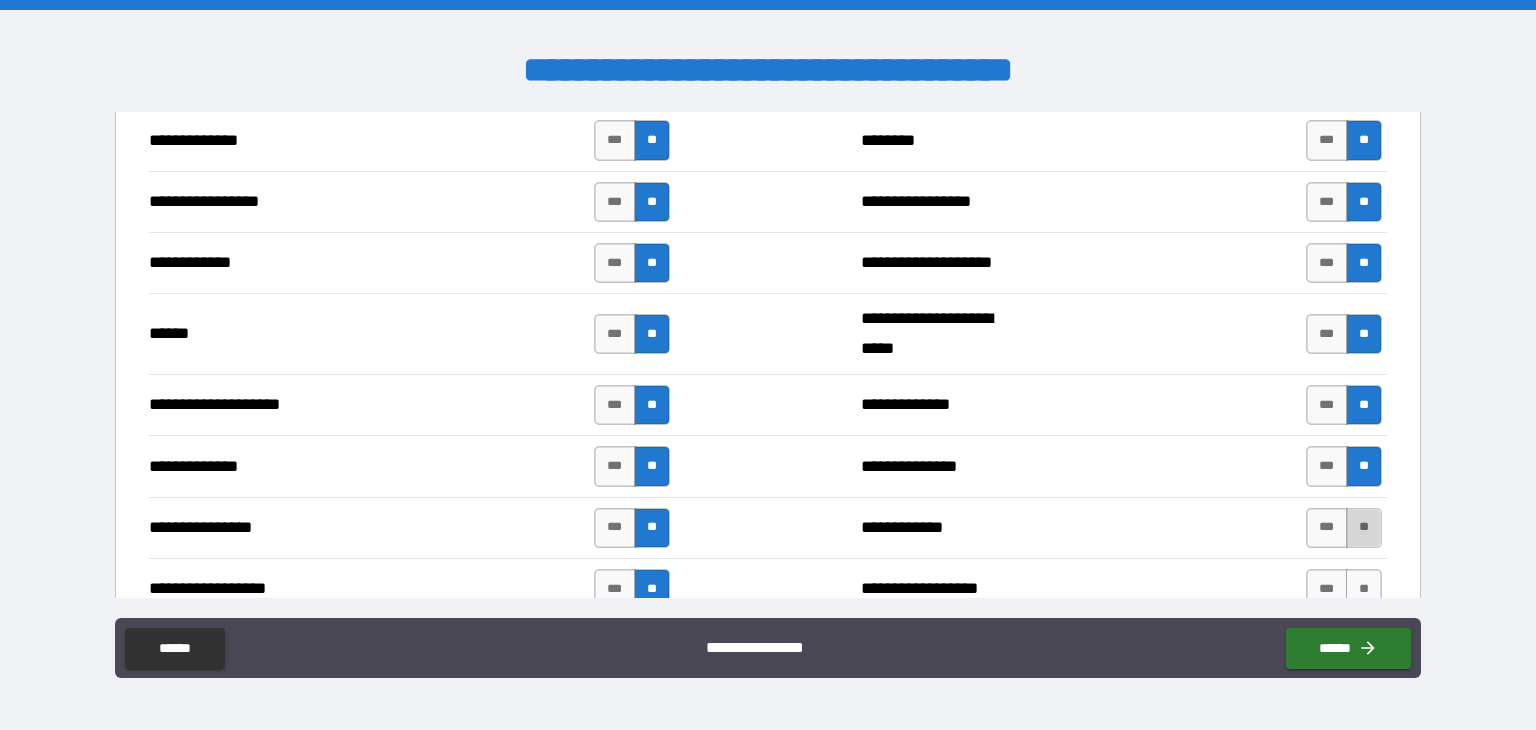 click on "**" at bounding box center (1364, 528) 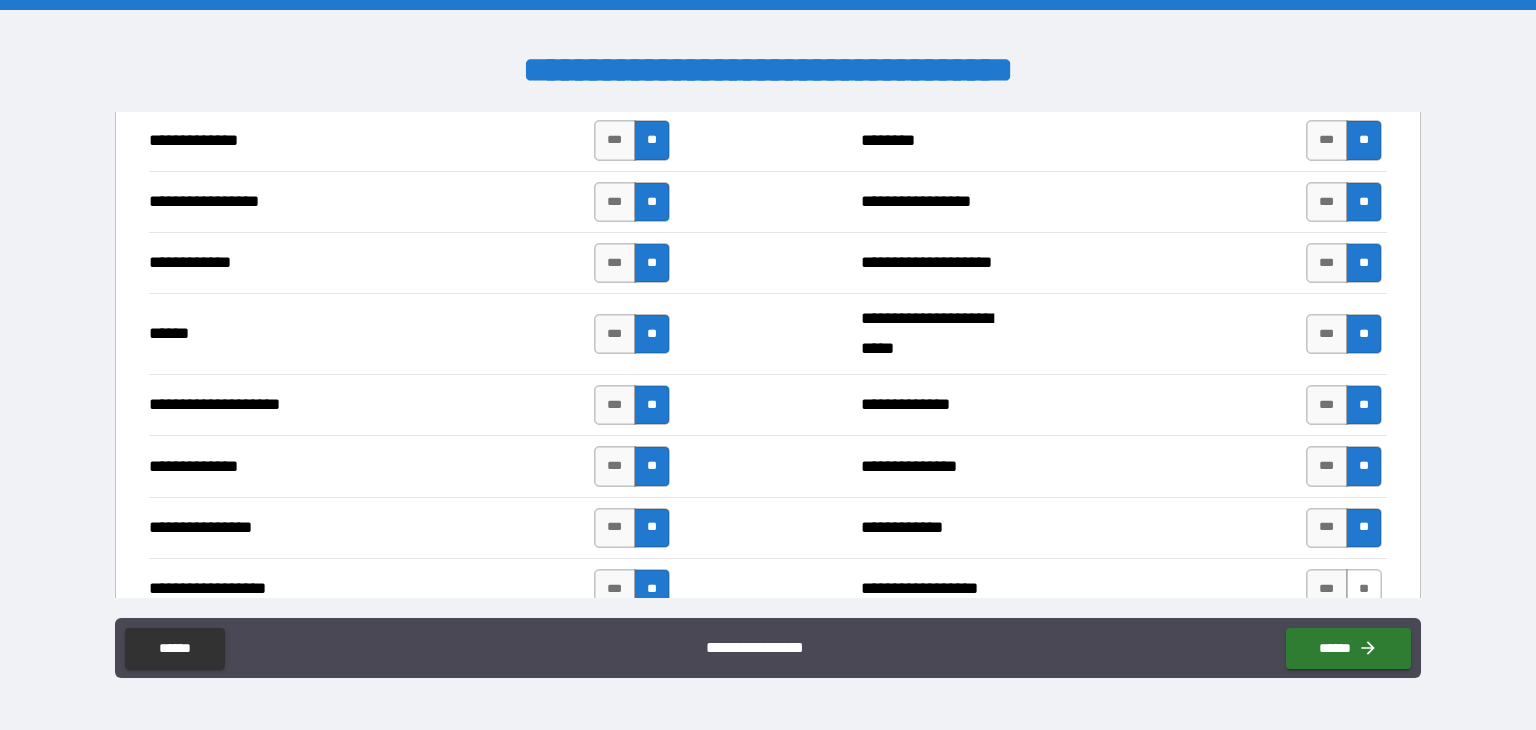 click on "**" at bounding box center (1364, 589) 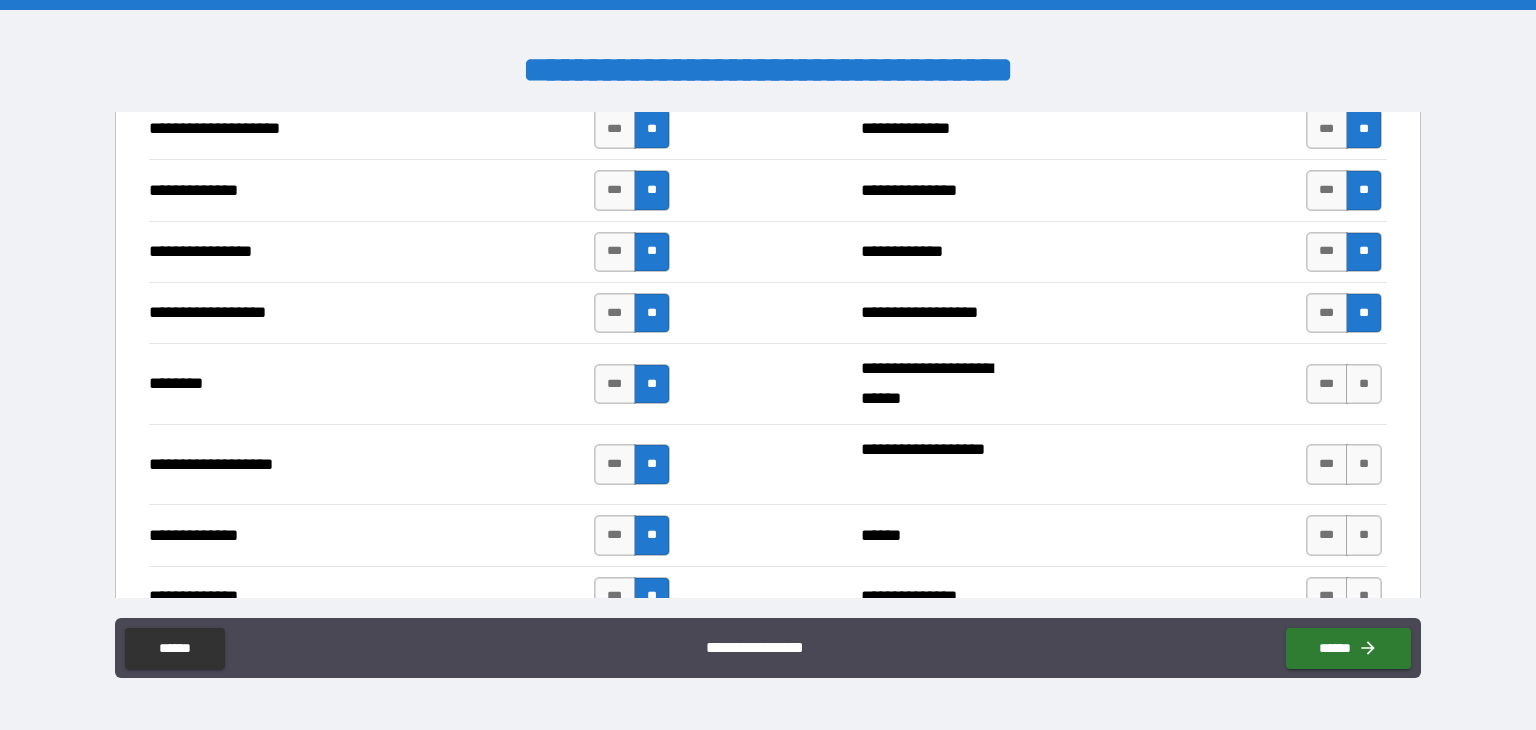 scroll, scrollTop: 4100, scrollLeft: 0, axis: vertical 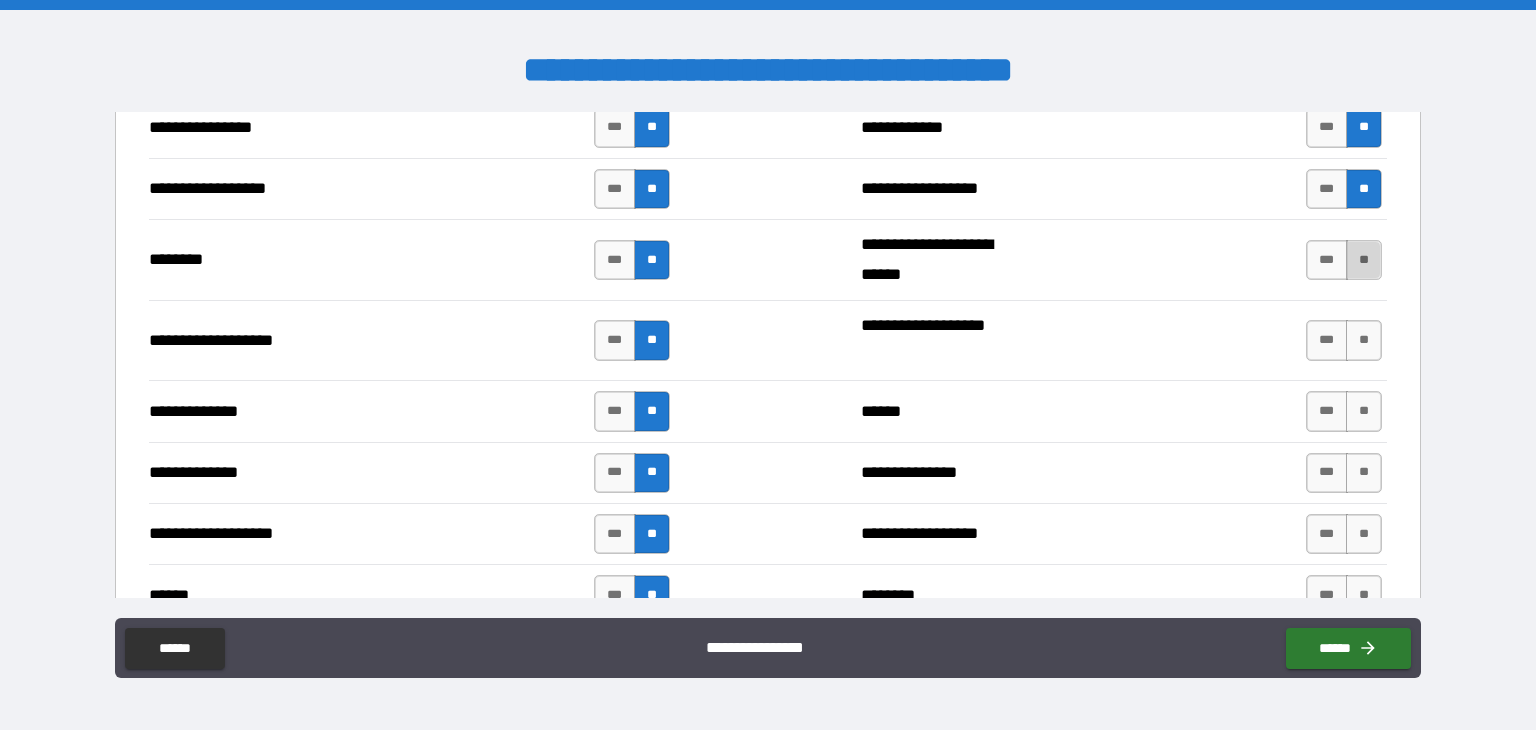 click on "**" at bounding box center (1364, 260) 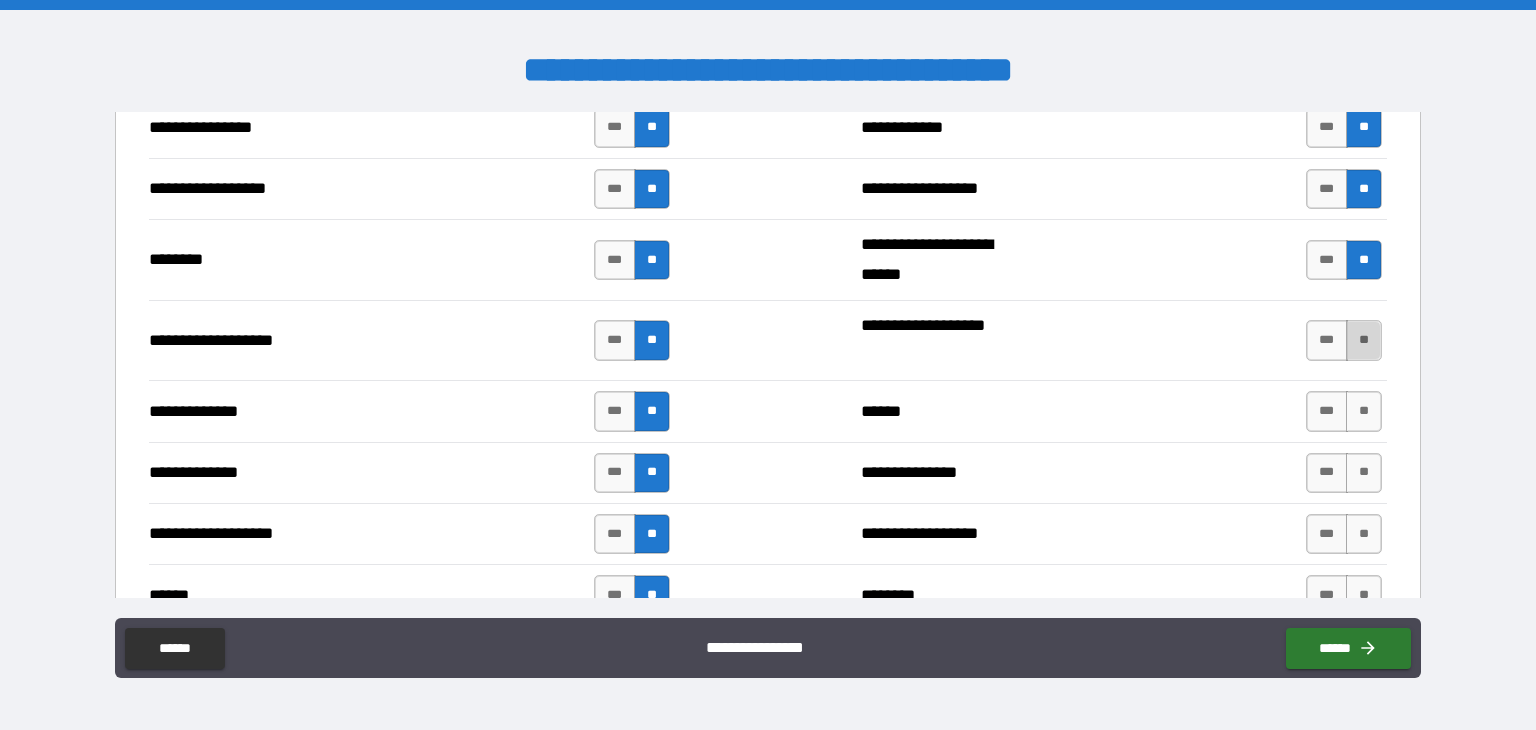click on "**" at bounding box center [1364, 340] 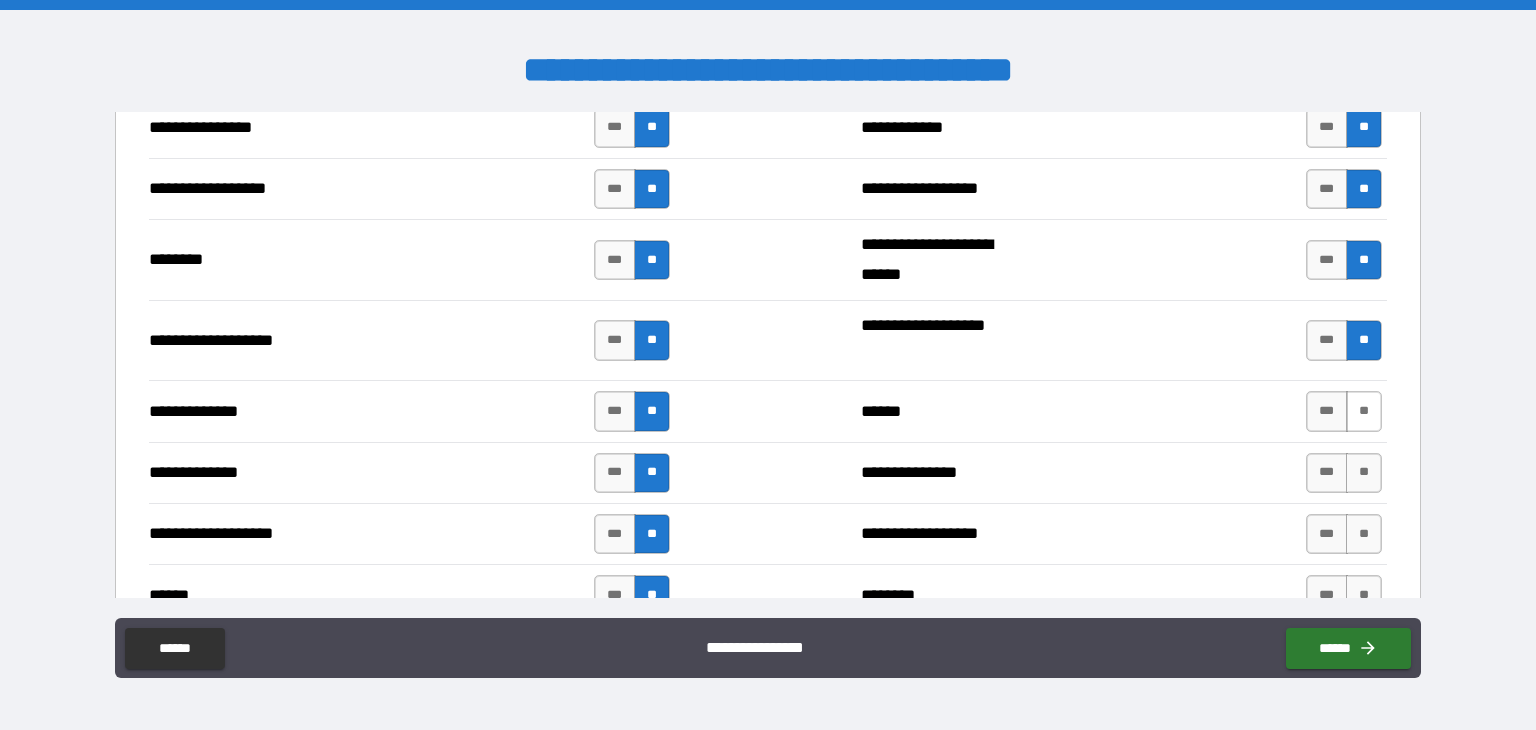 click on "**" at bounding box center (1364, 411) 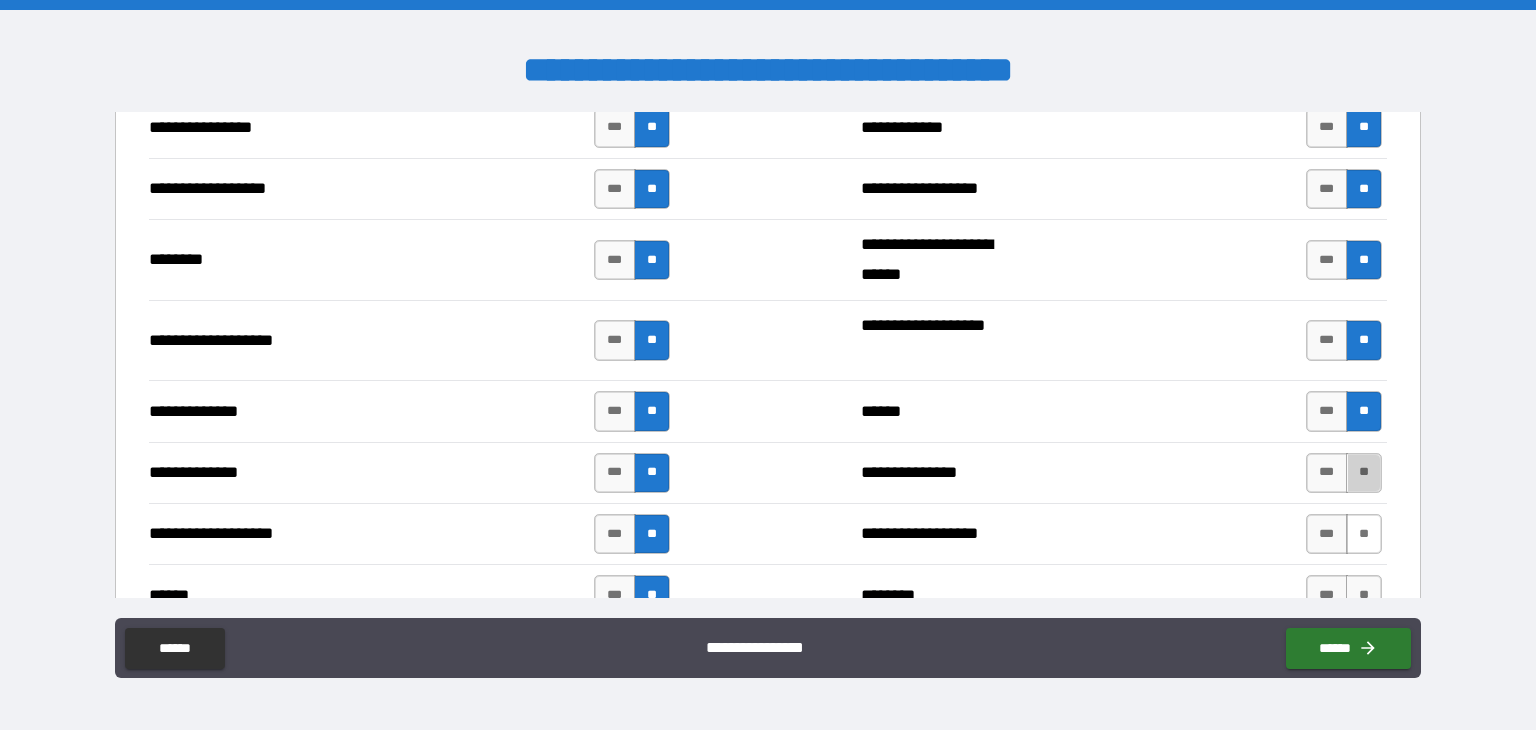 drag, startPoint x: 1347, startPoint y: 468, endPoint x: 1345, endPoint y: 521, distance: 53.037724 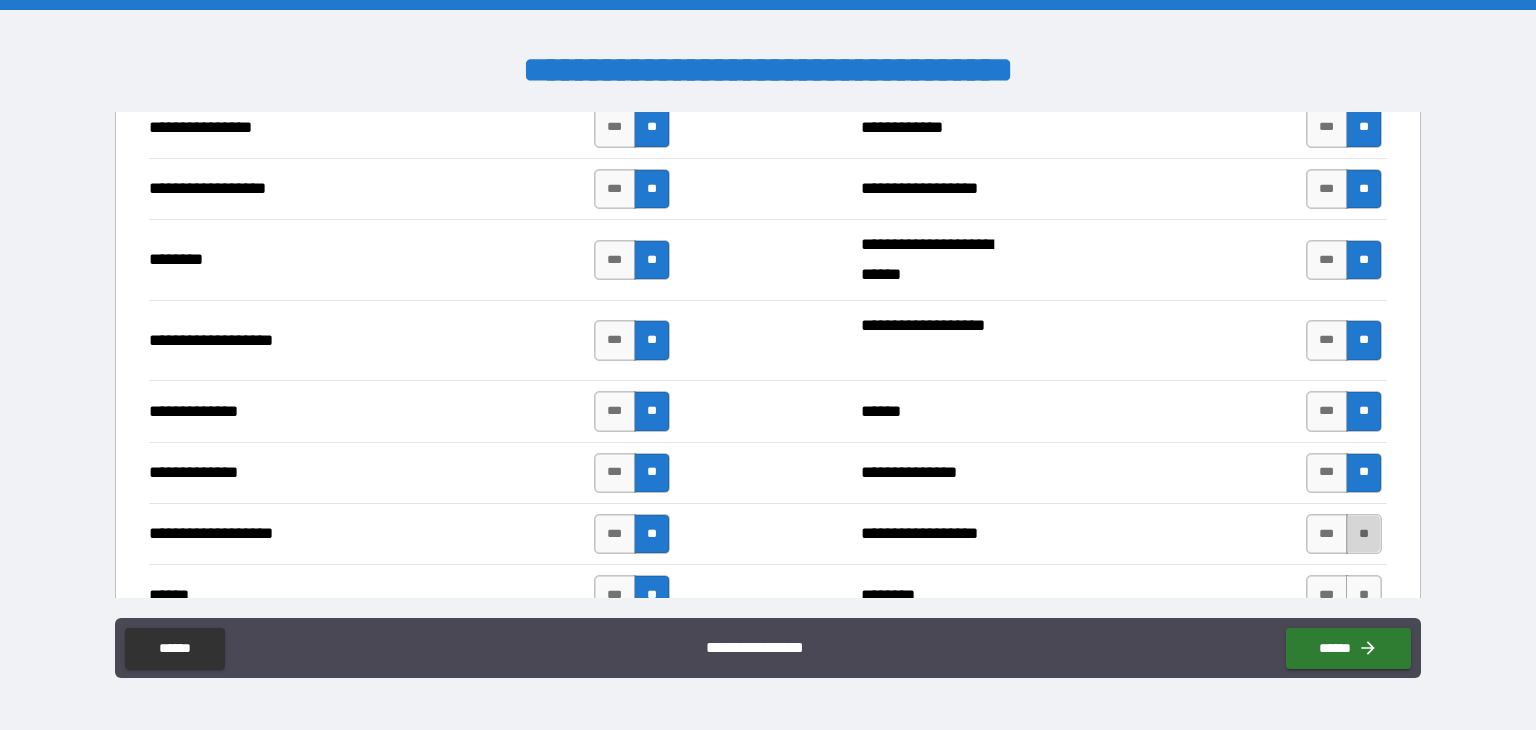 click on "**" at bounding box center [1364, 534] 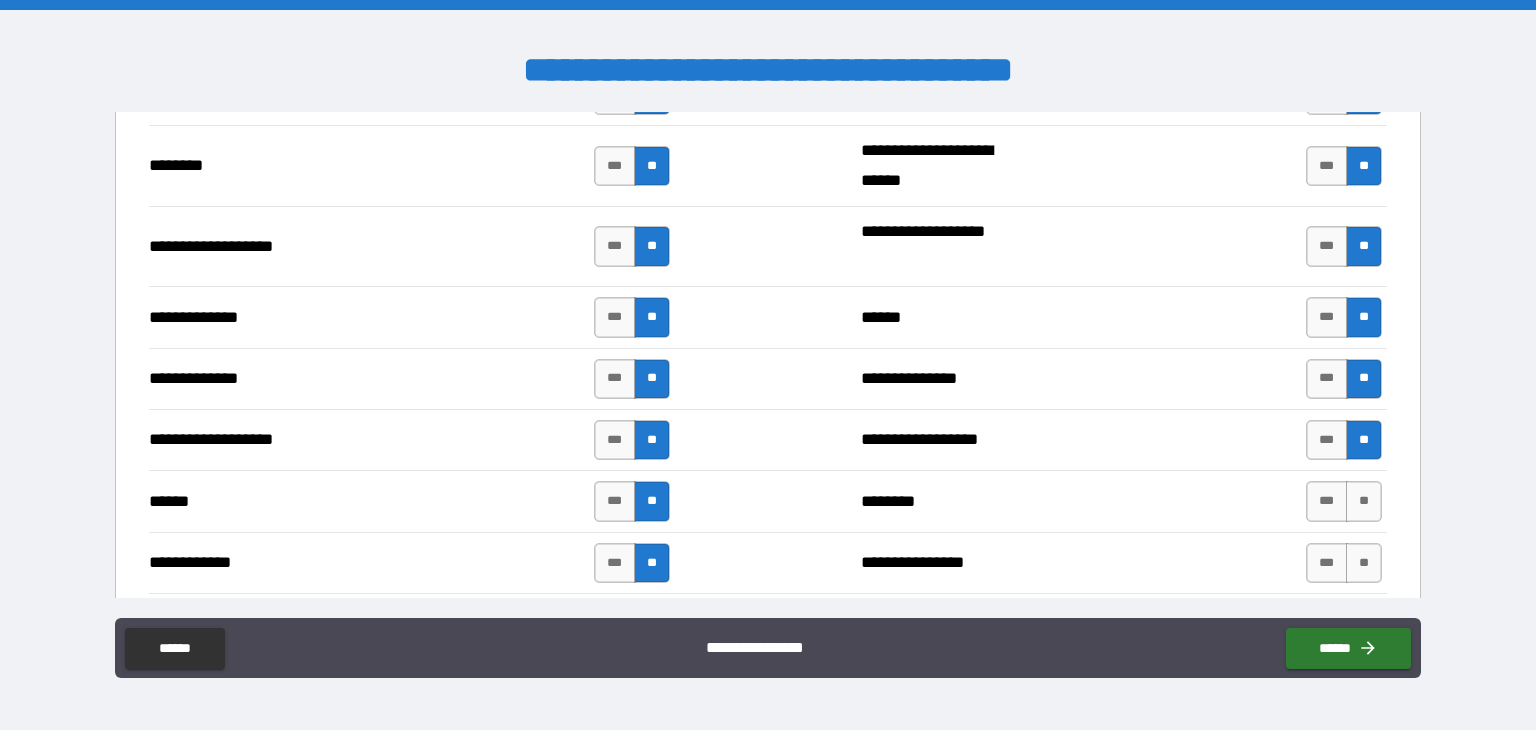 scroll, scrollTop: 4300, scrollLeft: 0, axis: vertical 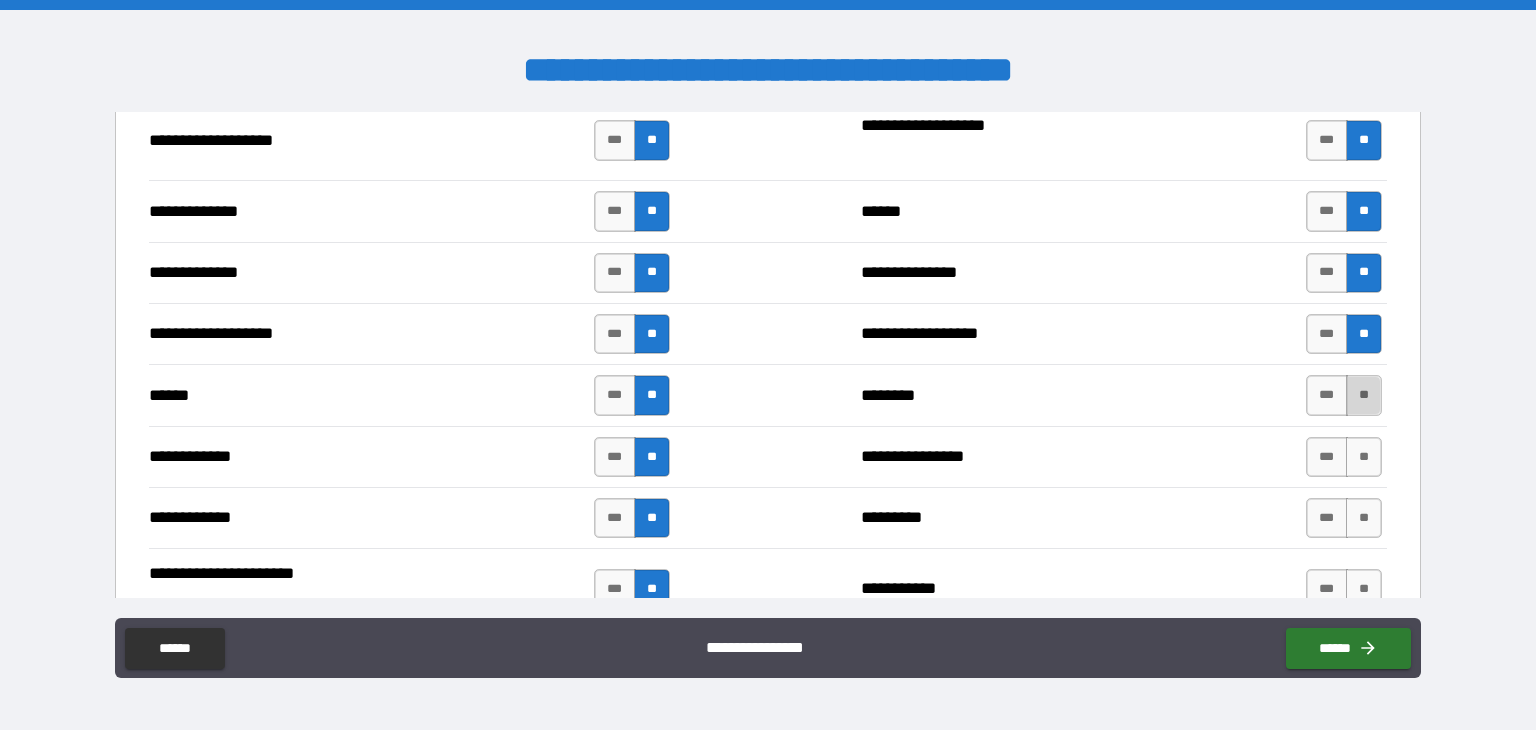 click on "**" at bounding box center [1364, 395] 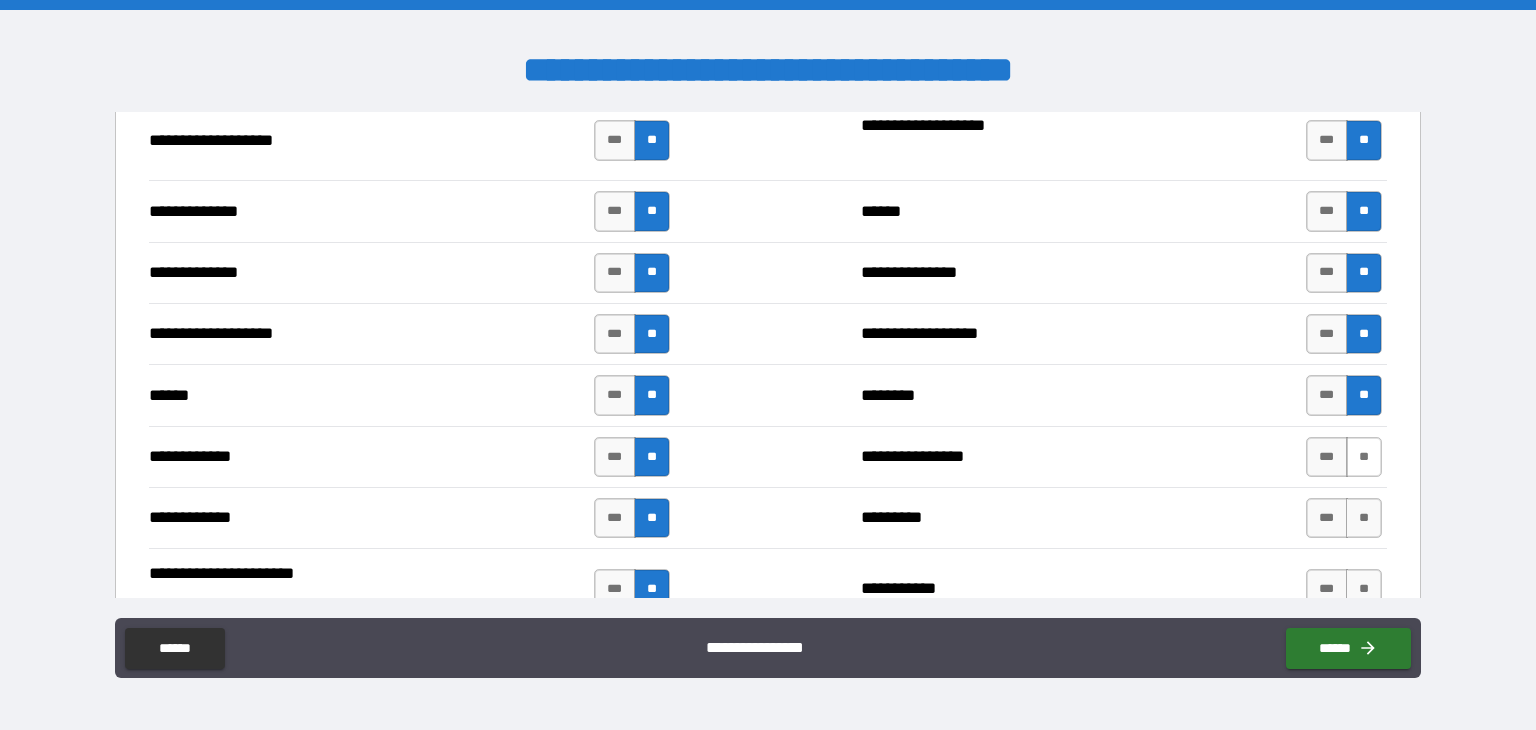 click on "**" at bounding box center (1364, 457) 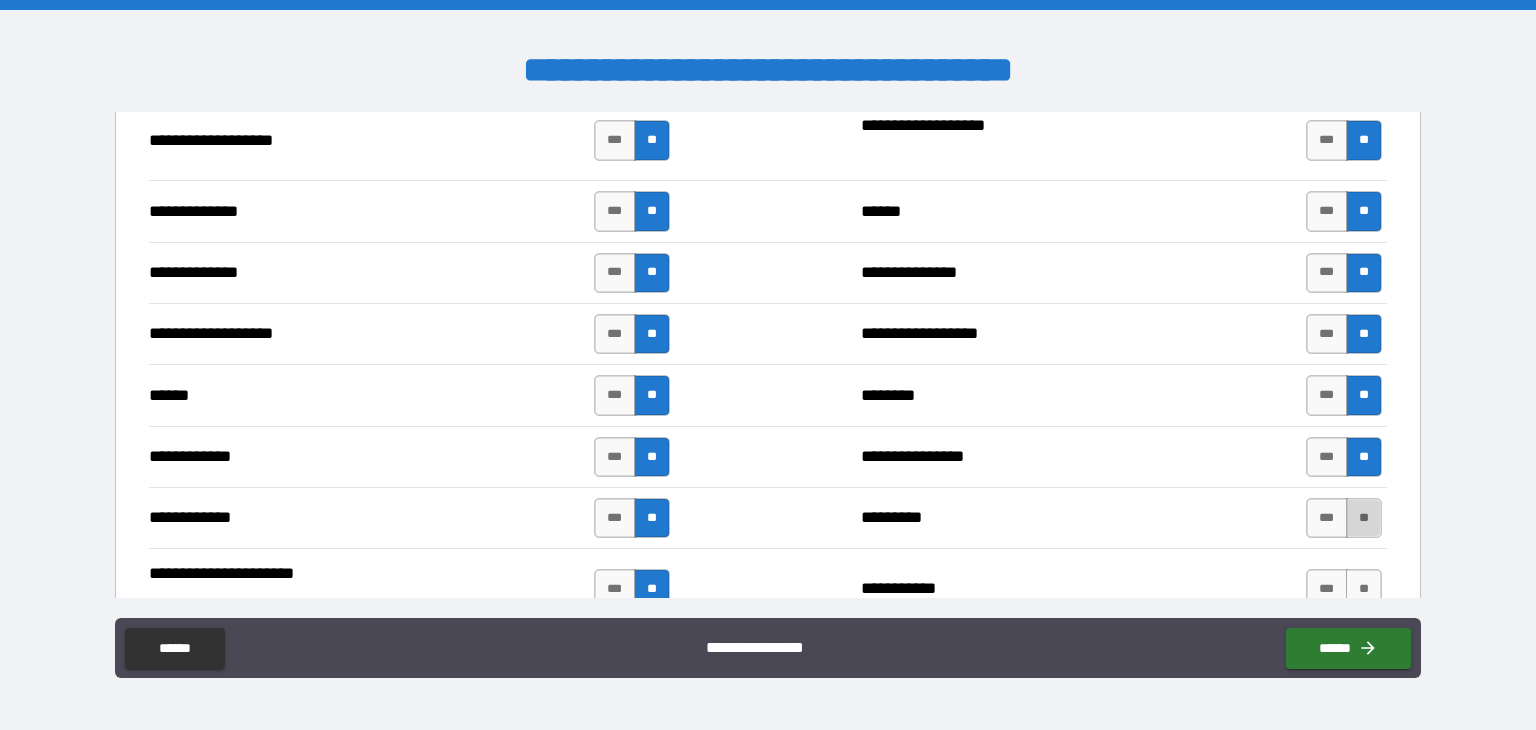 click on "**" at bounding box center [1364, 518] 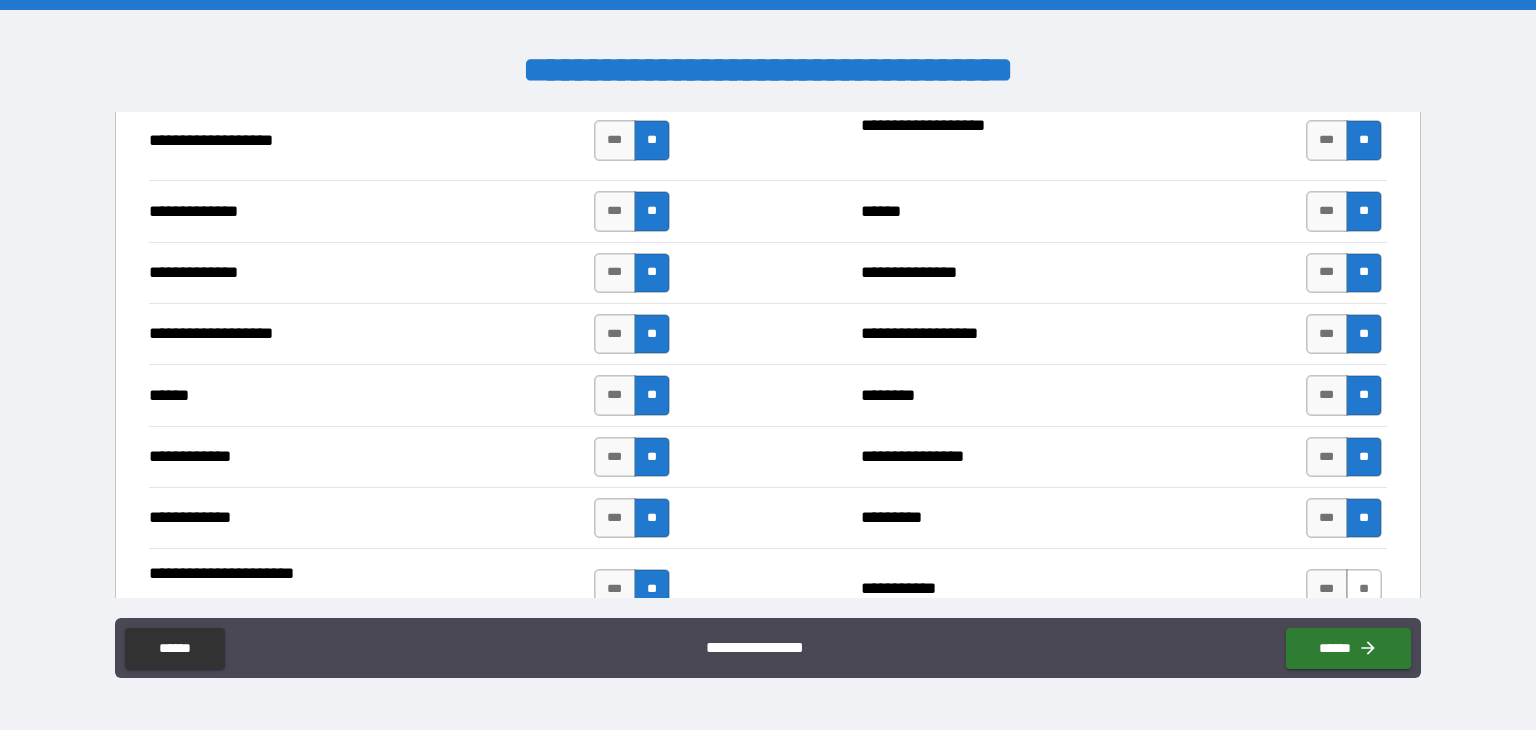 click on "**" at bounding box center [1364, 589] 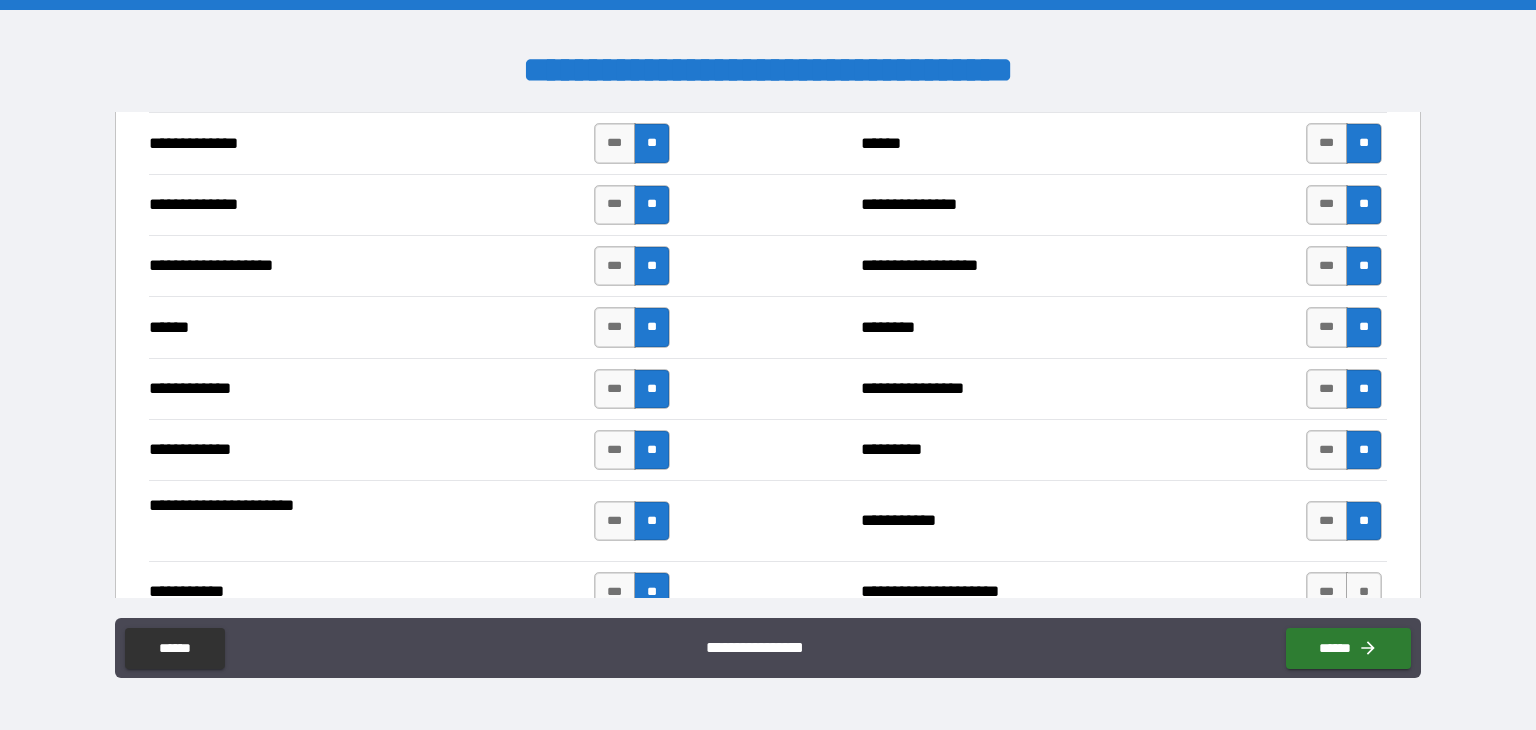 scroll, scrollTop: 4500, scrollLeft: 0, axis: vertical 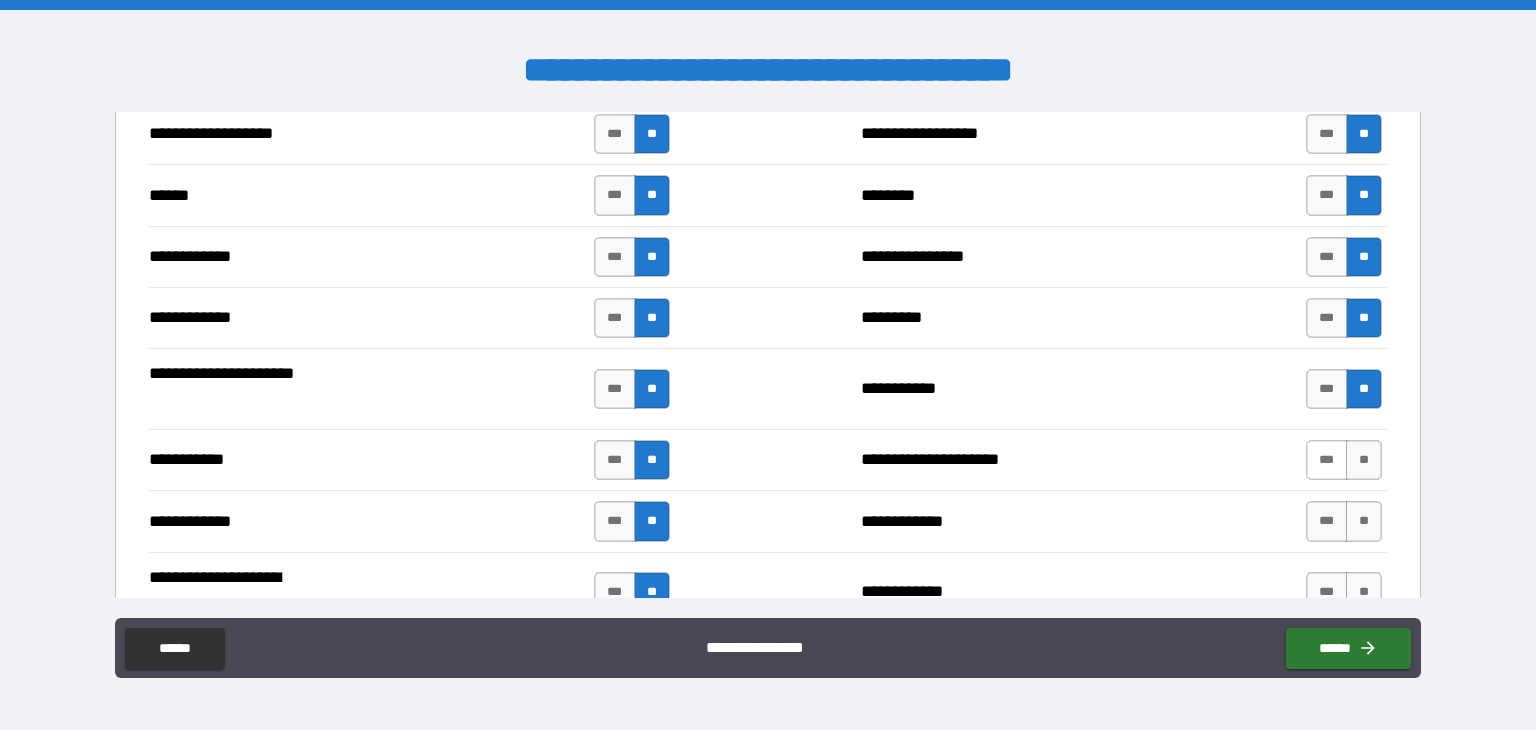click on "***" at bounding box center [1327, 460] 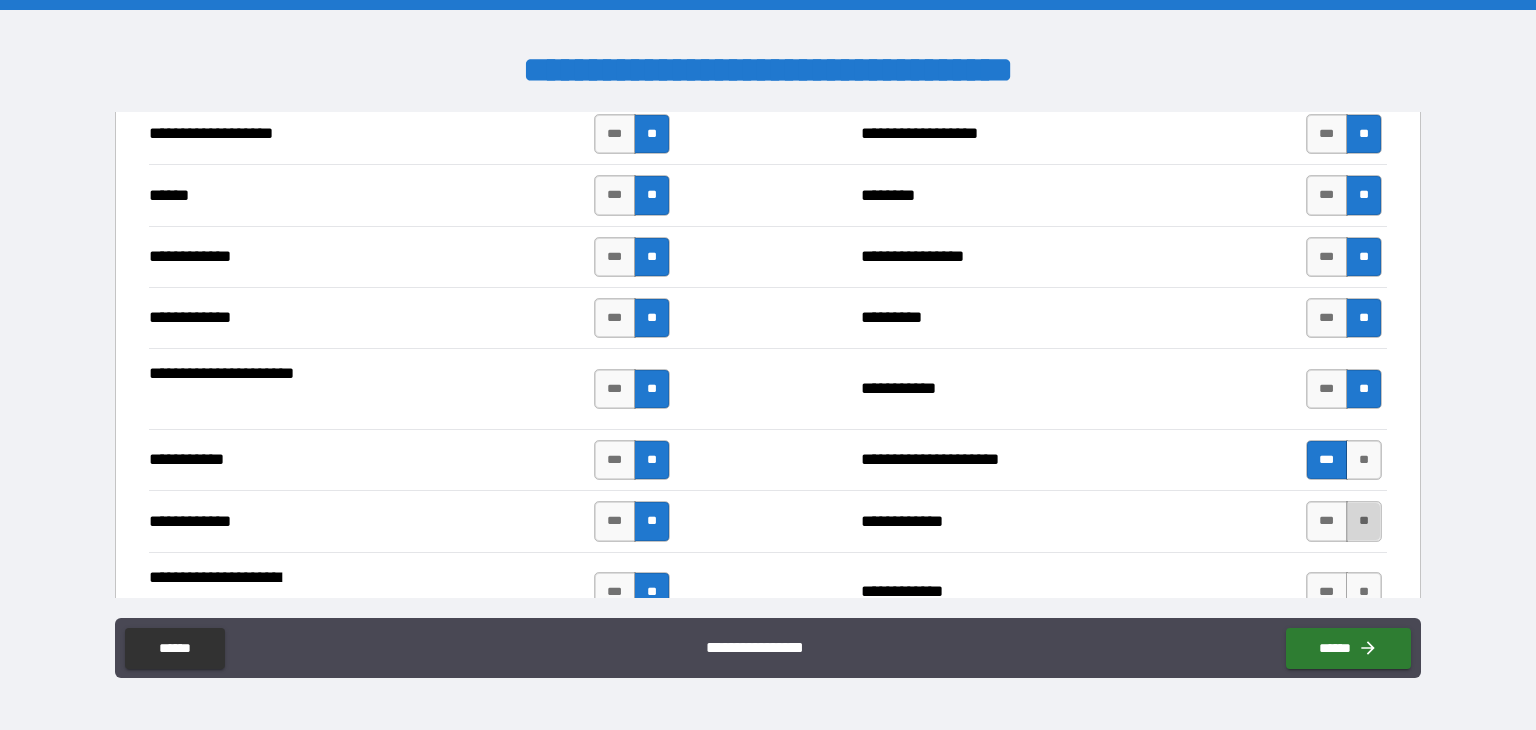 click on "**" at bounding box center [1364, 521] 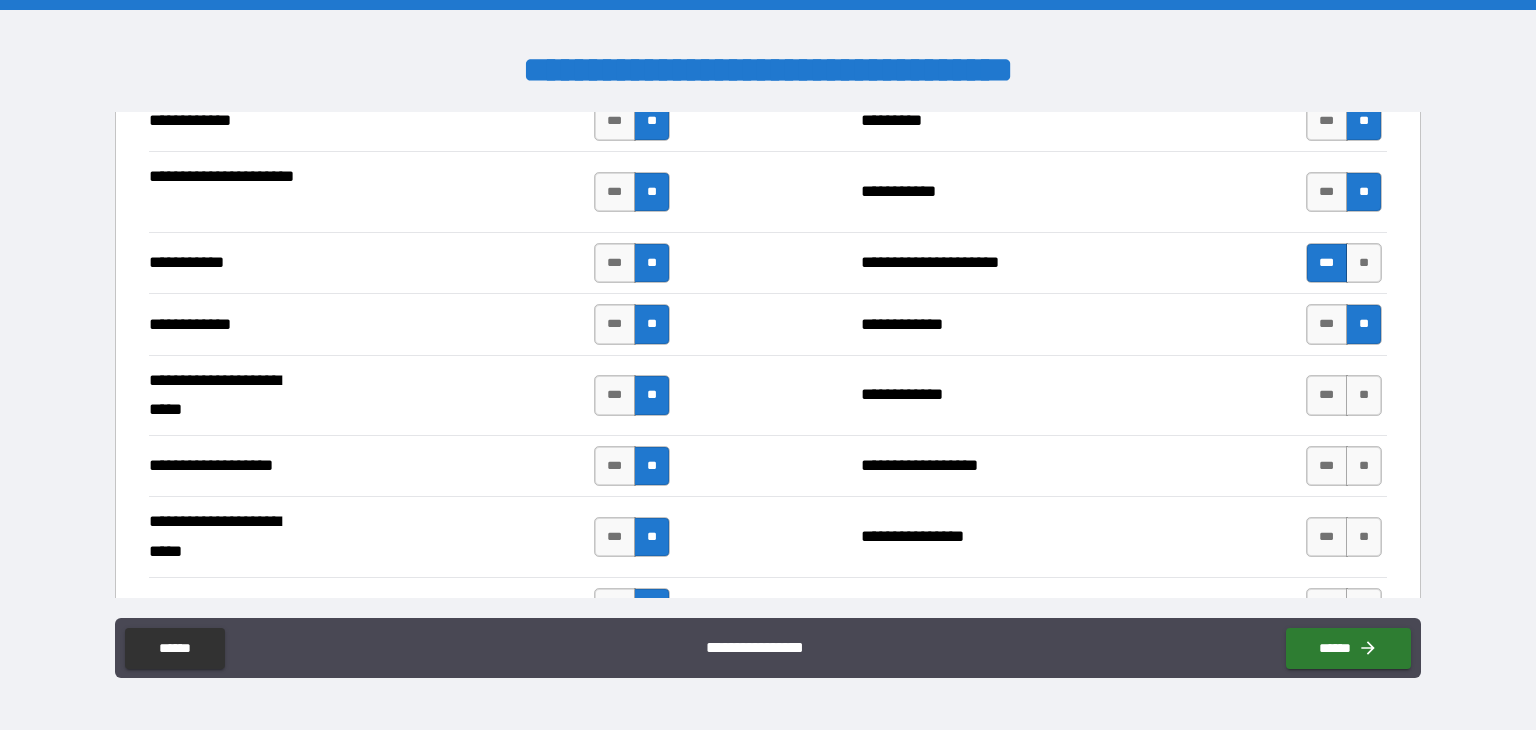 scroll, scrollTop: 4700, scrollLeft: 0, axis: vertical 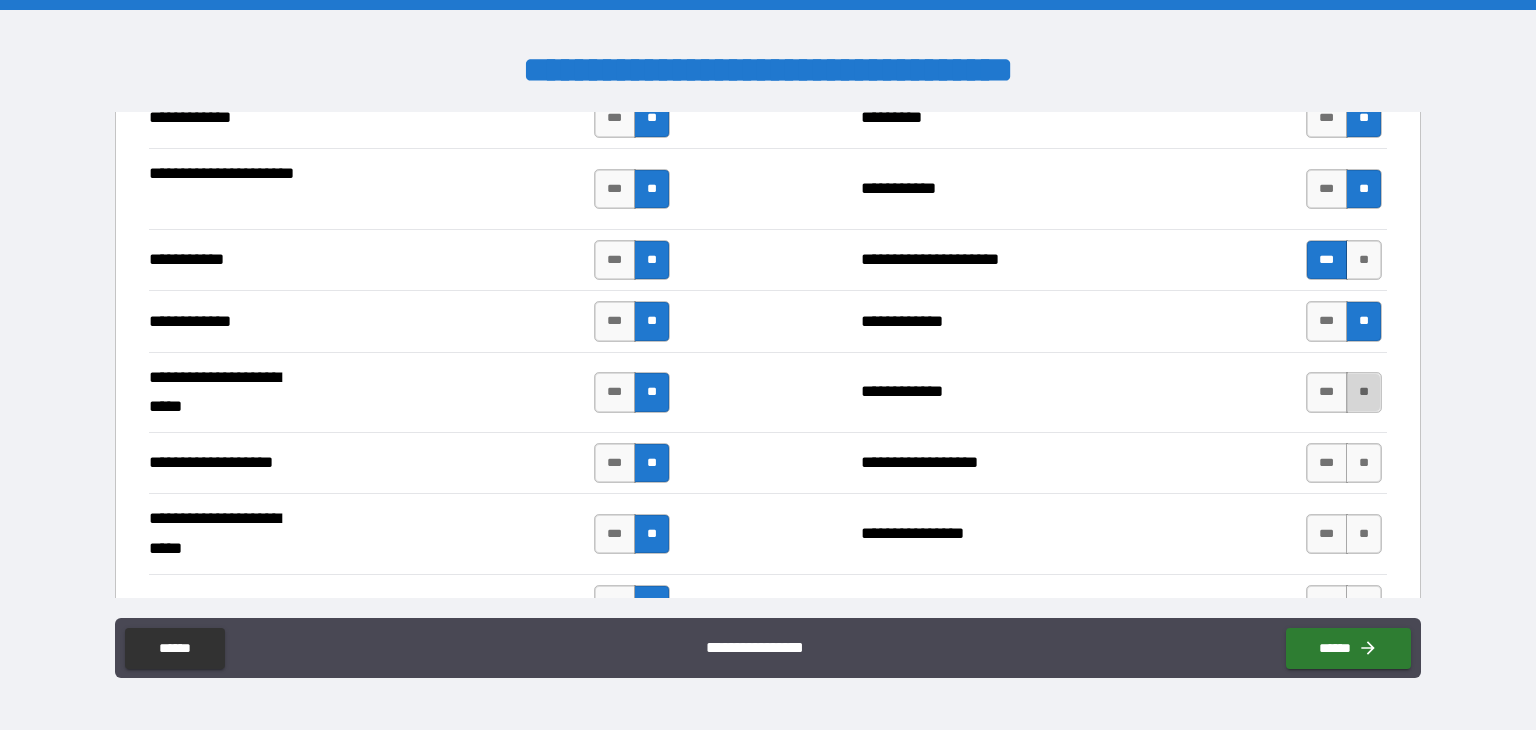 click on "**" at bounding box center [1364, 392] 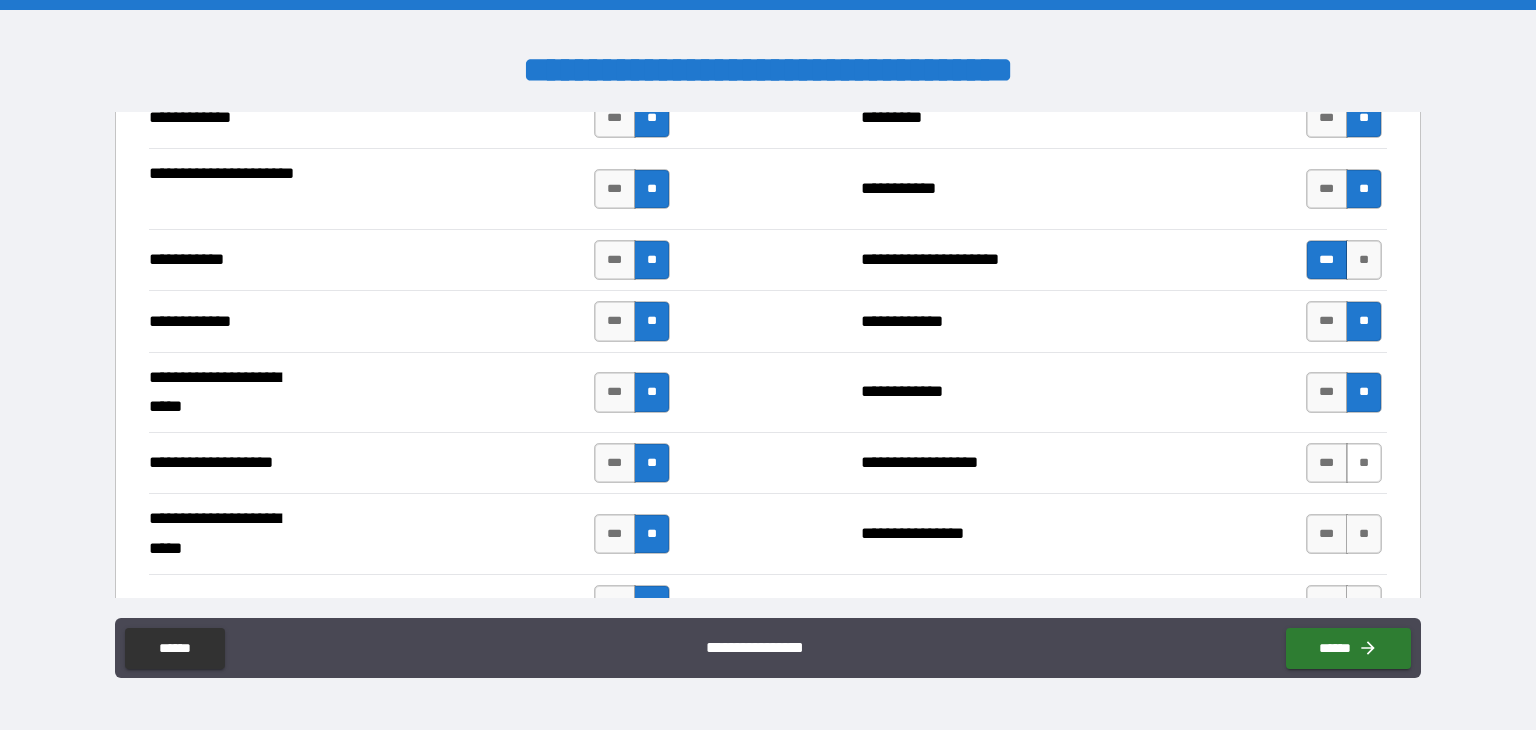click on "**" at bounding box center (1364, 463) 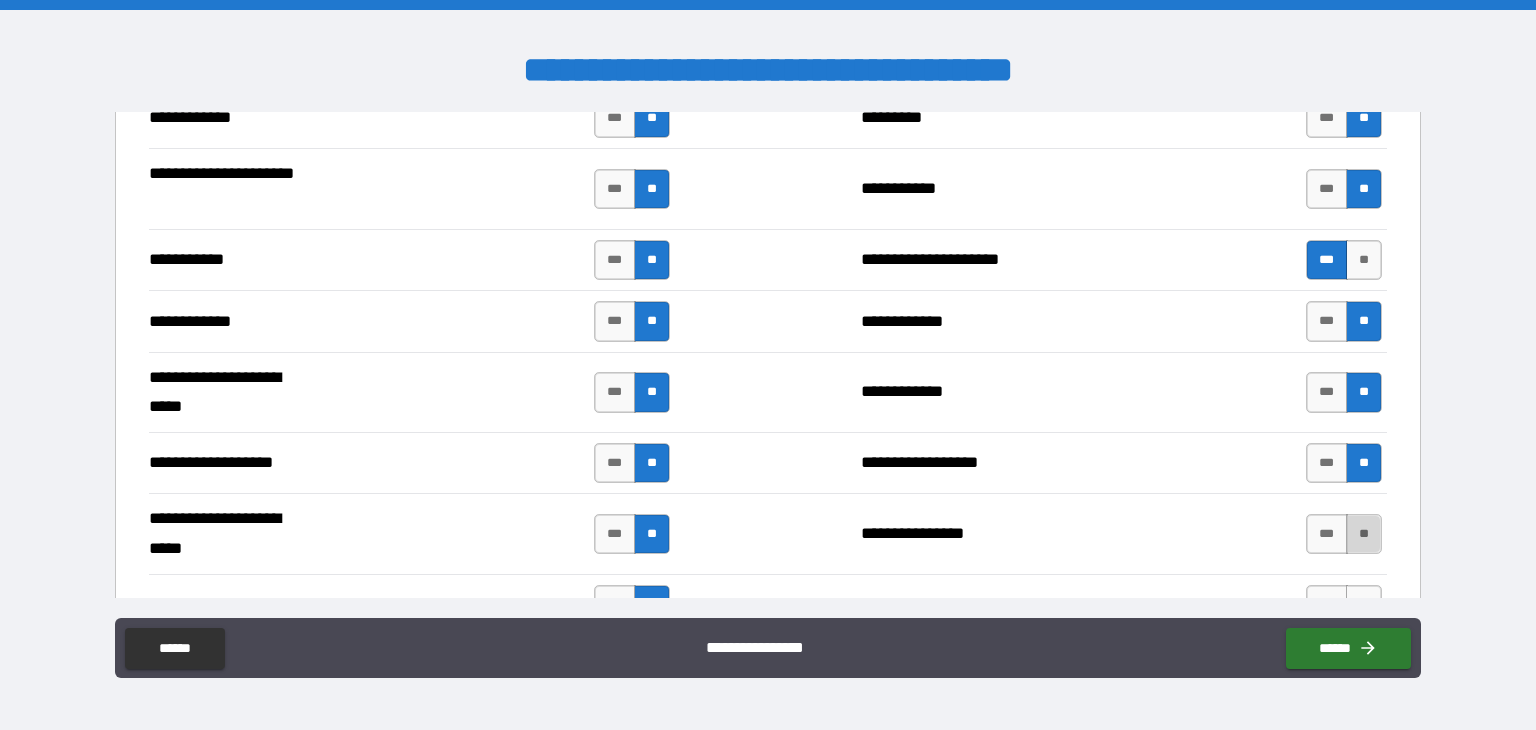 click on "**" at bounding box center (1364, 534) 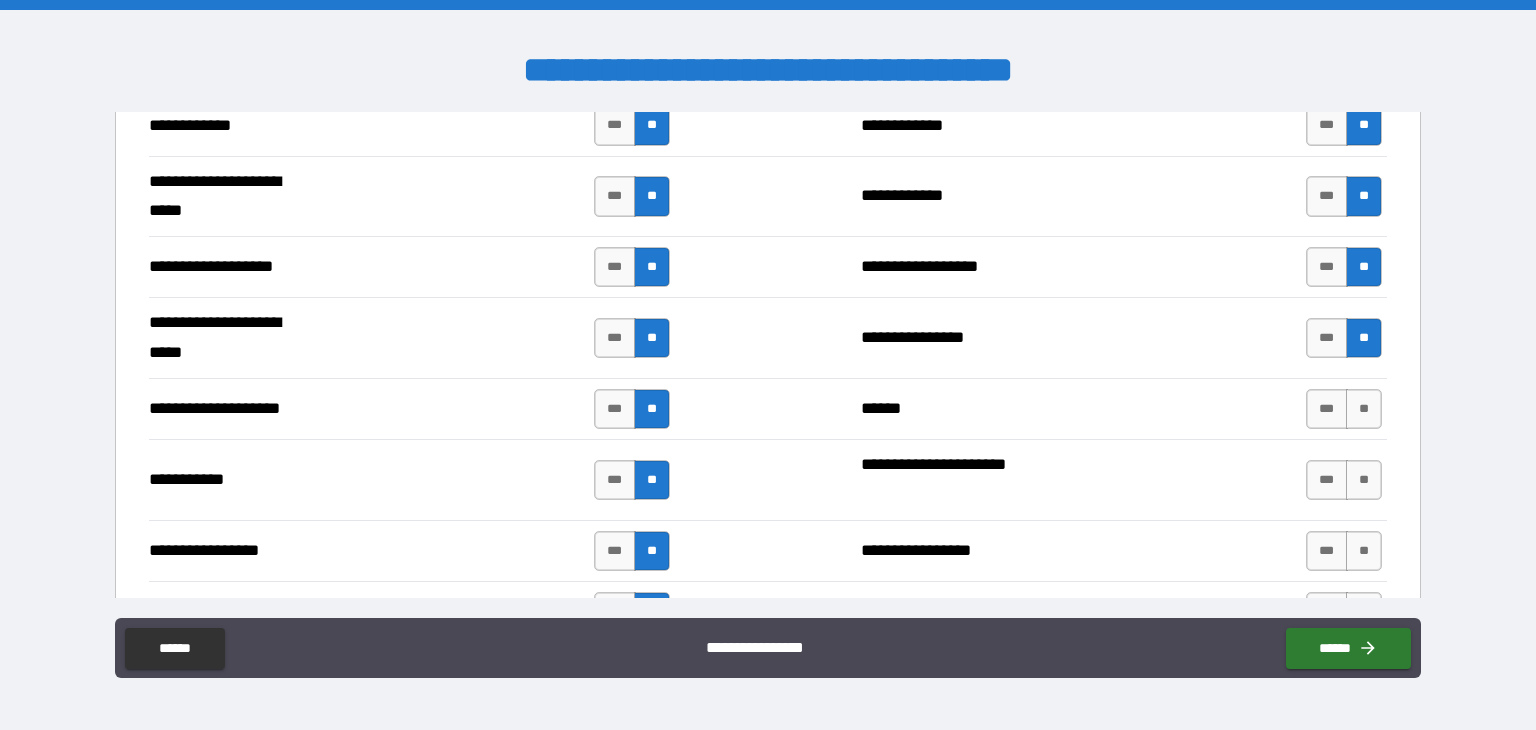 scroll, scrollTop: 4900, scrollLeft: 0, axis: vertical 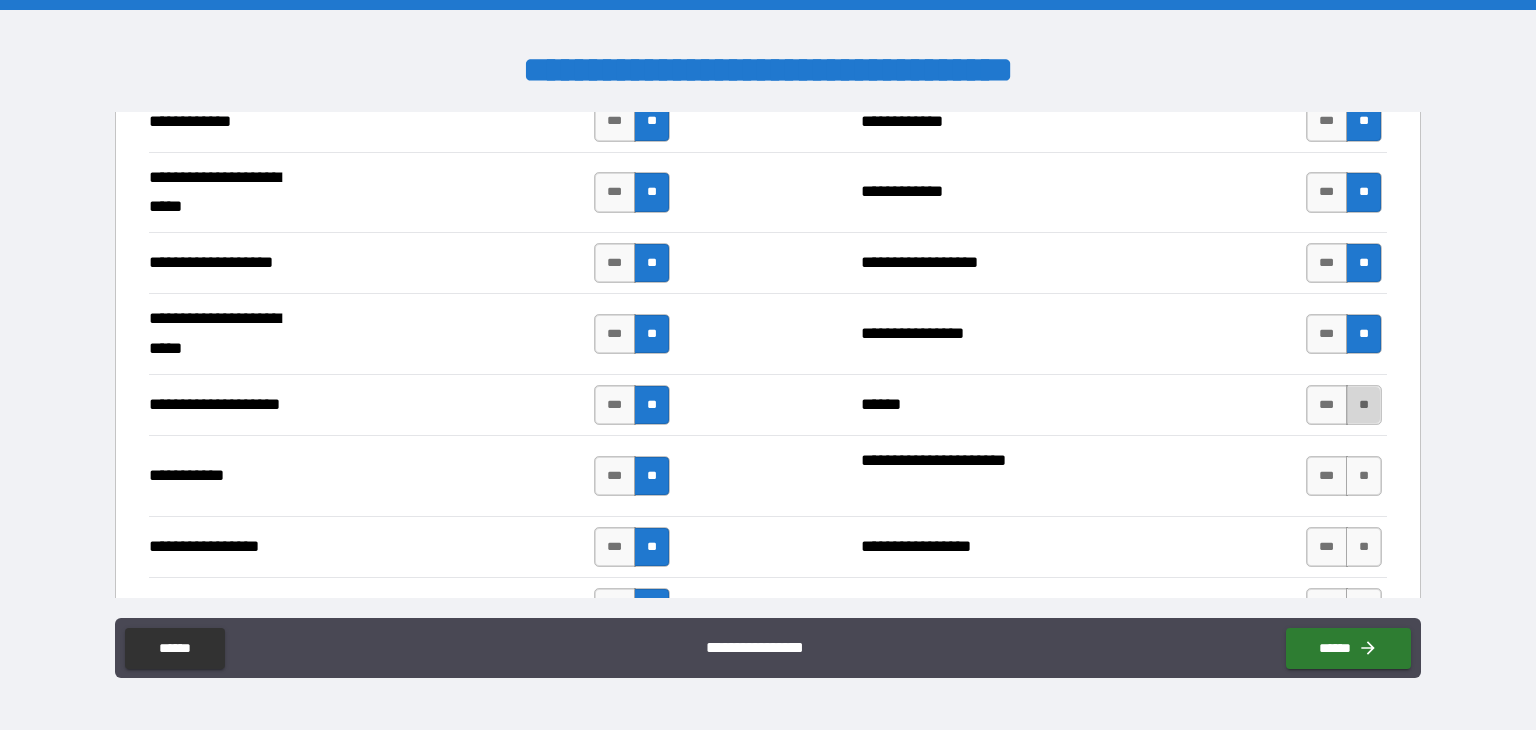 click on "**" at bounding box center (1364, 405) 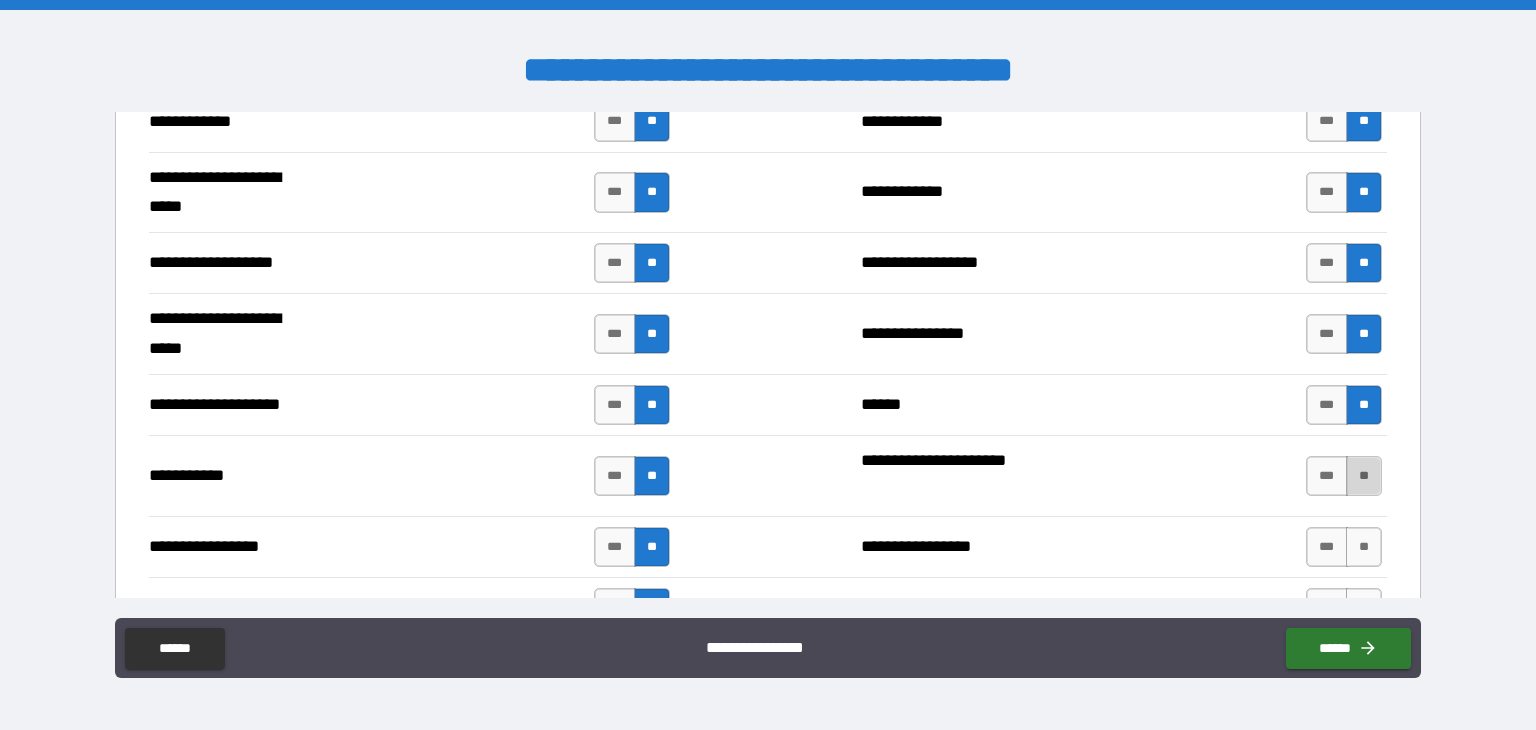 click on "**" at bounding box center [1364, 476] 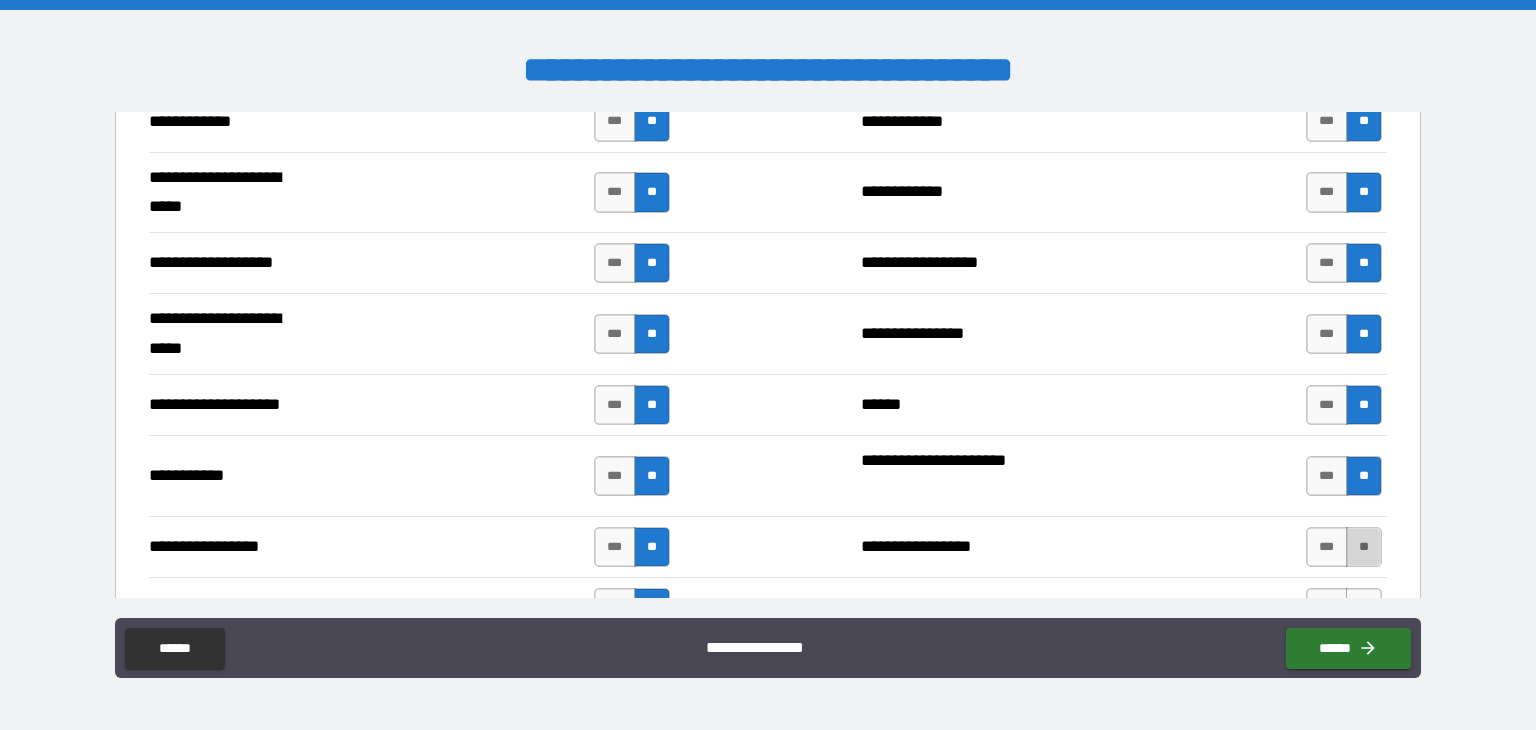 click on "**" at bounding box center (1364, 547) 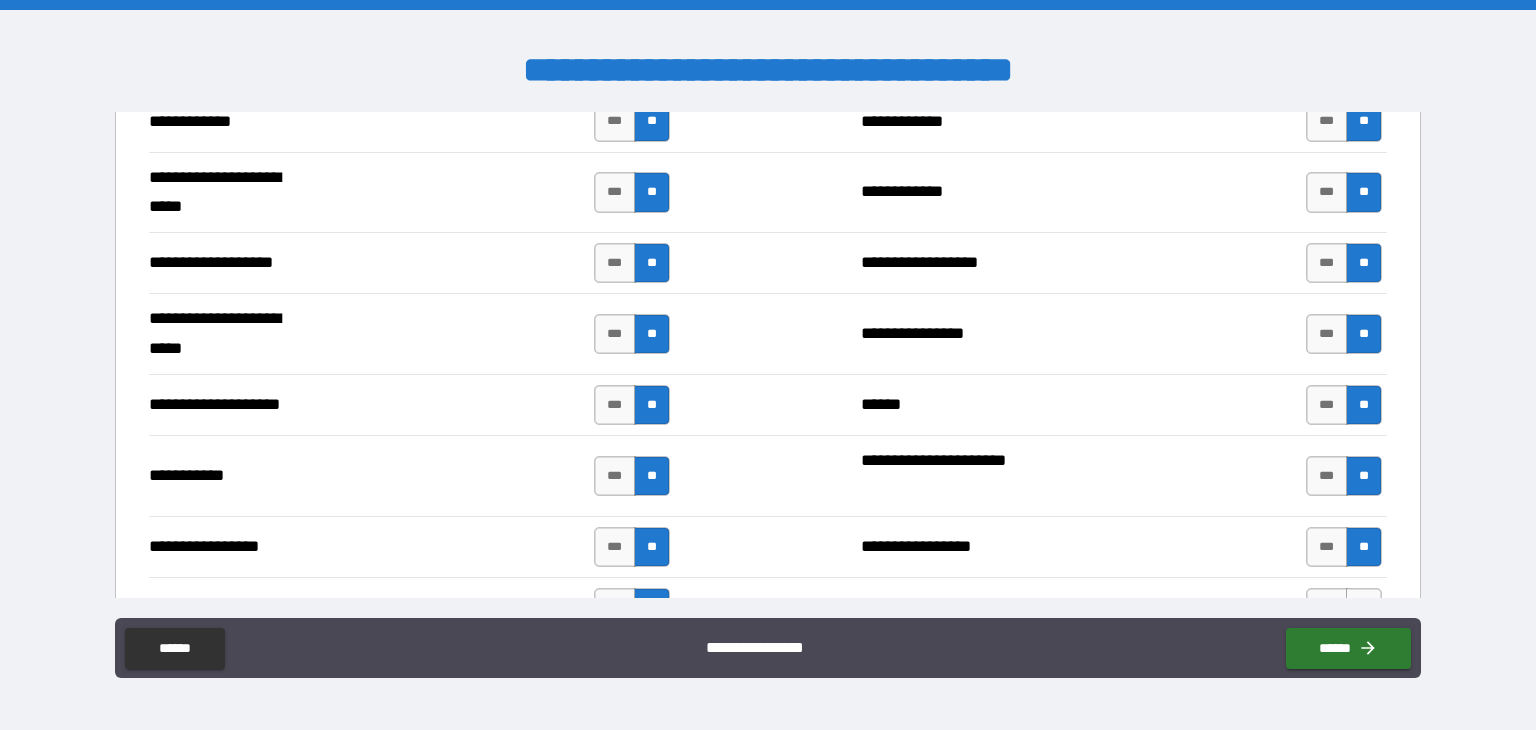 scroll, scrollTop: 5100, scrollLeft: 0, axis: vertical 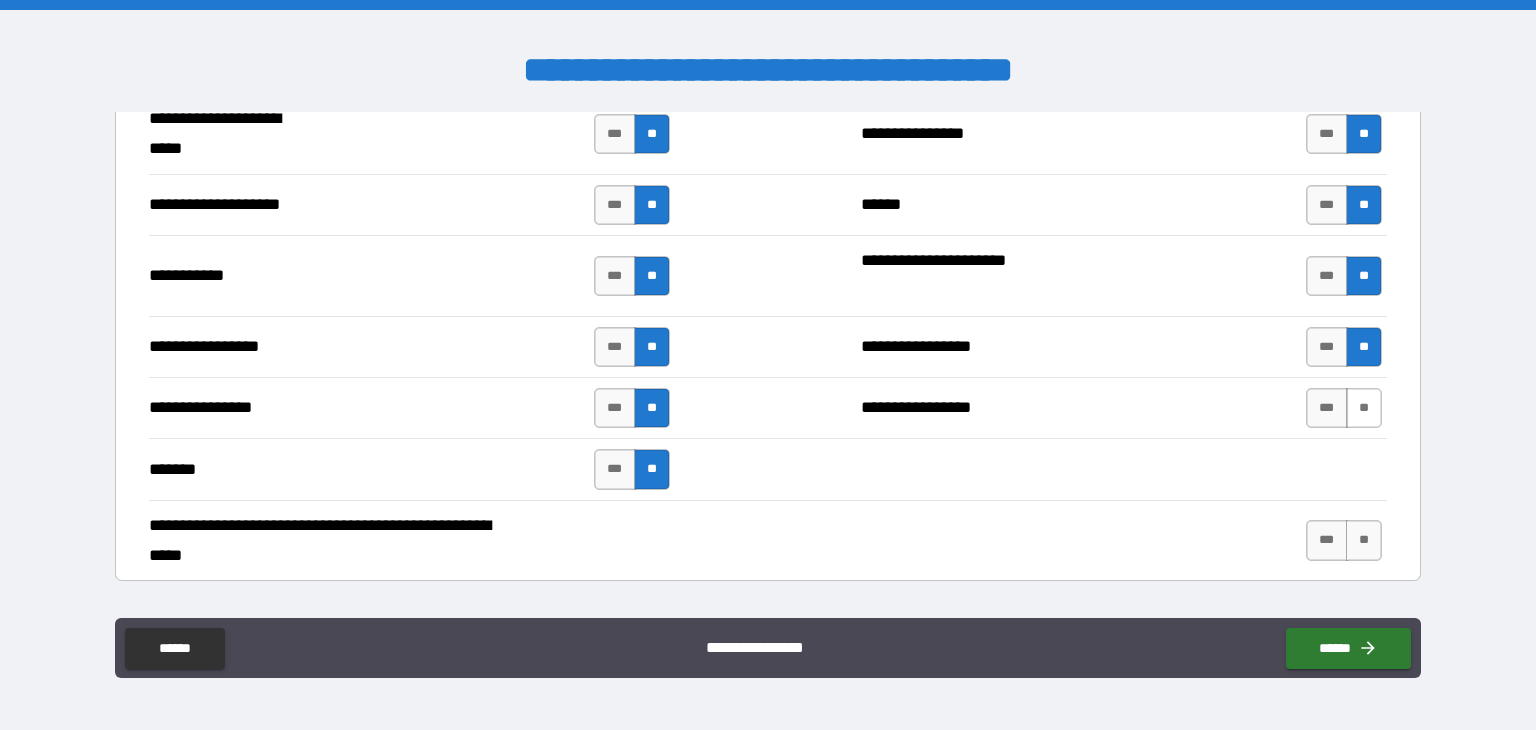 click on "**" at bounding box center [1364, 408] 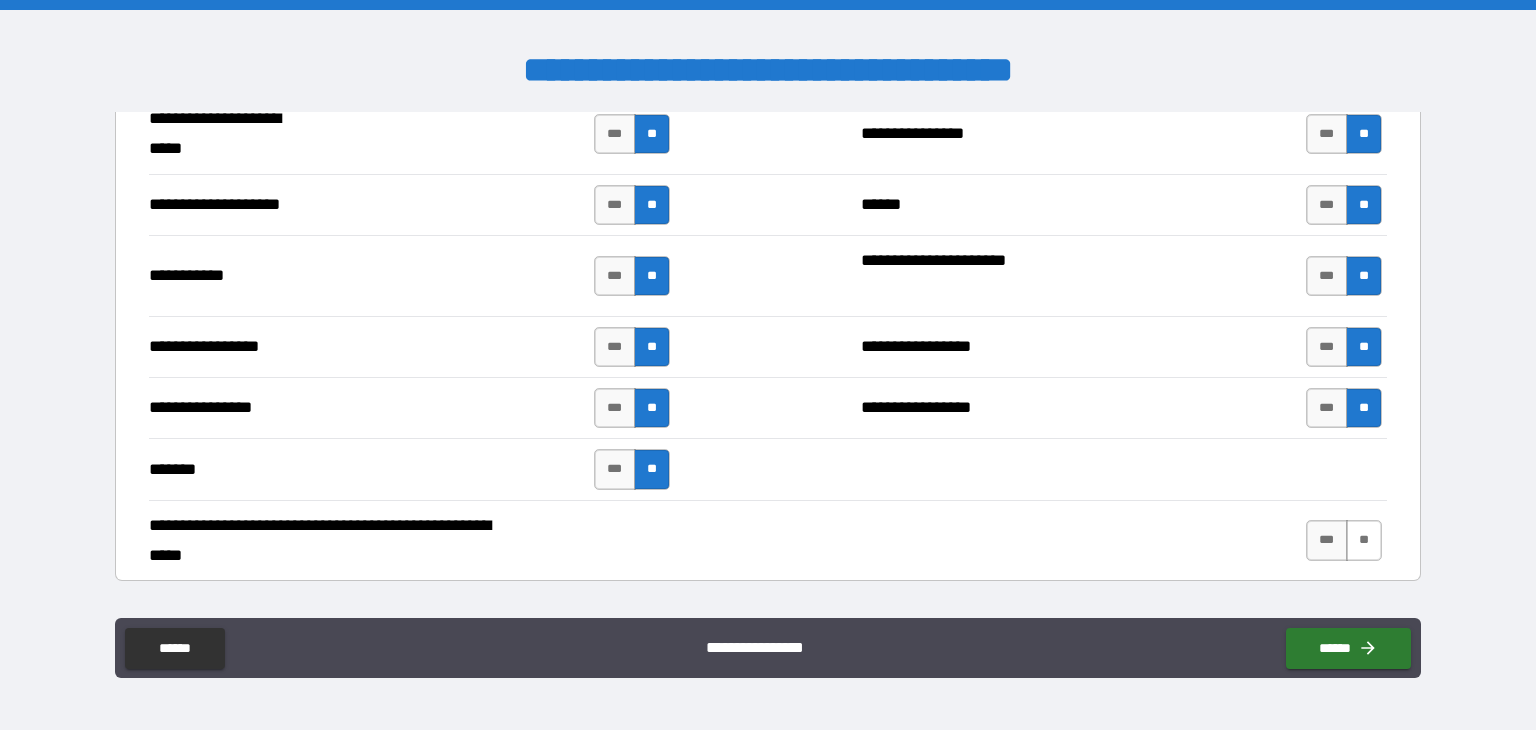 click on "**" at bounding box center [1364, 540] 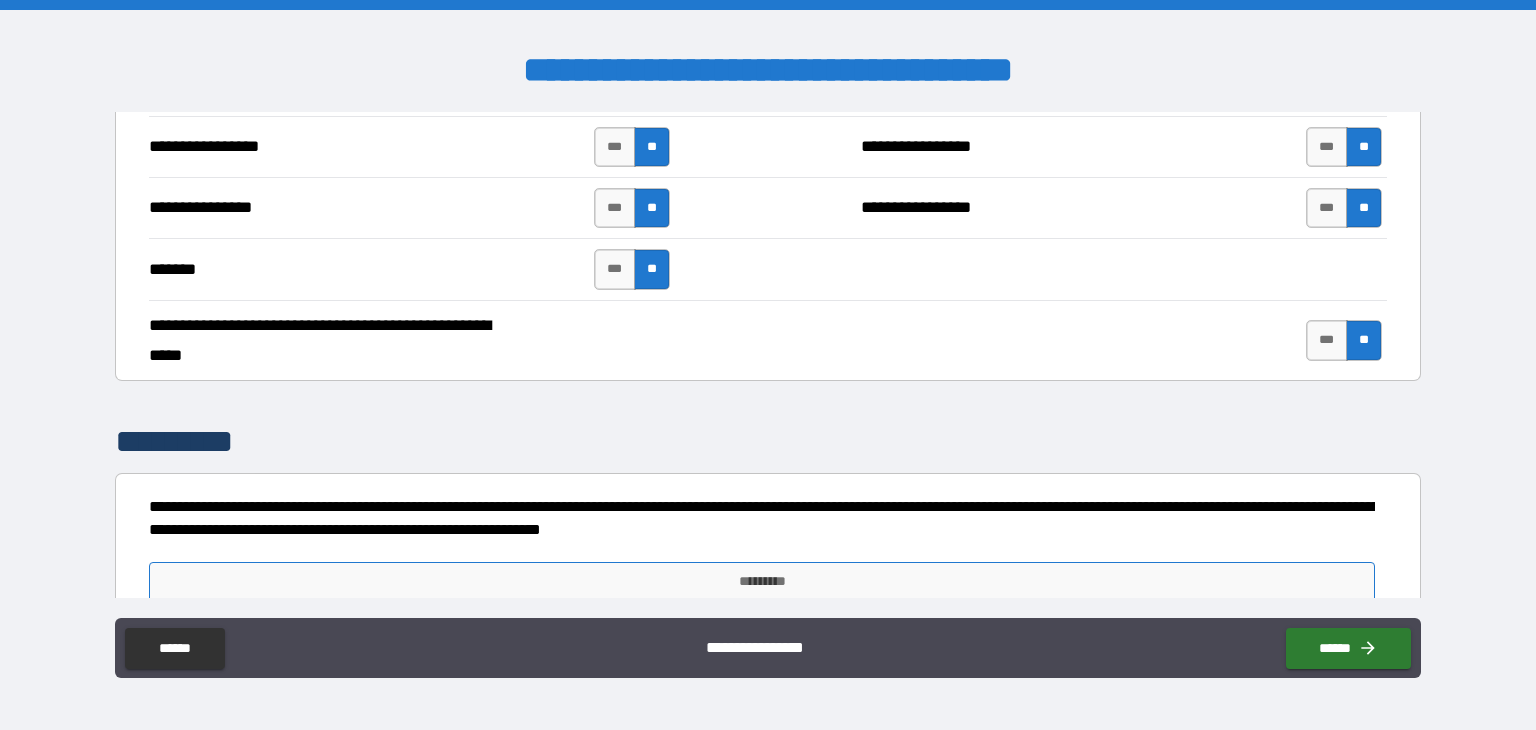 scroll, scrollTop: 5318, scrollLeft: 0, axis: vertical 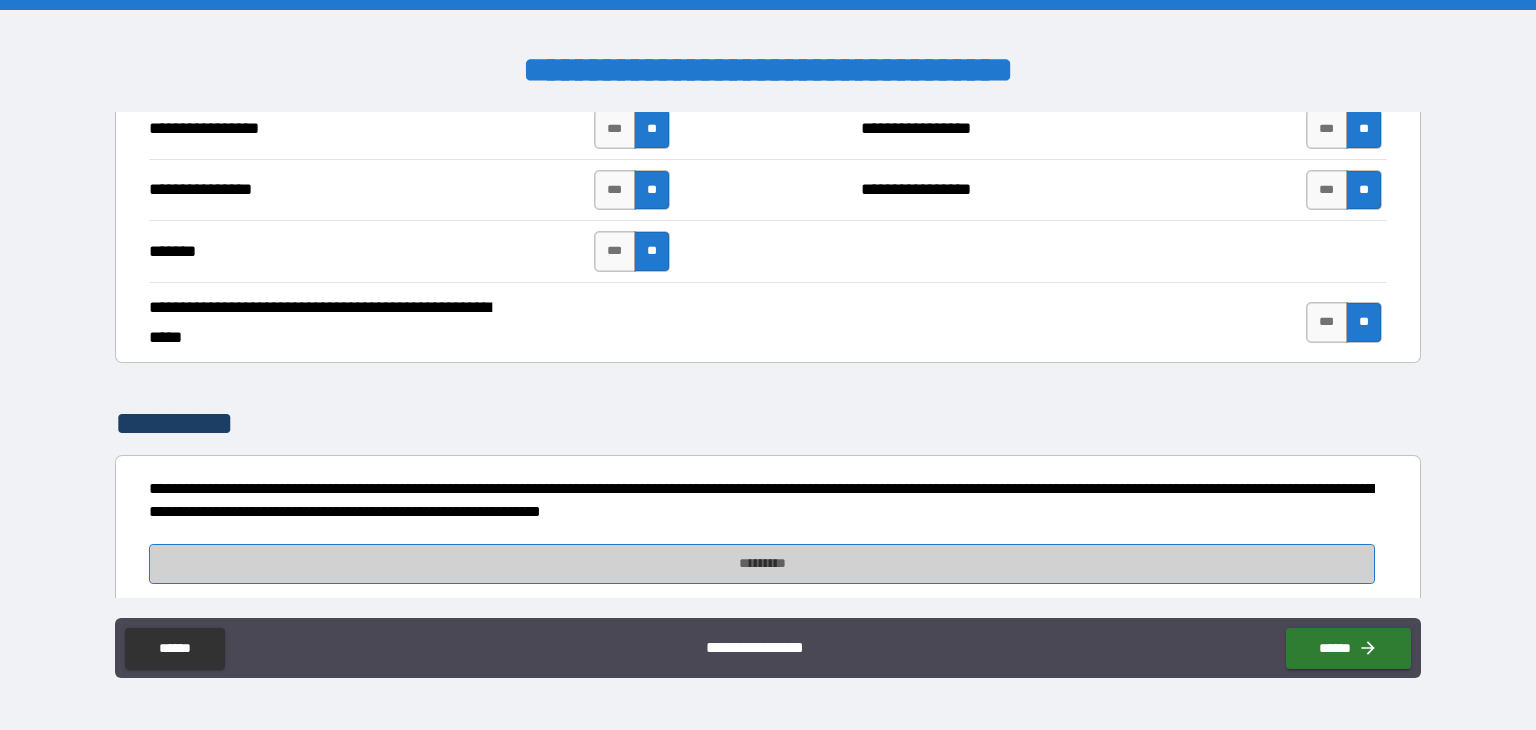 click on "*********" at bounding box center [762, 564] 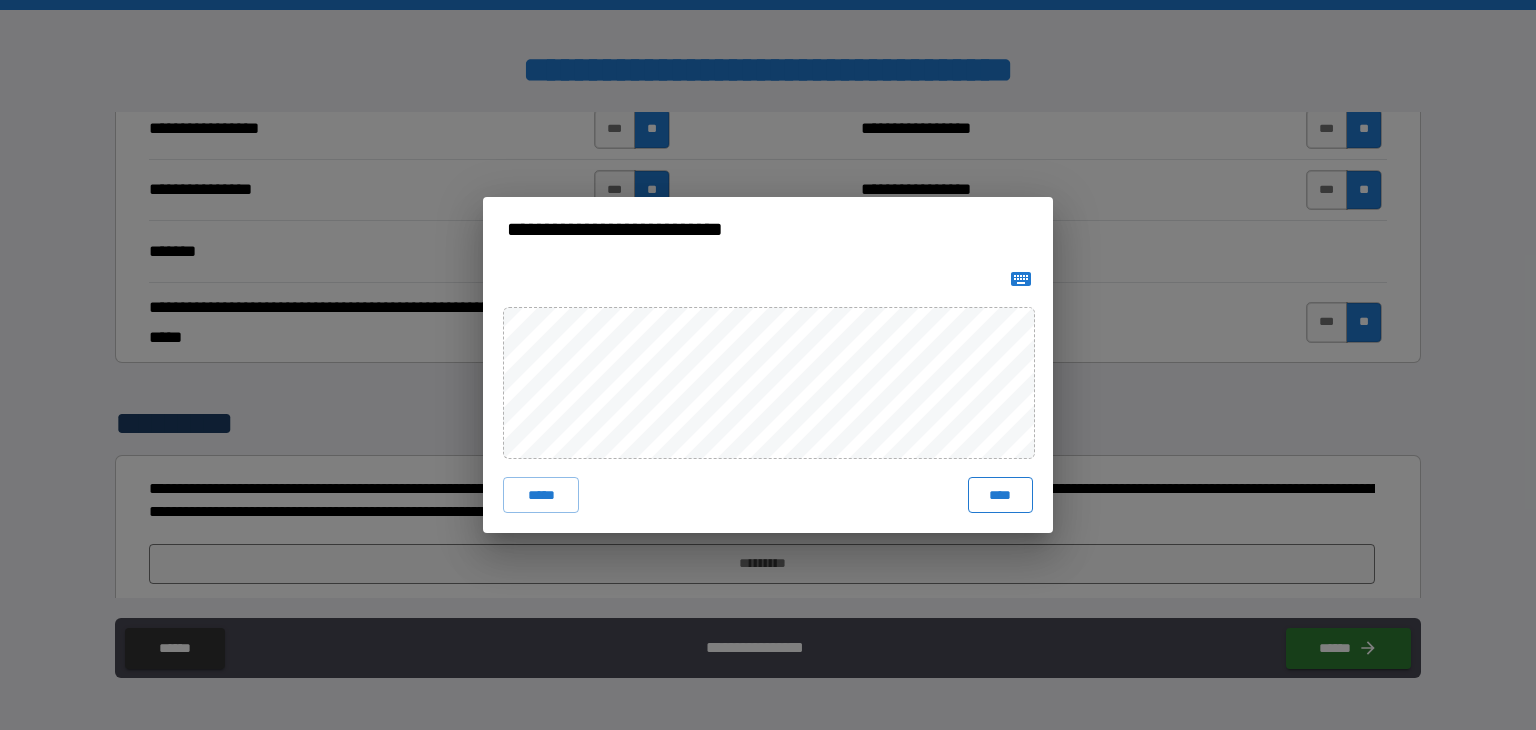 click on "****" at bounding box center [1000, 495] 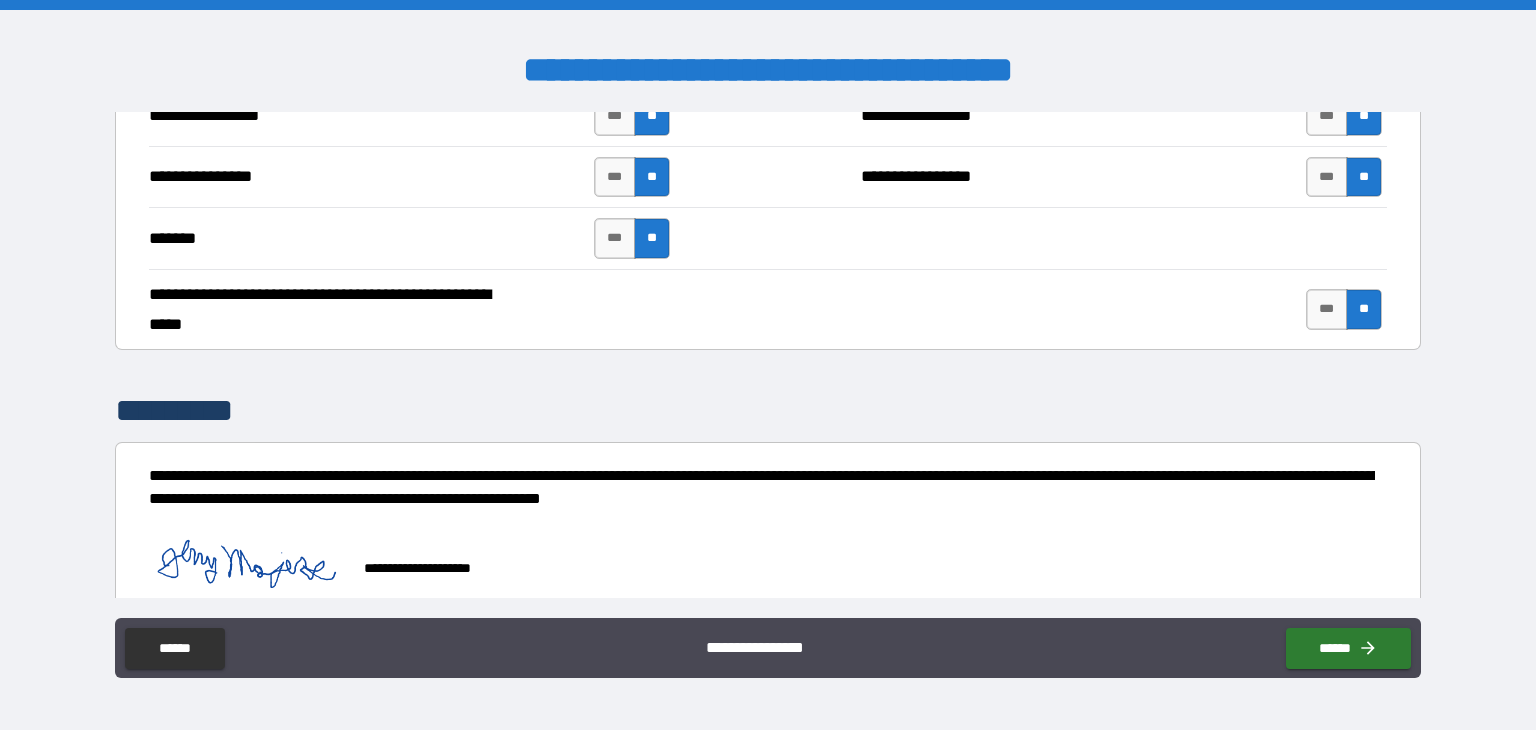 scroll, scrollTop: 5335, scrollLeft: 0, axis: vertical 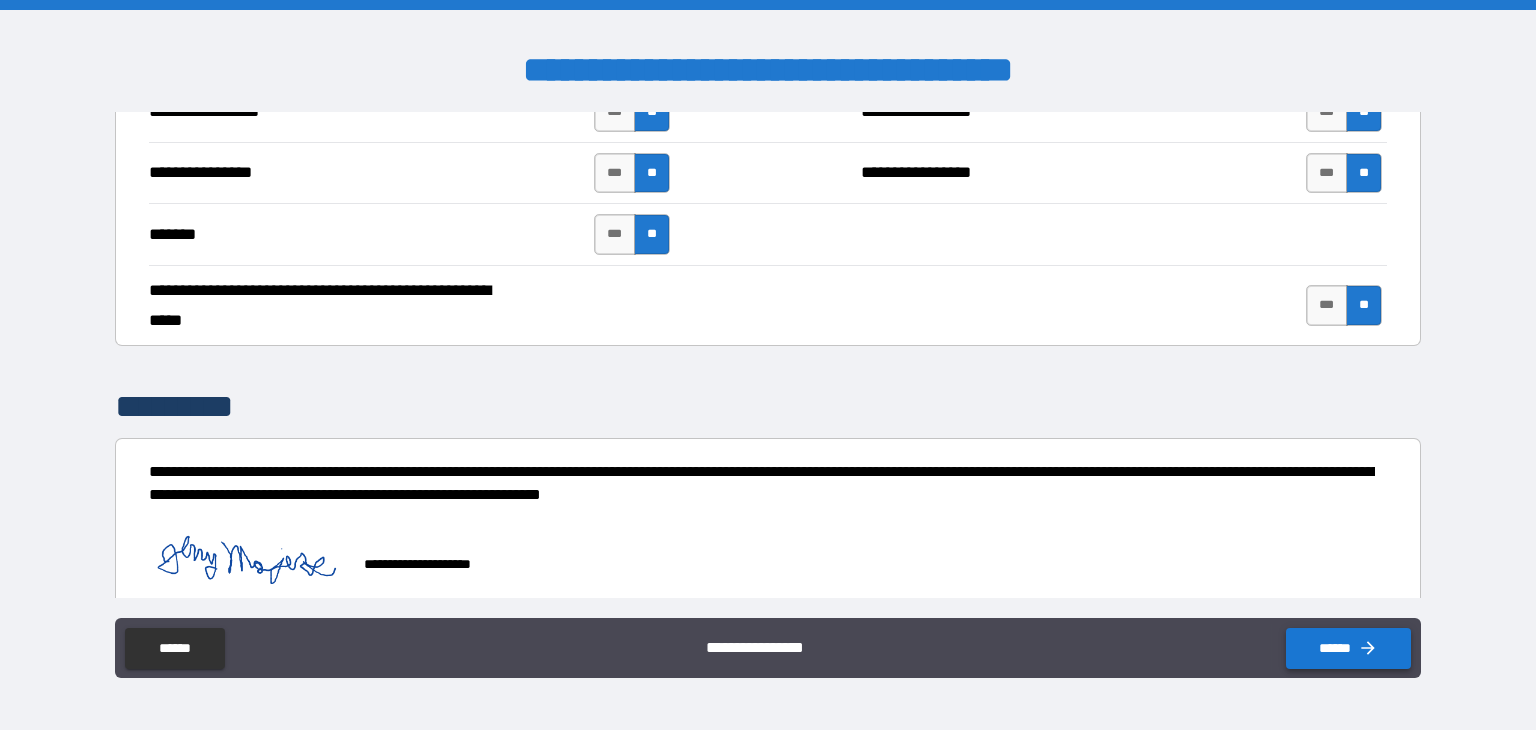 click on "******" at bounding box center [1348, 648] 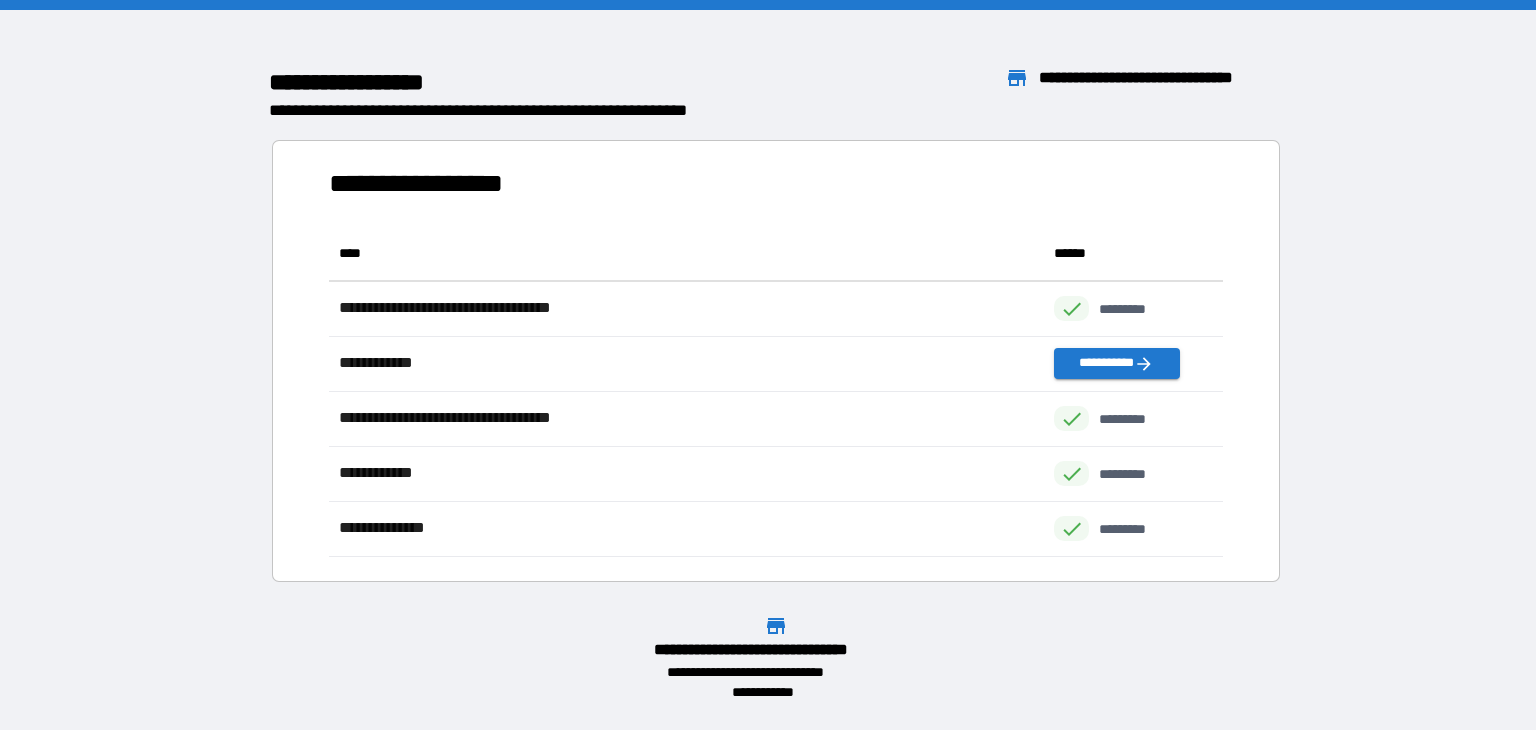 scroll, scrollTop: 16, scrollLeft: 16, axis: both 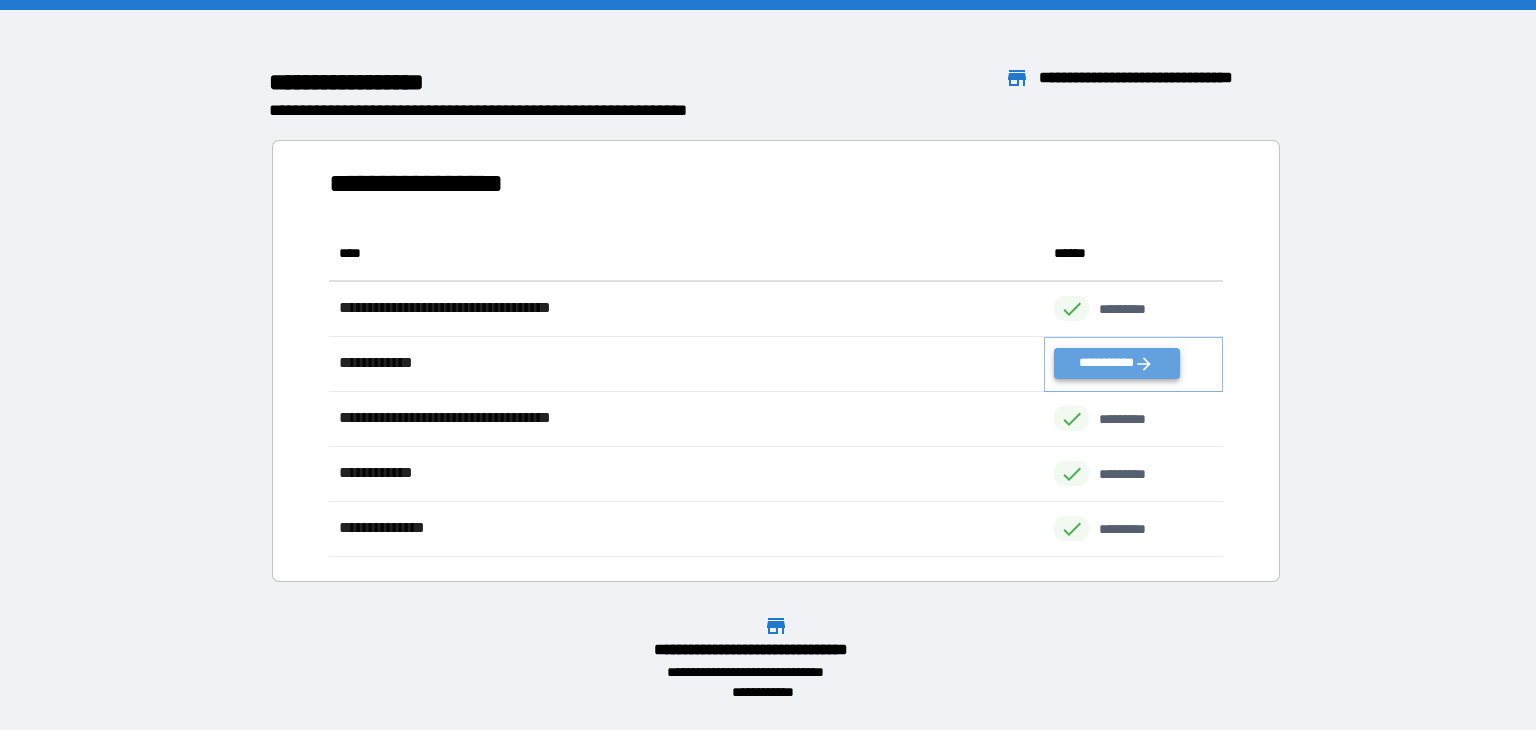 click on "**********" at bounding box center [1116, 363] 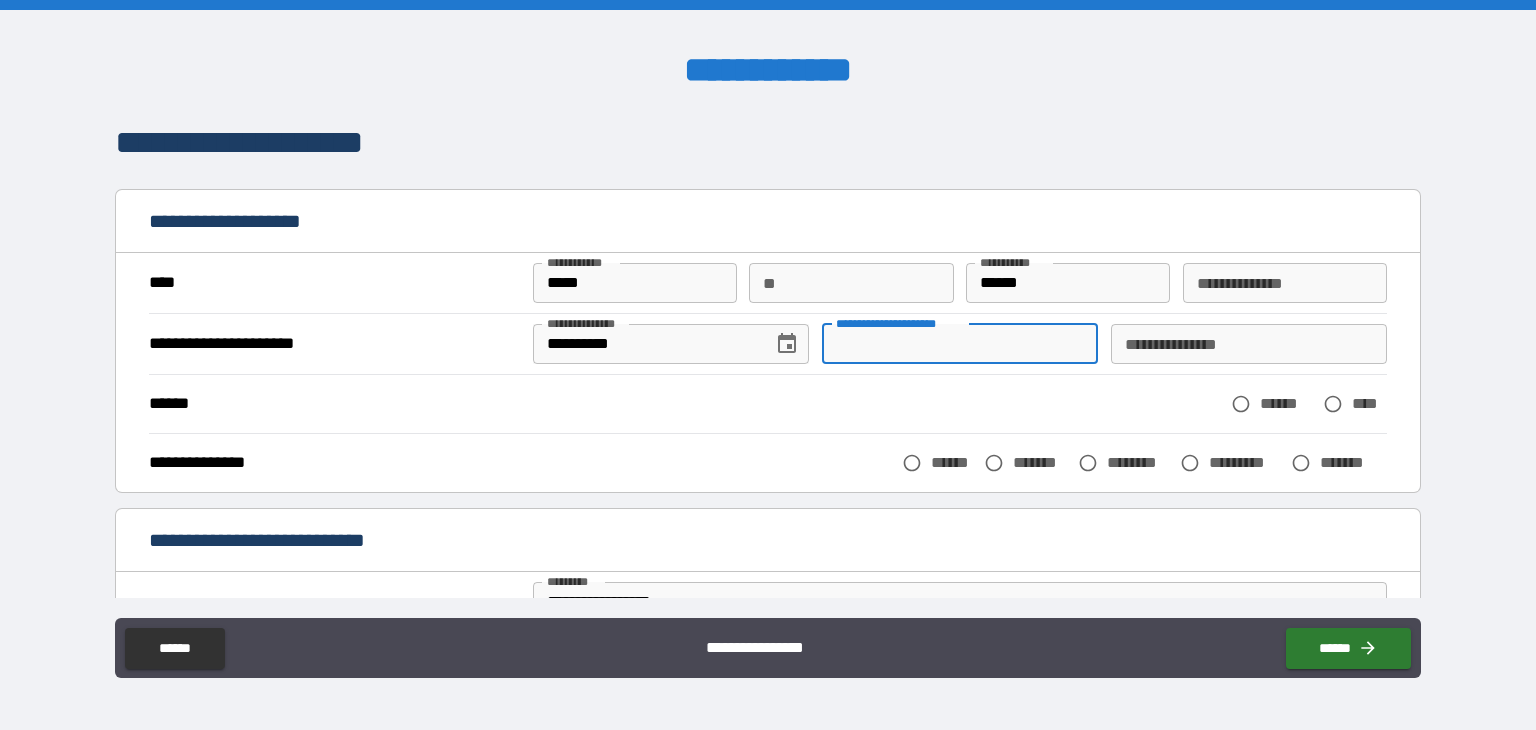 click on "**********" at bounding box center (960, 344) 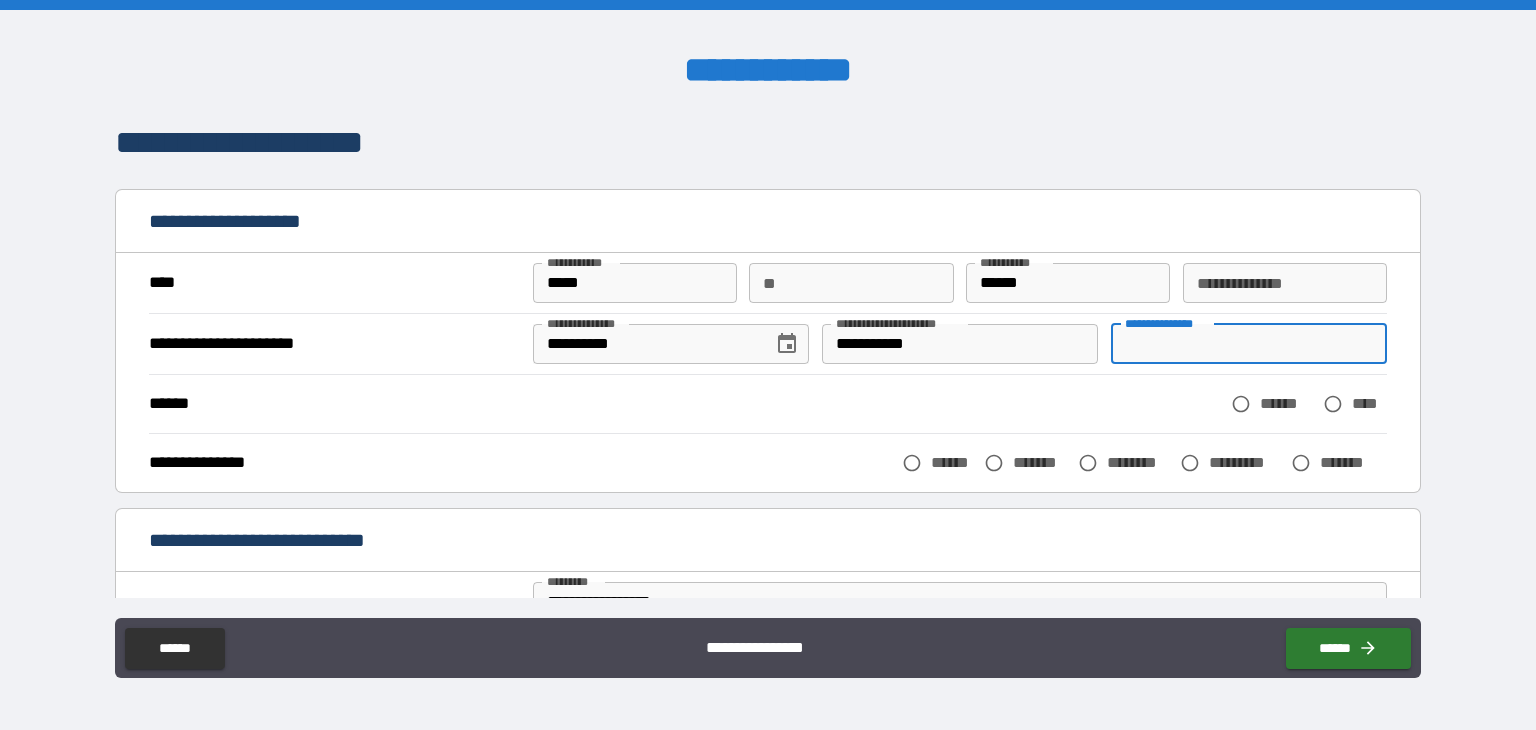 click on "**********" at bounding box center (1249, 344) 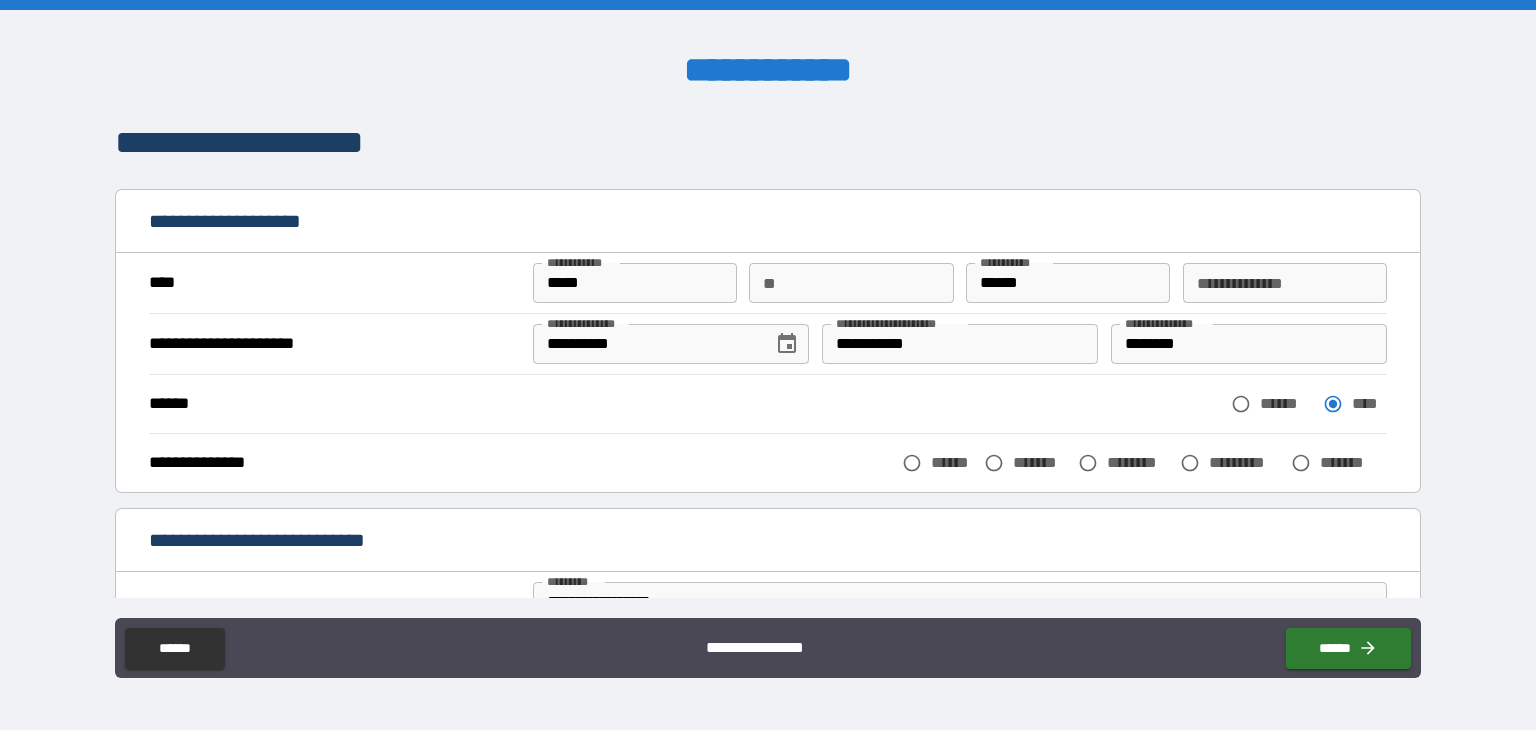 scroll, scrollTop: 100, scrollLeft: 0, axis: vertical 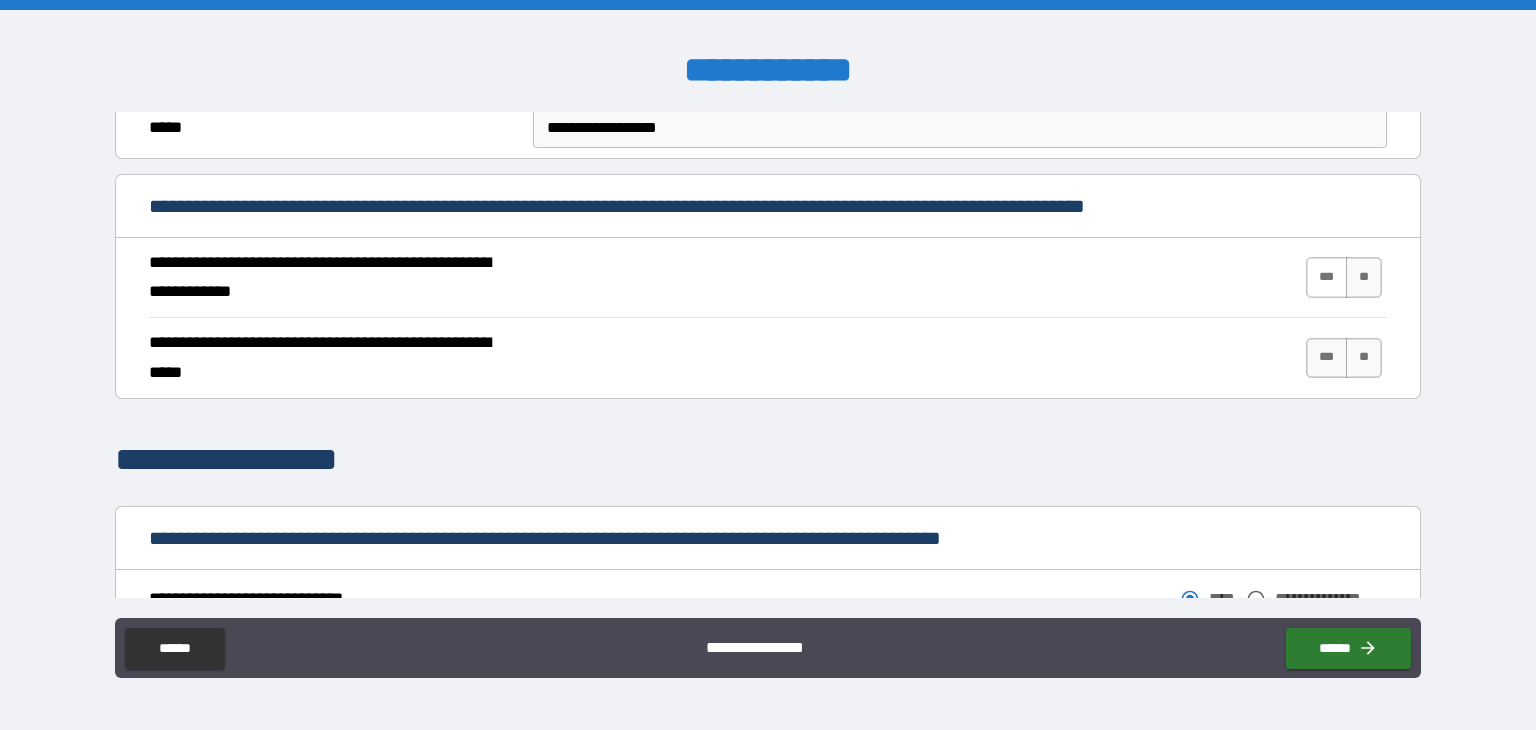 click on "***" at bounding box center (1327, 277) 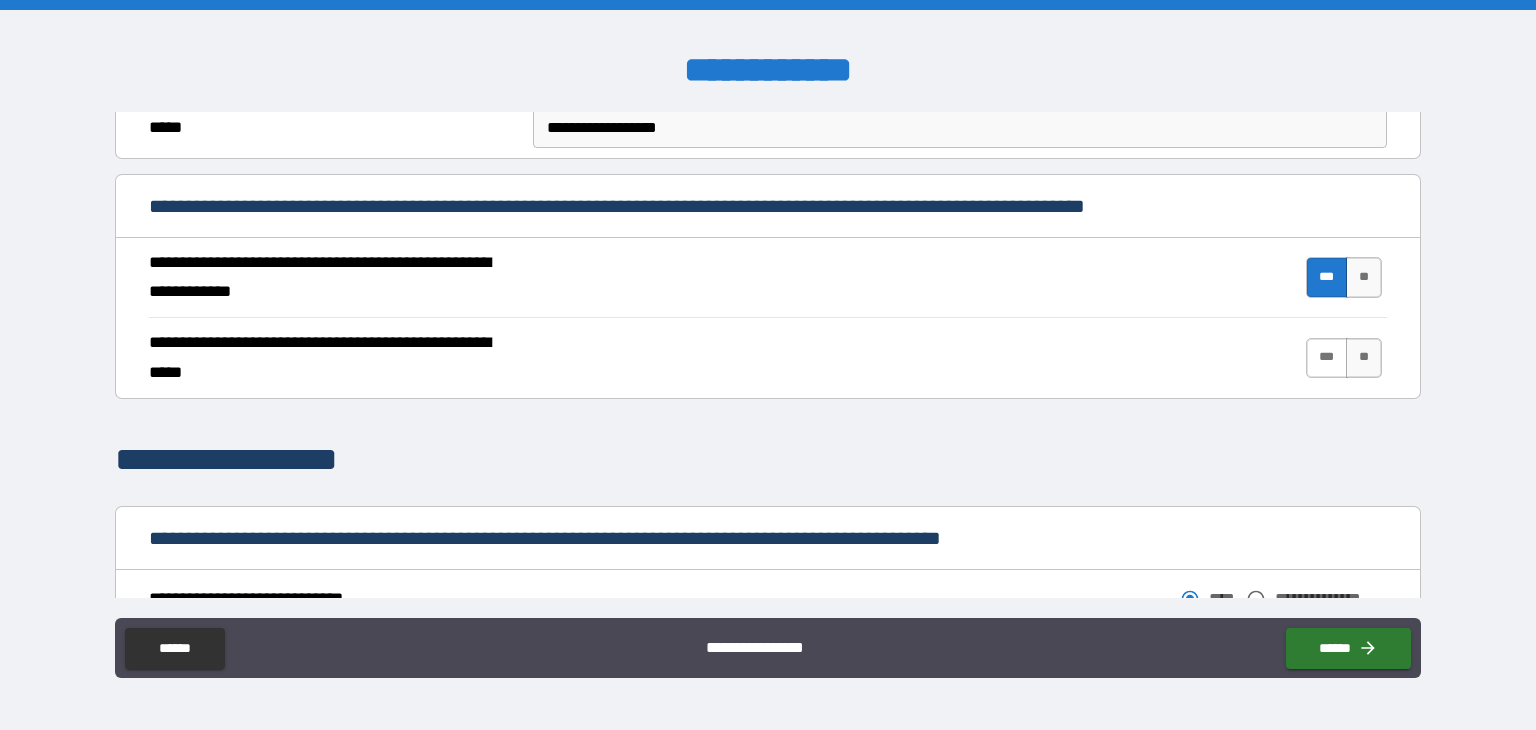 click on "***" at bounding box center (1327, 358) 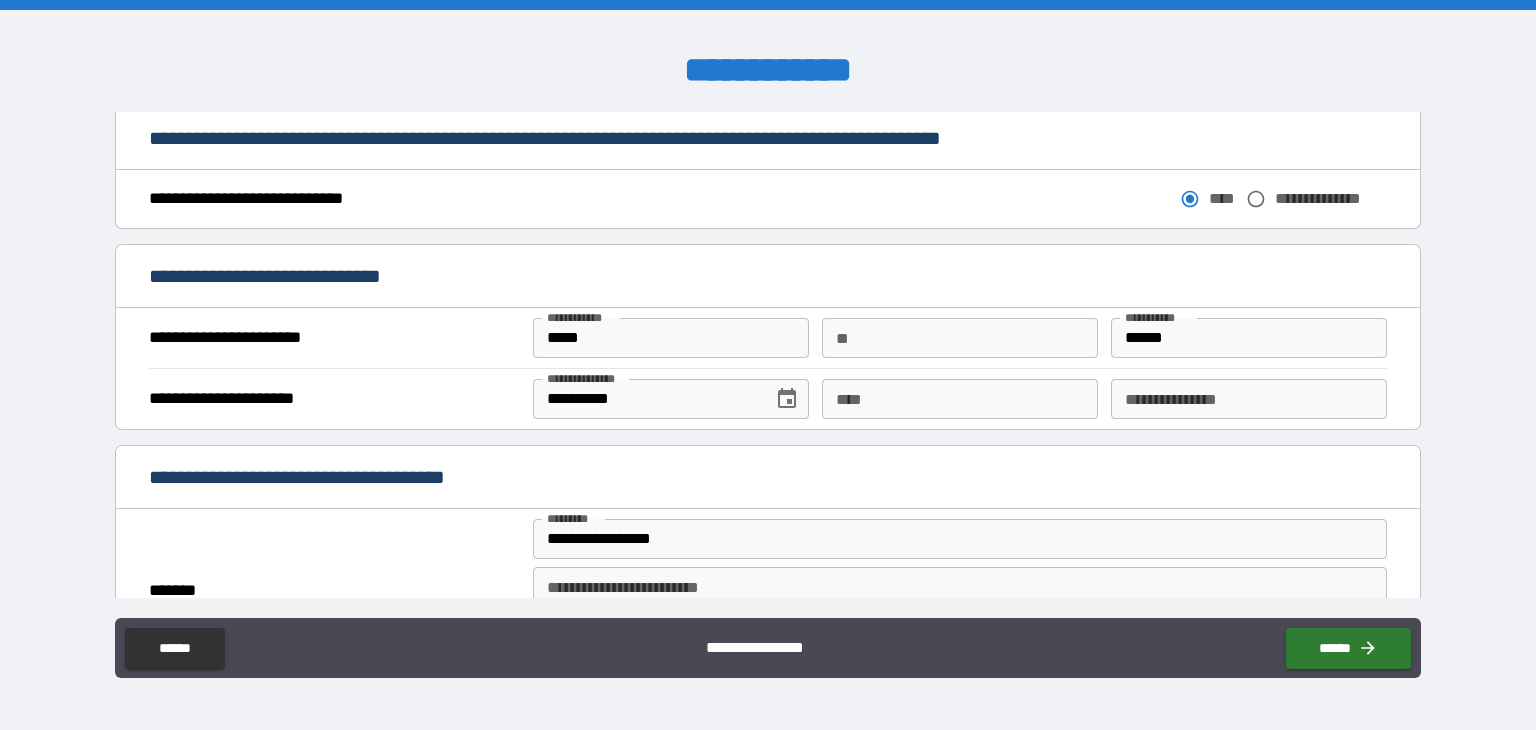scroll, scrollTop: 1200, scrollLeft: 0, axis: vertical 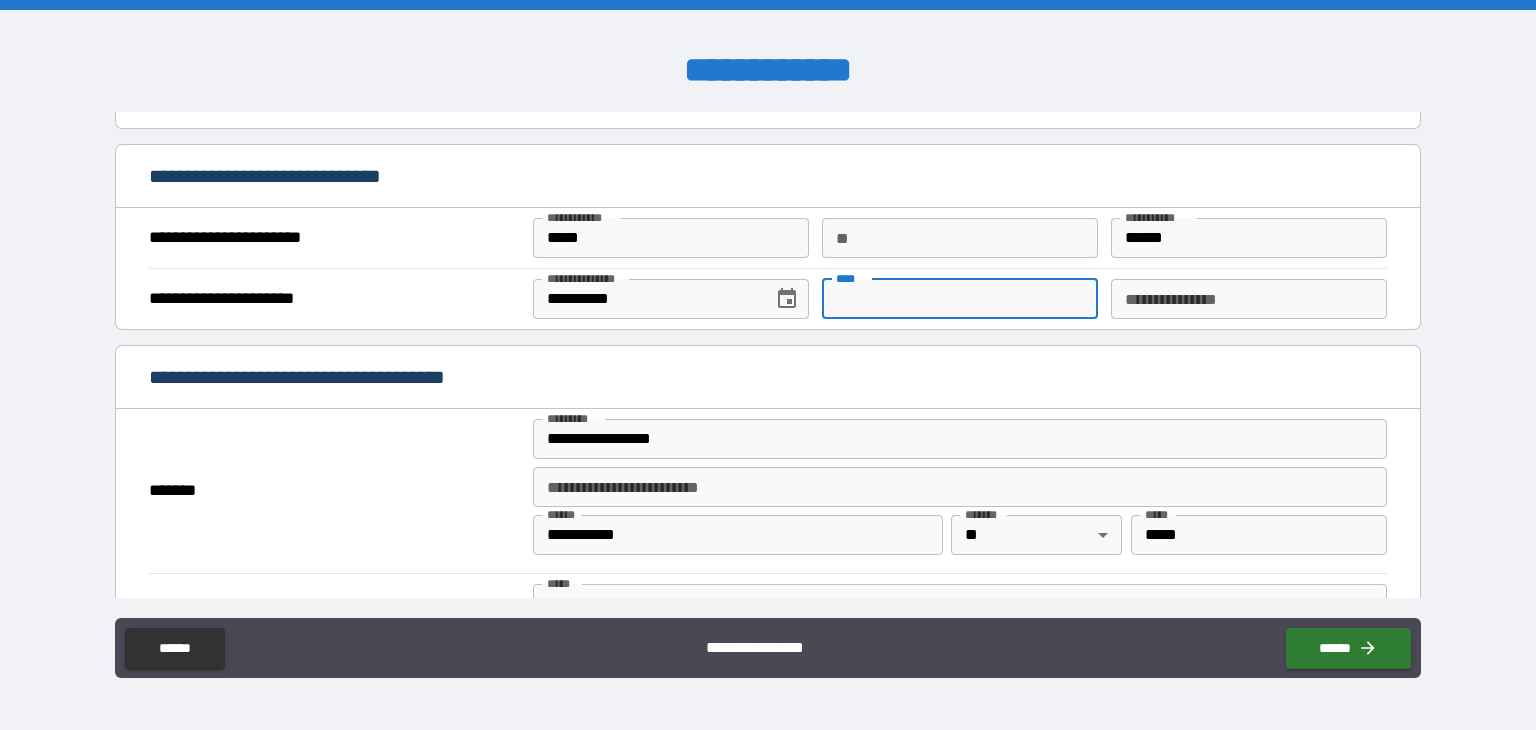 click on "****" at bounding box center (960, 299) 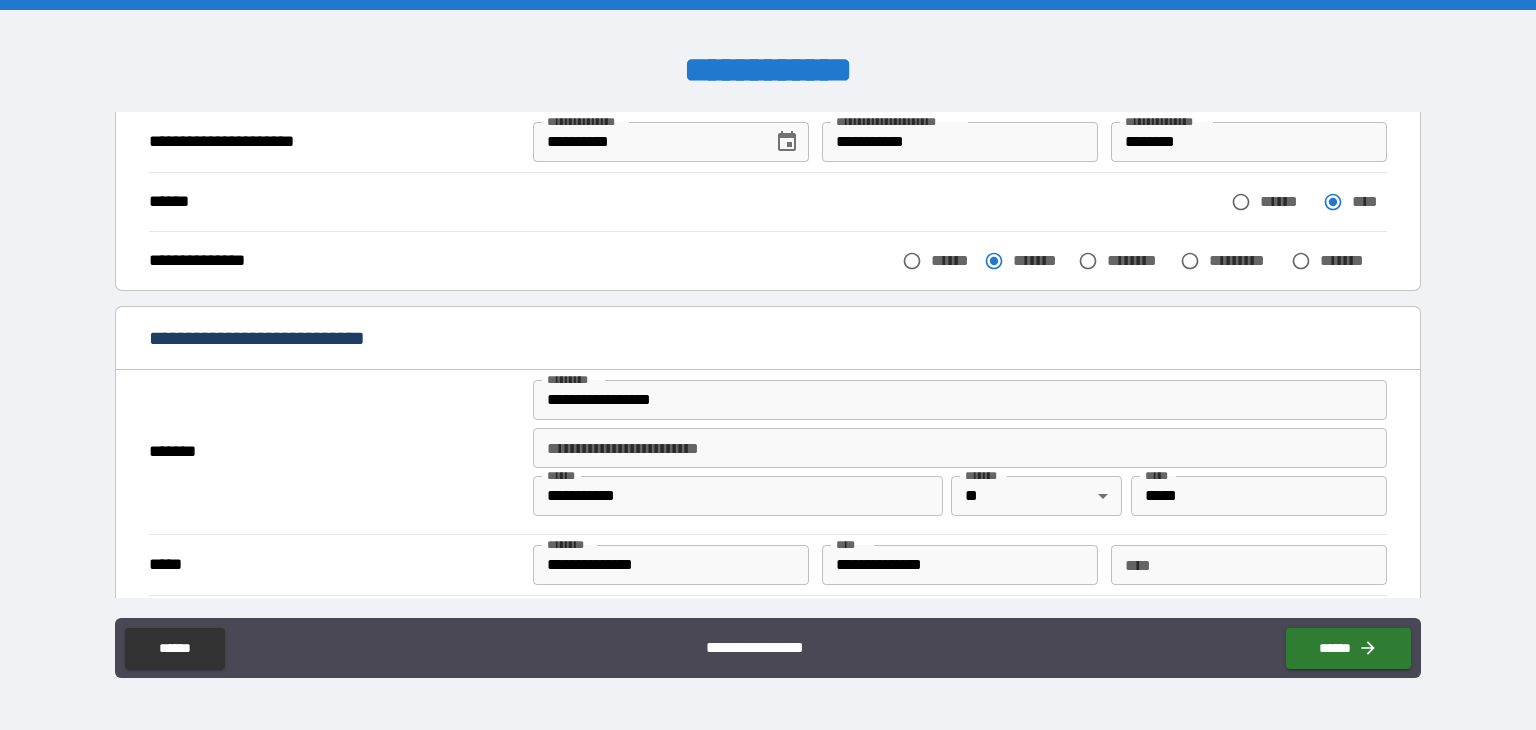 scroll, scrollTop: 100, scrollLeft: 0, axis: vertical 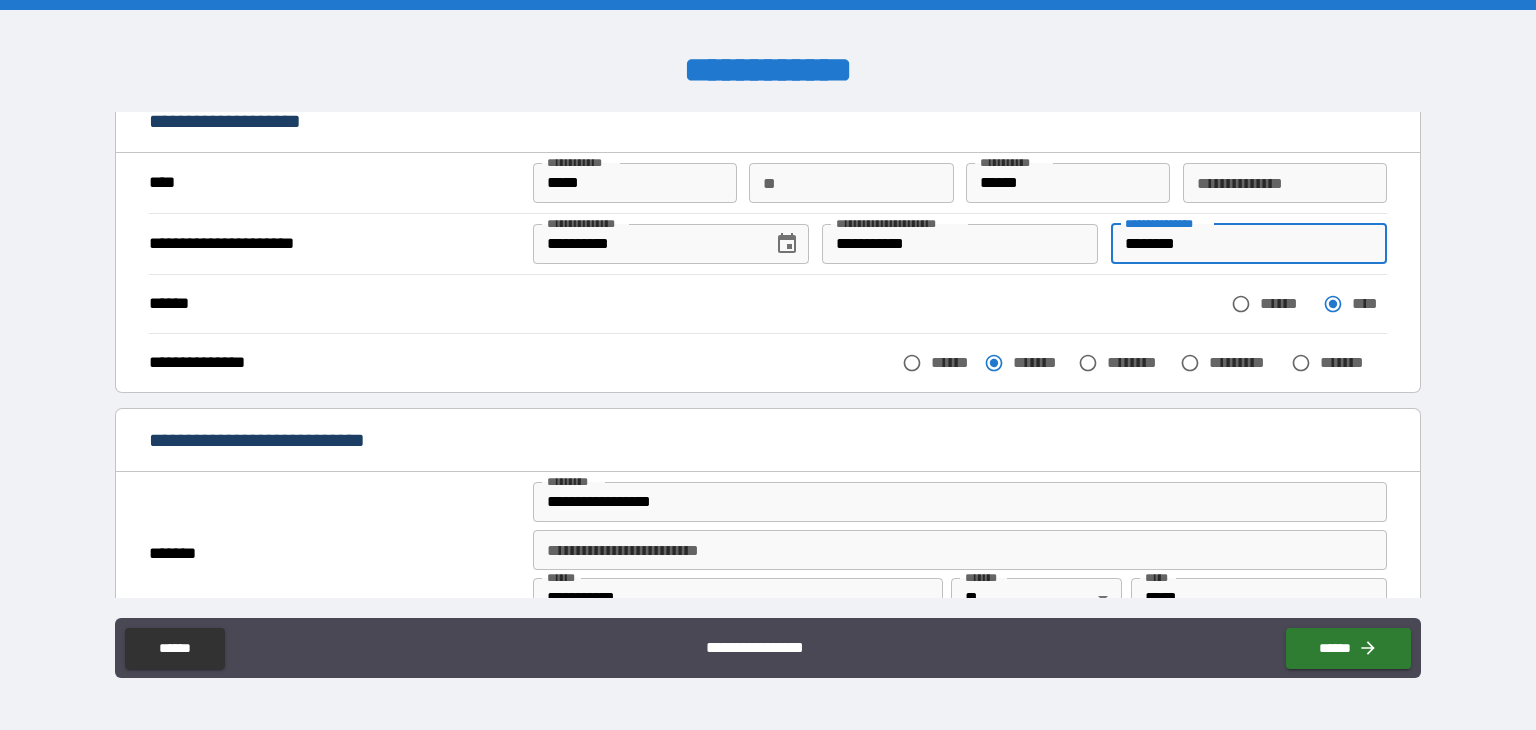 drag, startPoint x: 1199, startPoint y: 243, endPoint x: 1107, endPoint y: 233, distance: 92.541885 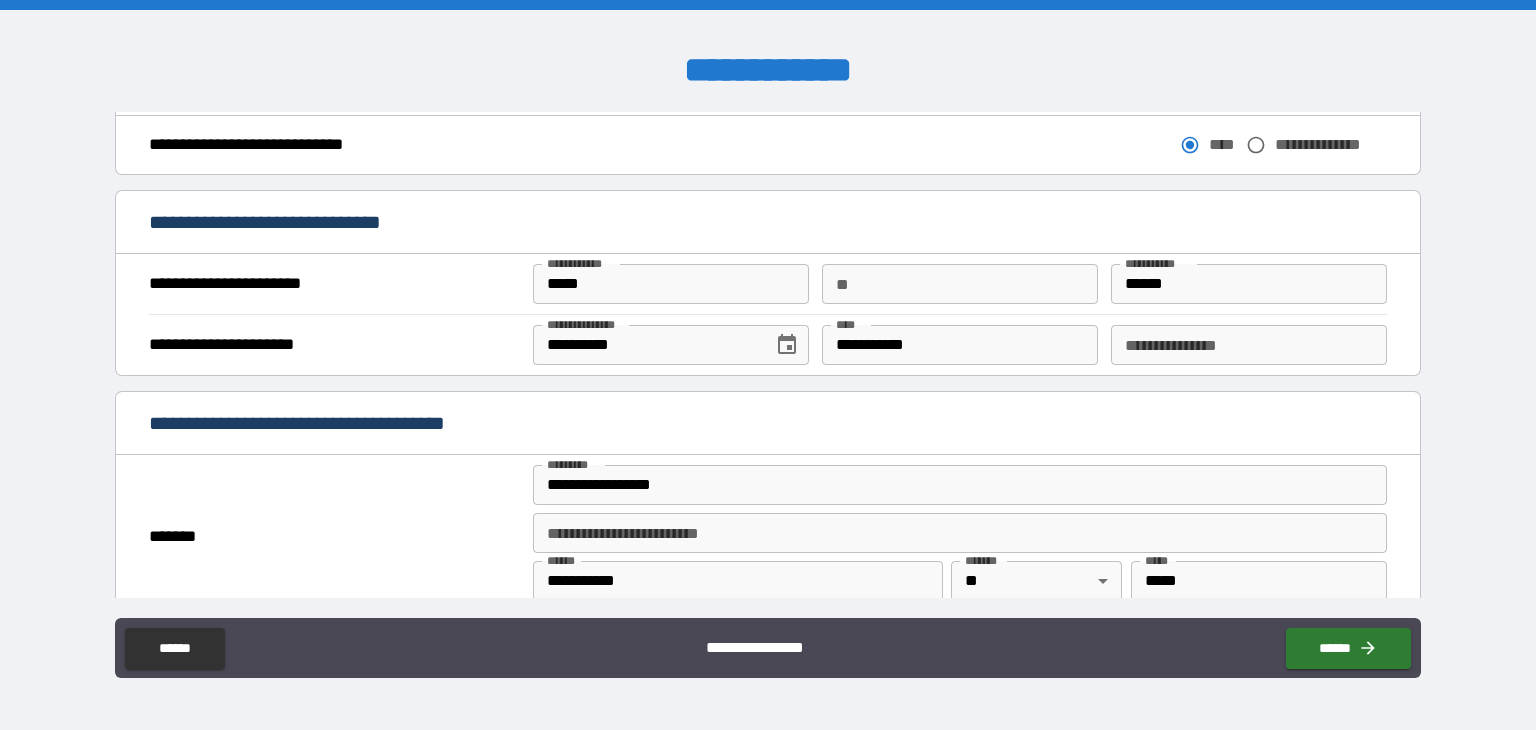 scroll, scrollTop: 1100, scrollLeft: 0, axis: vertical 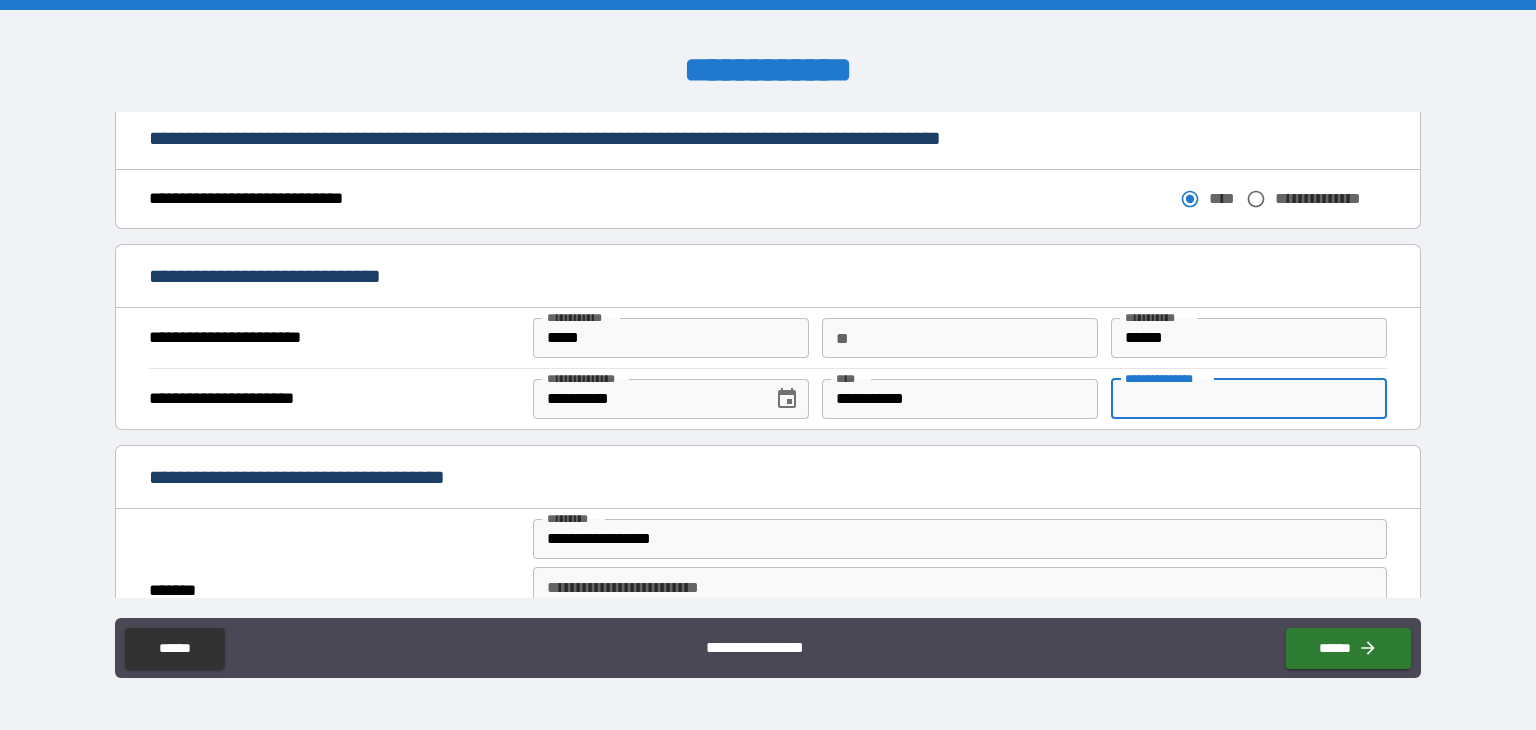 click on "**********" at bounding box center [1249, 399] 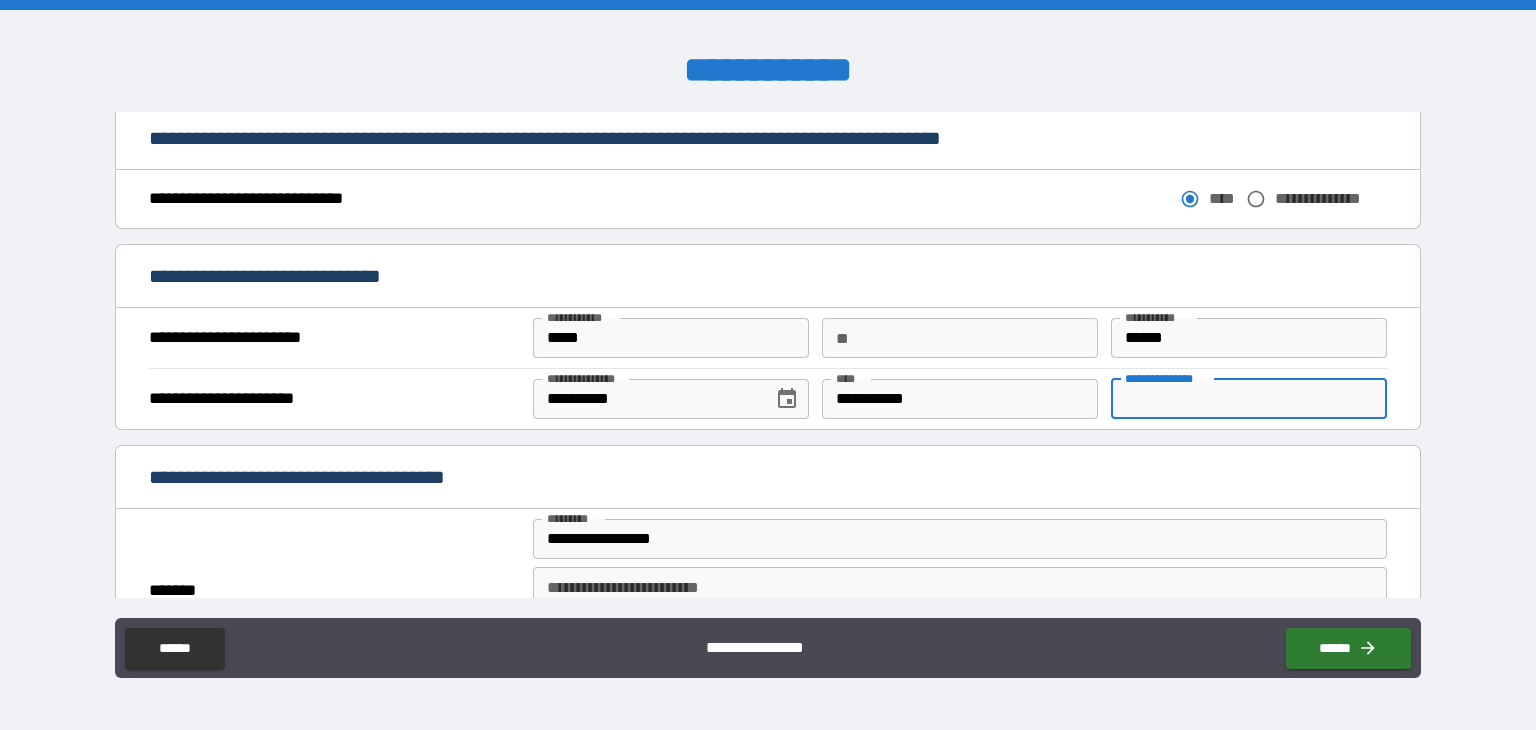 paste on "********" 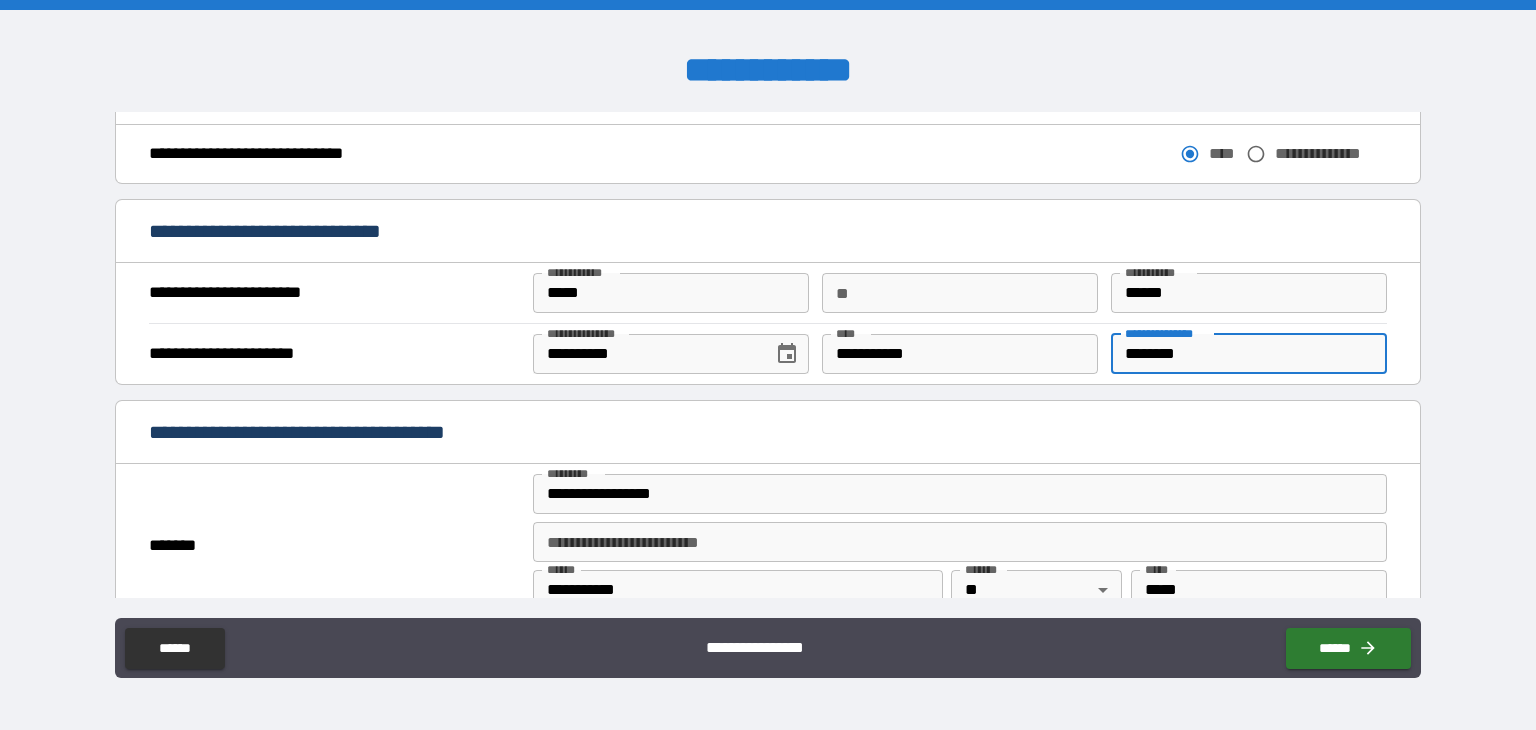 scroll, scrollTop: 1100, scrollLeft: 0, axis: vertical 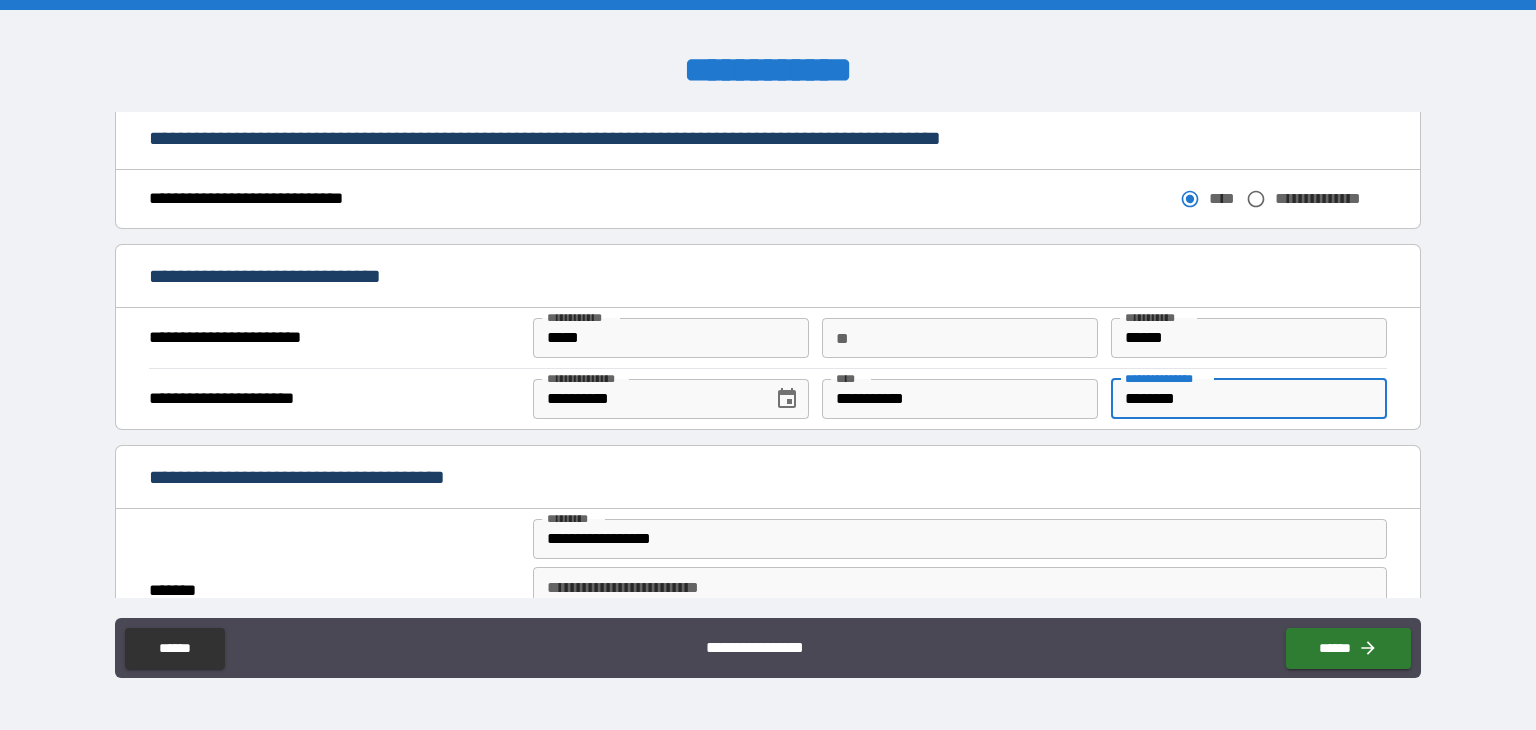 click on "********" at bounding box center [1249, 399] 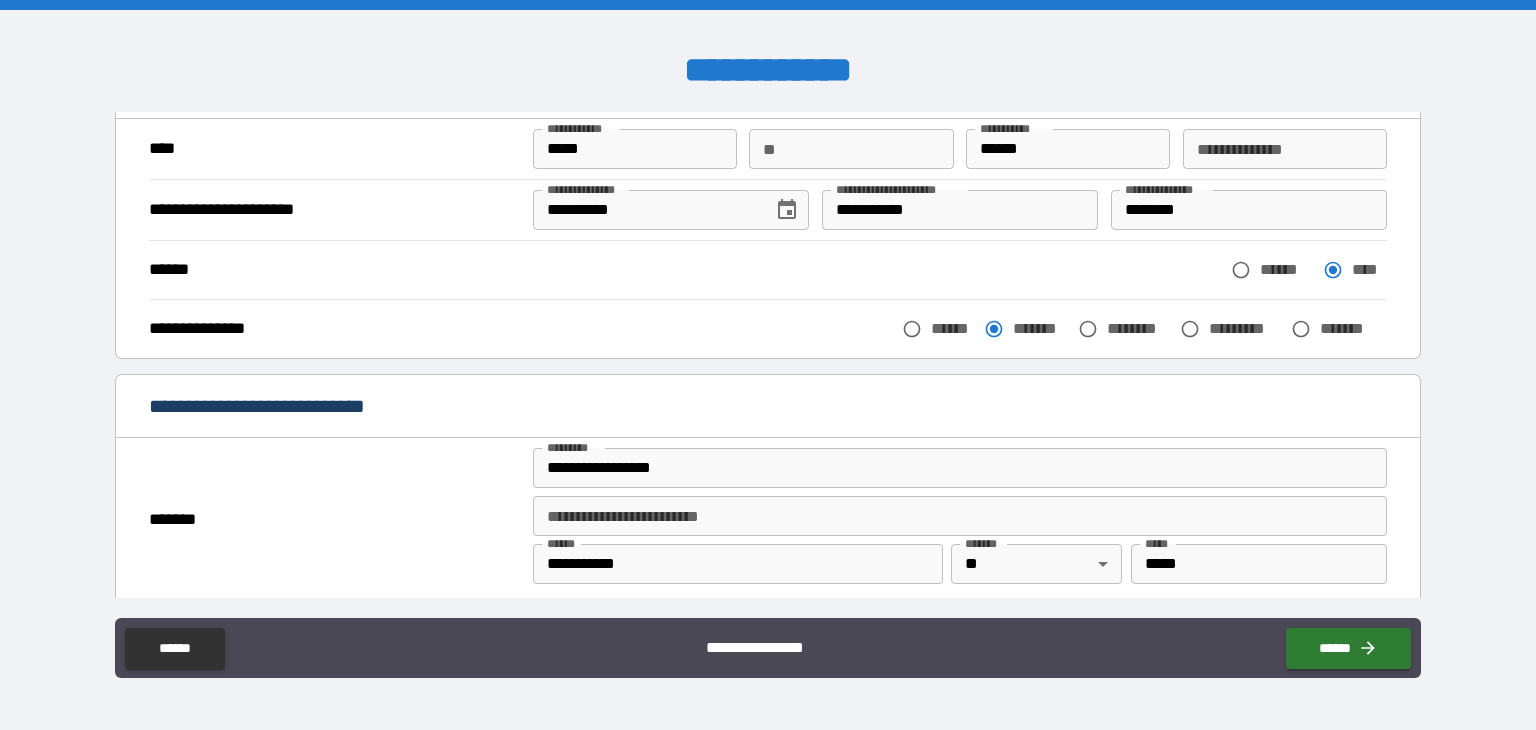 scroll, scrollTop: 100, scrollLeft: 0, axis: vertical 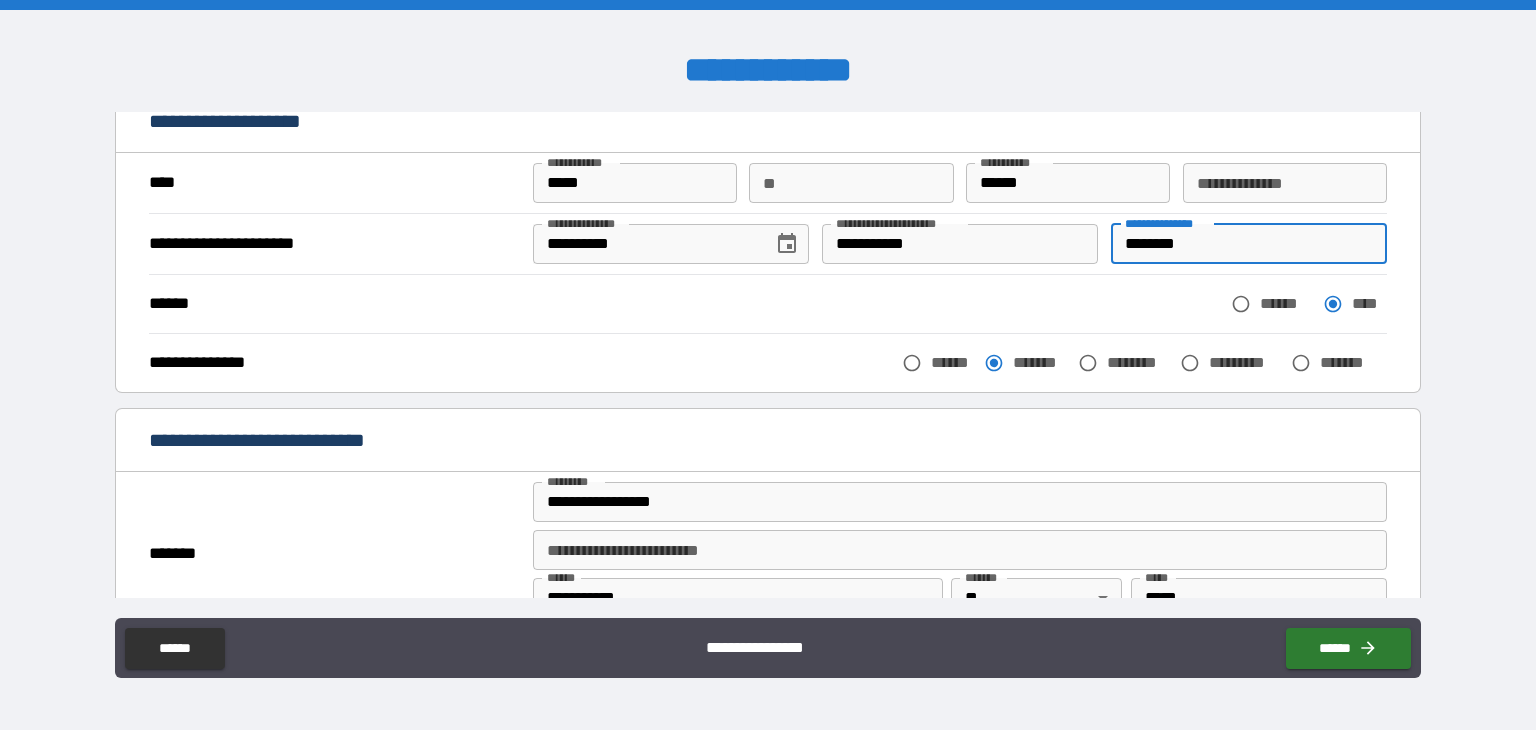 click on "********" at bounding box center (1249, 244) 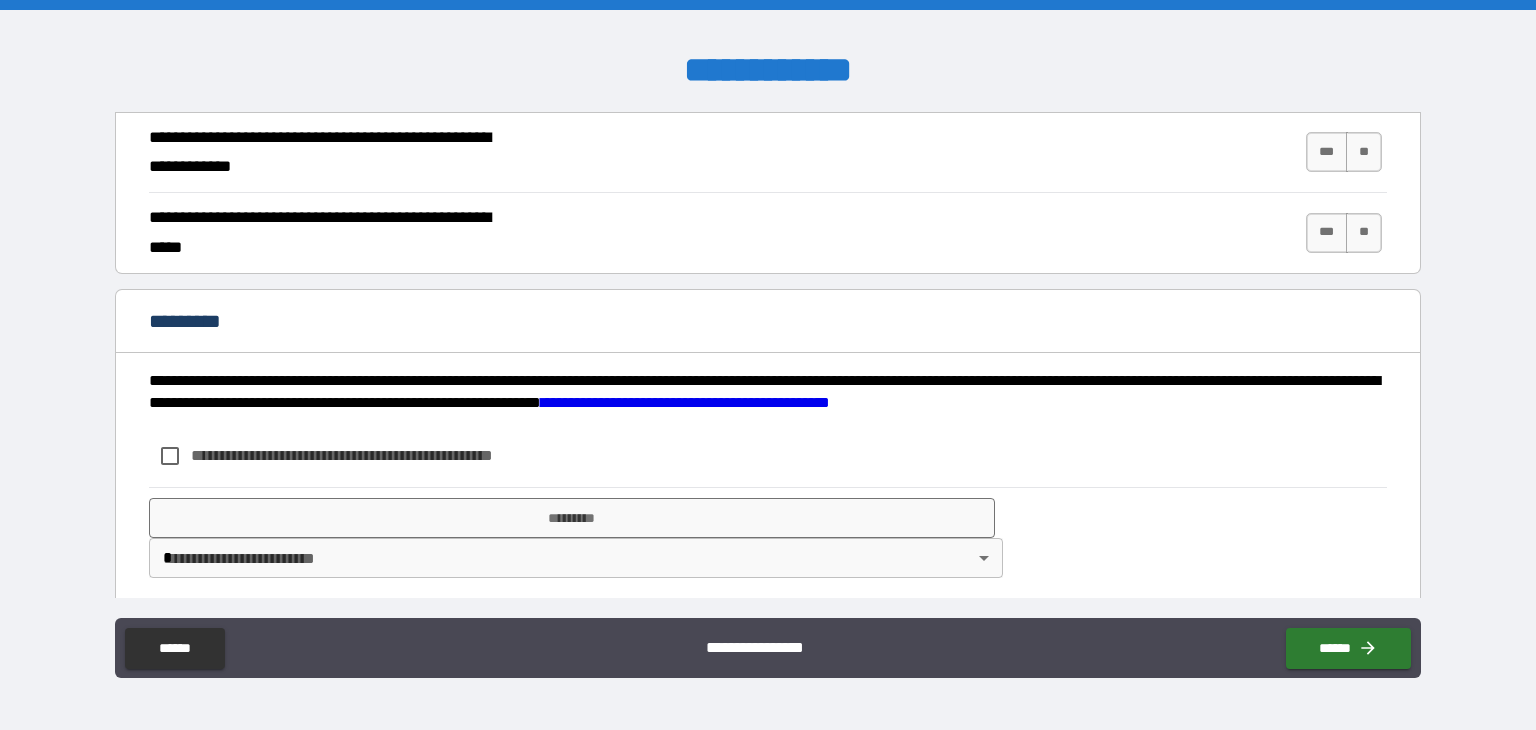 scroll, scrollTop: 1865, scrollLeft: 0, axis: vertical 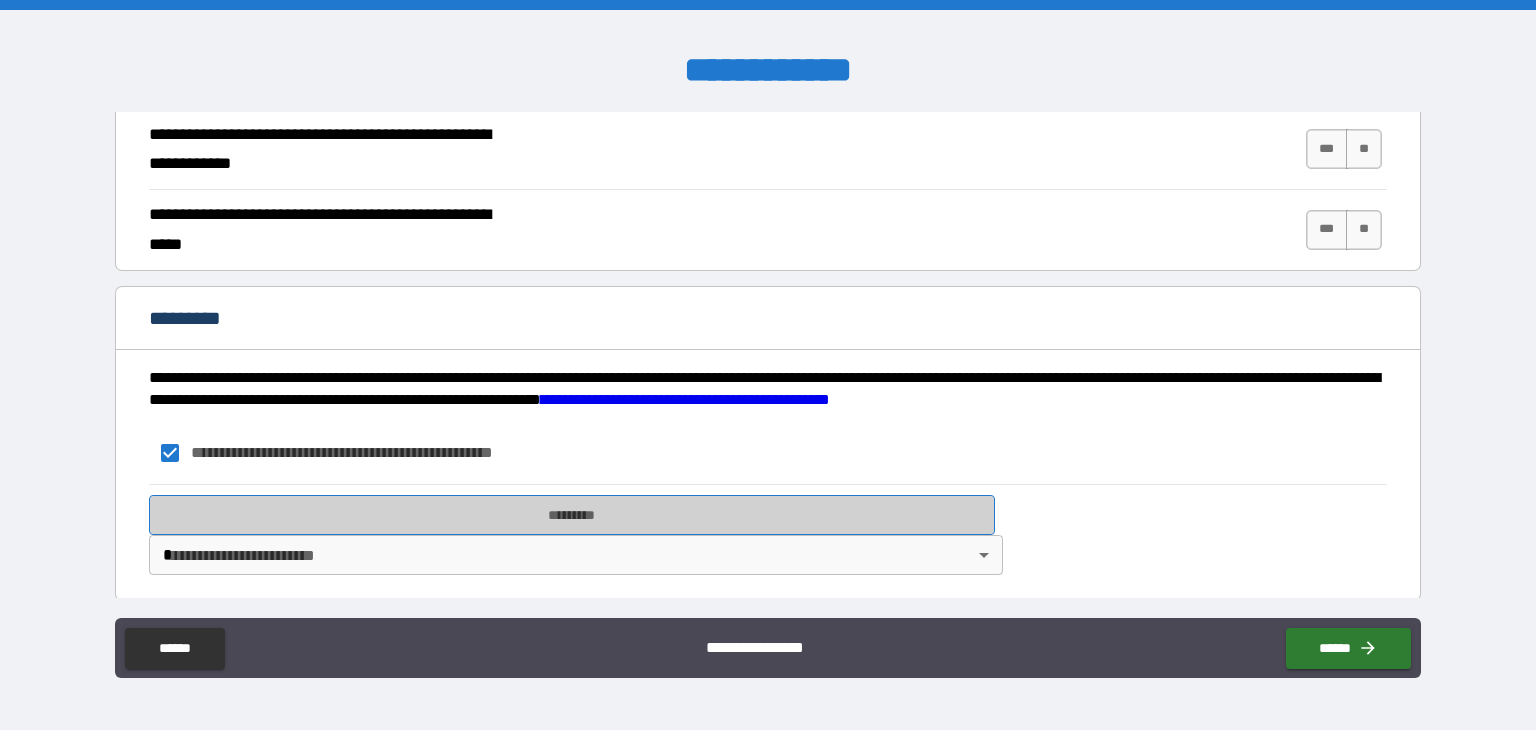 click on "*********" at bounding box center [572, 515] 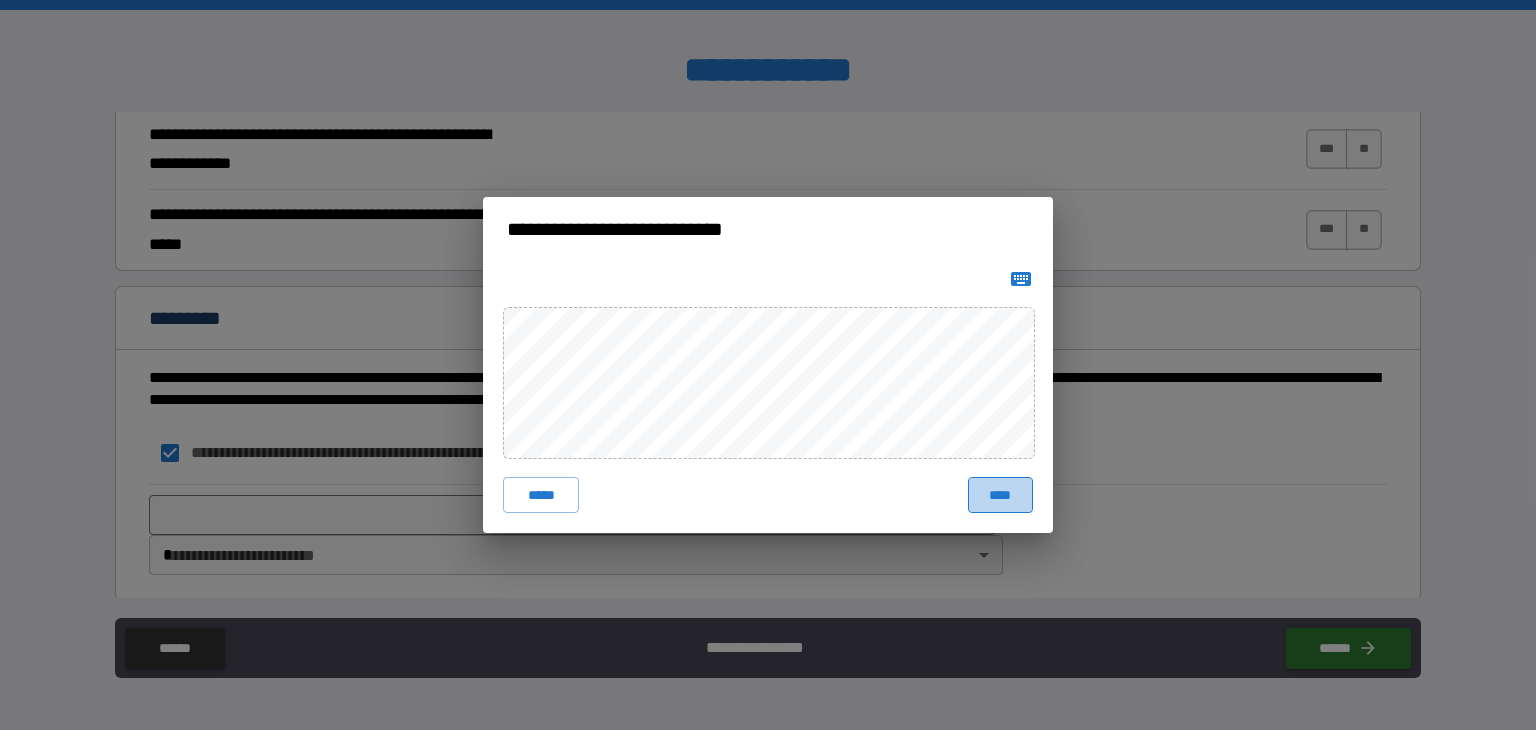 click on "****" at bounding box center (1000, 495) 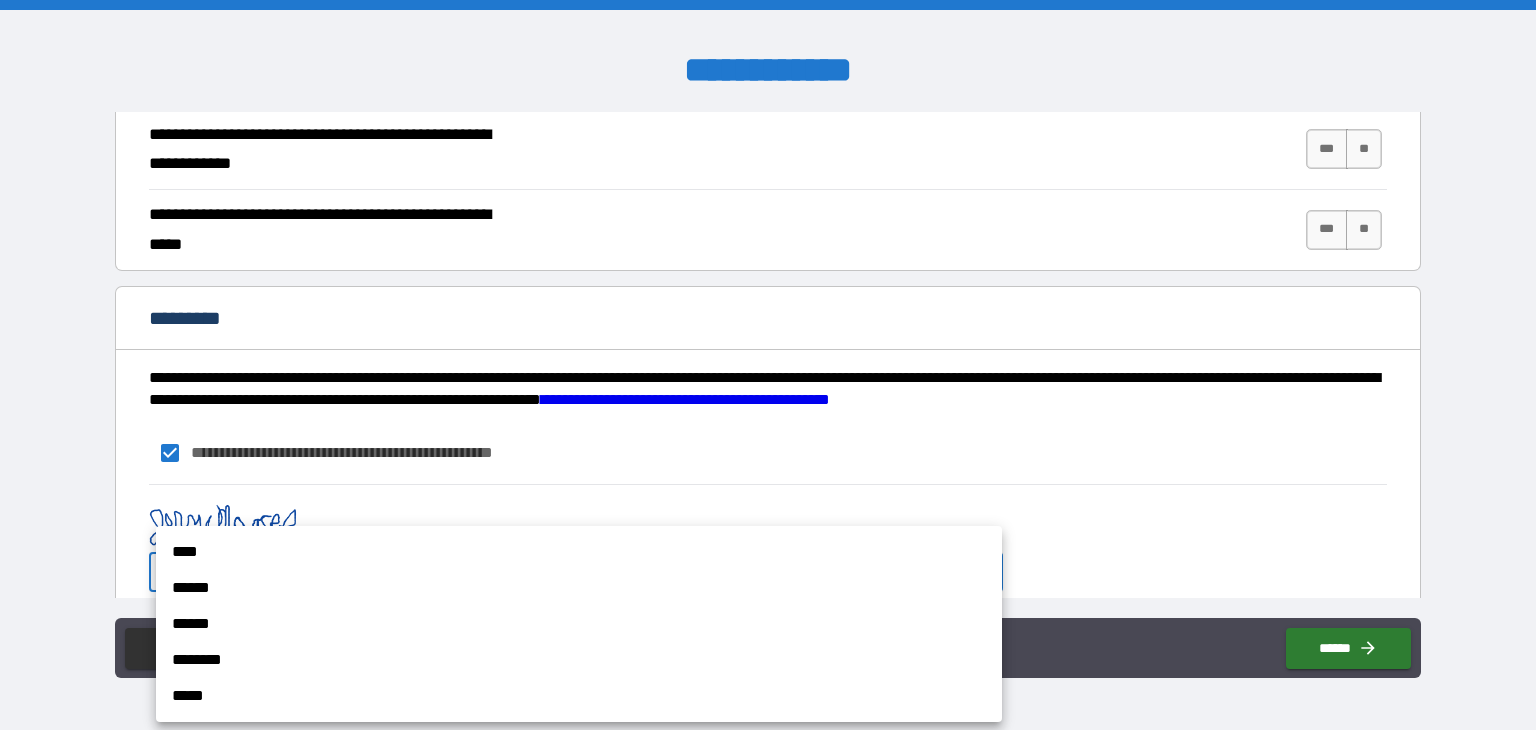 drag, startPoint x: 975, startPoint y: 561, endPoint x: 956, endPoint y: 564, distance: 19.235384 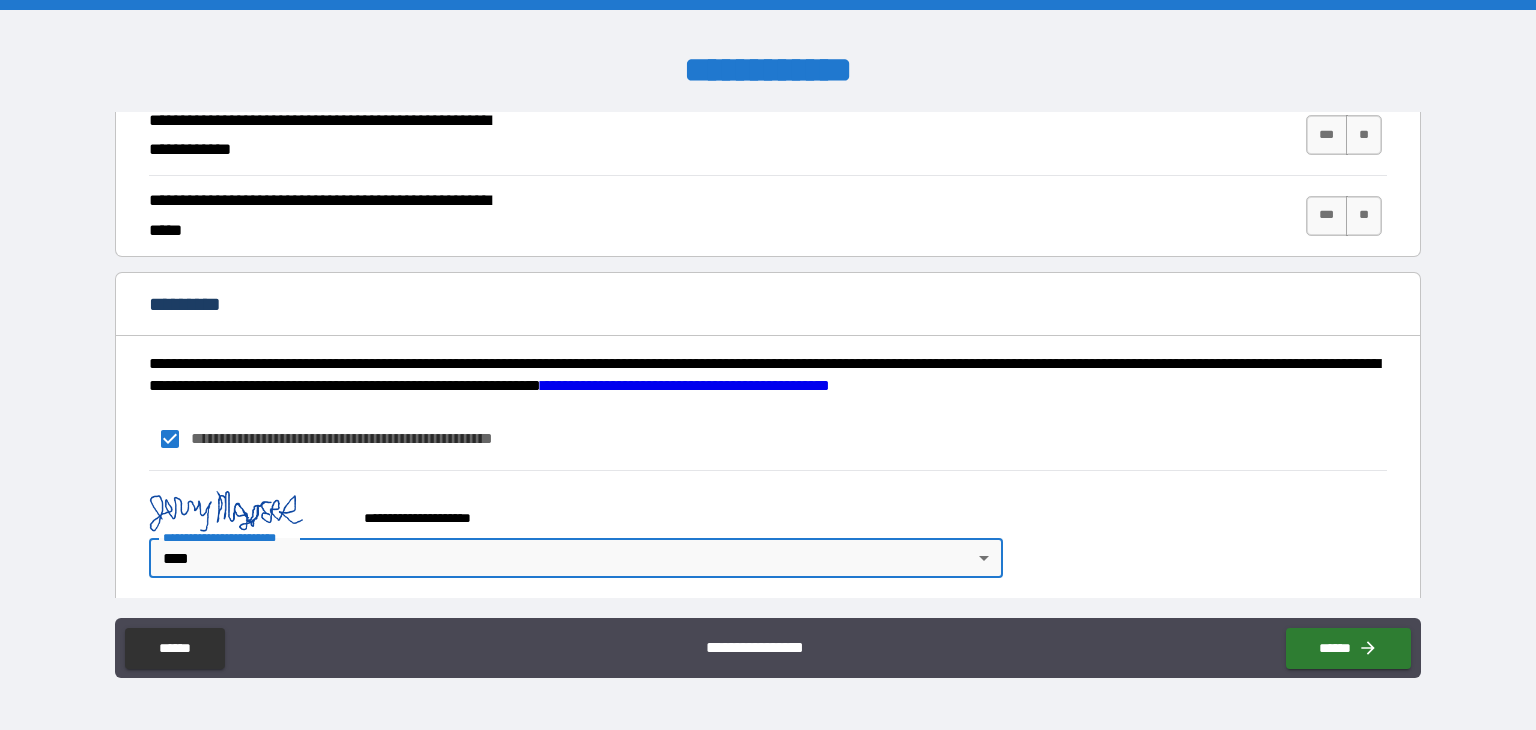 scroll, scrollTop: 1882, scrollLeft: 0, axis: vertical 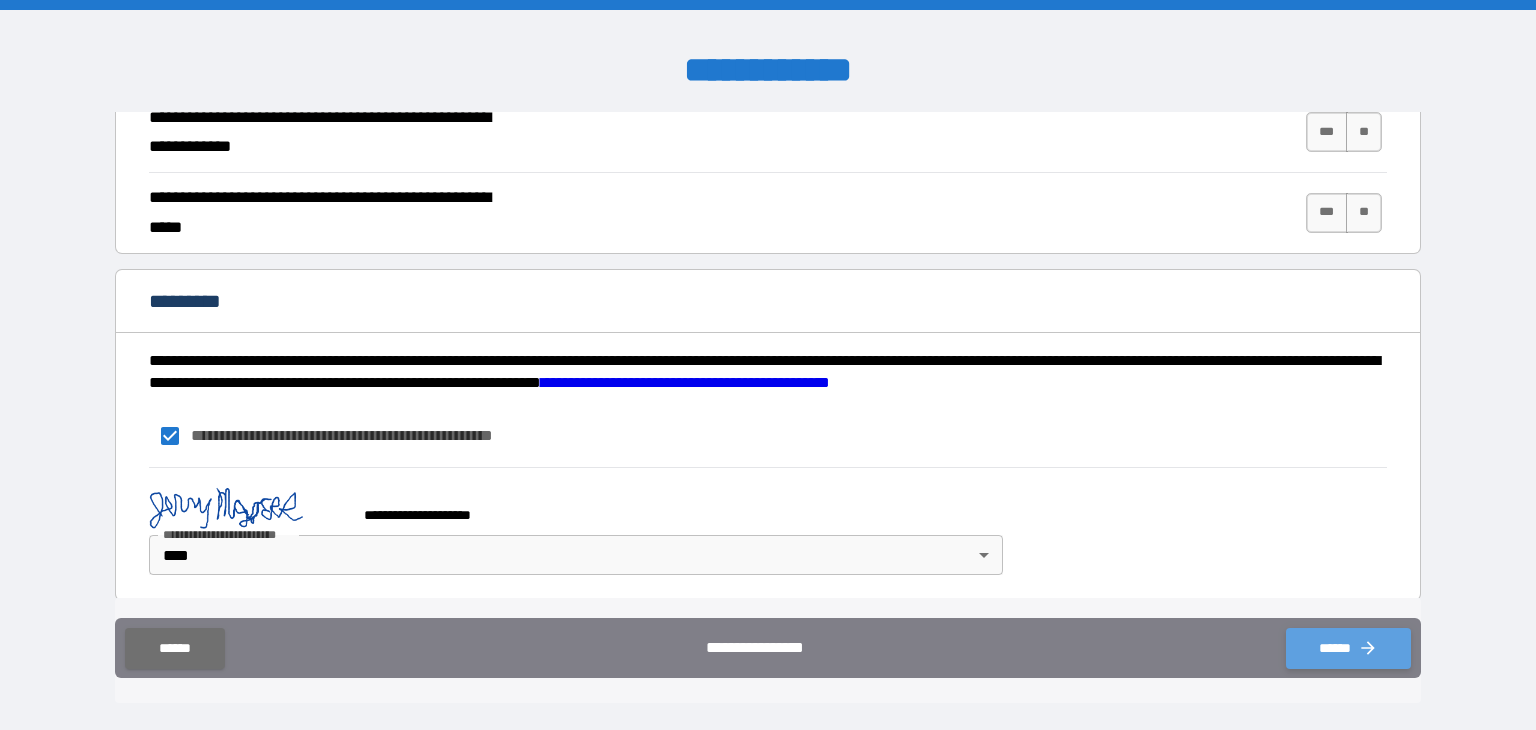 click 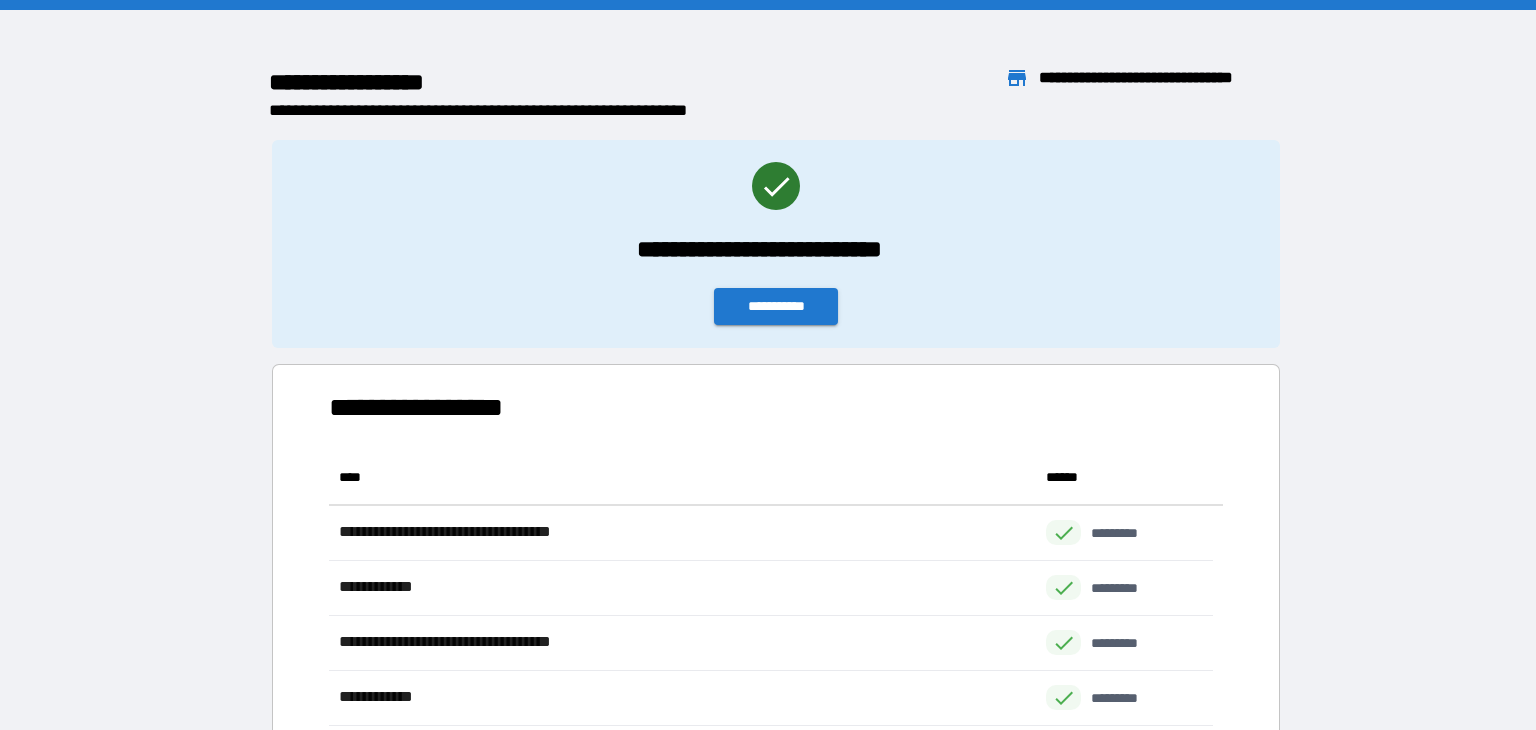 scroll, scrollTop: 16, scrollLeft: 16, axis: both 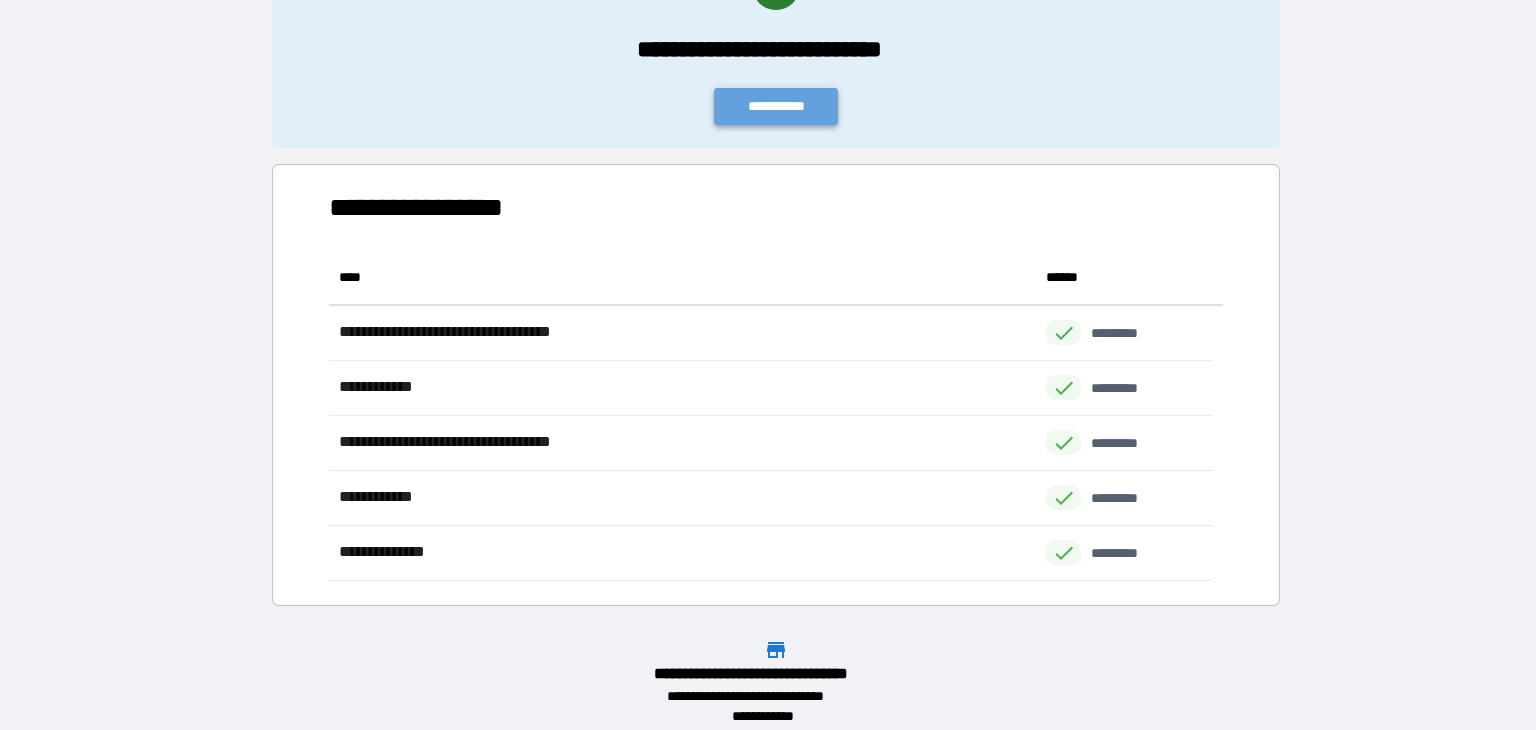 click on "**********" at bounding box center (776, 106) 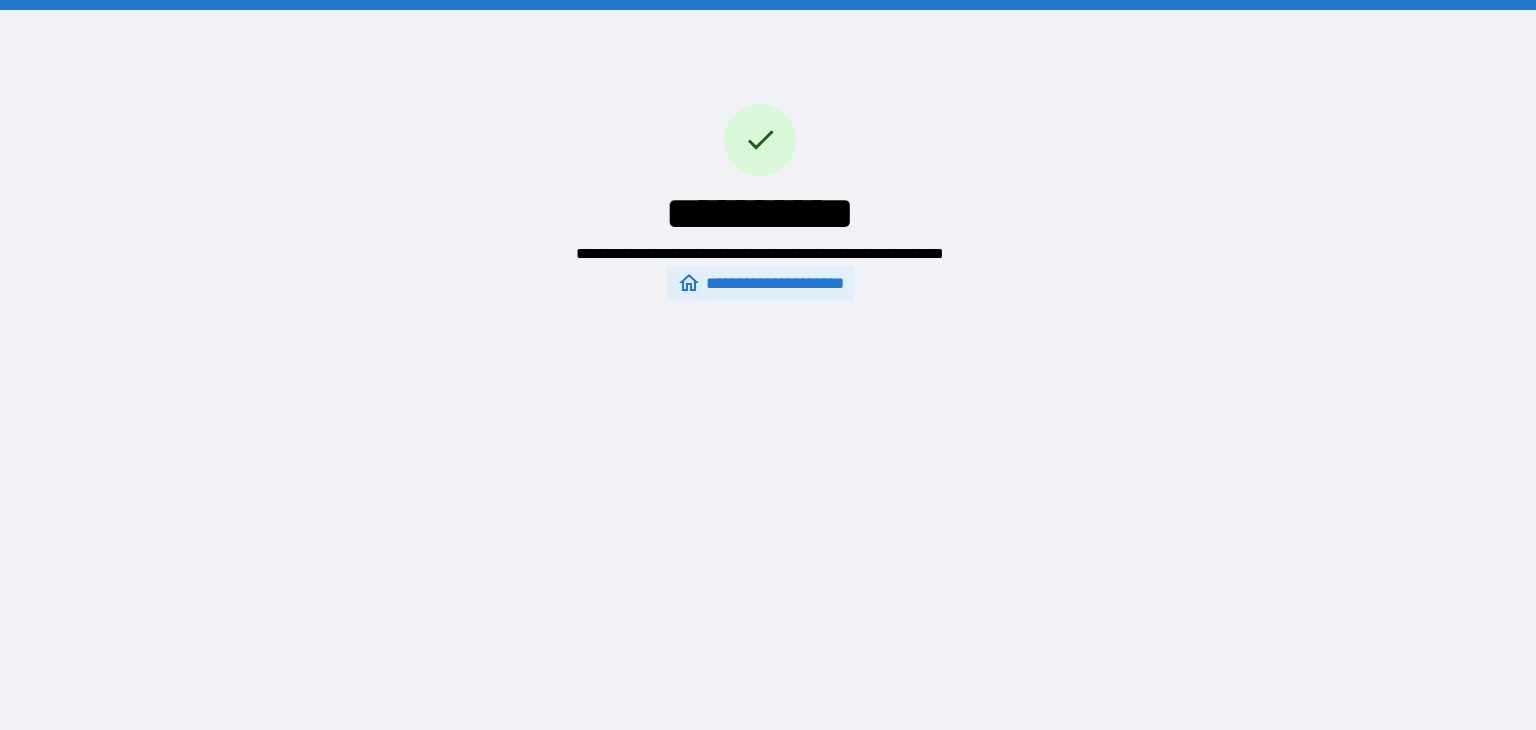 scroll, scrollTop: 0, scrollLeft: 0, axis: both 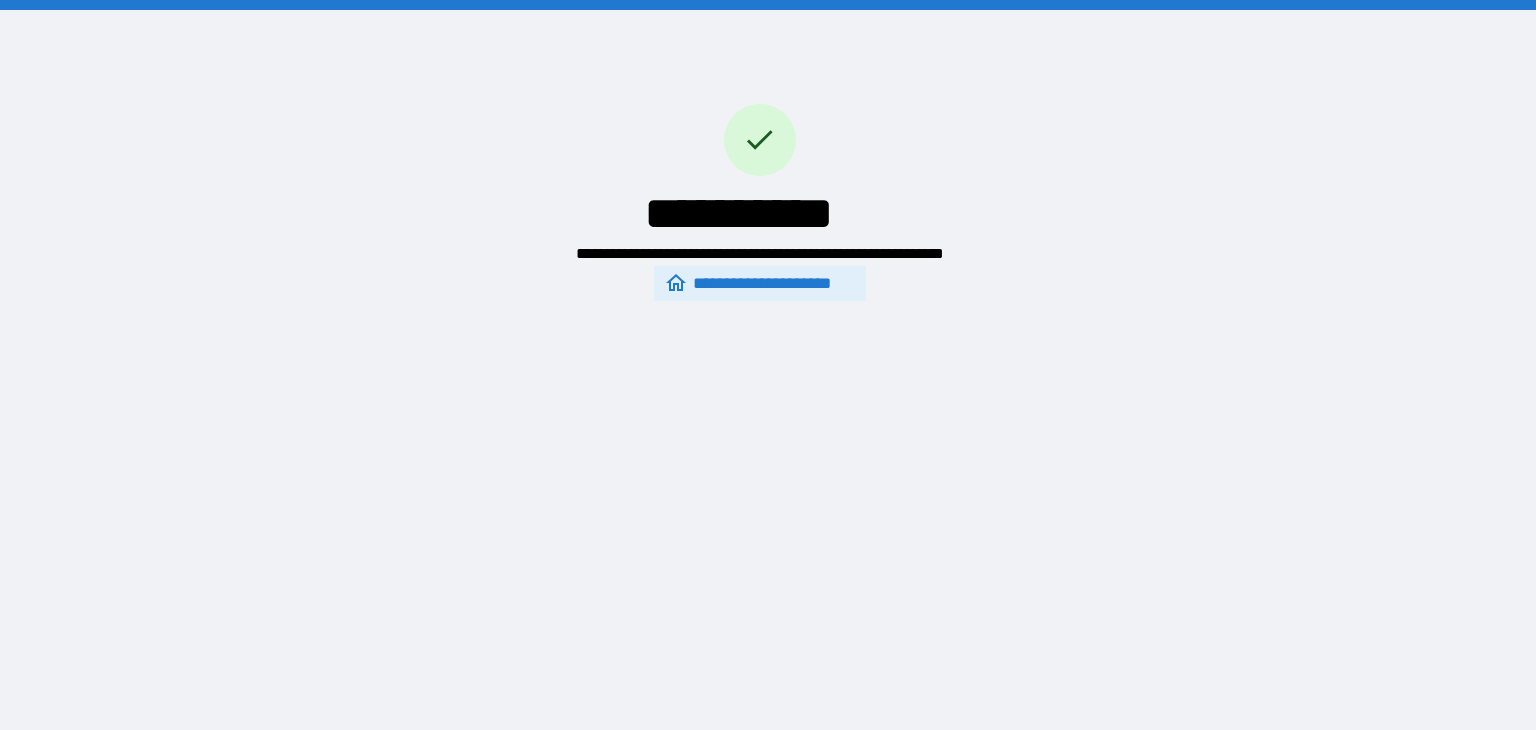 click on "**********" at bounding box center (759, 284) 